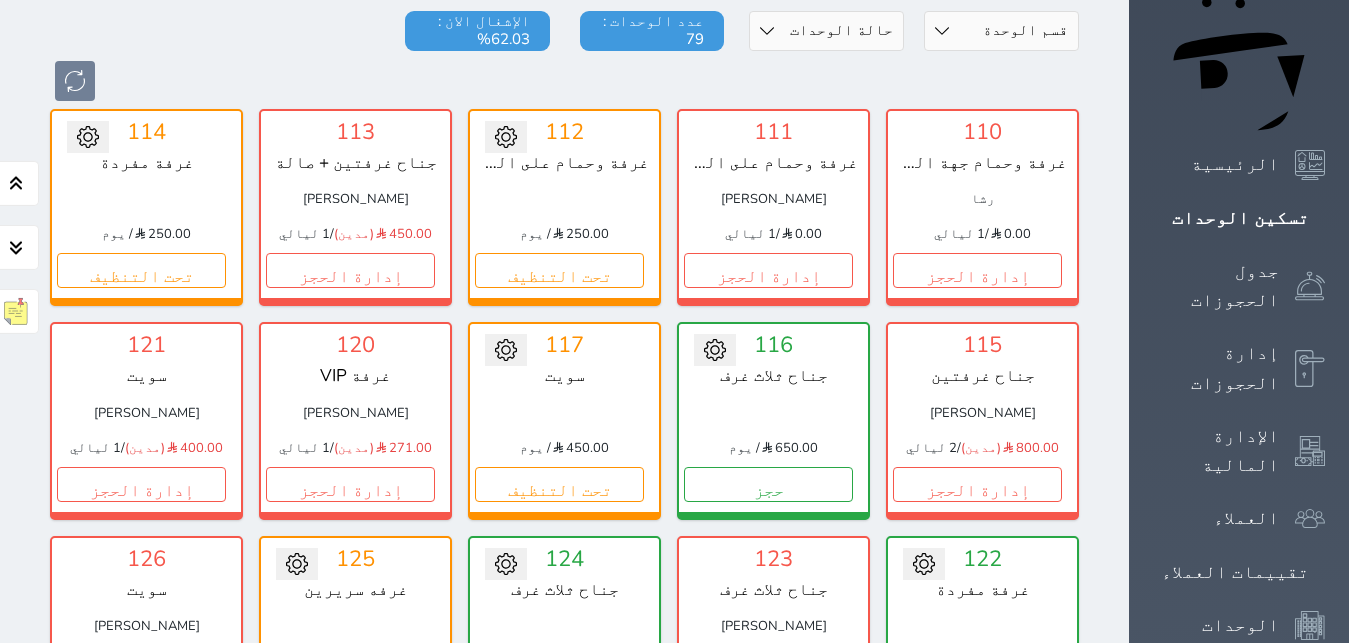 scroll, scrollTop: 282, scrollLeft: 0, axis: vertical 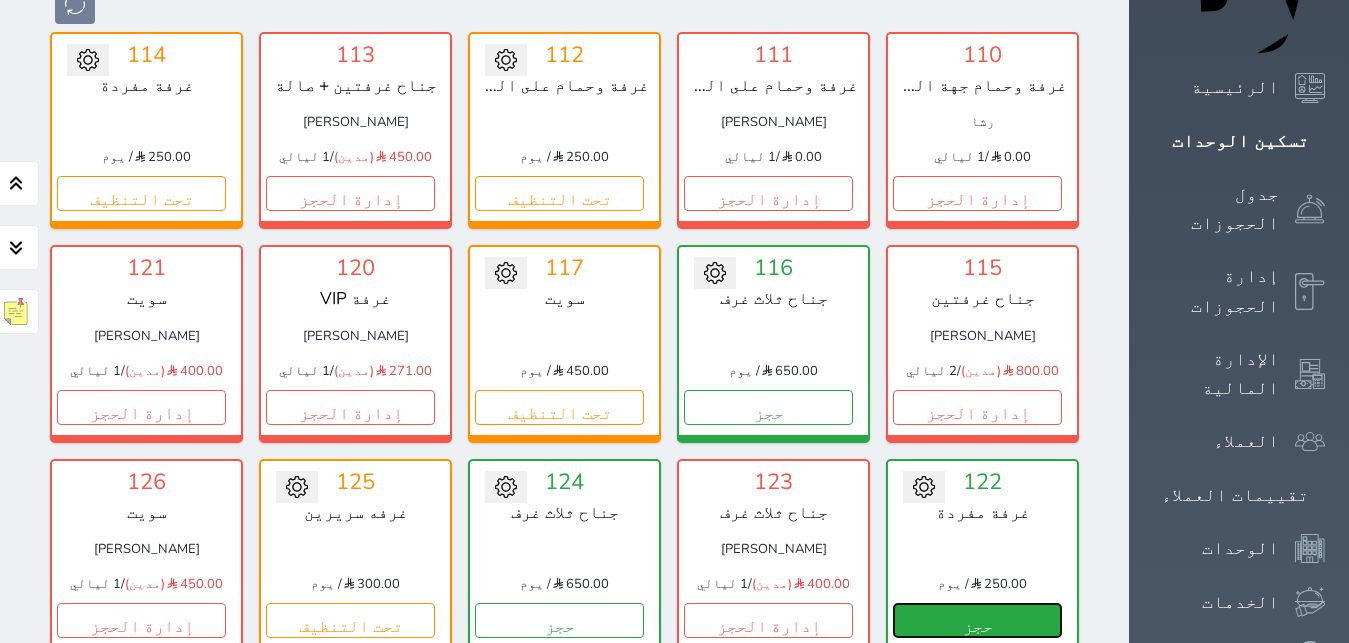 click on "حجز" at bounding box center (977, 620) 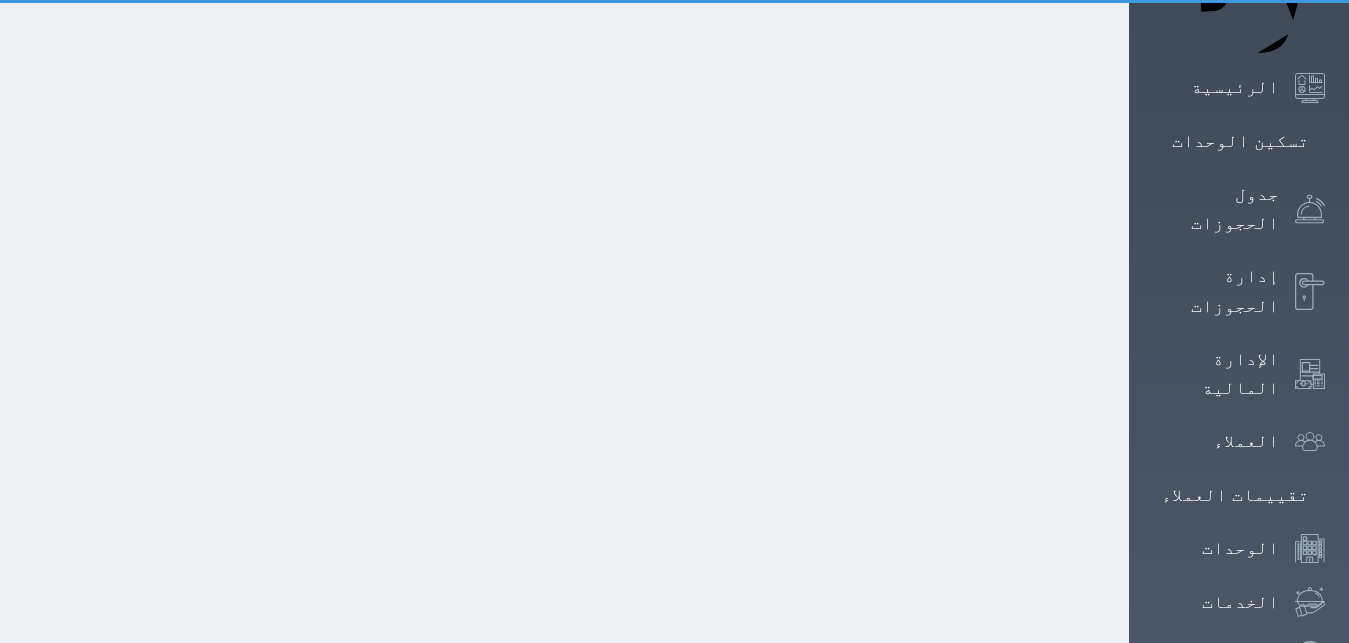 scroll, scrollTop: 0, scrollLeft: 0, axis: both 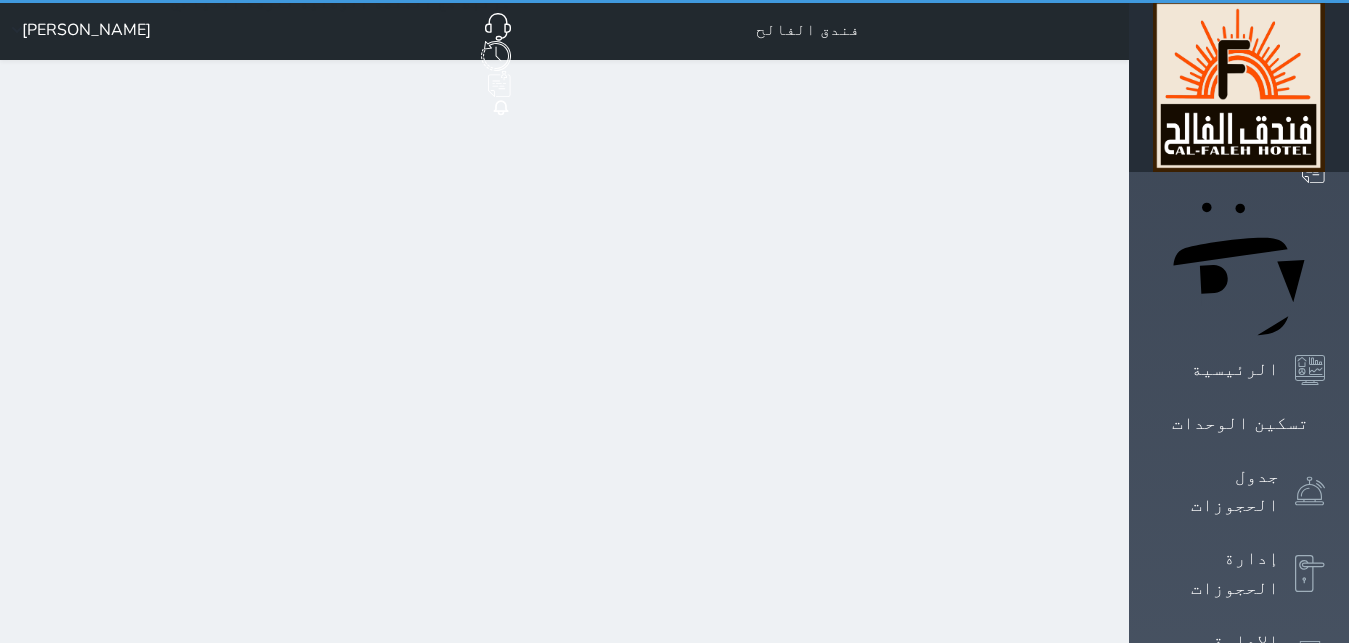 select on "1" 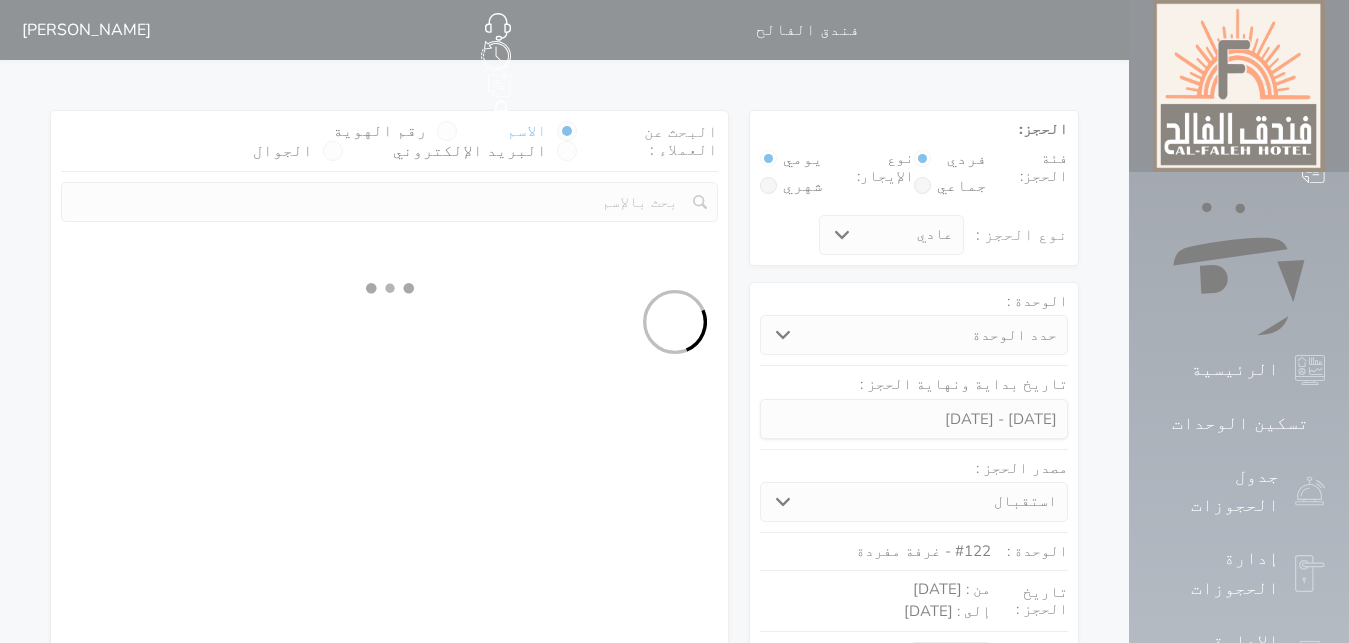 select 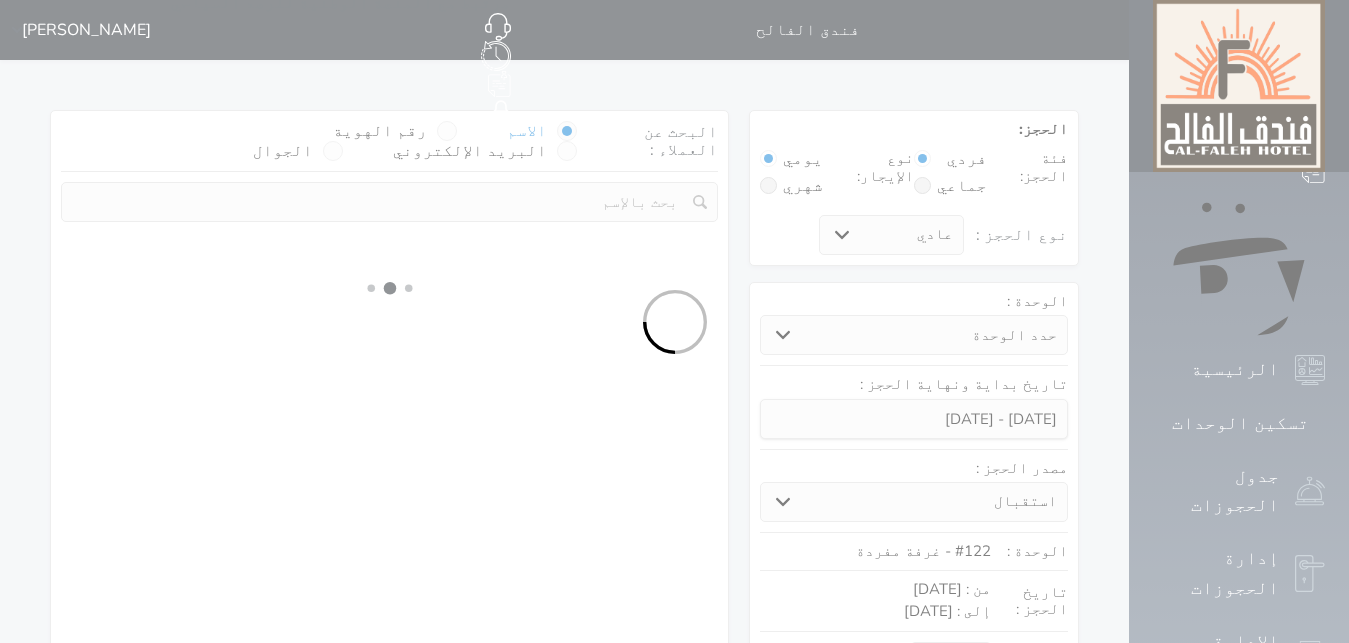 select on "113" 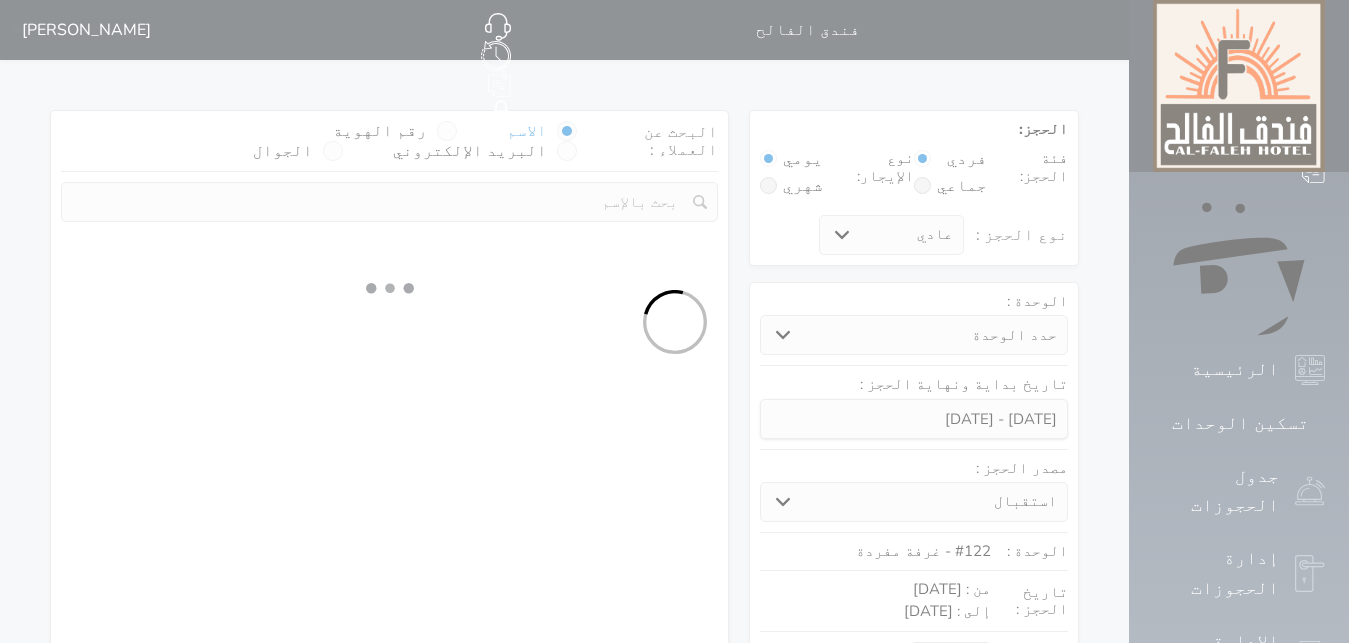 select on "1" 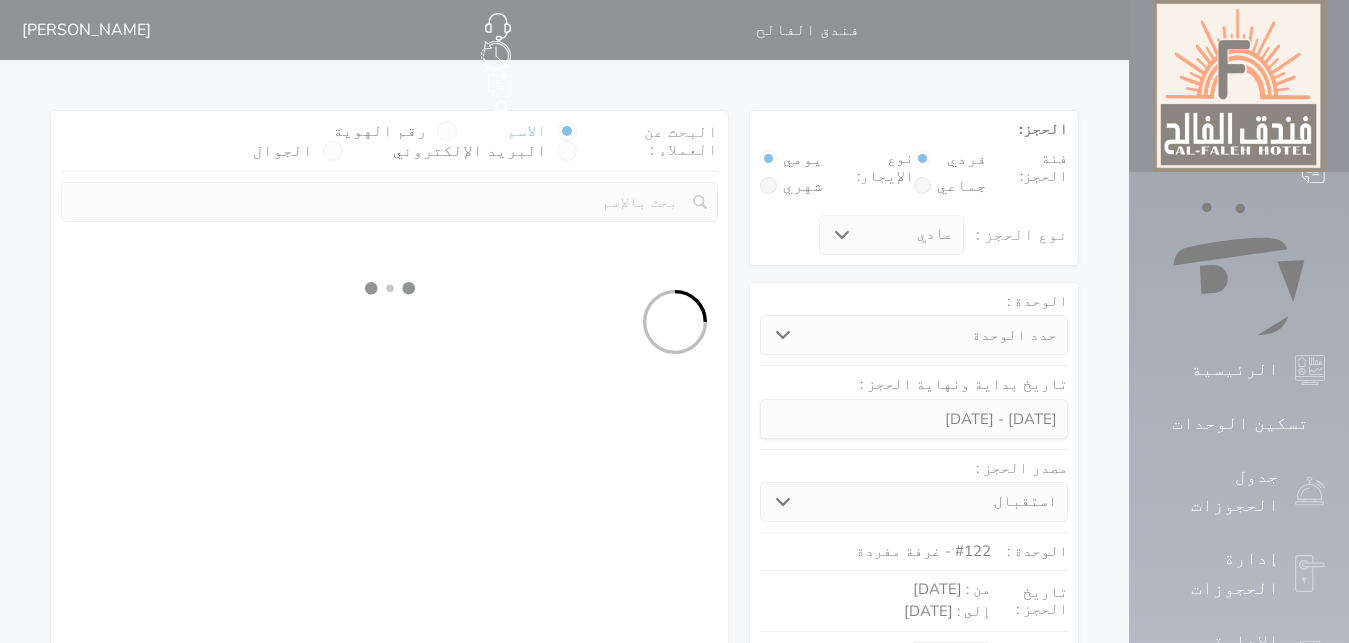 select 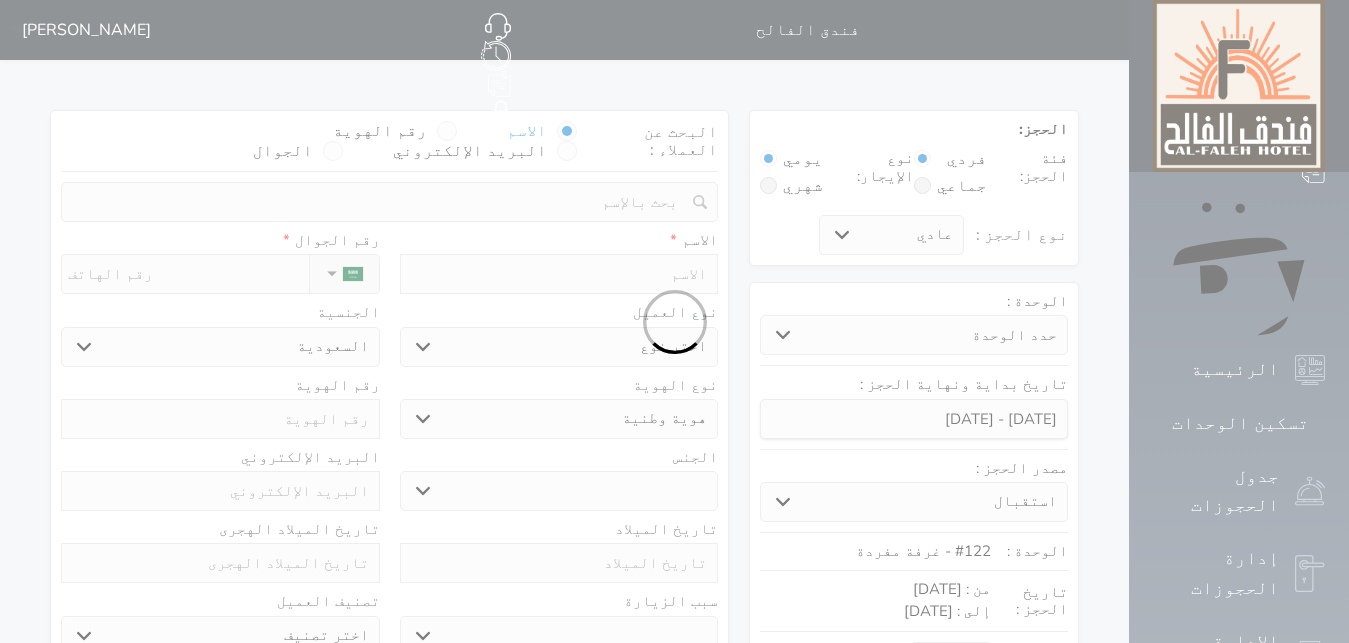 select 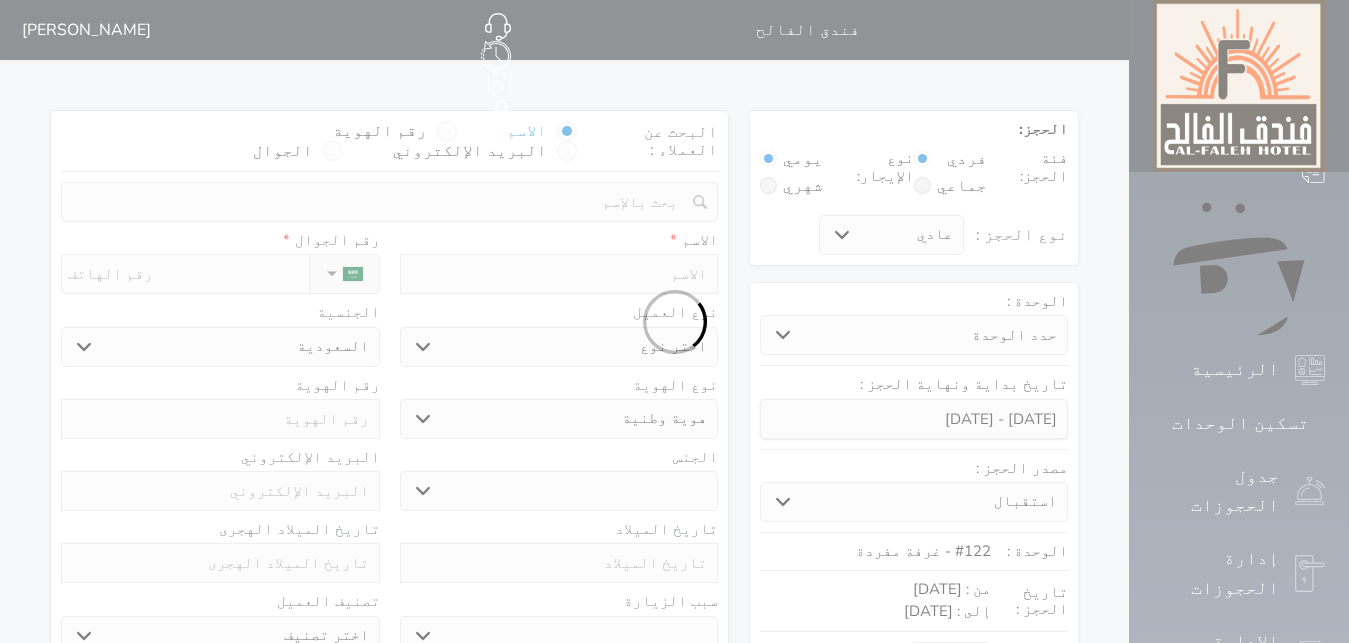 select 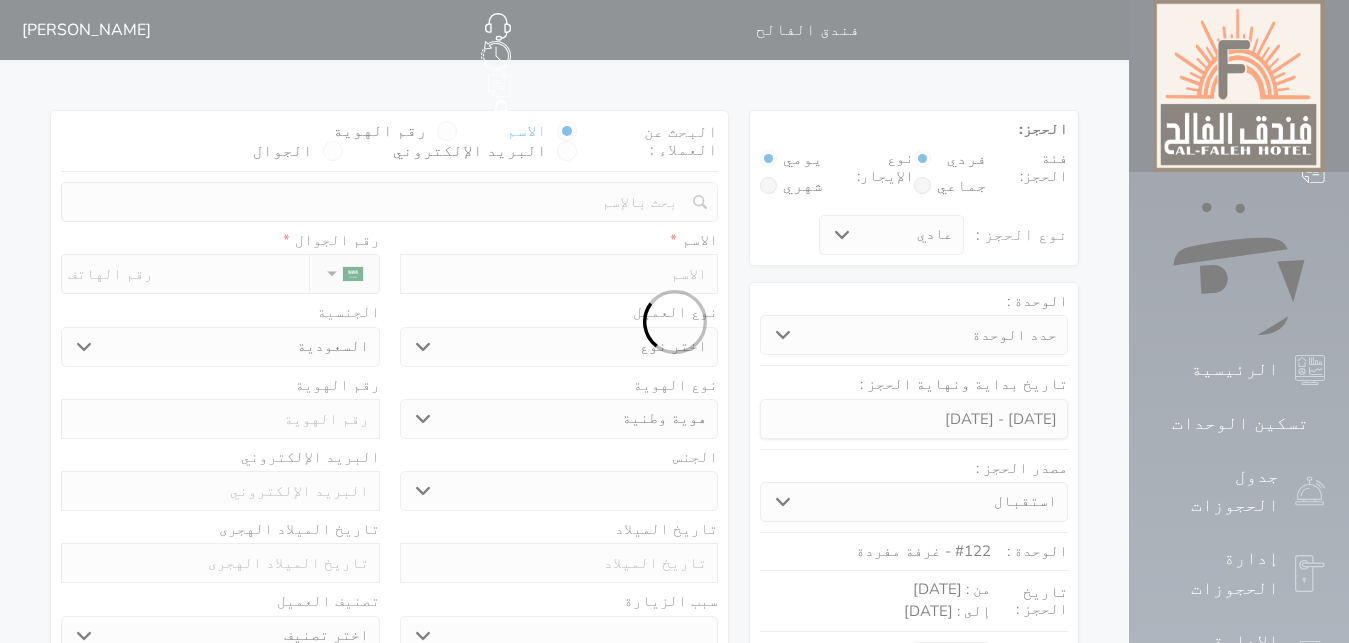 select 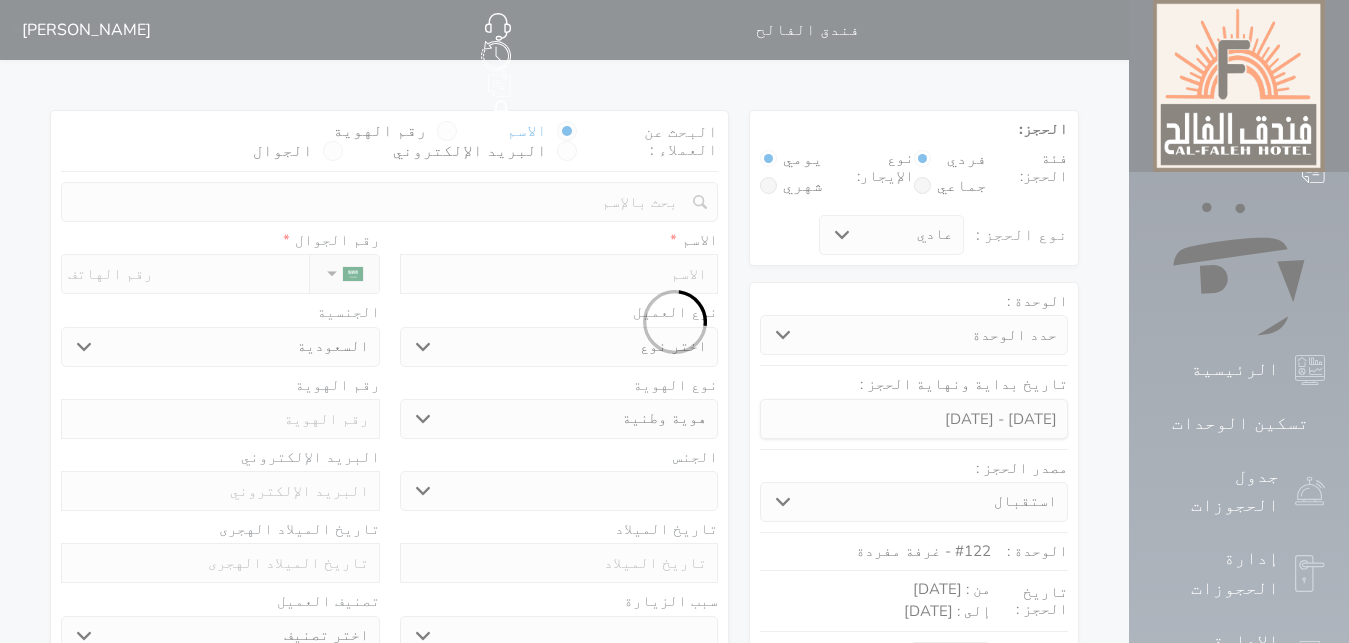 select 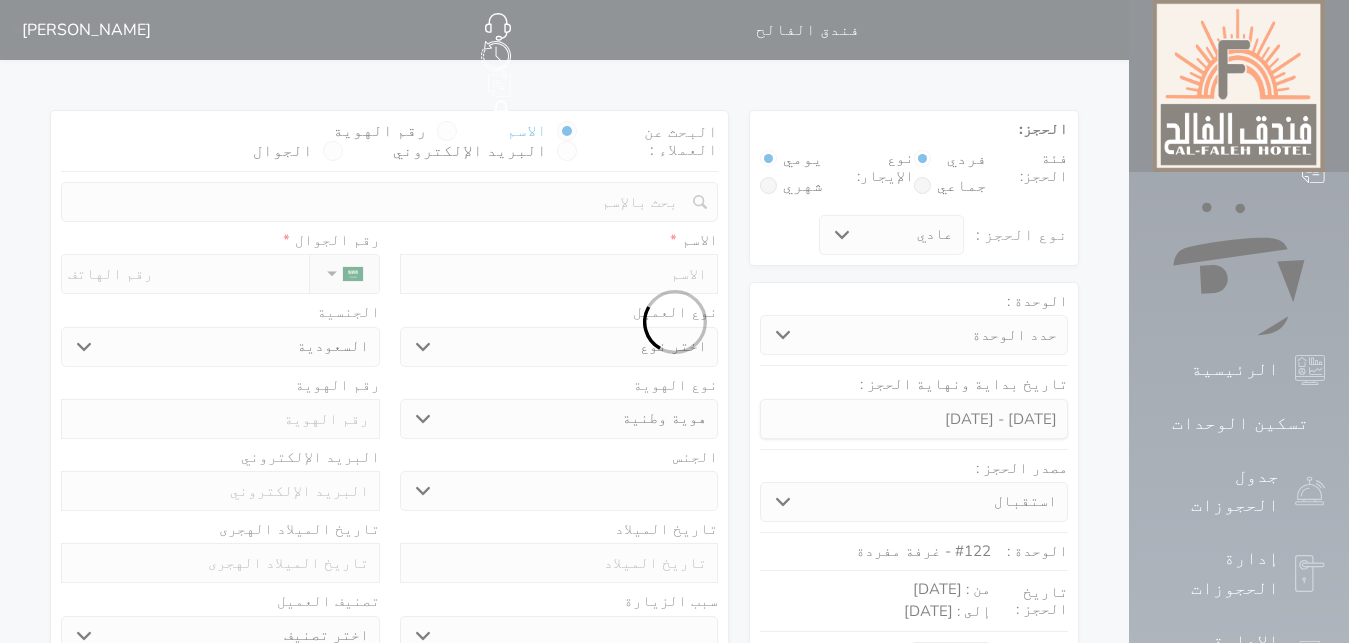 select 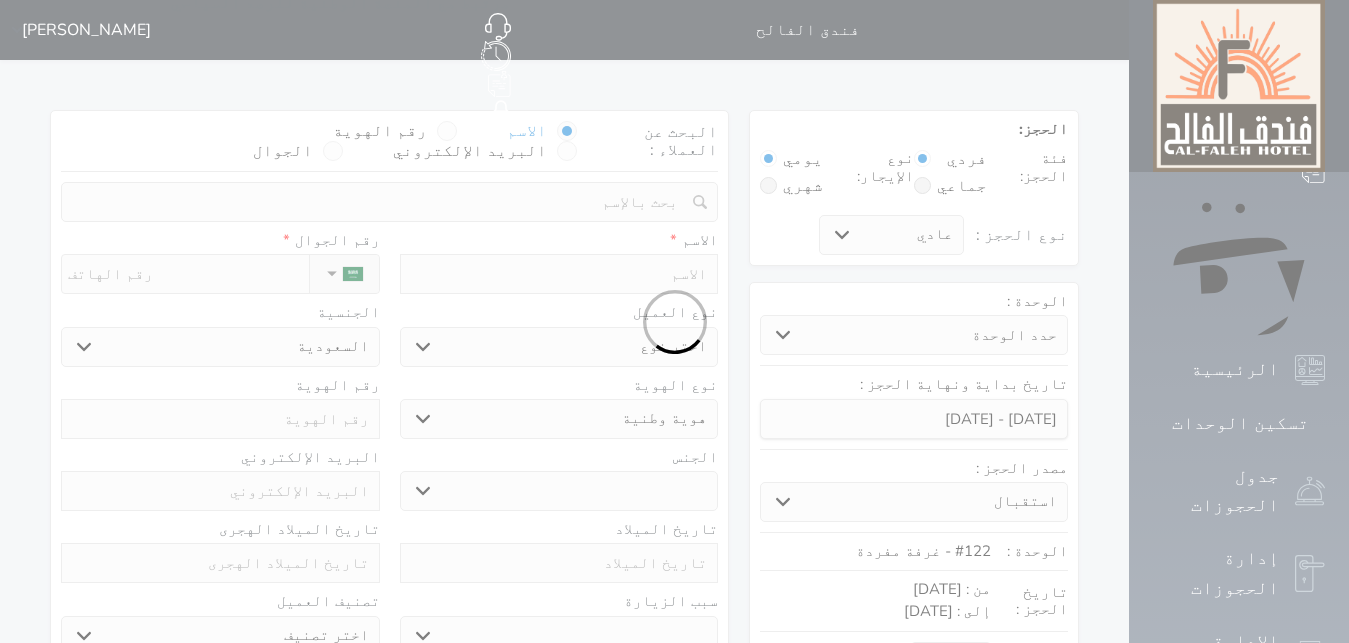 select 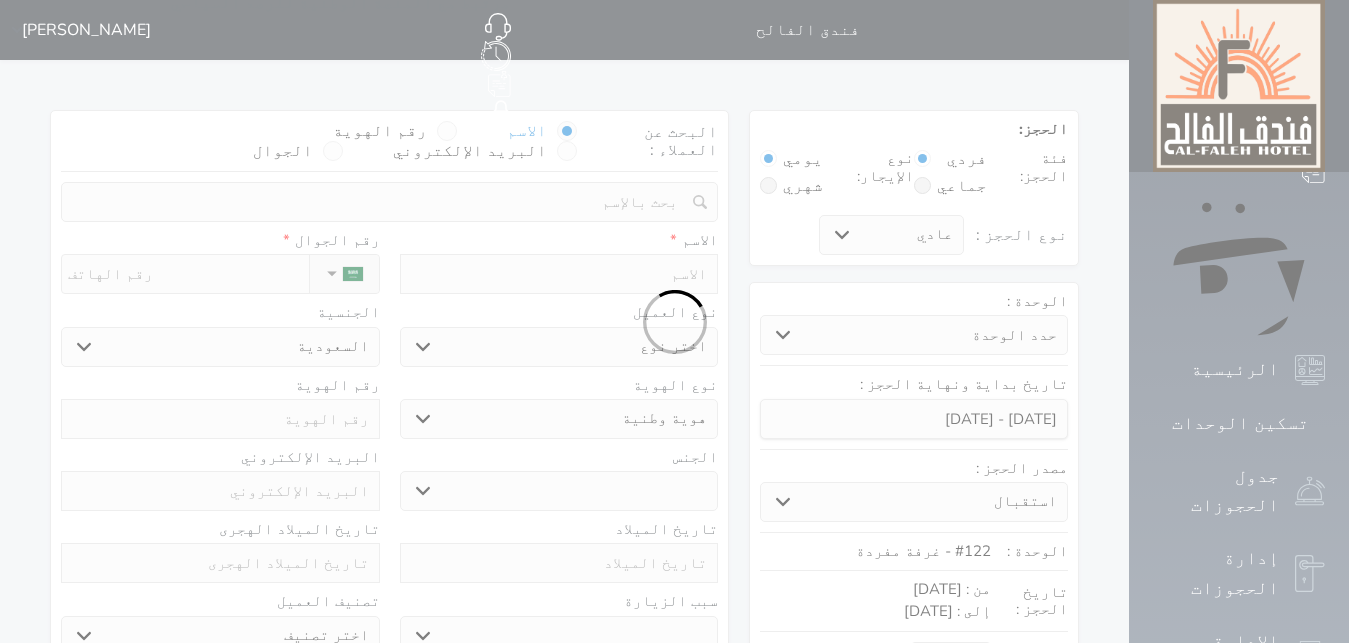 select 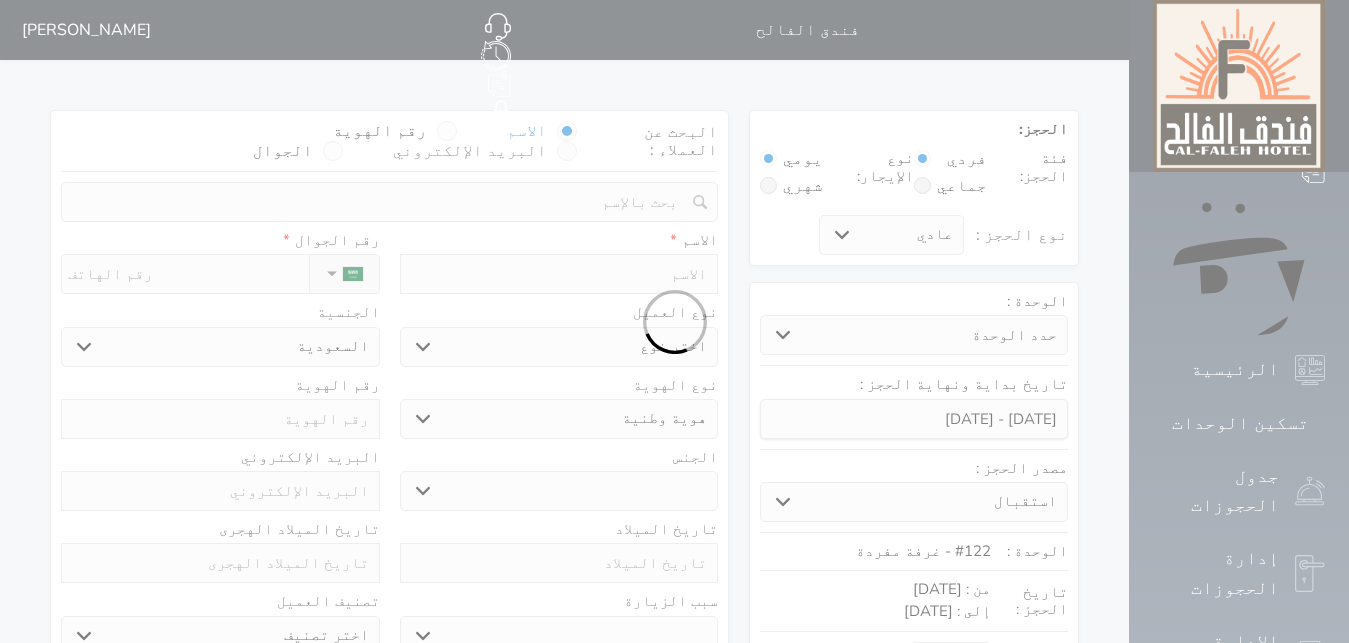 select on "1" 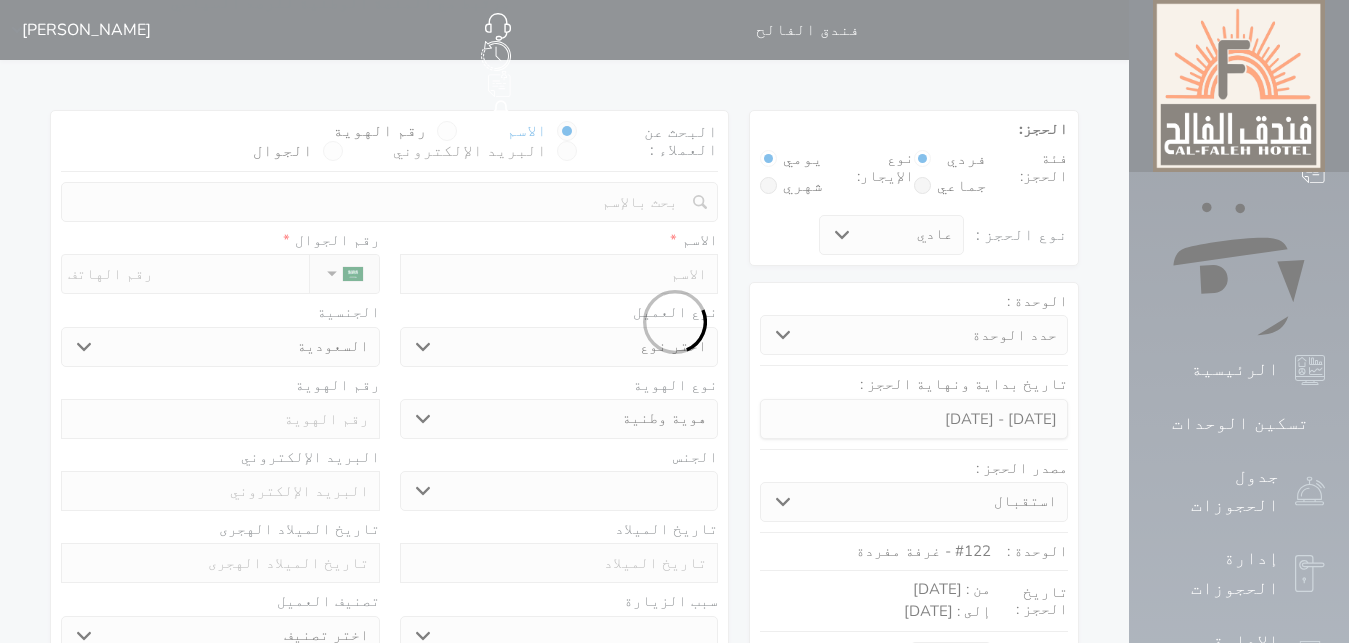 select on "7" 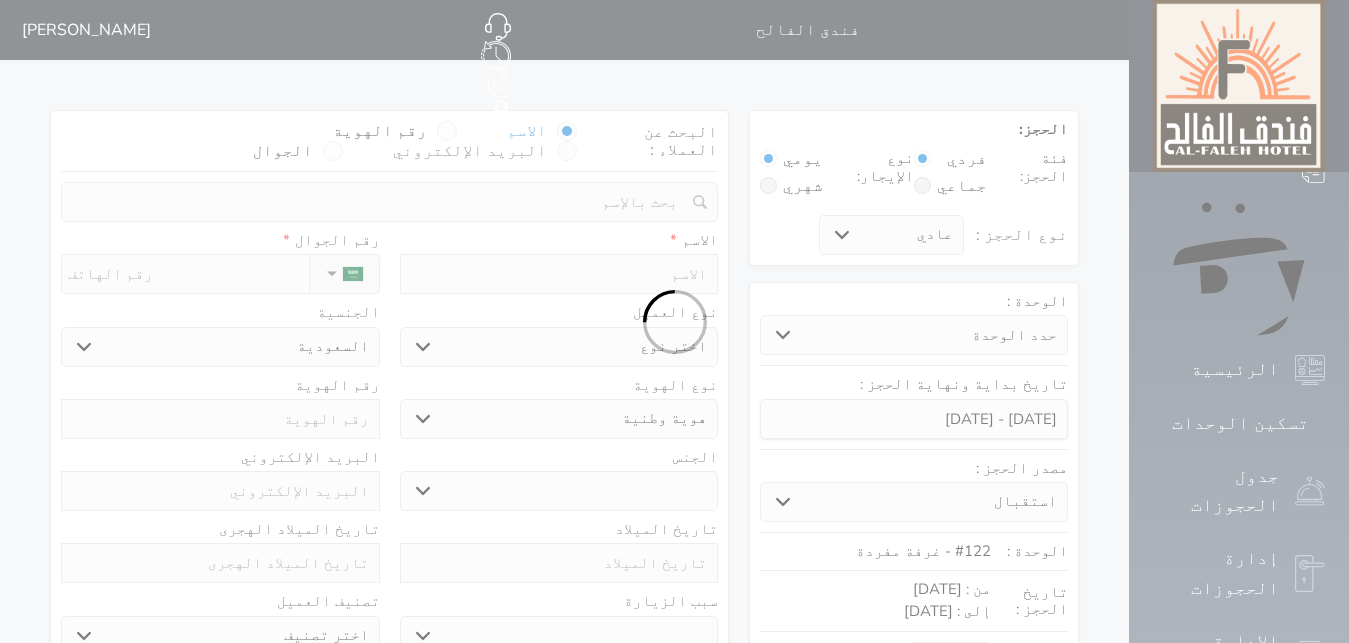 select 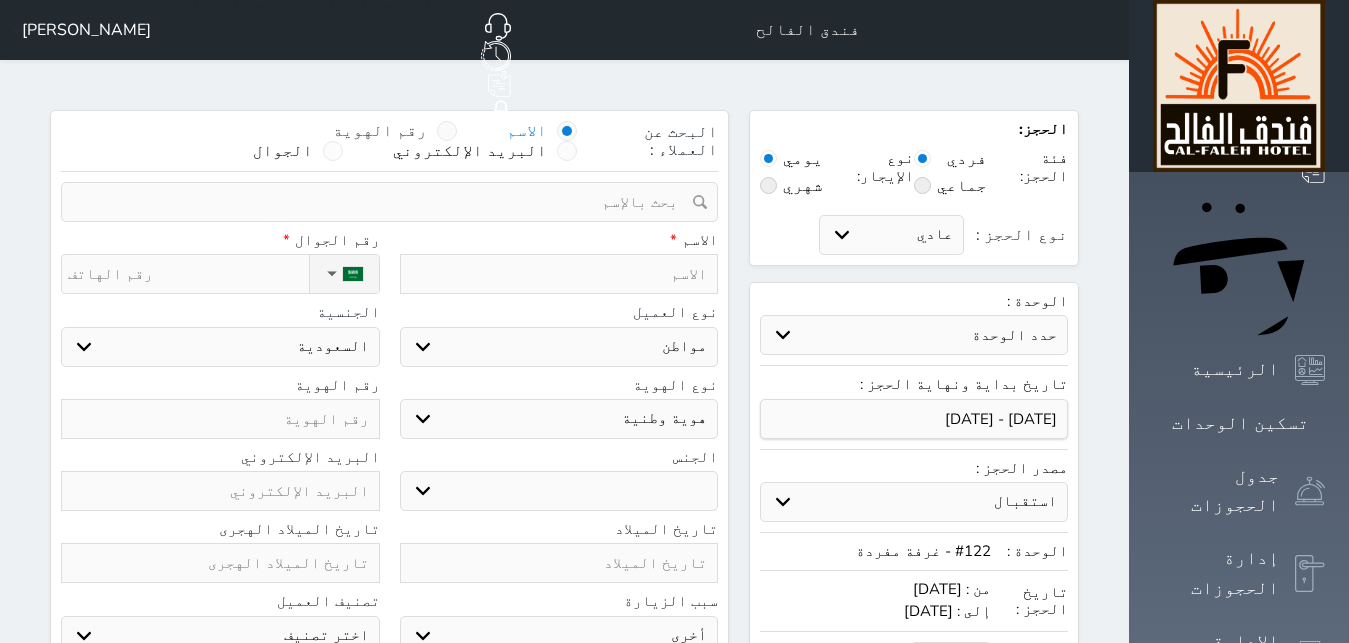 click at bounding box center [447, 131] 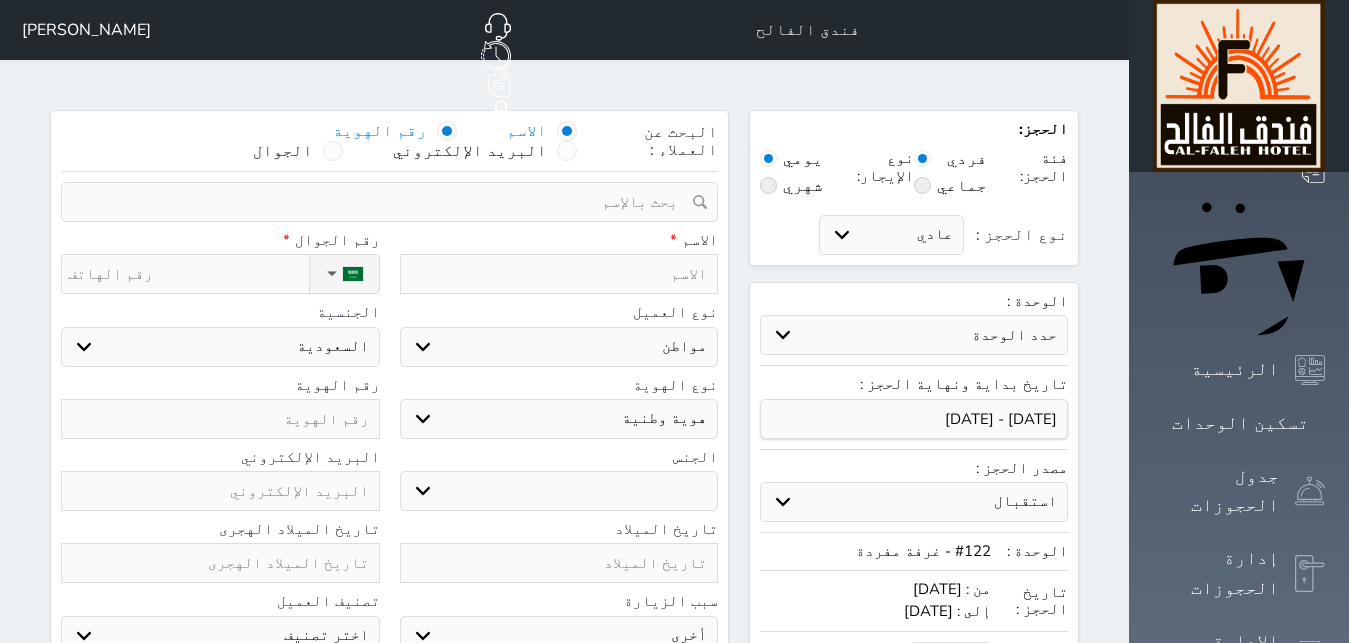 select 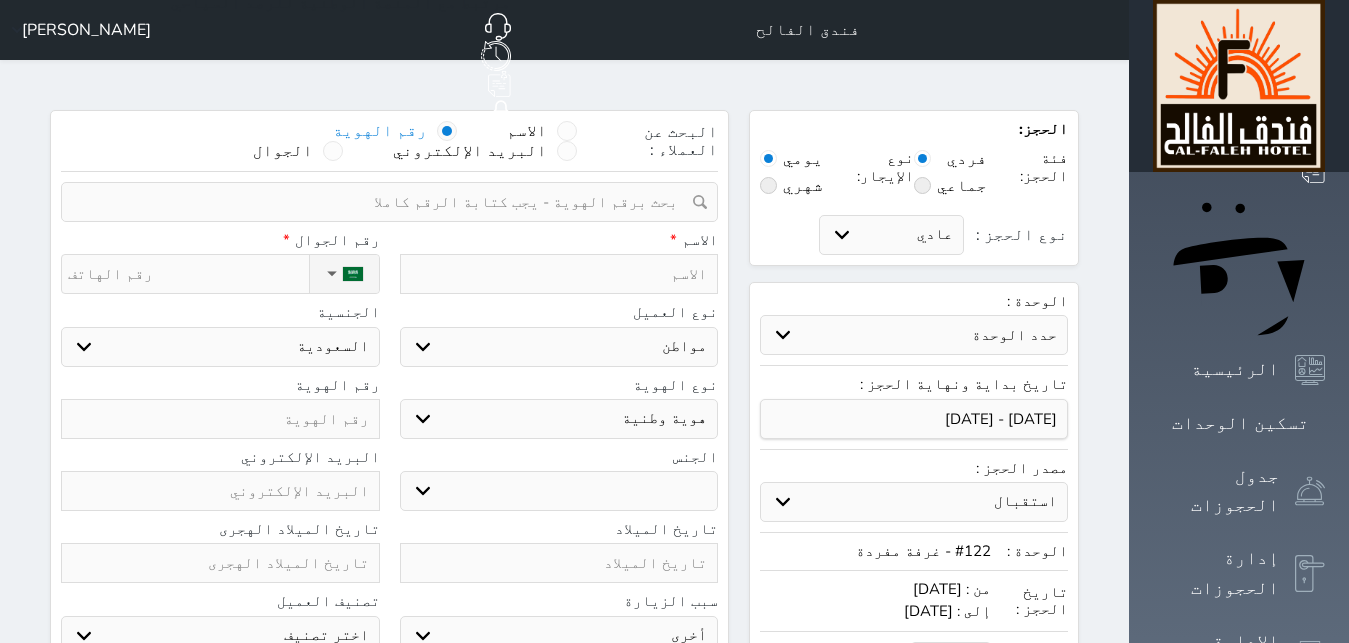 click at bounding box center [382, 202] 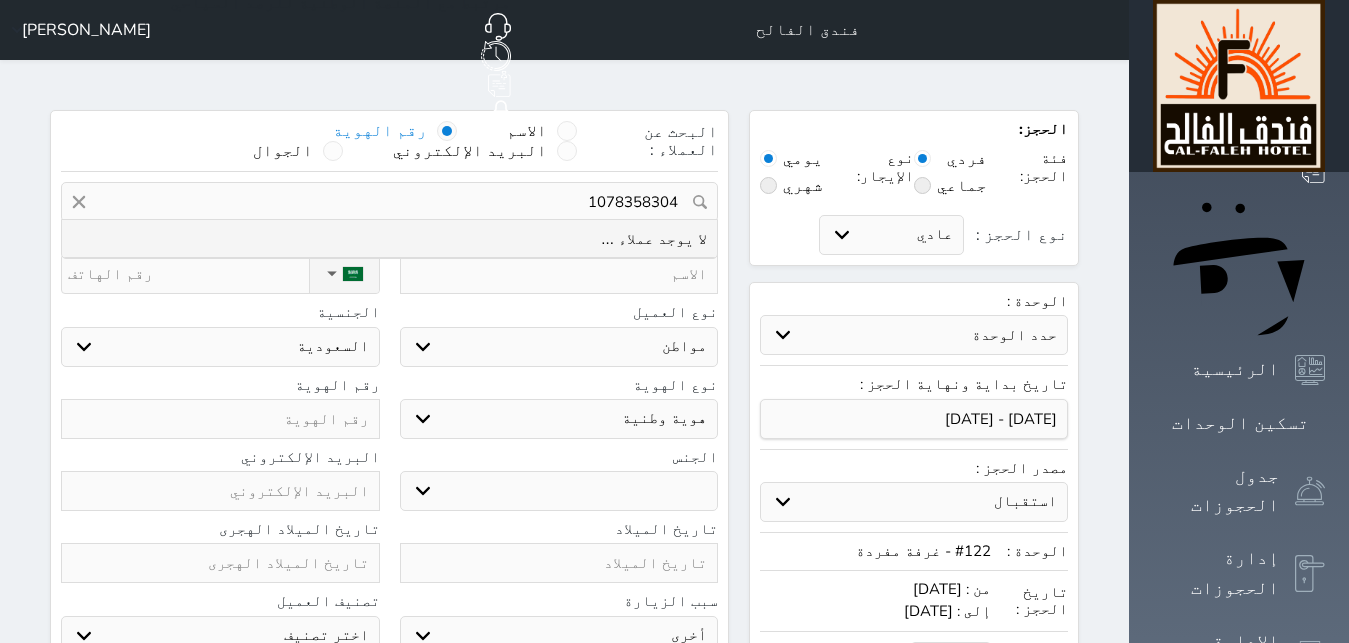 click on "1078358304" at bounding box center (389, 202) 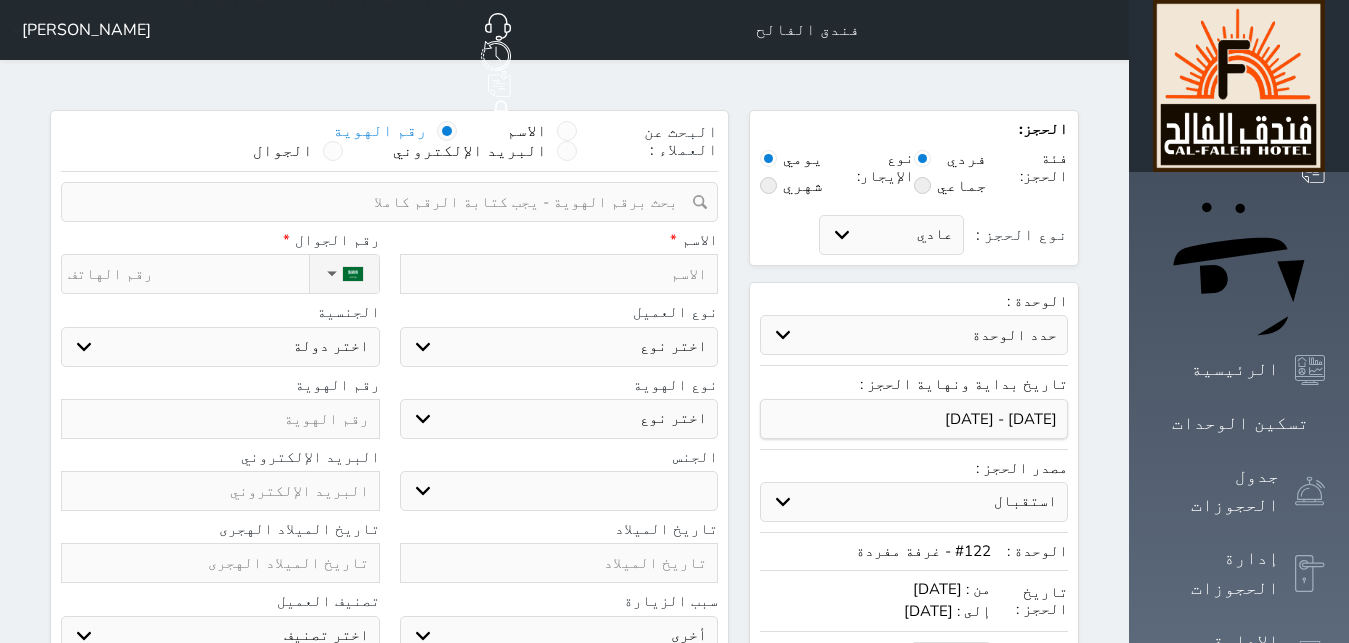 type on "ي" 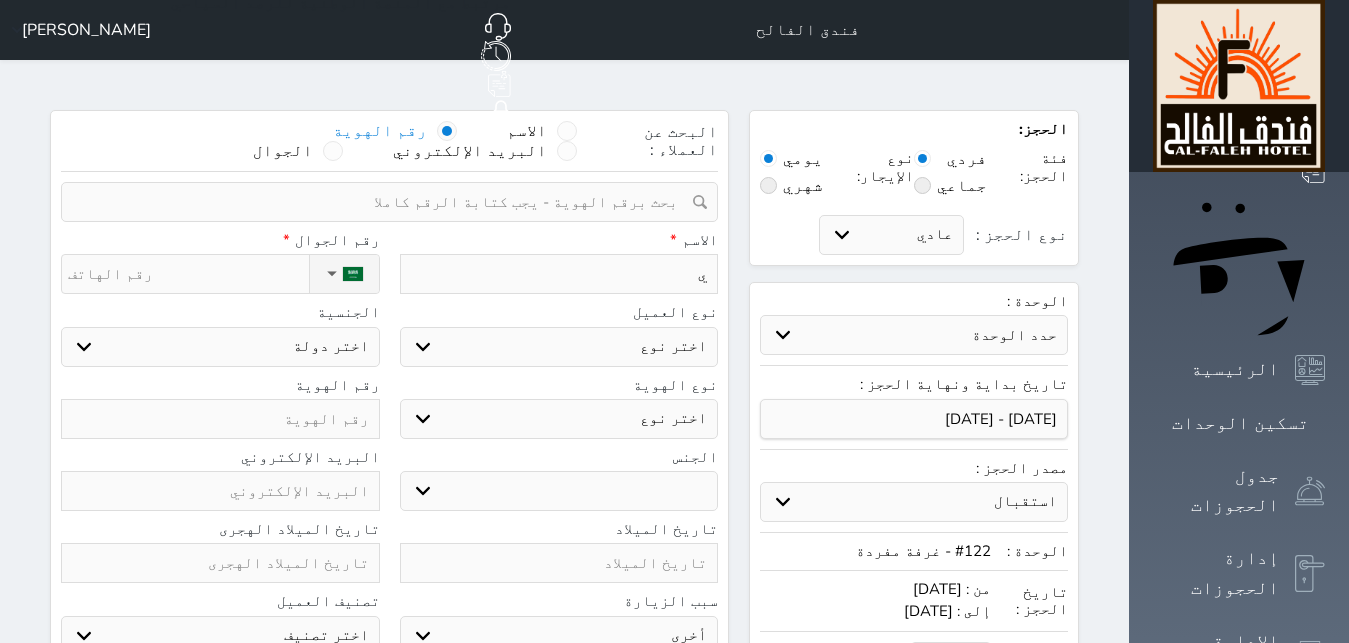 type on "يح" 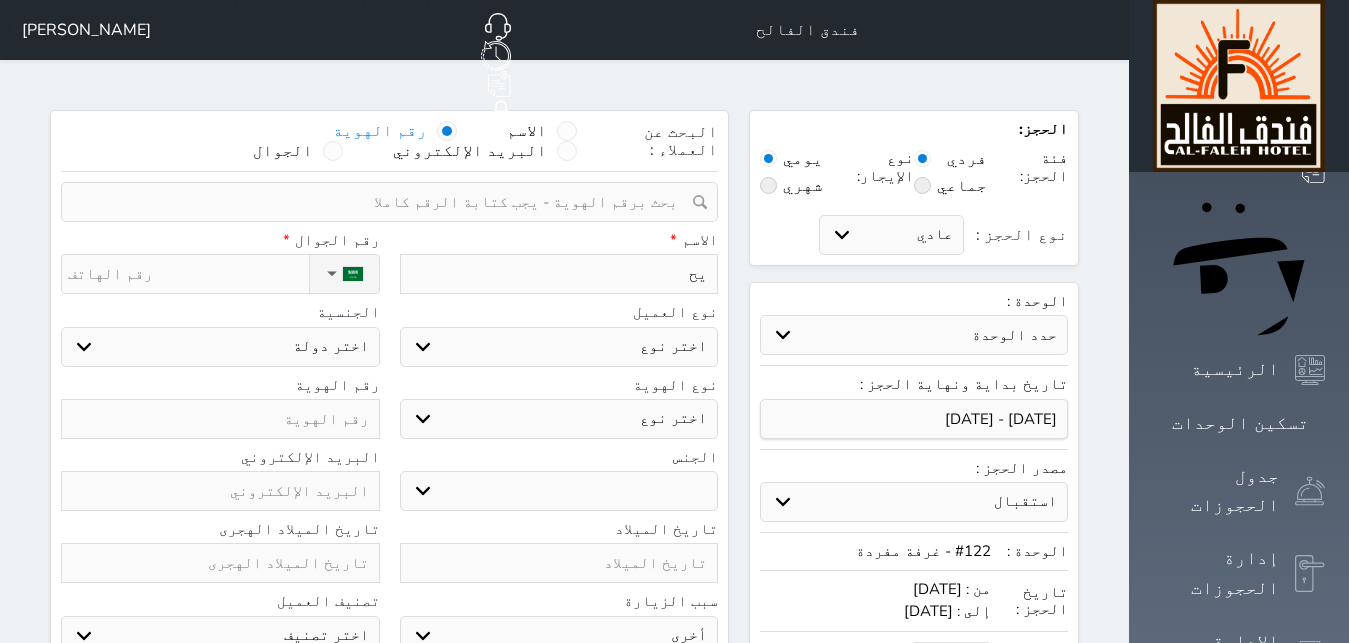 type on "يحي" 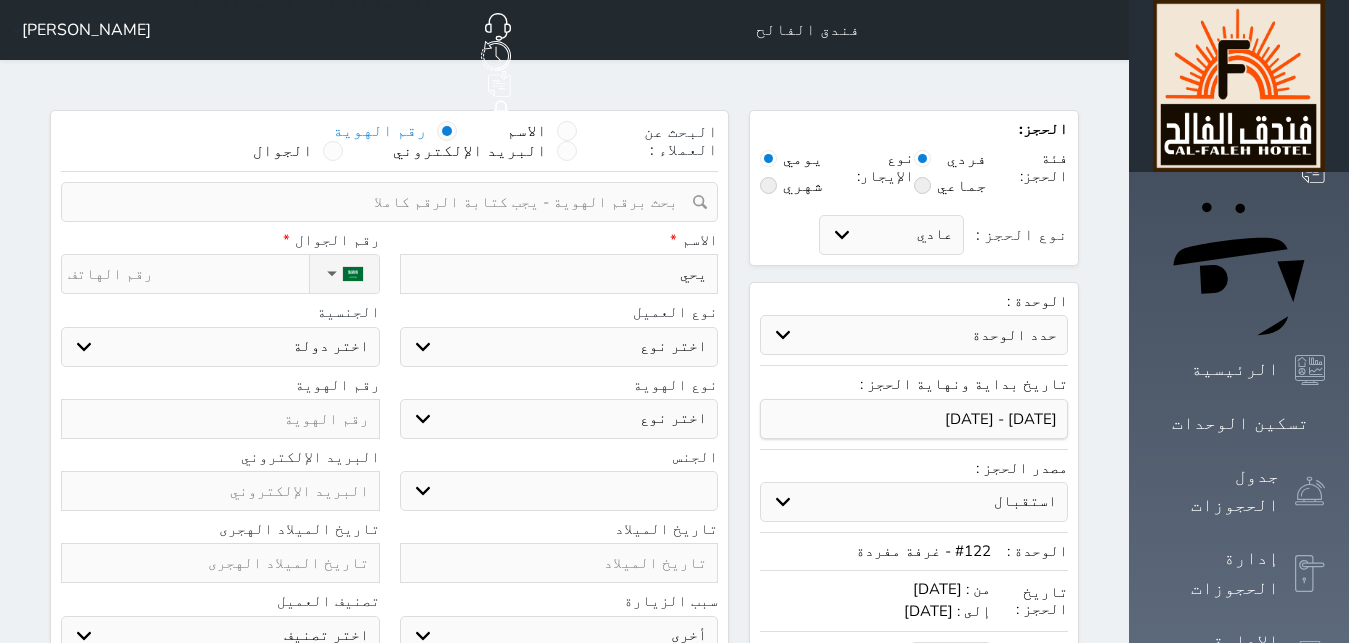 type on "يحي" 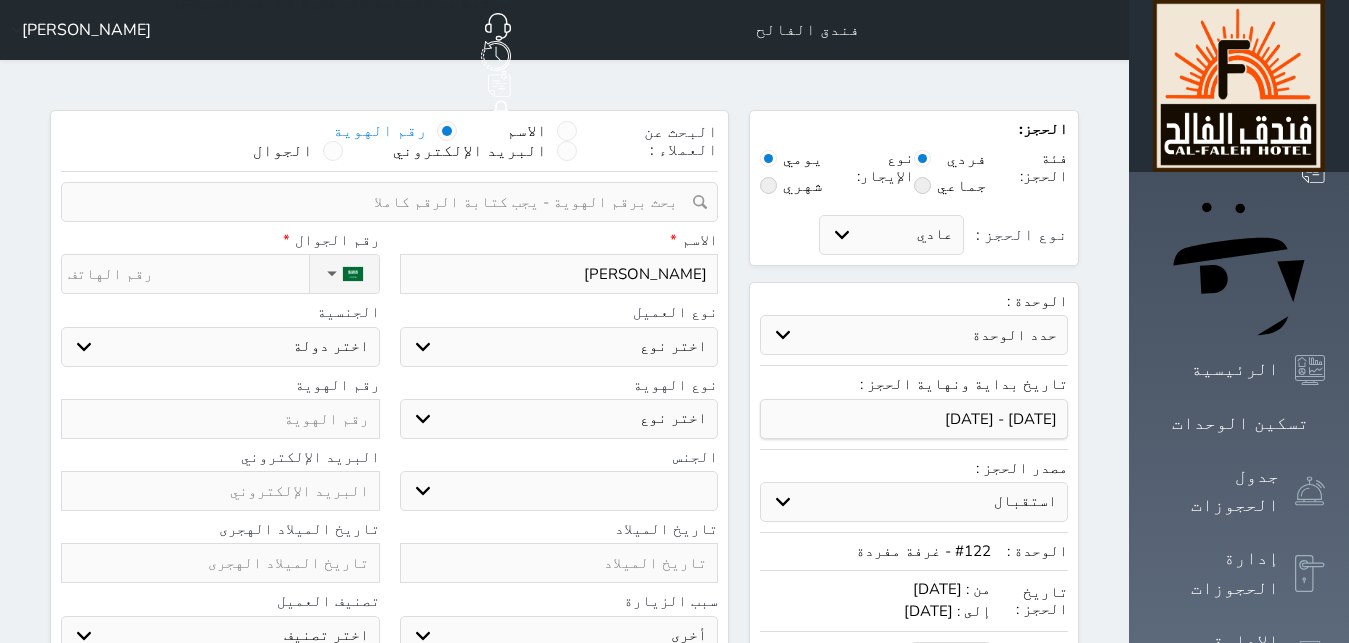 type on "[PERSON_NAME]" 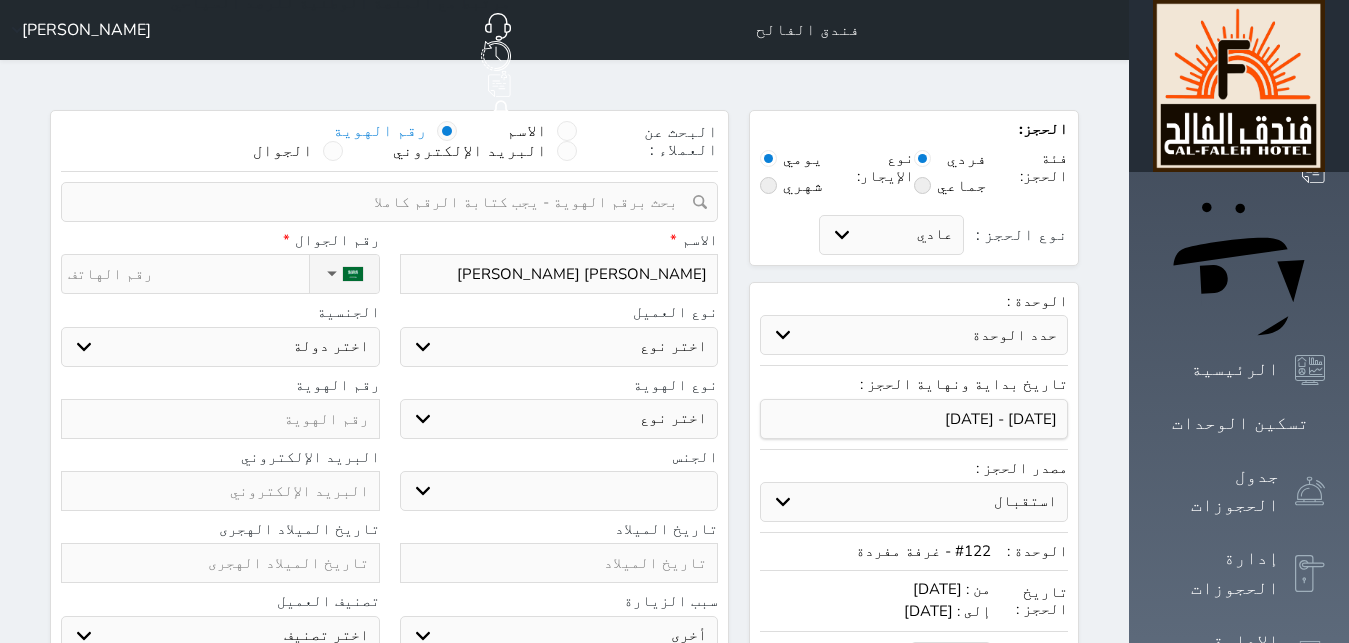 type on "[PERSON_NAME] [PERSON_NAME]" 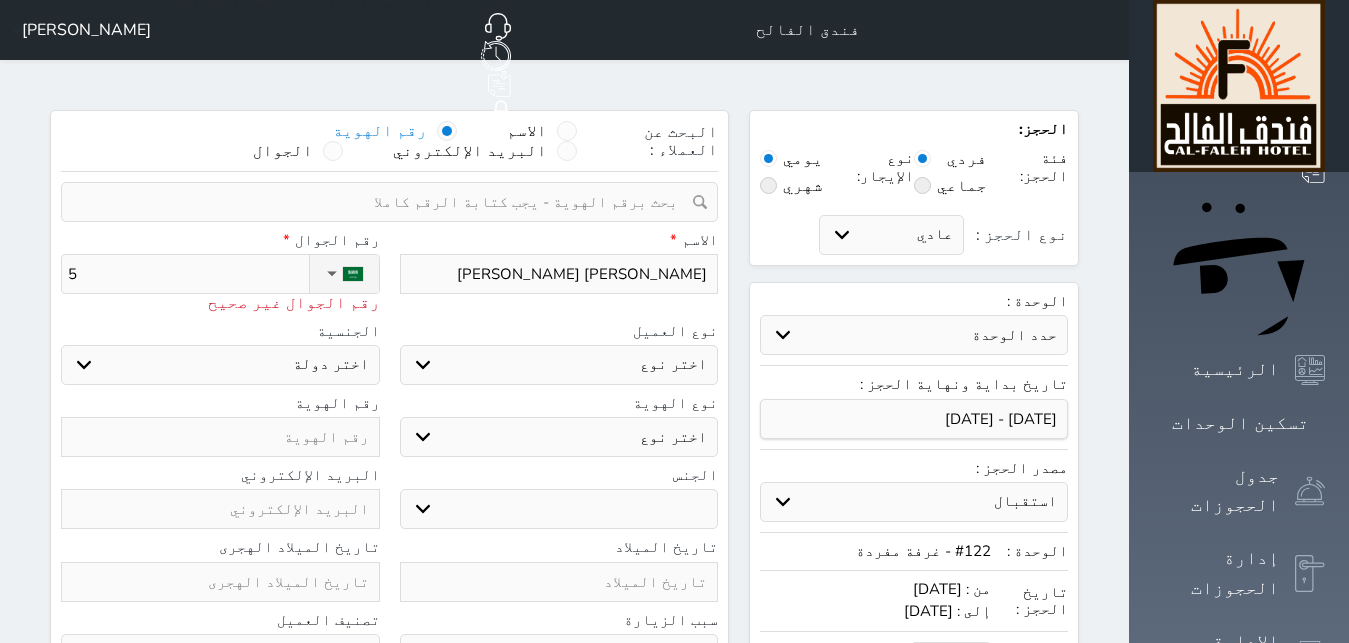 type on "55" 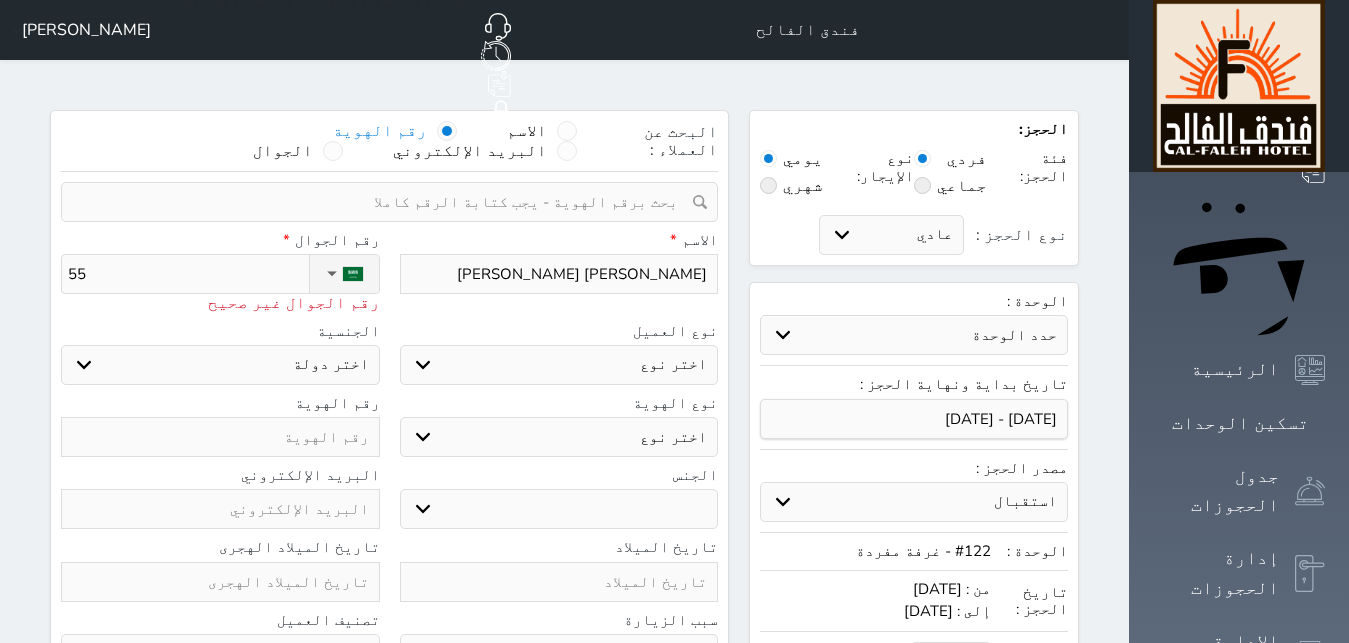 type on "558" 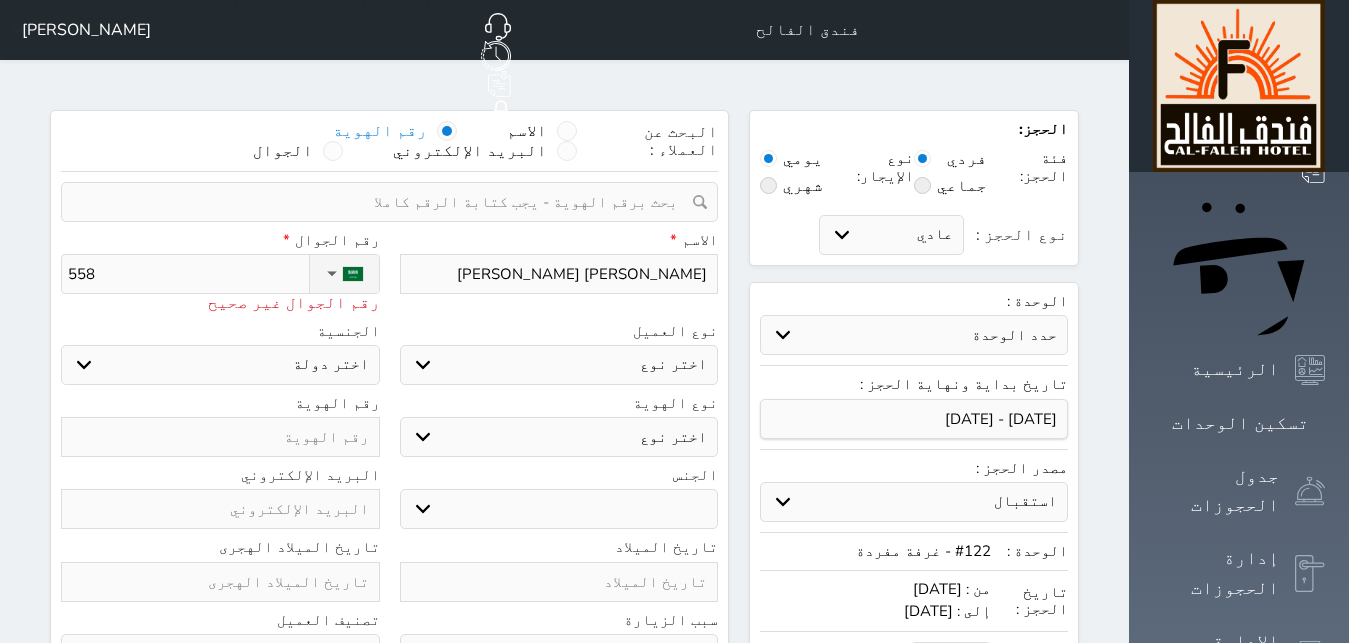 select 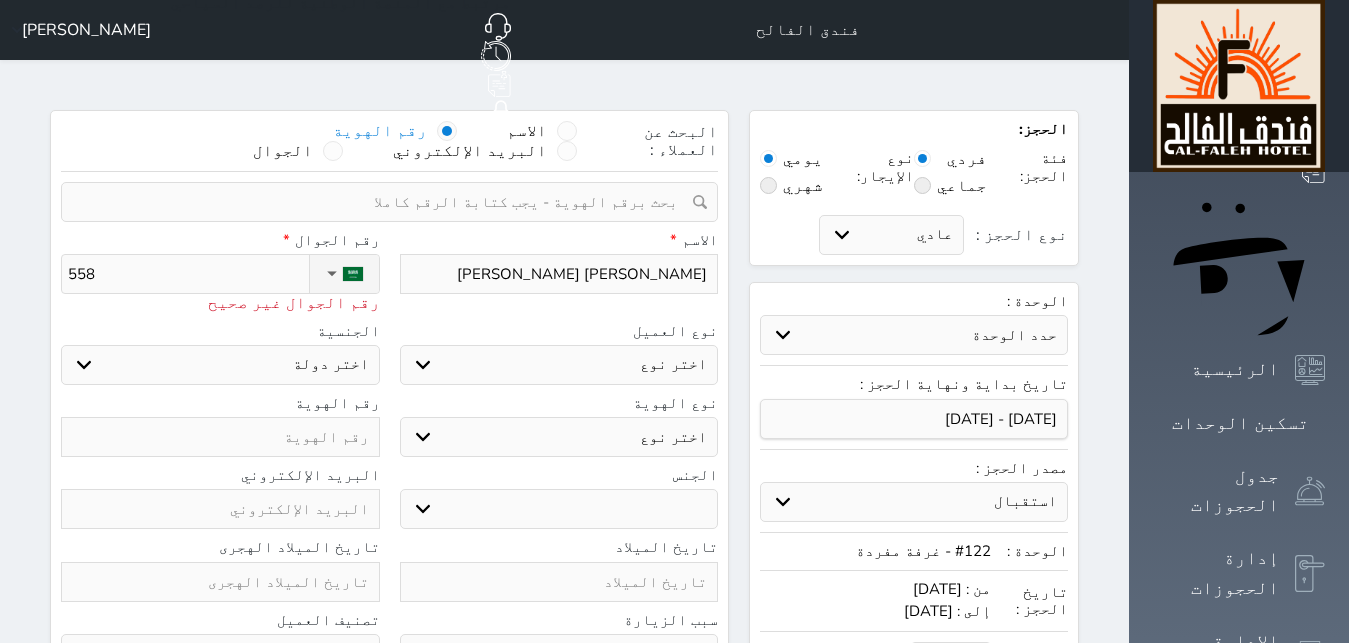type on "5584" 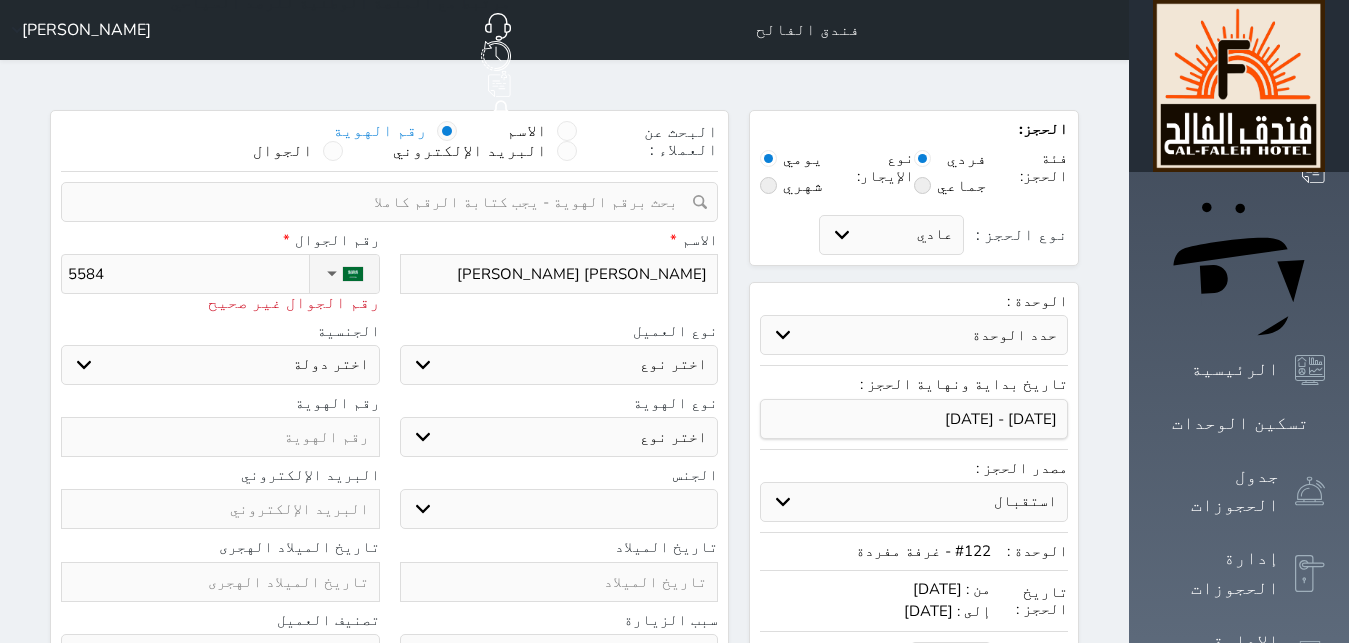 type on "55845" 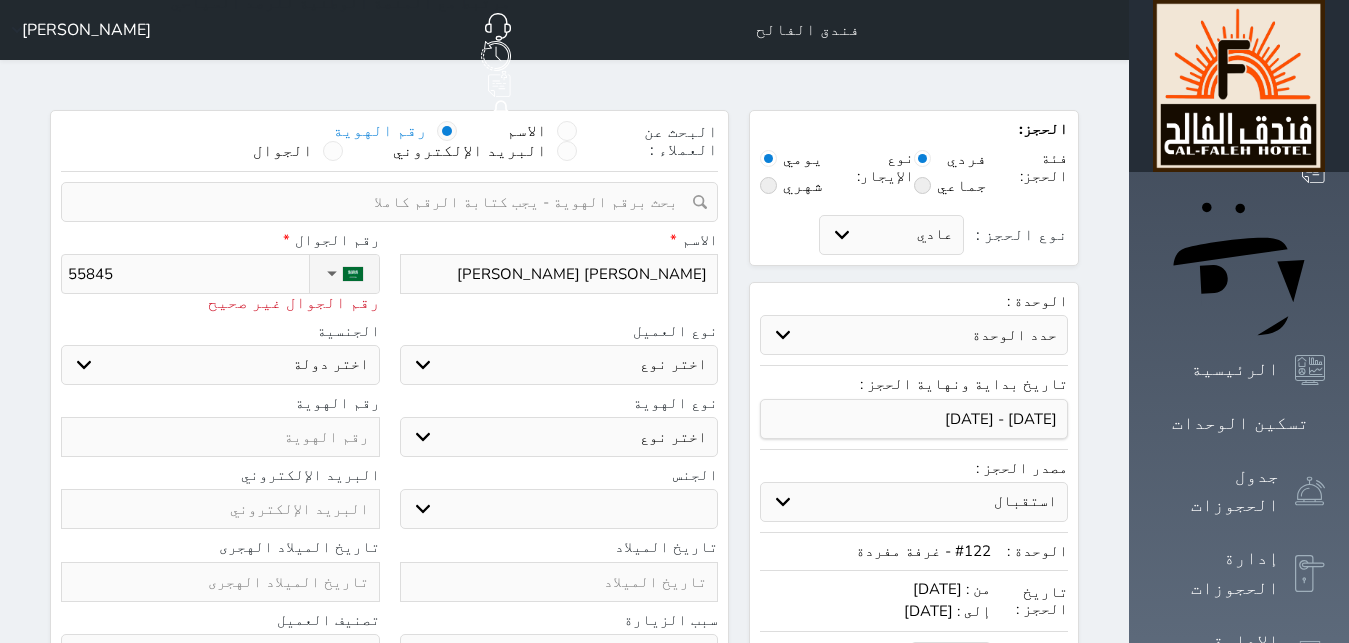 type on "558458" 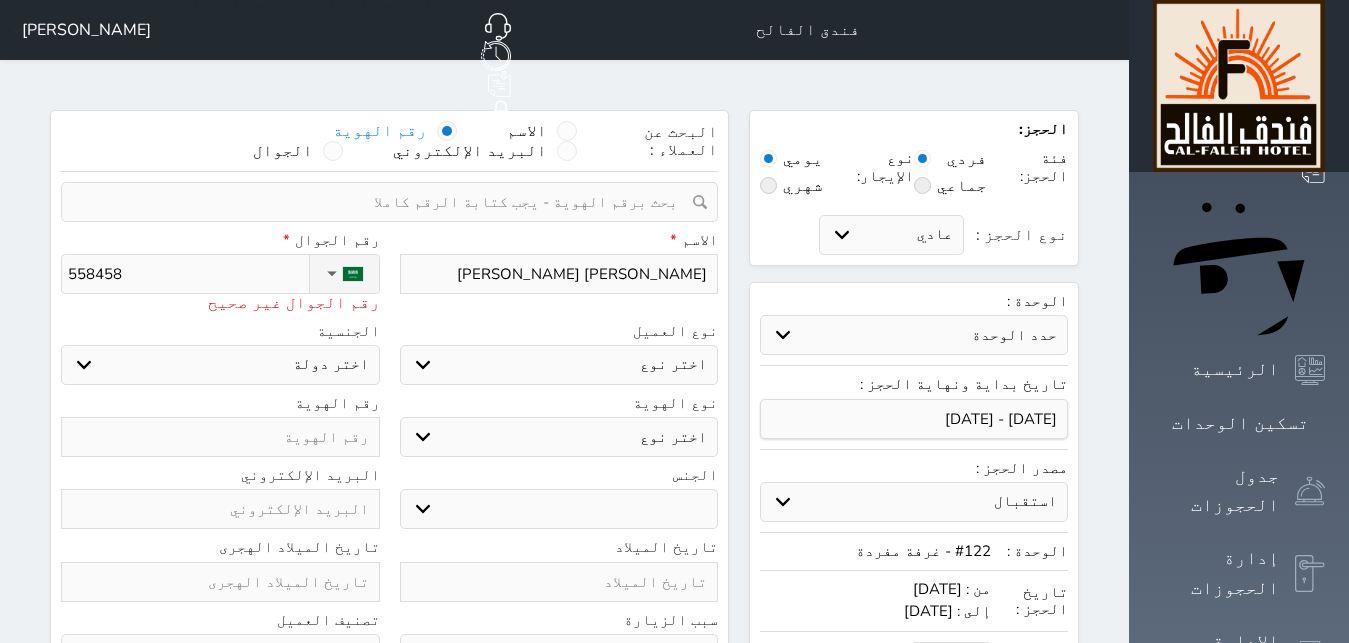 type on "5584582" 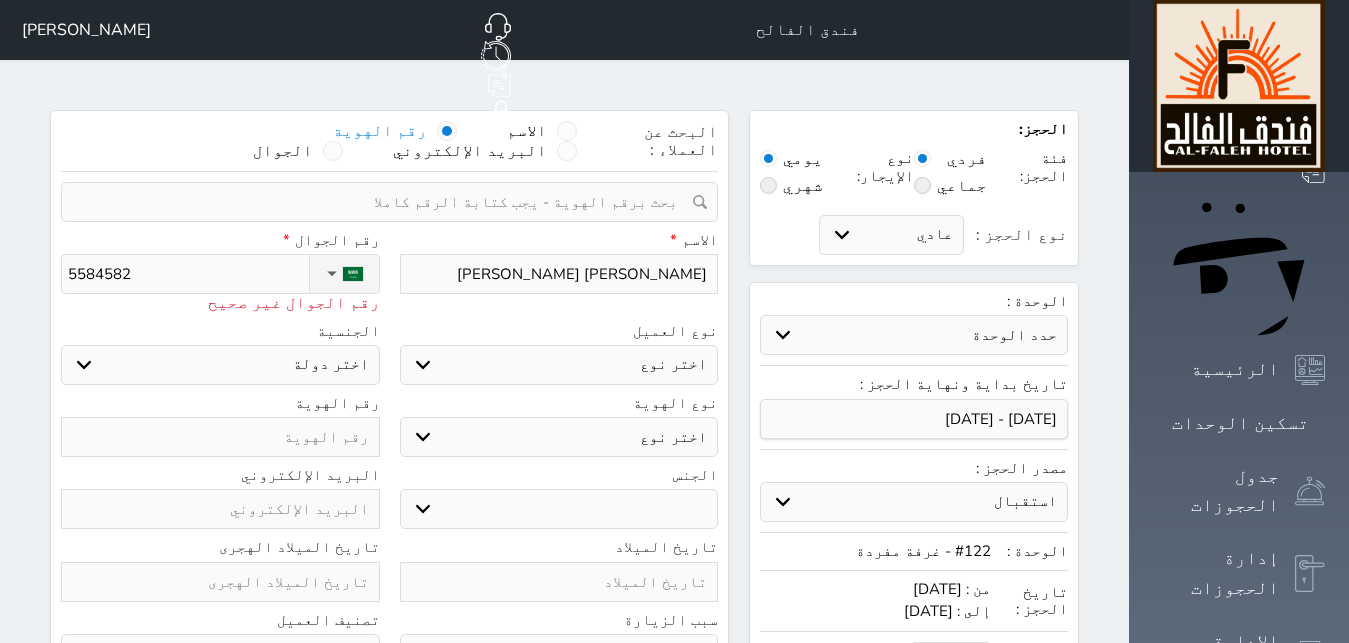 type on "55845825" 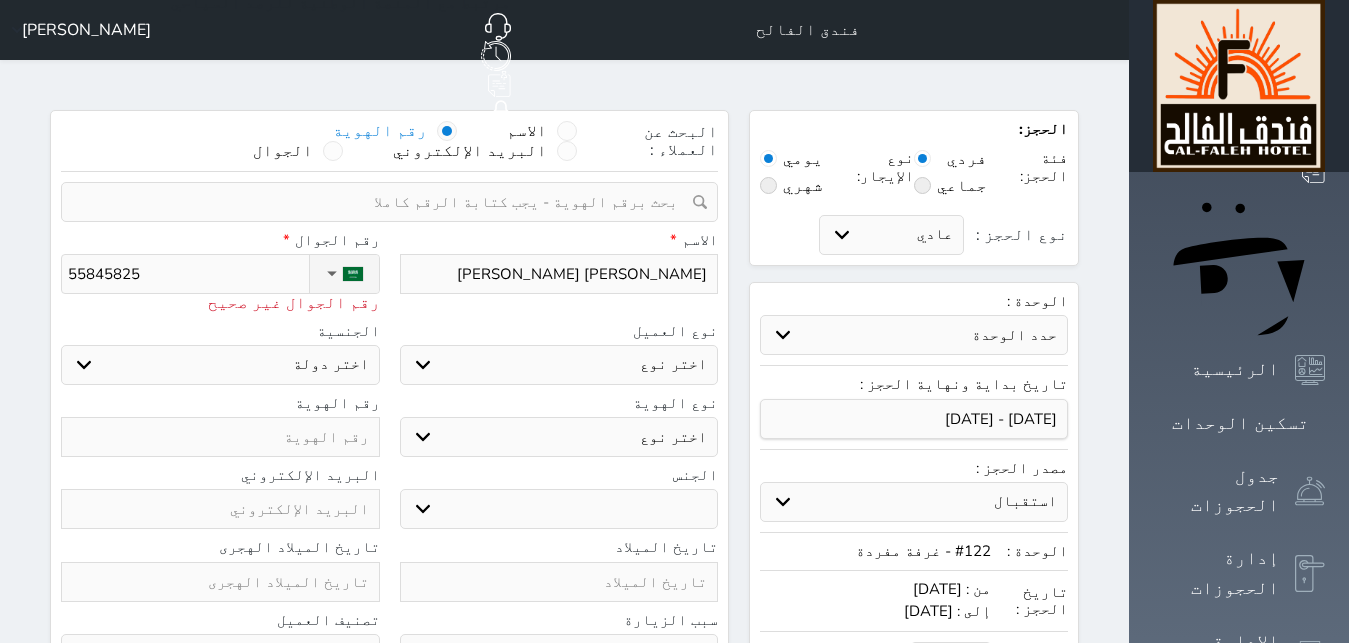 type on "[PHONE_NUMBER]" 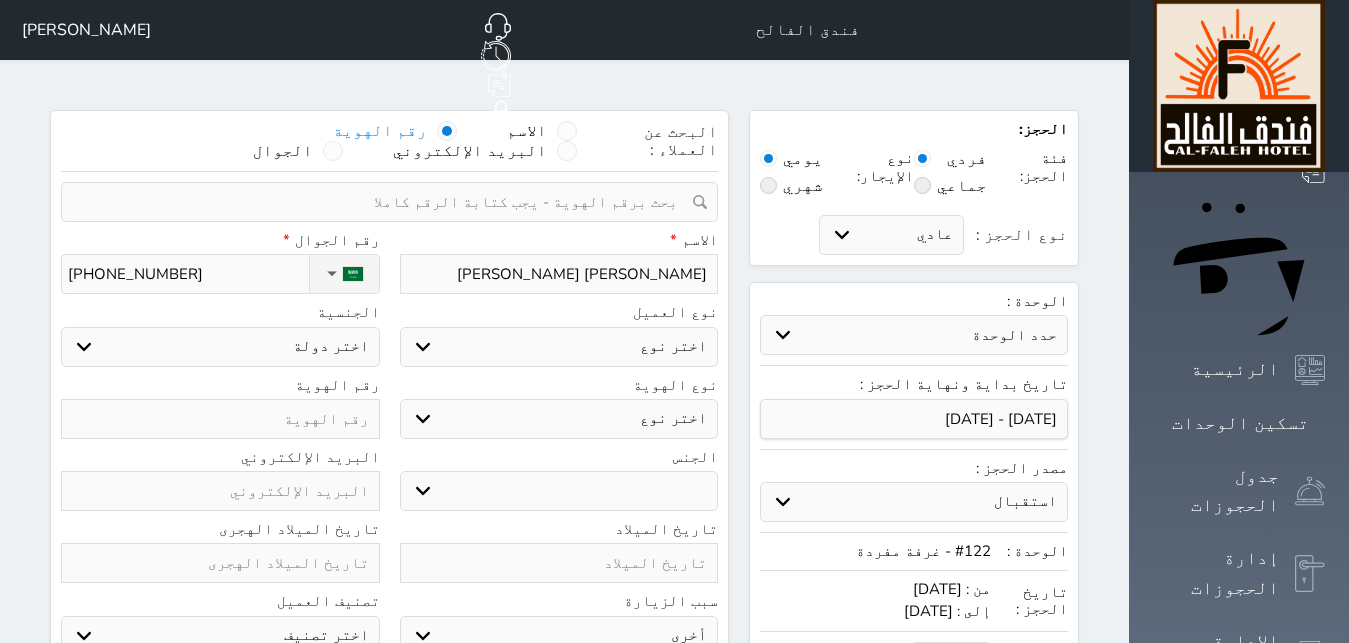 type on "[PHONE_NUMBER]" 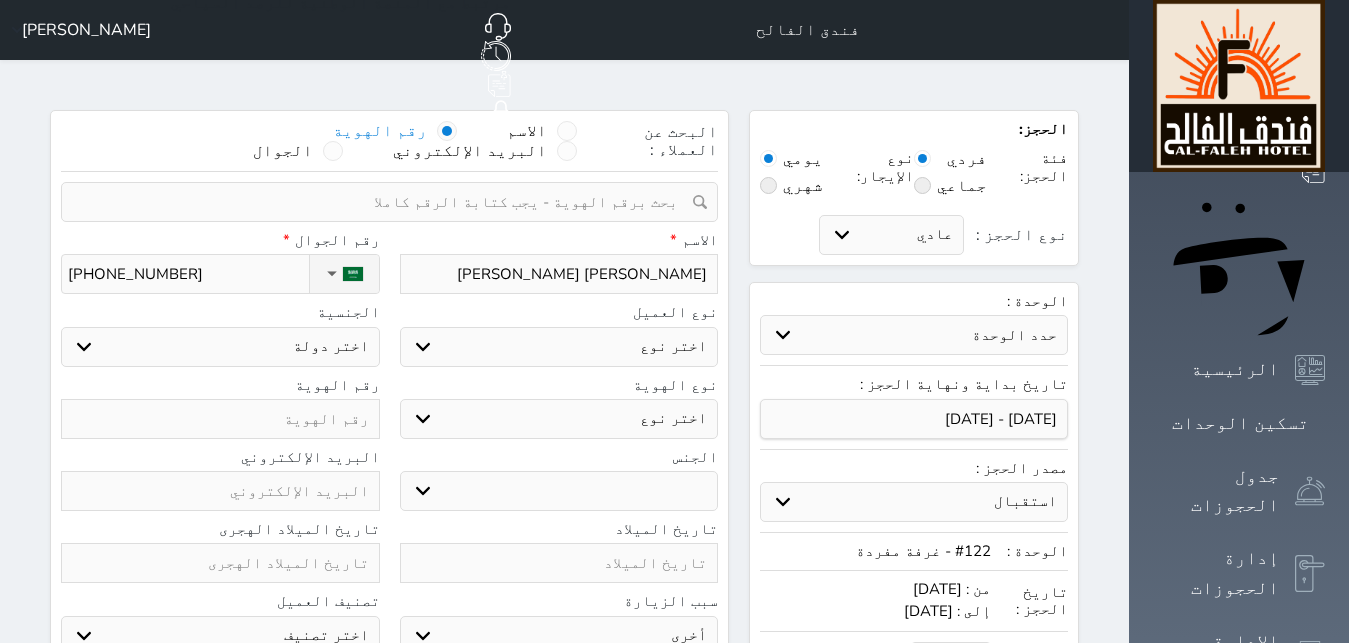 click on "اختر نوع   مواطن مواطن خليجي زائر مقيم" at bounding box center [559, 347] 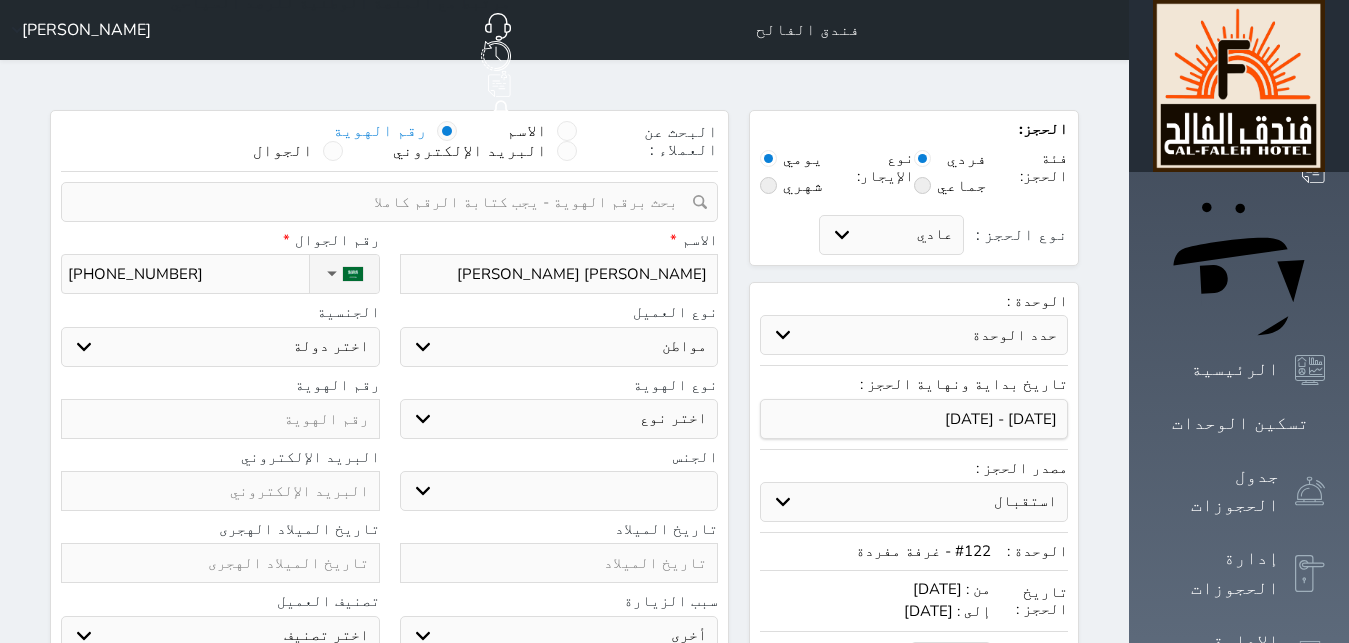 select on "113" 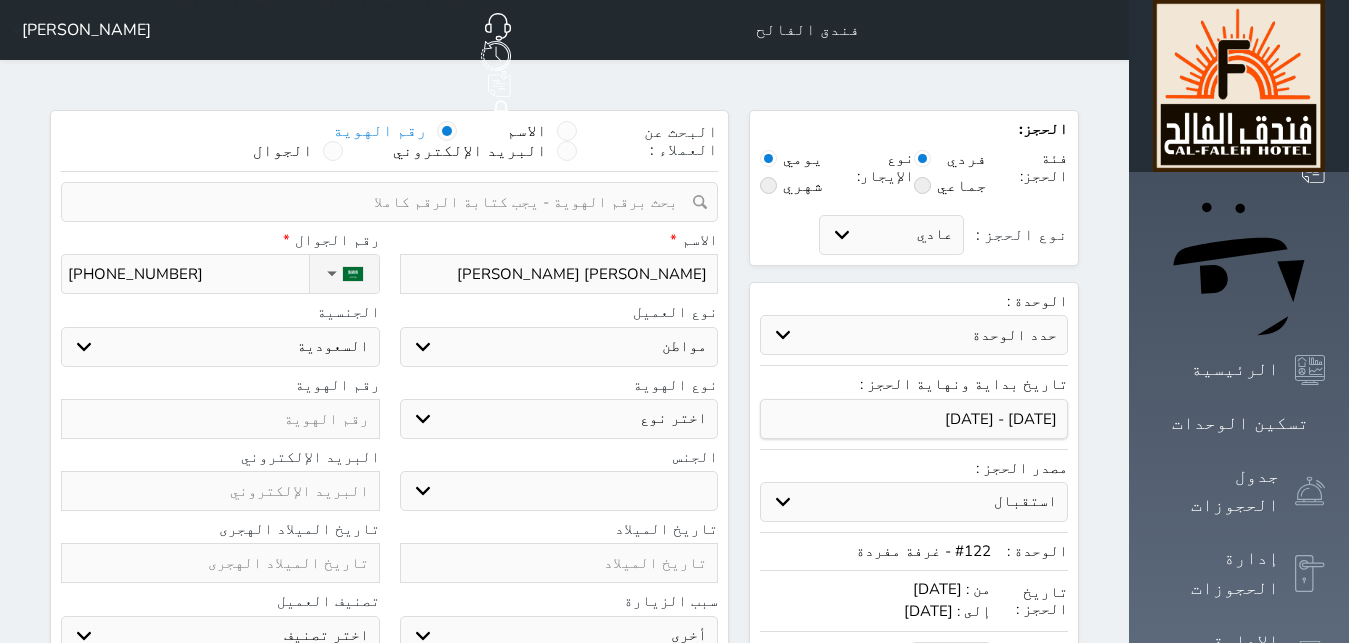 click on "اختر نوع   هوية وطنية هوية عائلية جواز السفر" at bounding box center [559, 419] 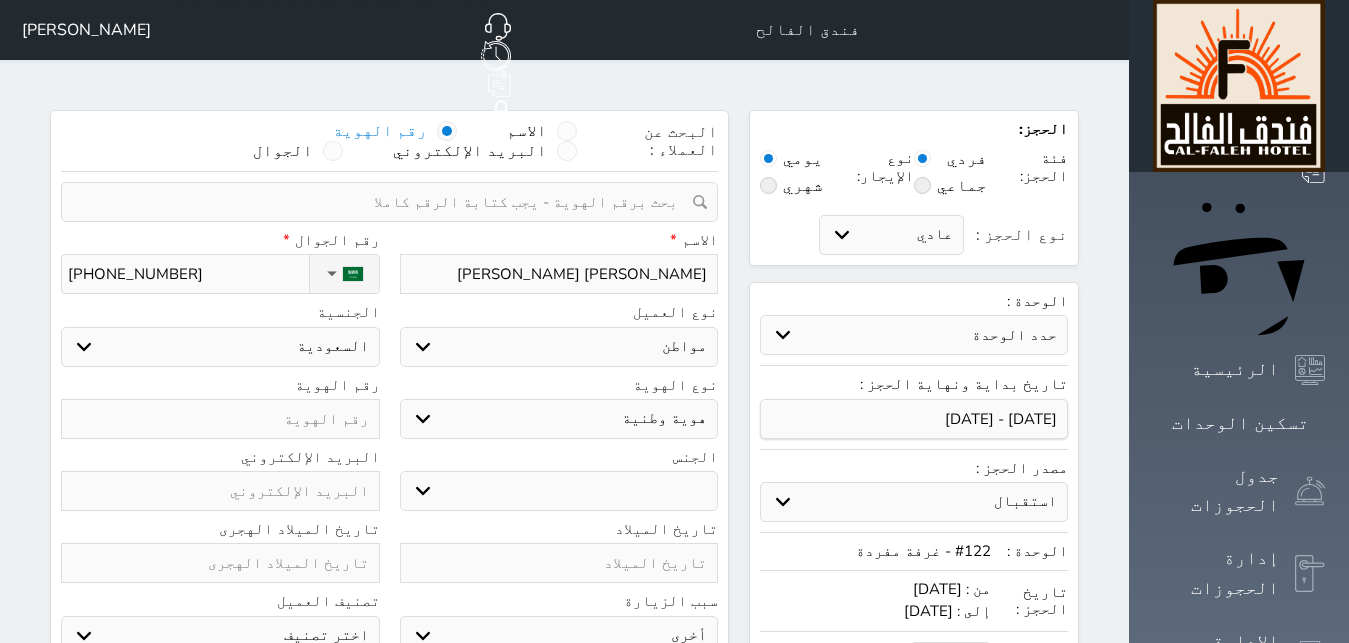 click at bounding box center [220, 419] 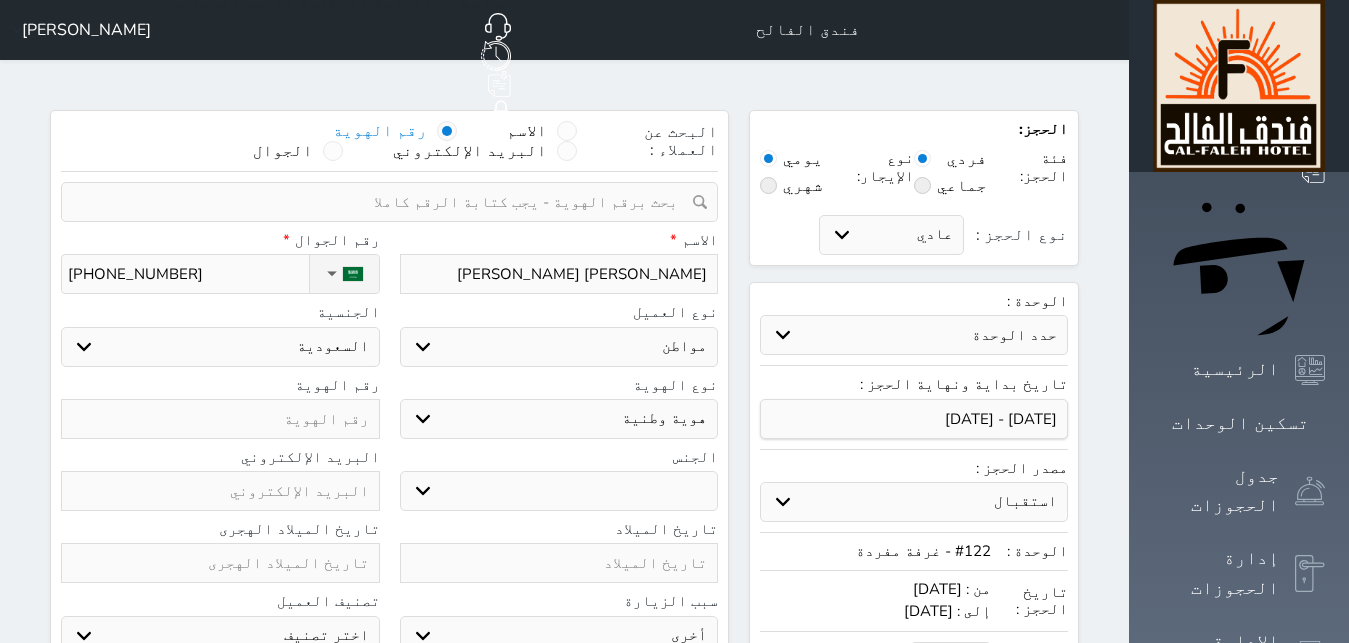 paste on "1078358304" 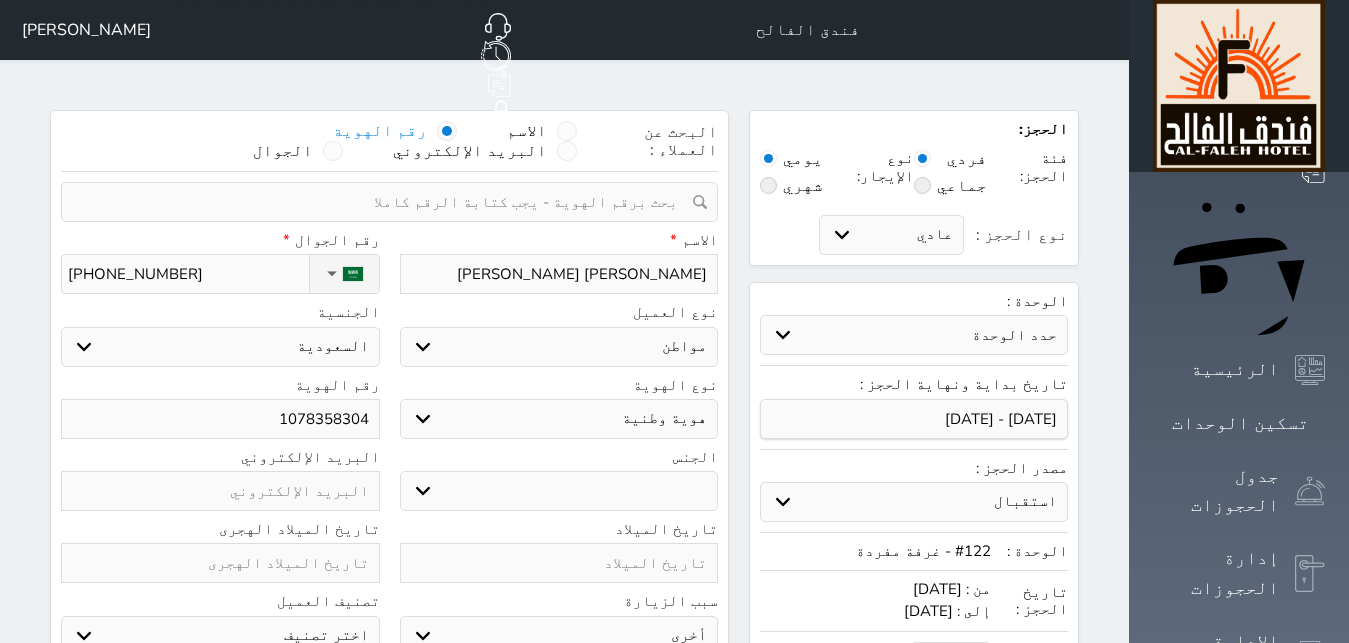 click on "ذكر   انثى" at bounding box center [559, 491] 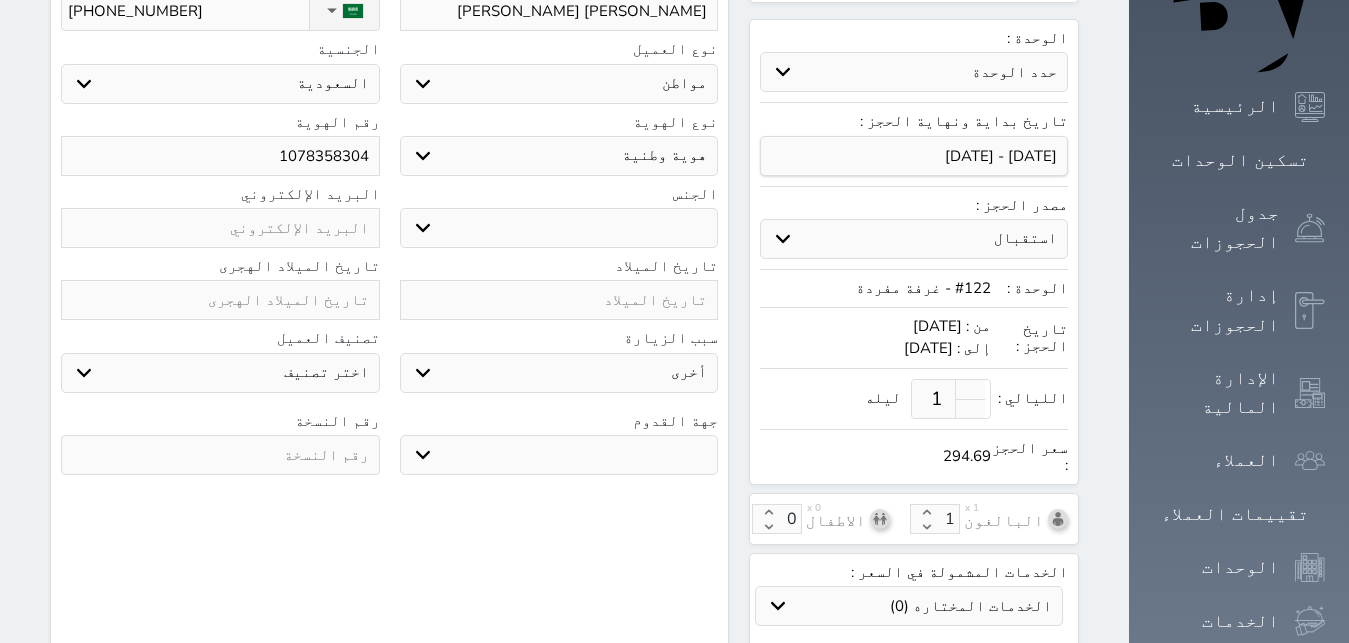 scroll, scrollTop: 306, scrollLeft: 0, axis: vertical 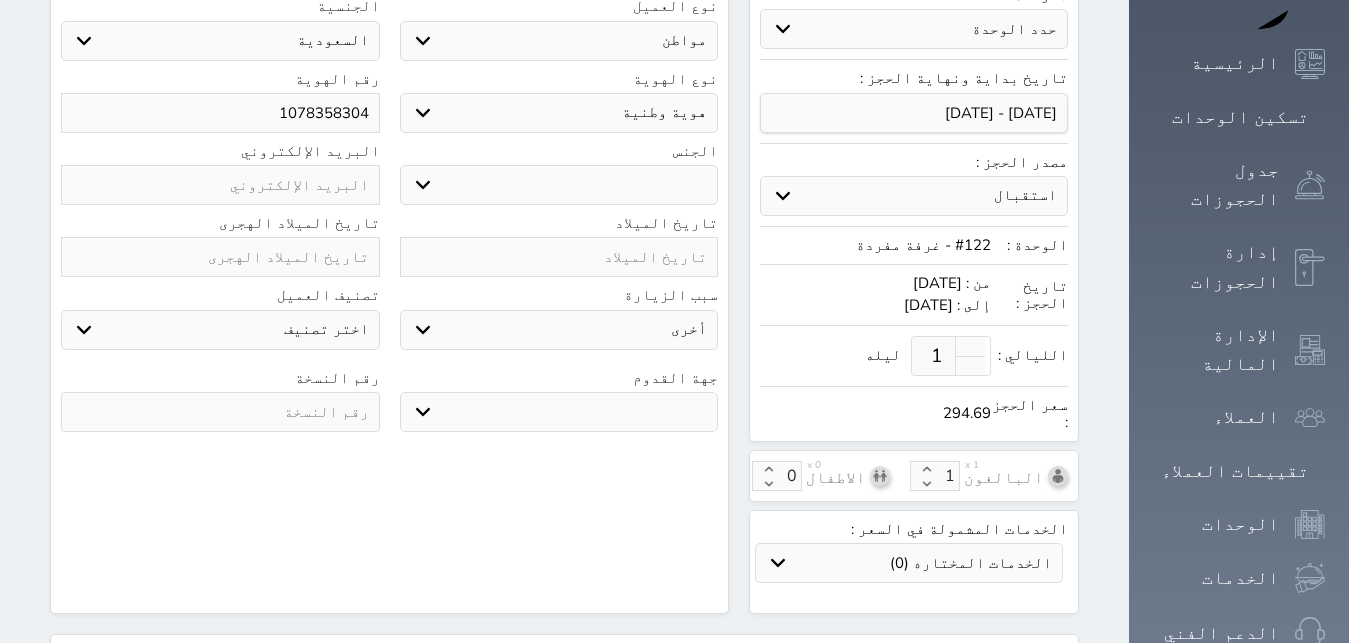 click on "جو بحر ارض" at bounding box center [559, 412] 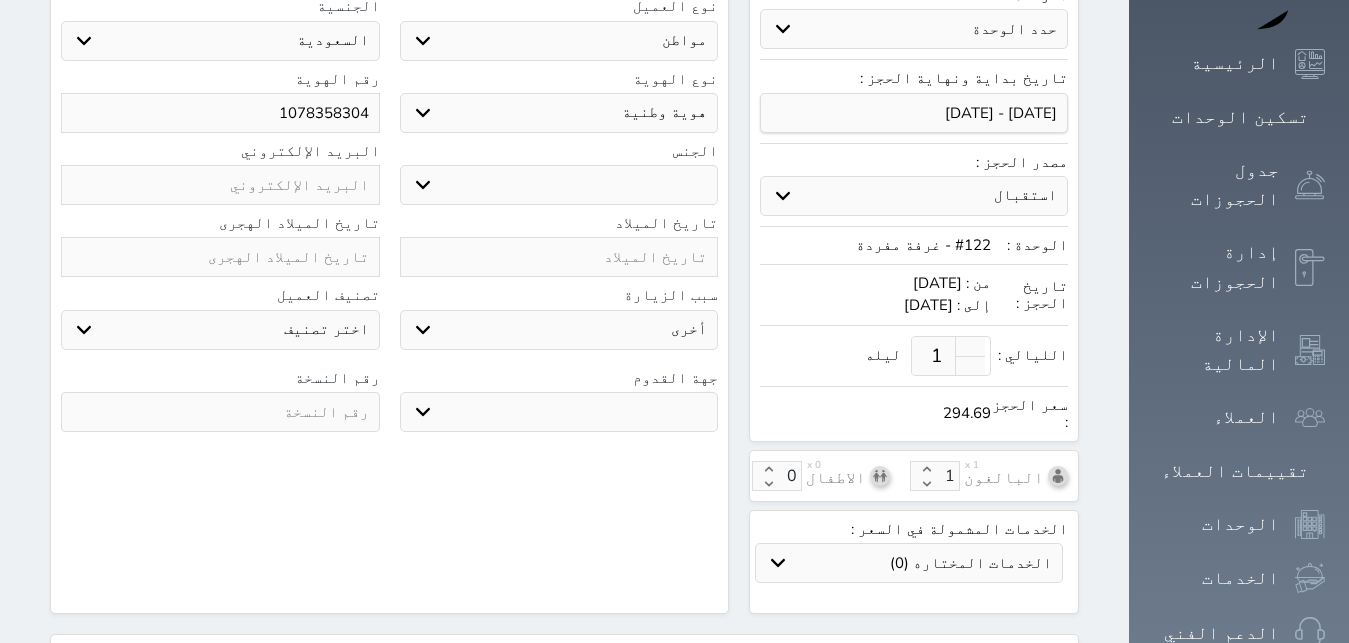 click on "ارض" at bounding box center (0, 0) 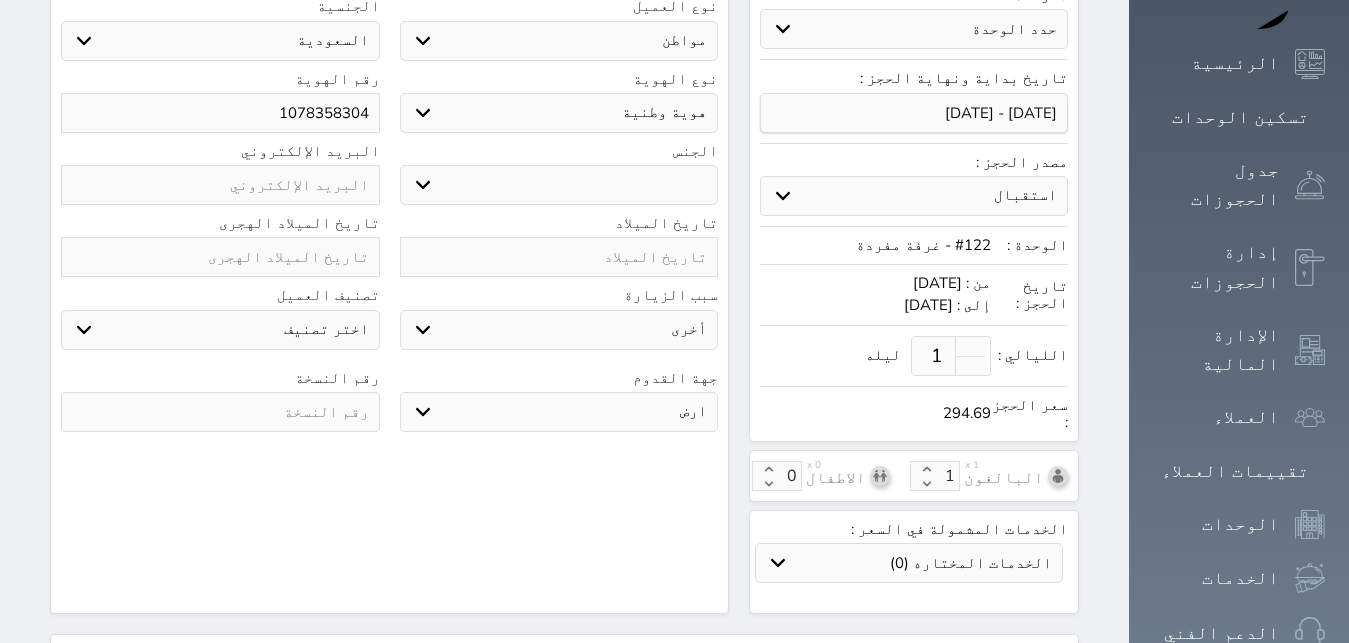 click at bounding box center [220, 412] 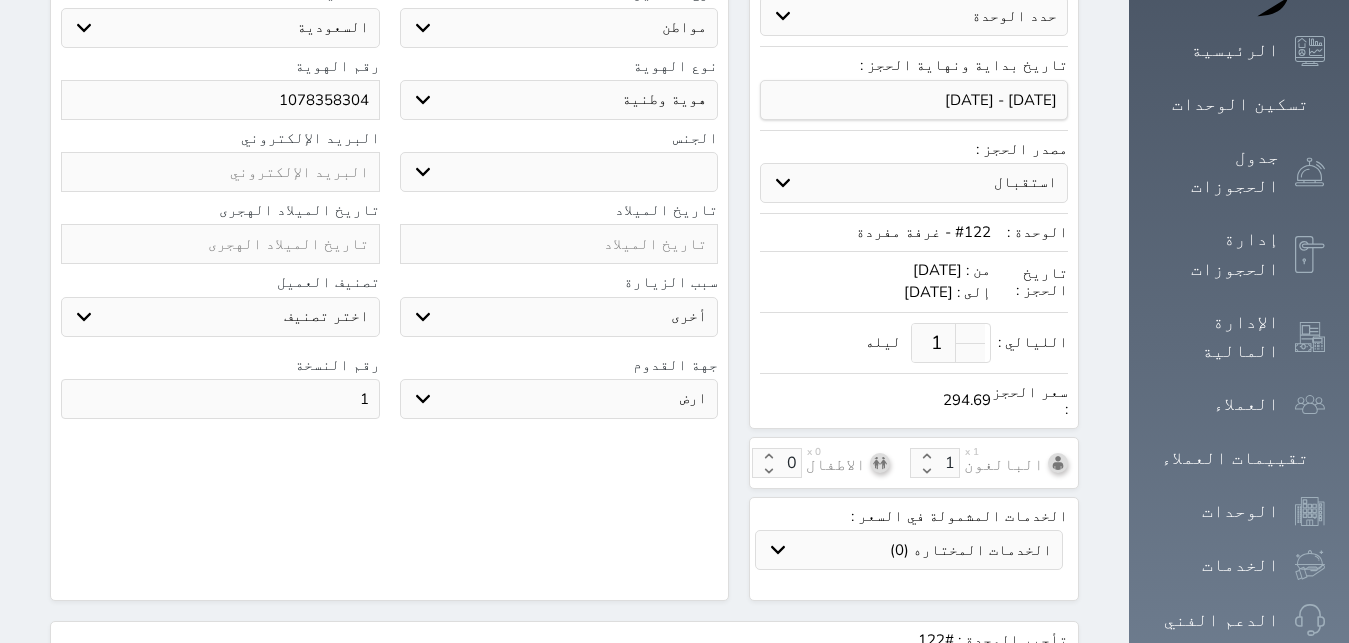 scroll, scrollTop: 612, scrollLeft: 0, axis: vertical 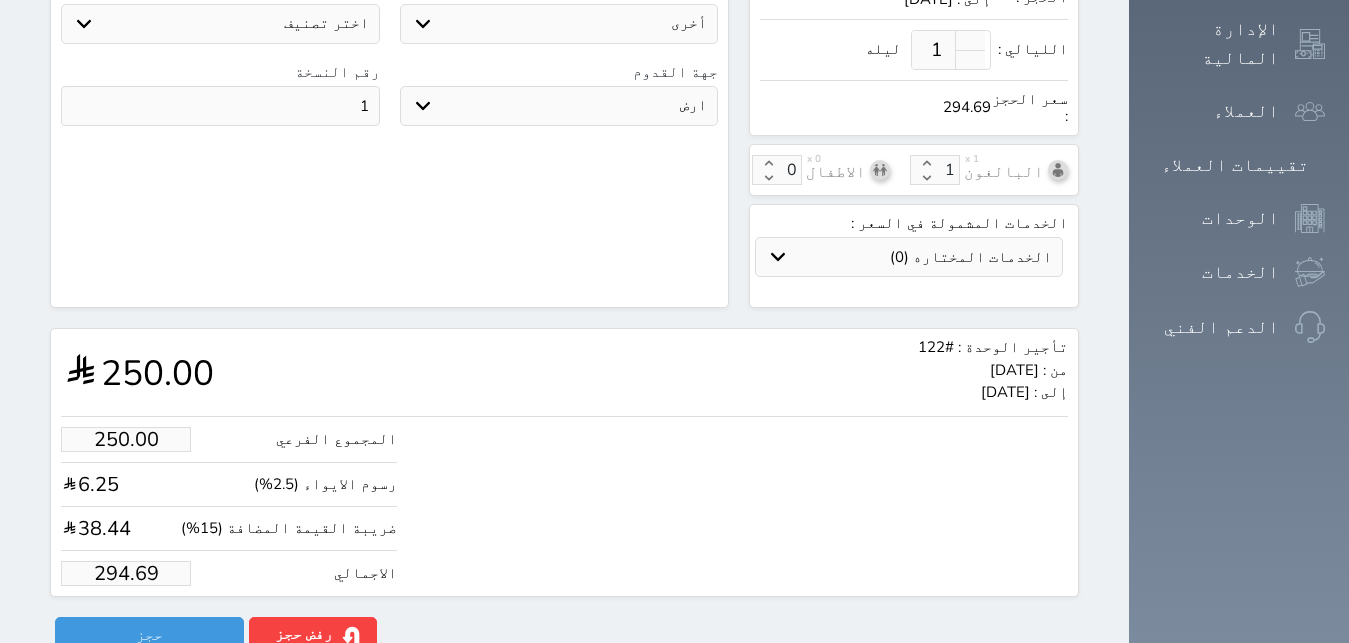 drag, startPoint x: 51, startPoint y: 538, endPoint x: 424, endPoint y: 542, distance: 373.02145 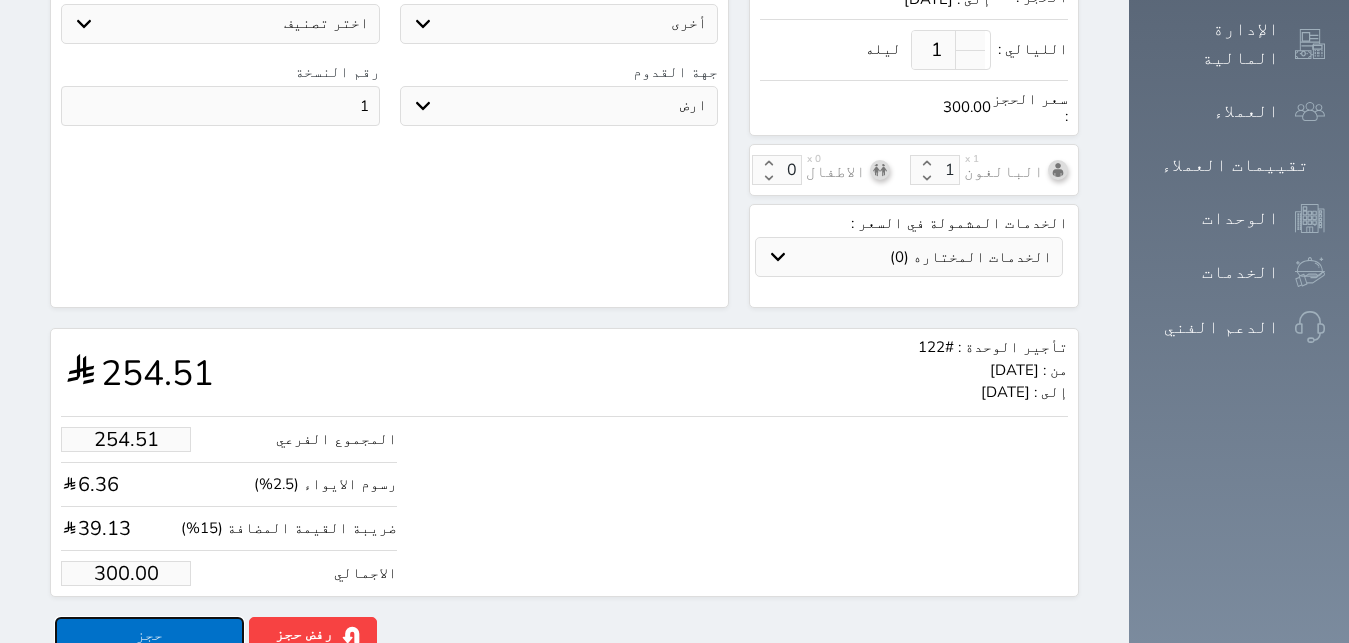 click on "حجز" at bounding box center (149, 634) 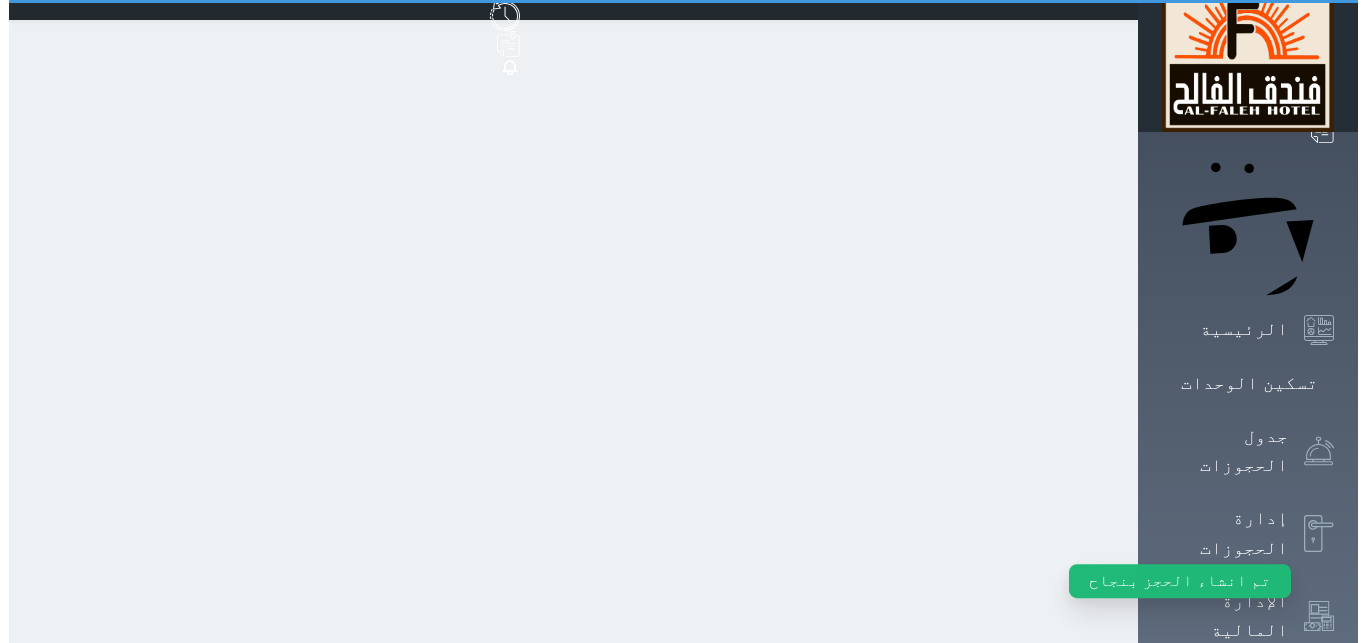 scroll, scrollTop: 0, scrollLeft: 0, axis: both 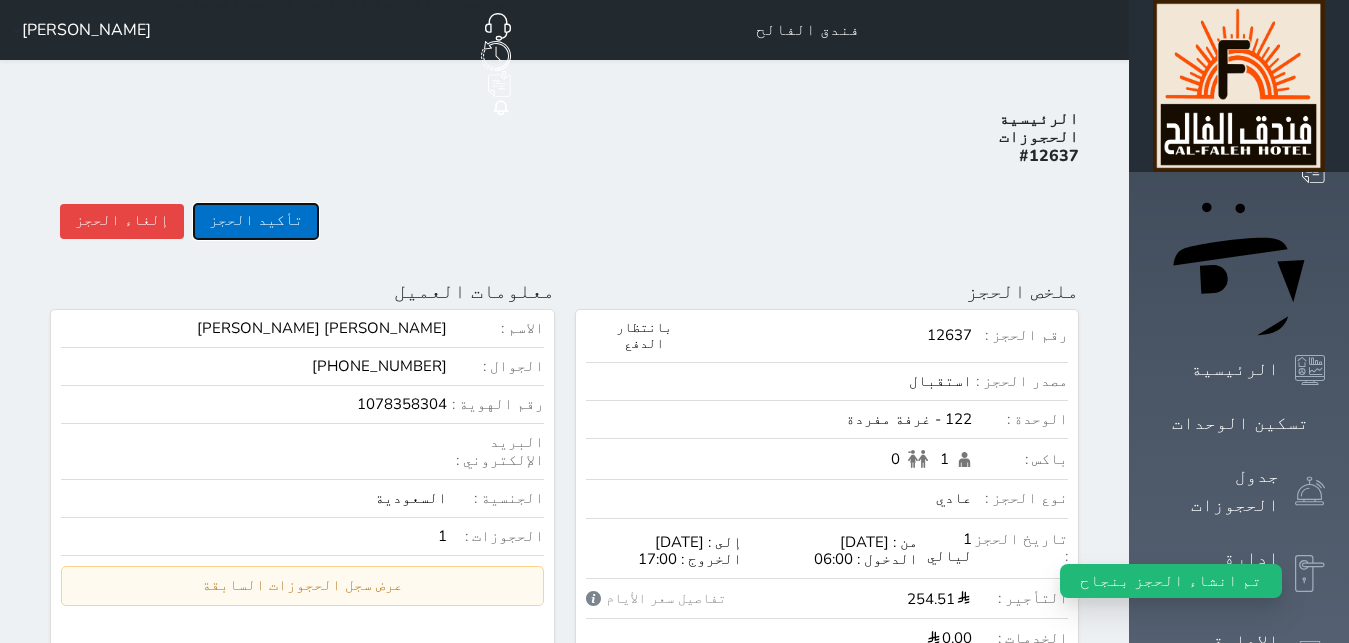 click on "تأكيد الحجز" at bounding box center (256, 221) 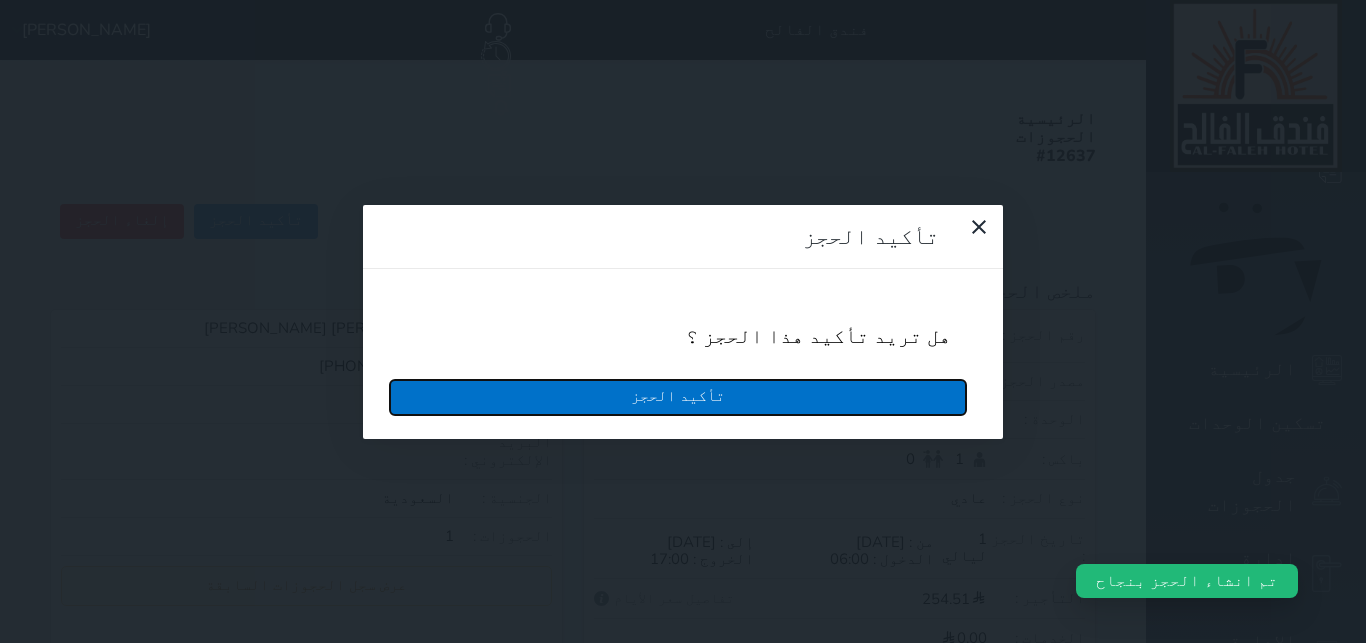 click on "تأكيد الحجز" at bounding box center [678, 397] 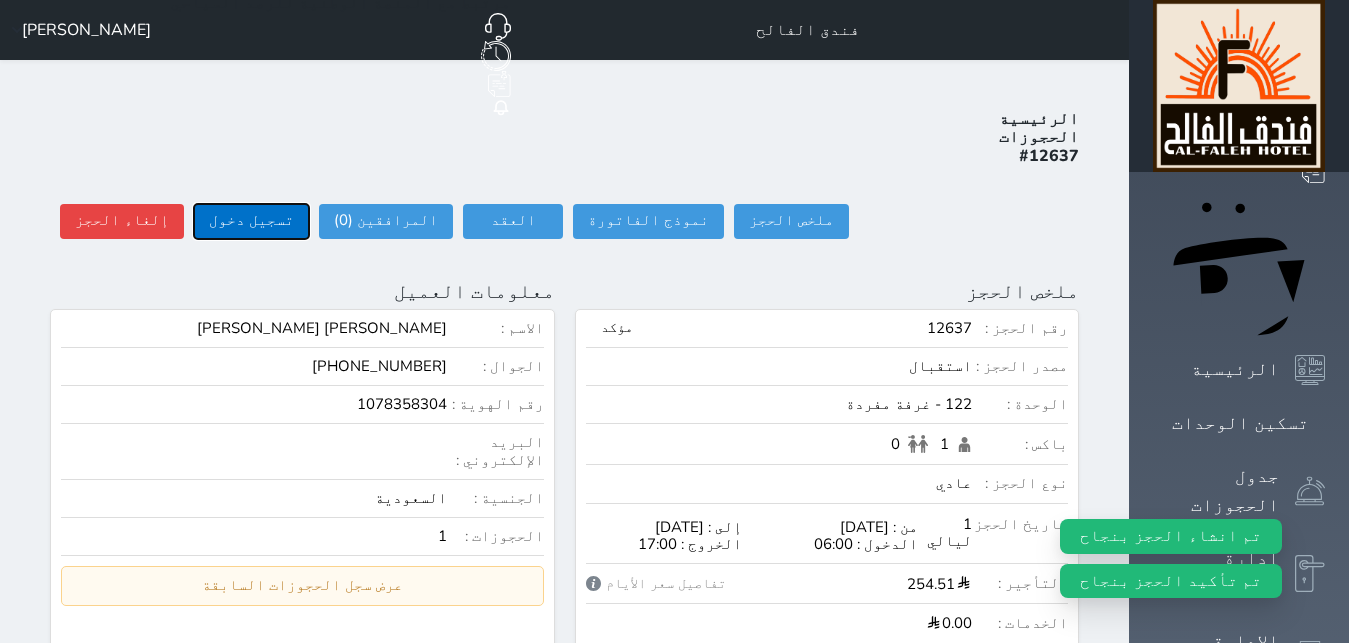 click on "تسجيل دخول" at bounding box center (251, 221) 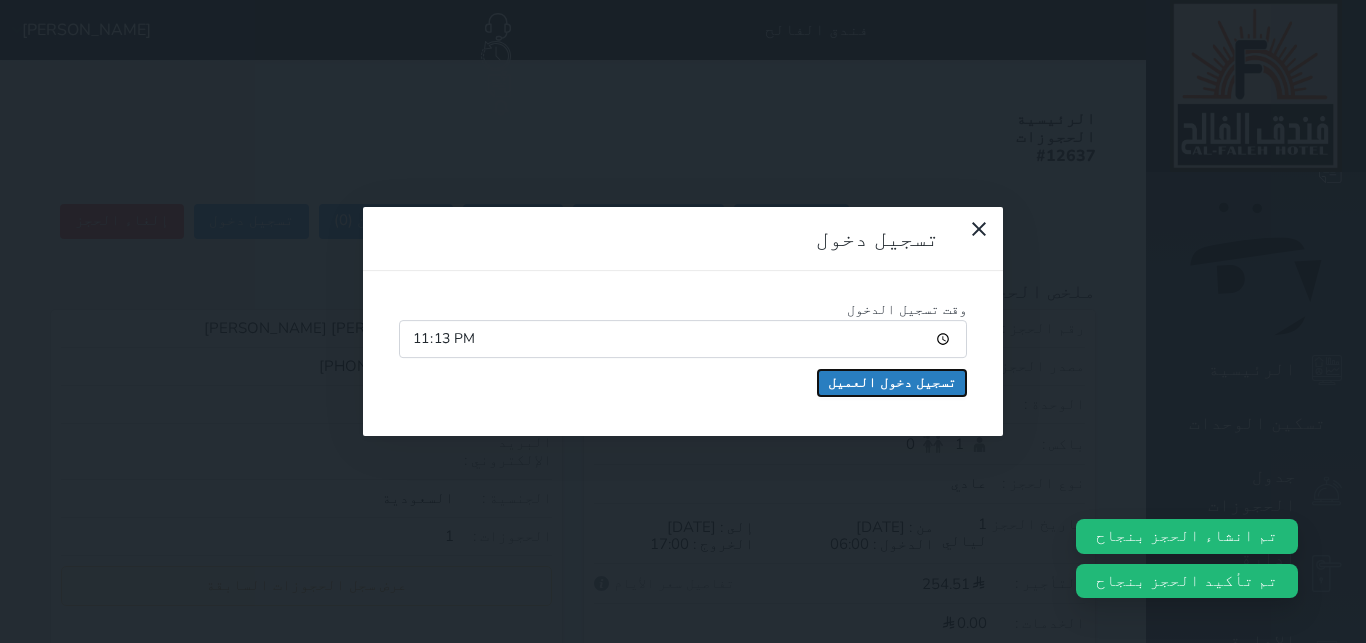click on "تسجيل دخول العميل" at bounding box center [892, 383] 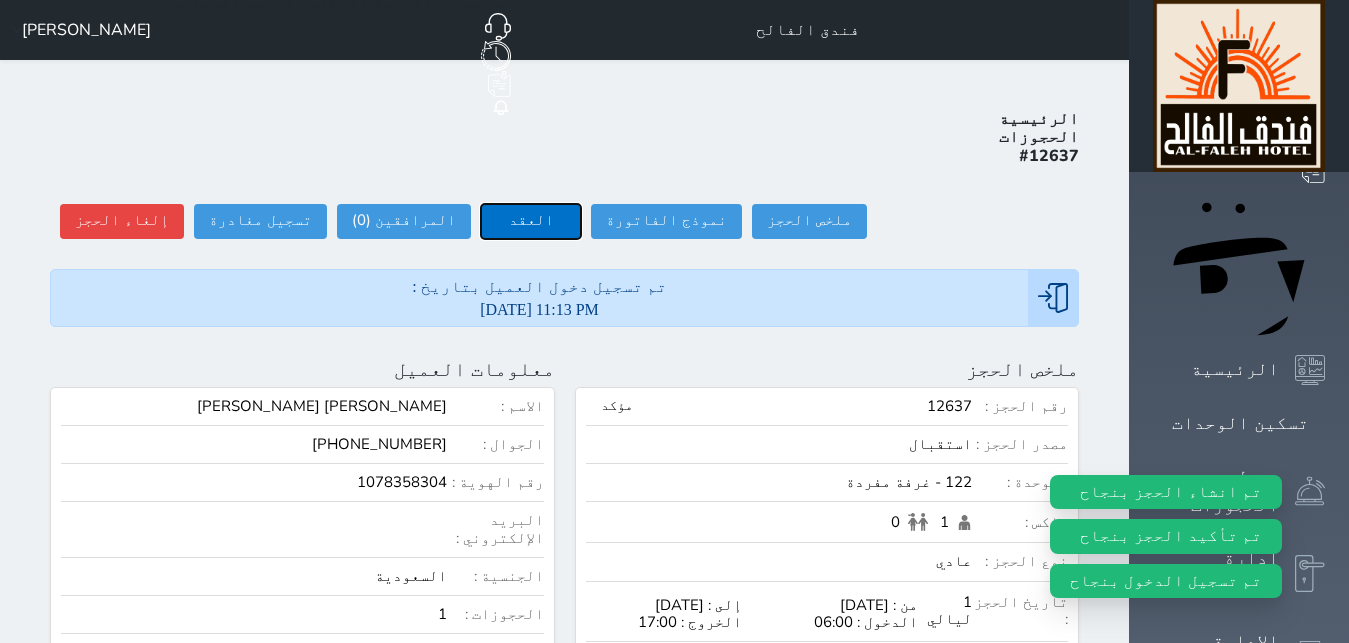 click on "العقد" at bounding box center [531, 221] 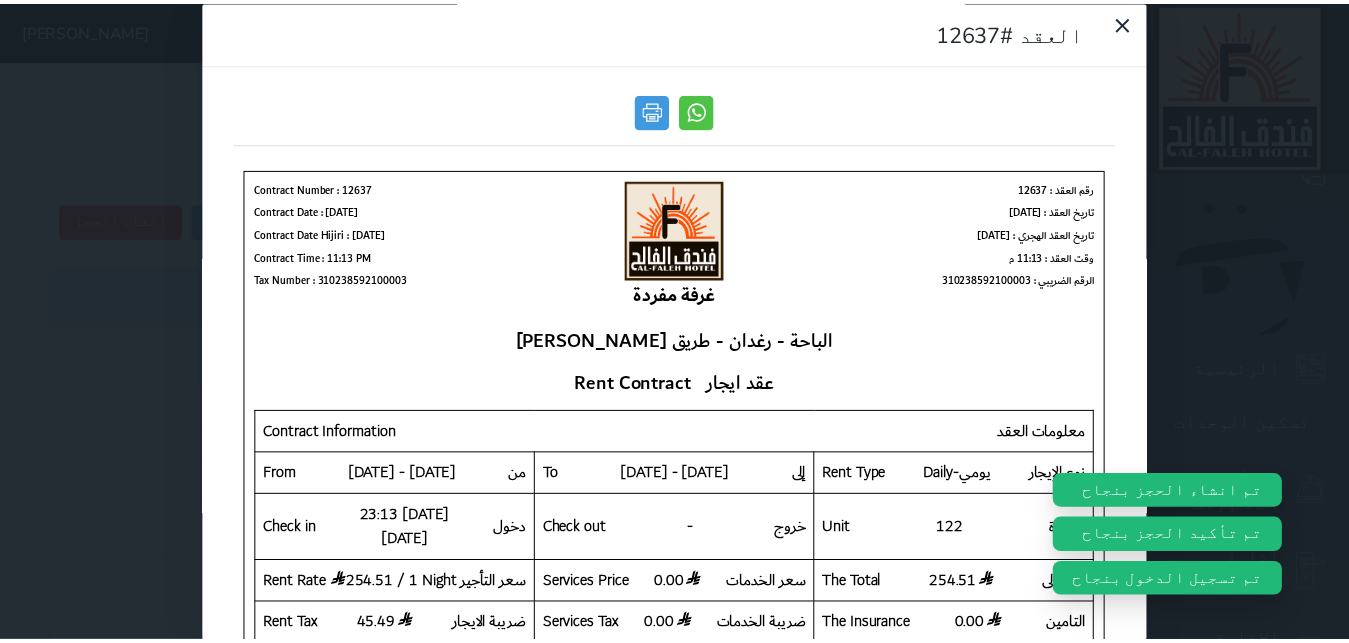 scroll, scrollTop: 0, scrollLeft: 0, axis: both 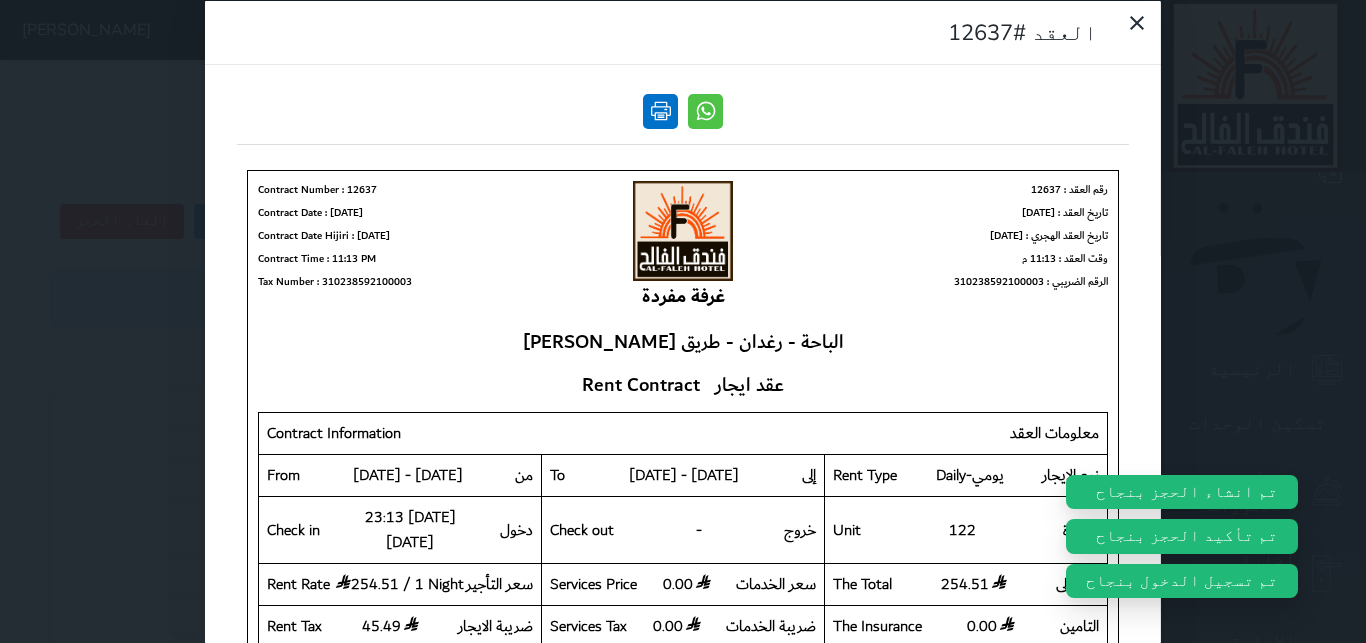 click at bounding box center [660, 110] 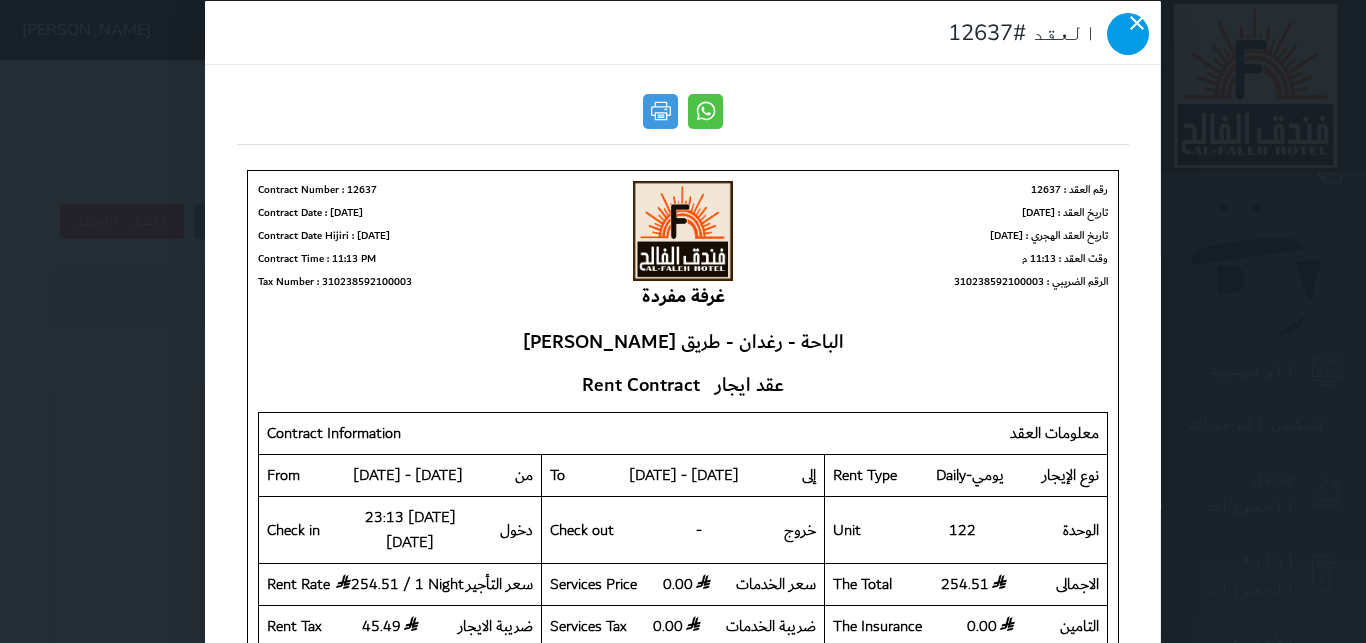 click at bounding box center [1128, 33] 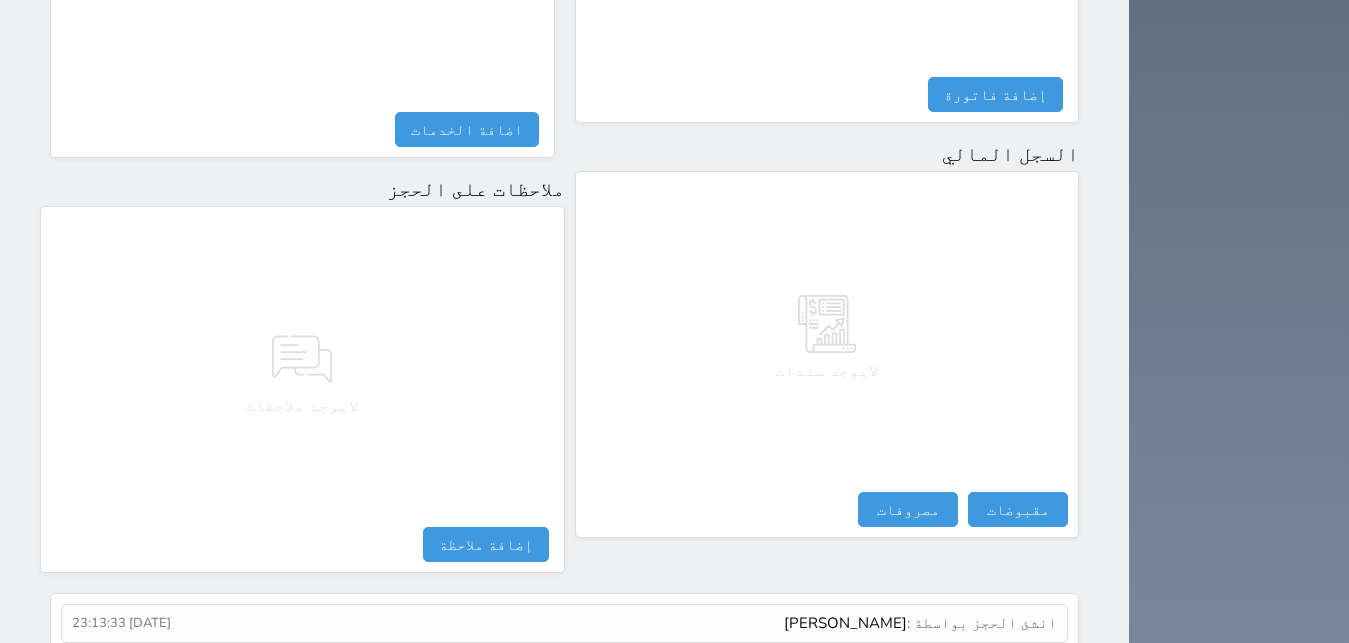 scroll, scrollTop: 1122, scrollLeft: 0, axis: vertical 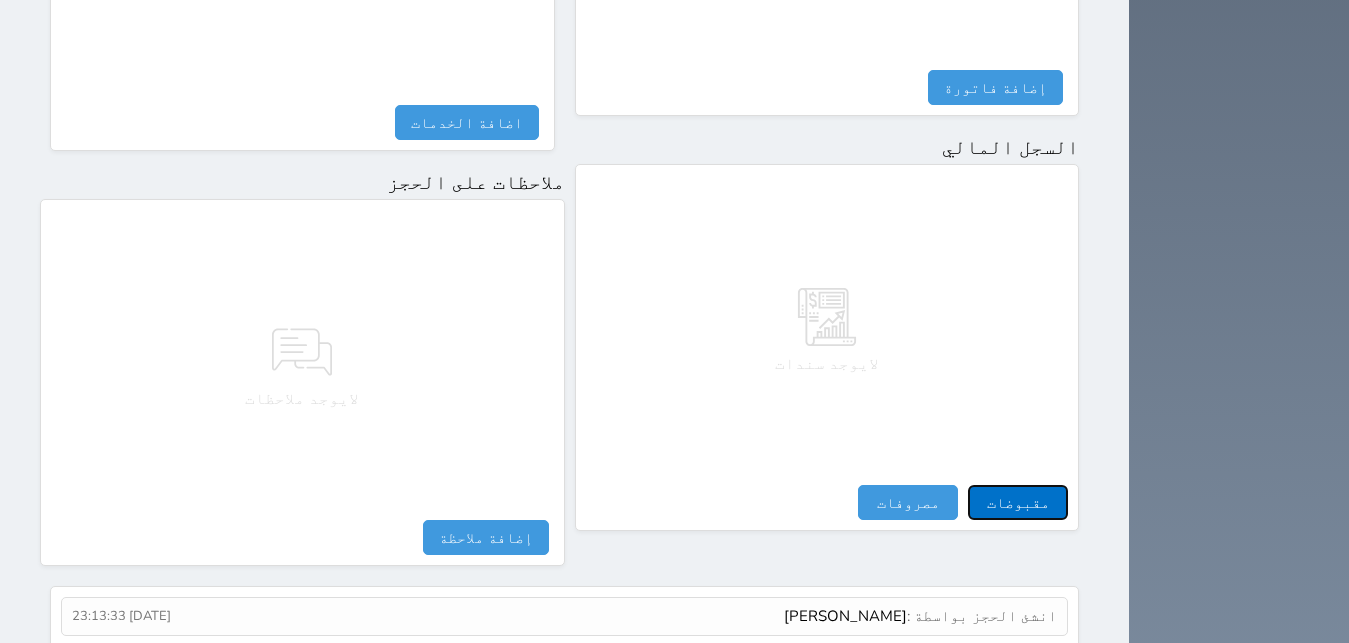 click on "مقبوضات" at bounding box center (1018, 502) 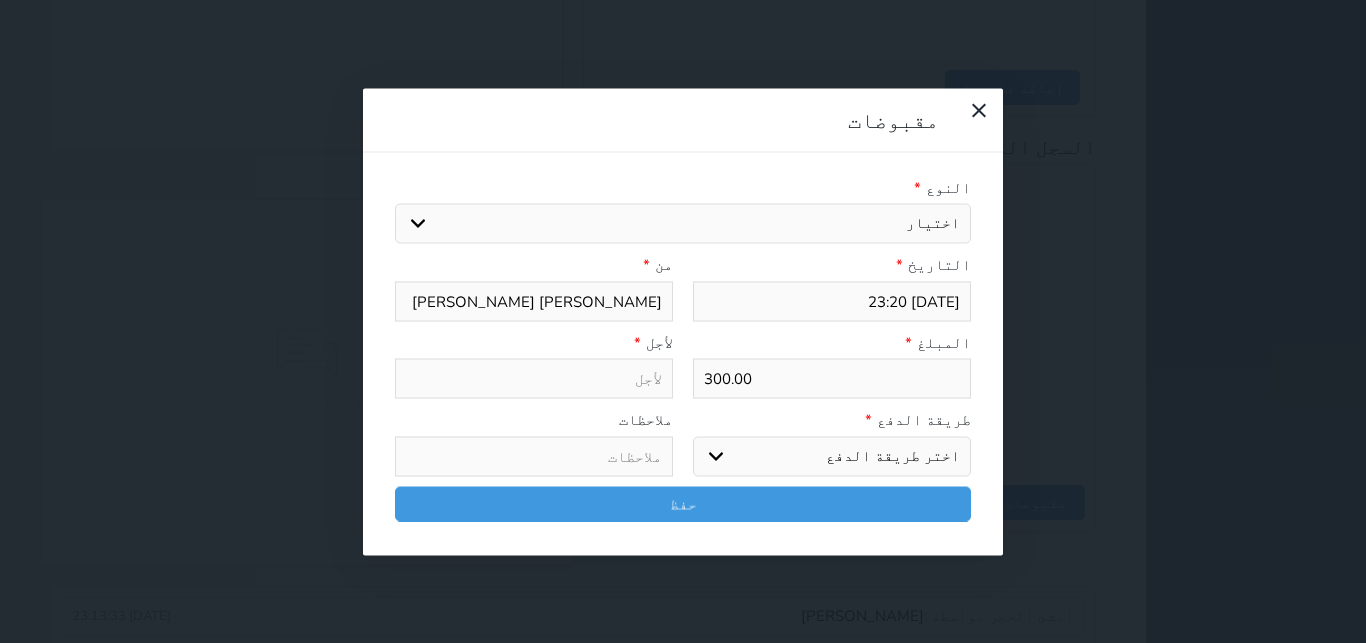 click on "اختيار   مقبوضات عامة قيمة إيجار فواتير تامين عربون لا ينطبق آخر مغسلة واي فاي - الإنترنت مواقف السيارات طعام الأغذية والمشروبات مشروبات المشروبات الباردة المشروبات الساخنة الإفطار غداء عشاء مخبز و كعك حمام سباحة الصالة الرياضية سبا و خدمات الجمال اختيار وإسقاط (خدمات النقل) ميني بار كابل - تلفزيون سرير إضافي تصفيف الشعر التسوق خدمات الجولات السياحية المنظمة خدمات الدليل السياحي" at bounding box center (683, 224) 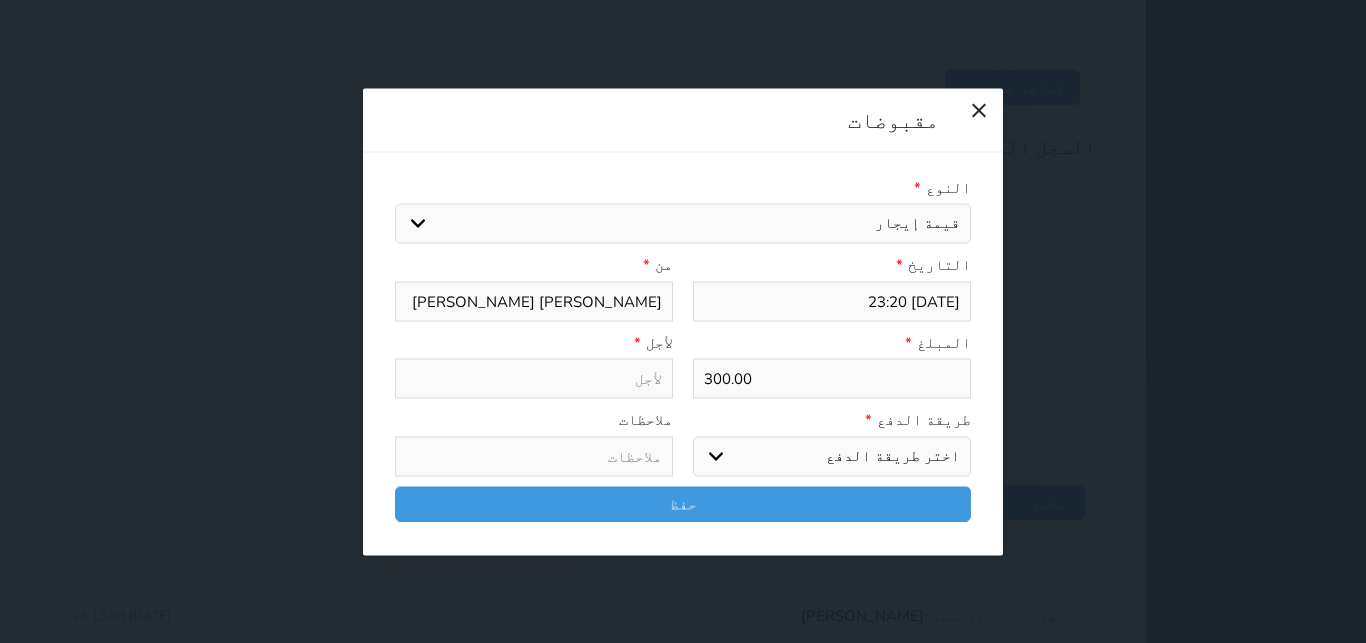 click on "قيمة إيجار" at bounding box center [0, 0] 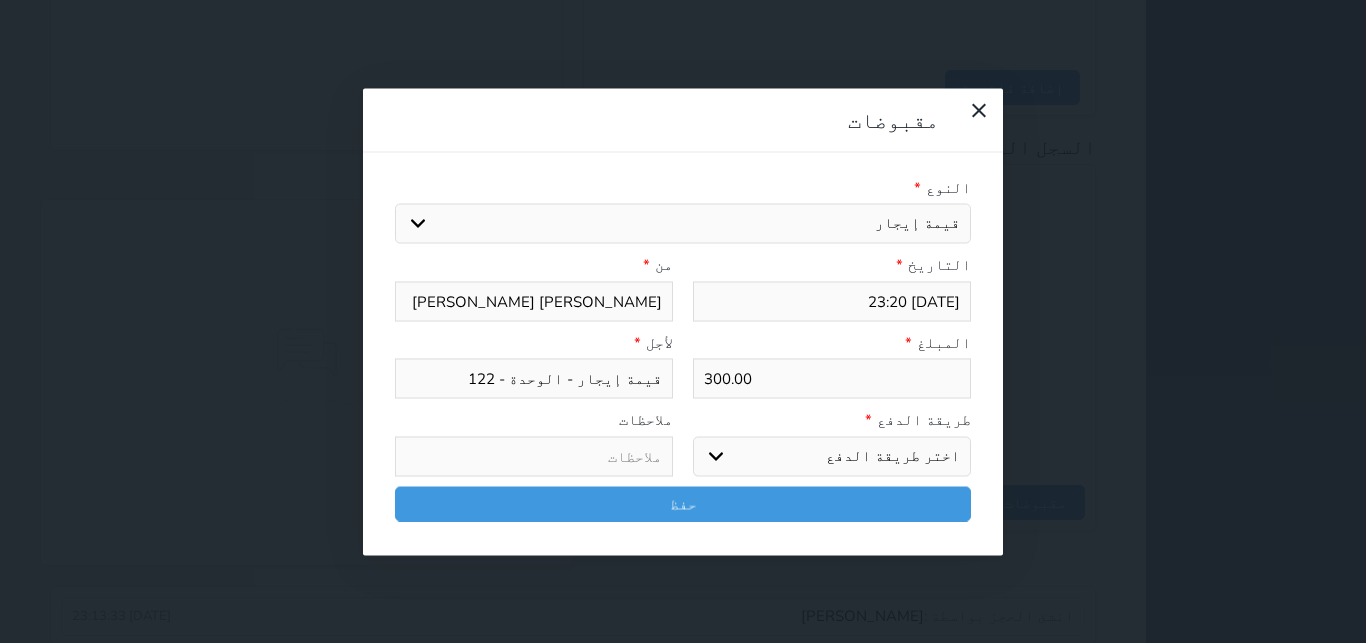 click on "اختر طريقة الدفع   دفع نقدى   تحويل بنكى   مدى   بطاقة ائتمان   آجل" at bounding box center [832, 456] 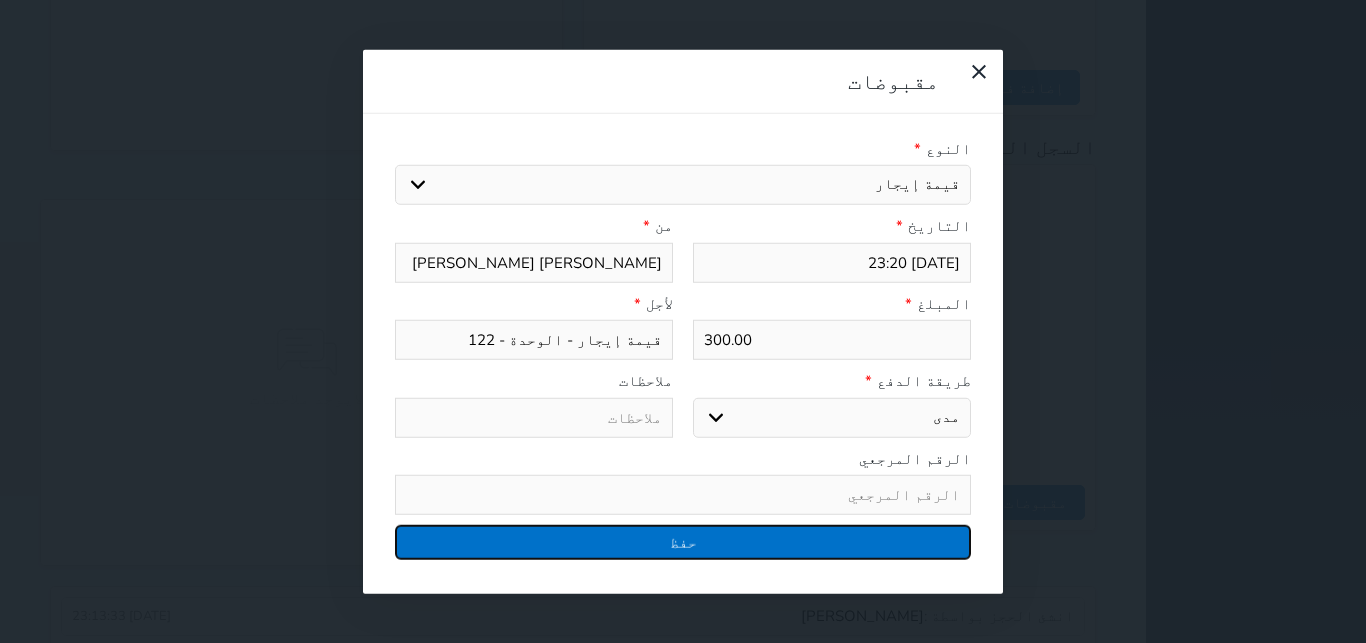 click on "حفظ" at bounding box center [683, 542] 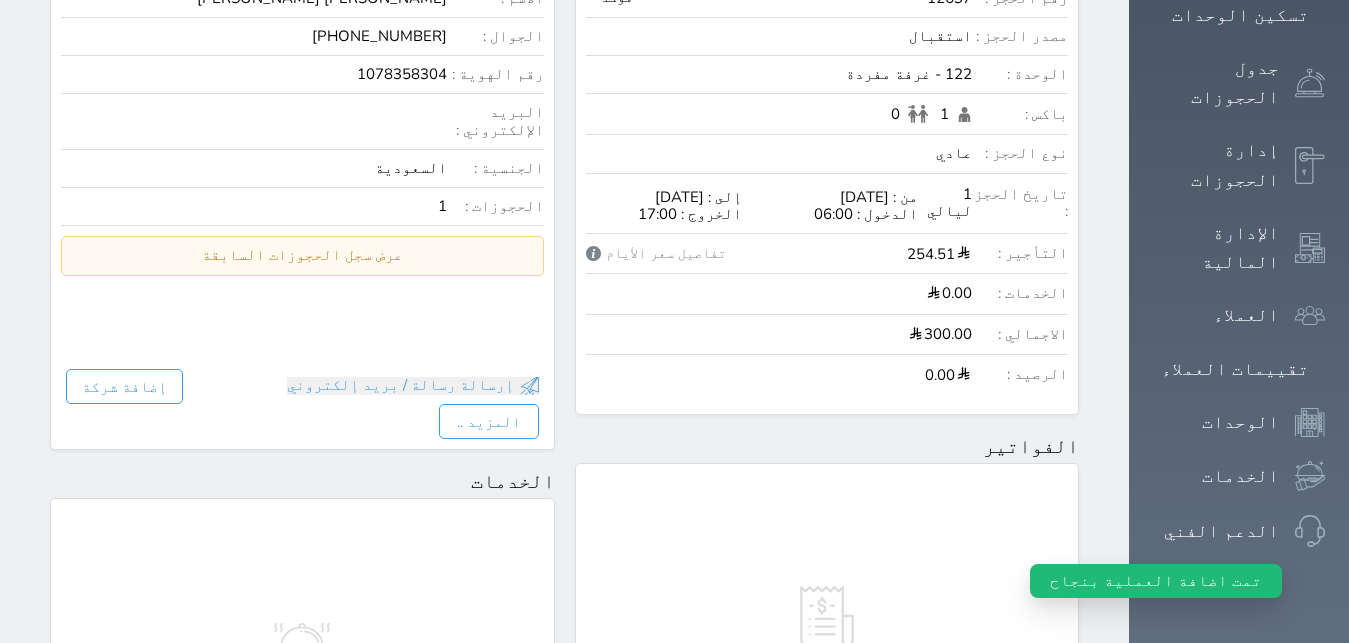 scroll, scrollTop: 0, scrollLeft: 0, axis: both 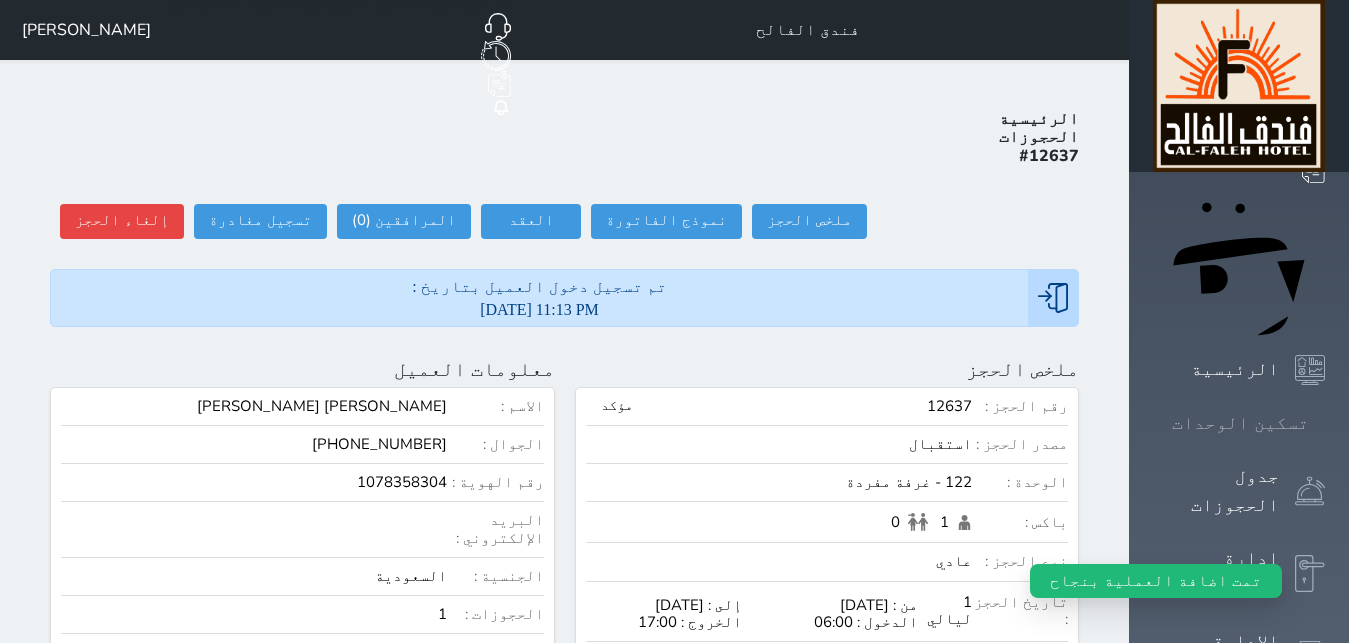 click on "تسكين الوحدات" at bounding box center (1240, 423) 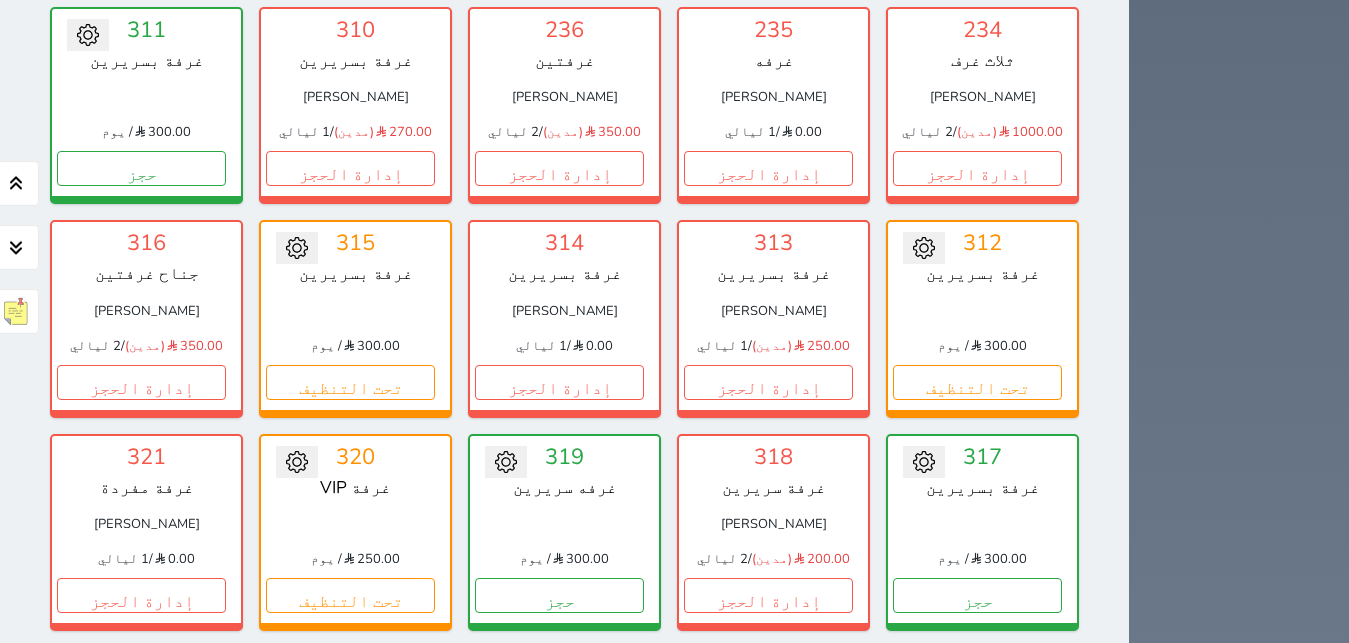 scroll, scrollTop: 2220, scrollLeft: 0, axis: vertical 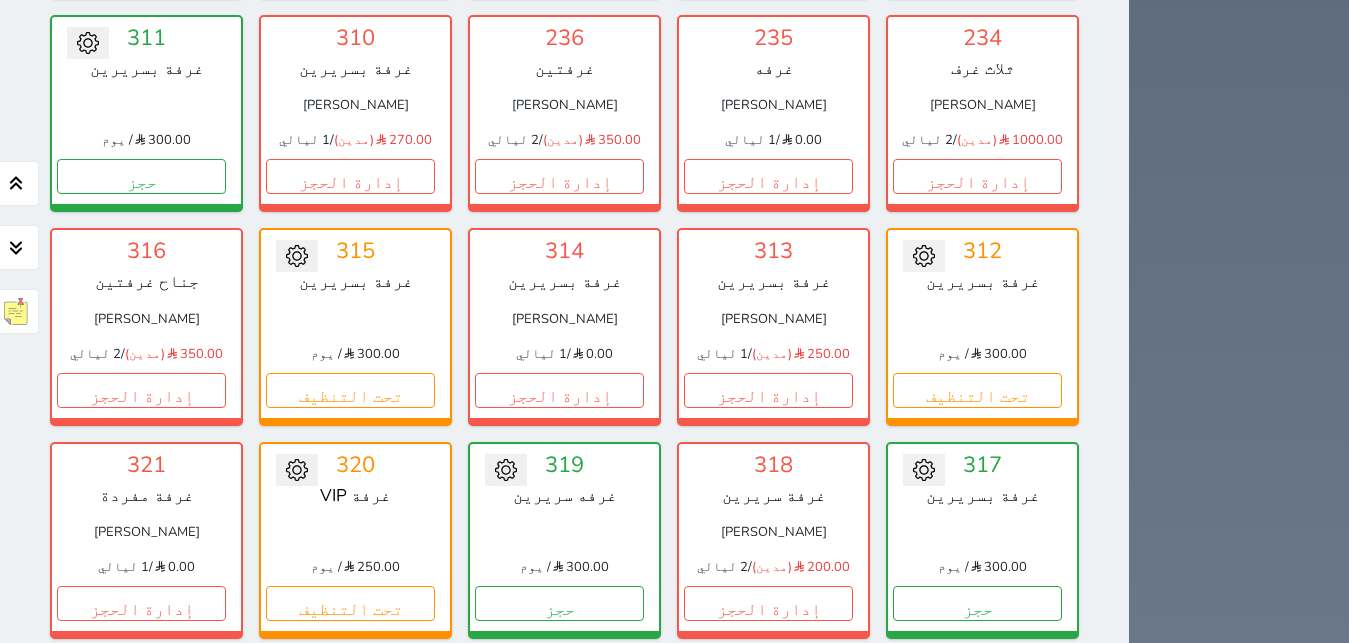 click on "تحت التنظيف" at bounding box center [141, 1030] 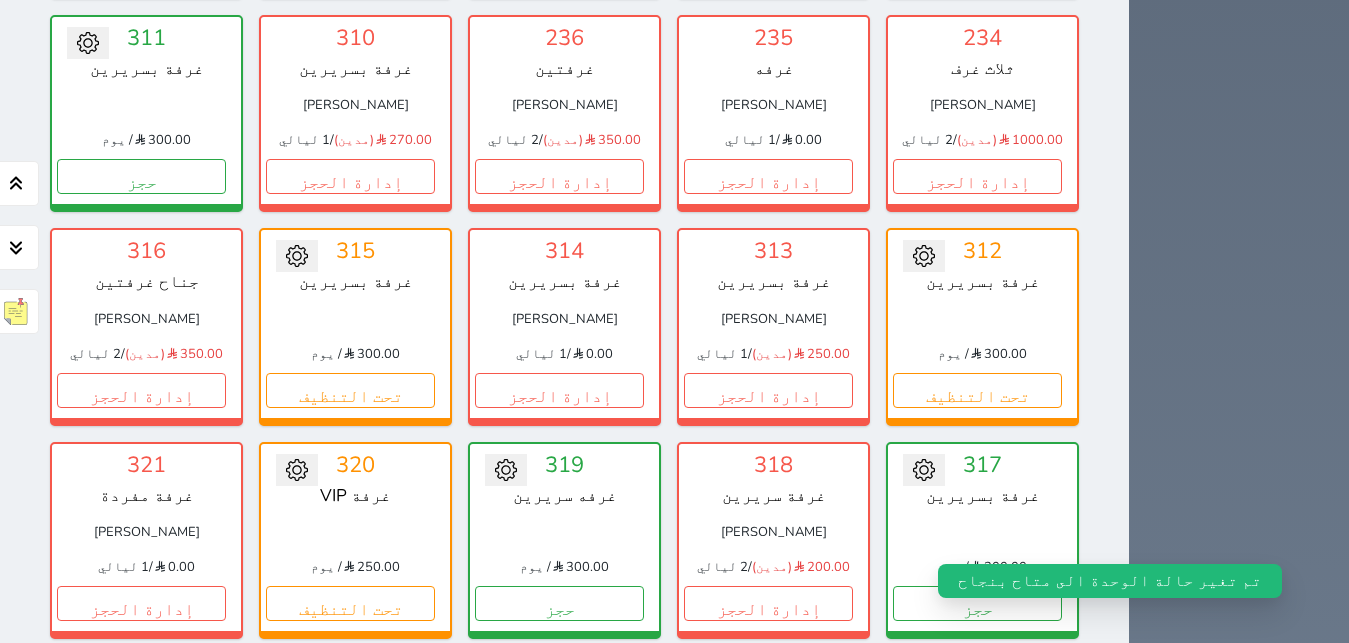 click on "حجز" at bounding box center (141, 1030) 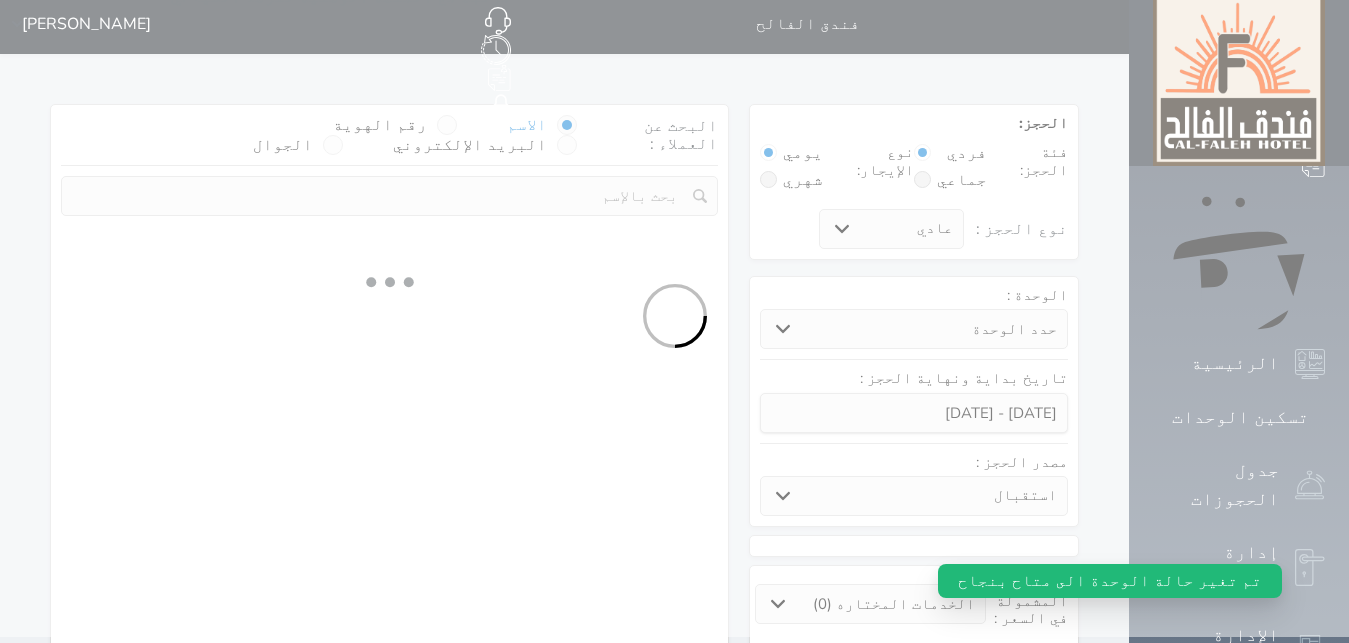 scroll, scrollTop: 0, scrollLeft: 0, axis: both 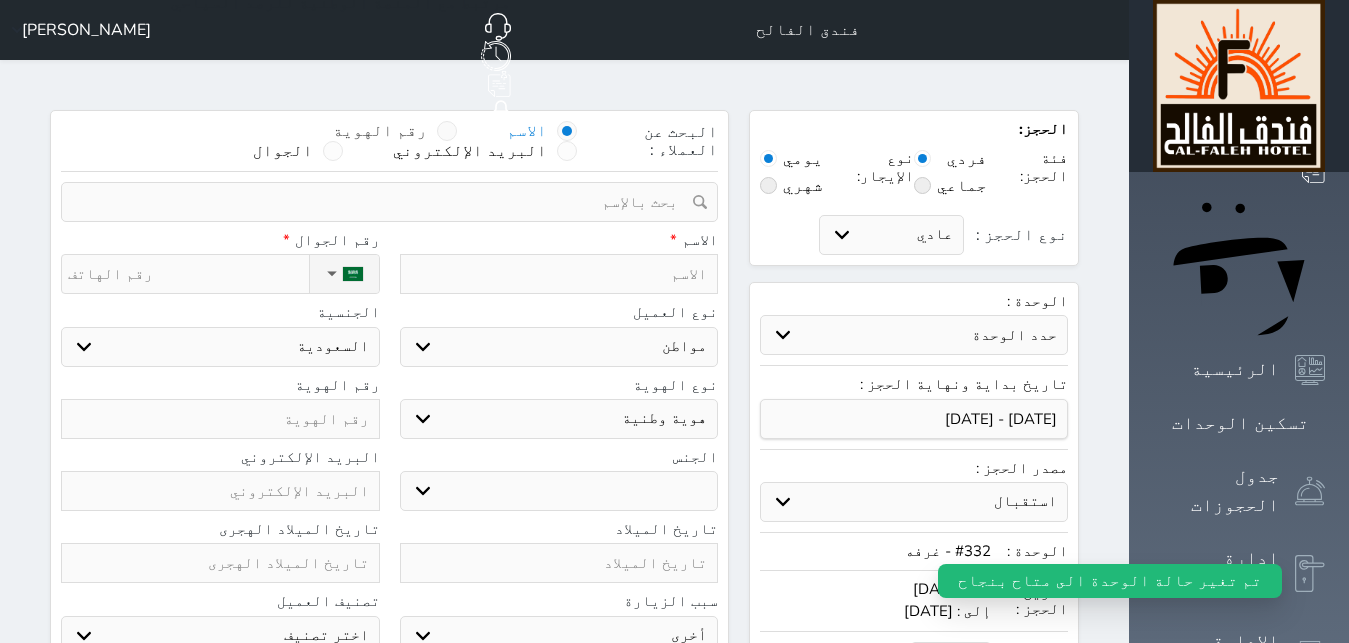 click at bounding box center [447, 131] 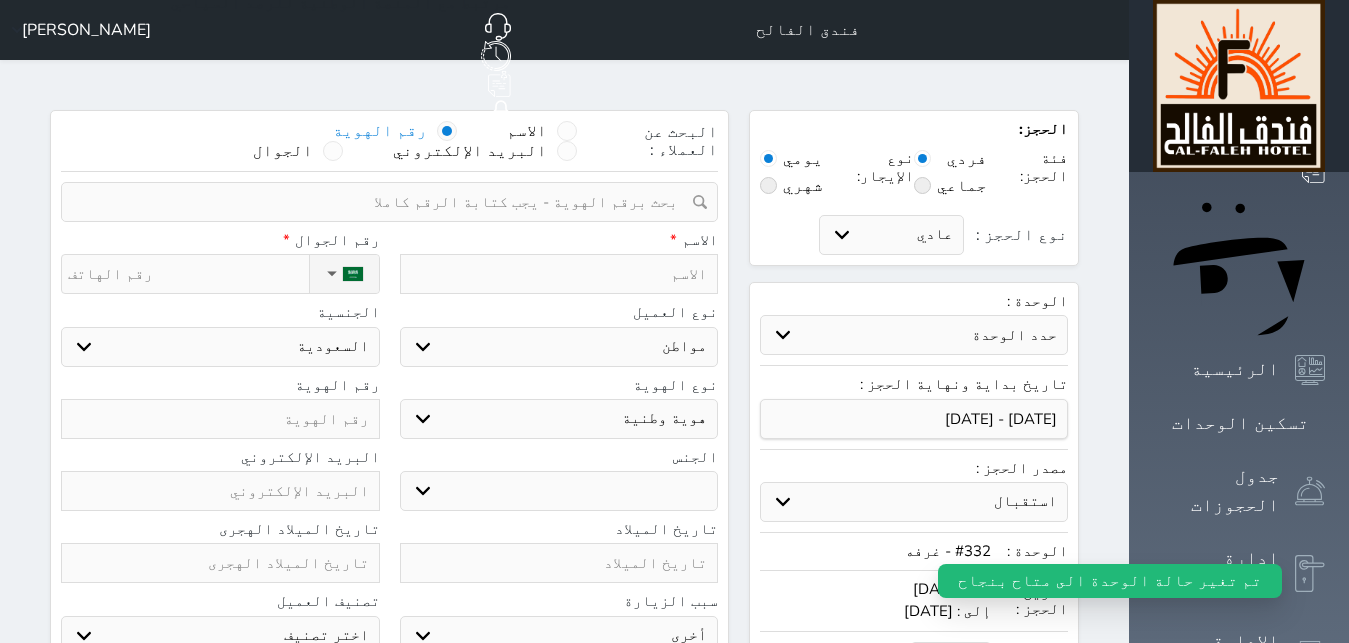 click at bounding box center [382, 202] 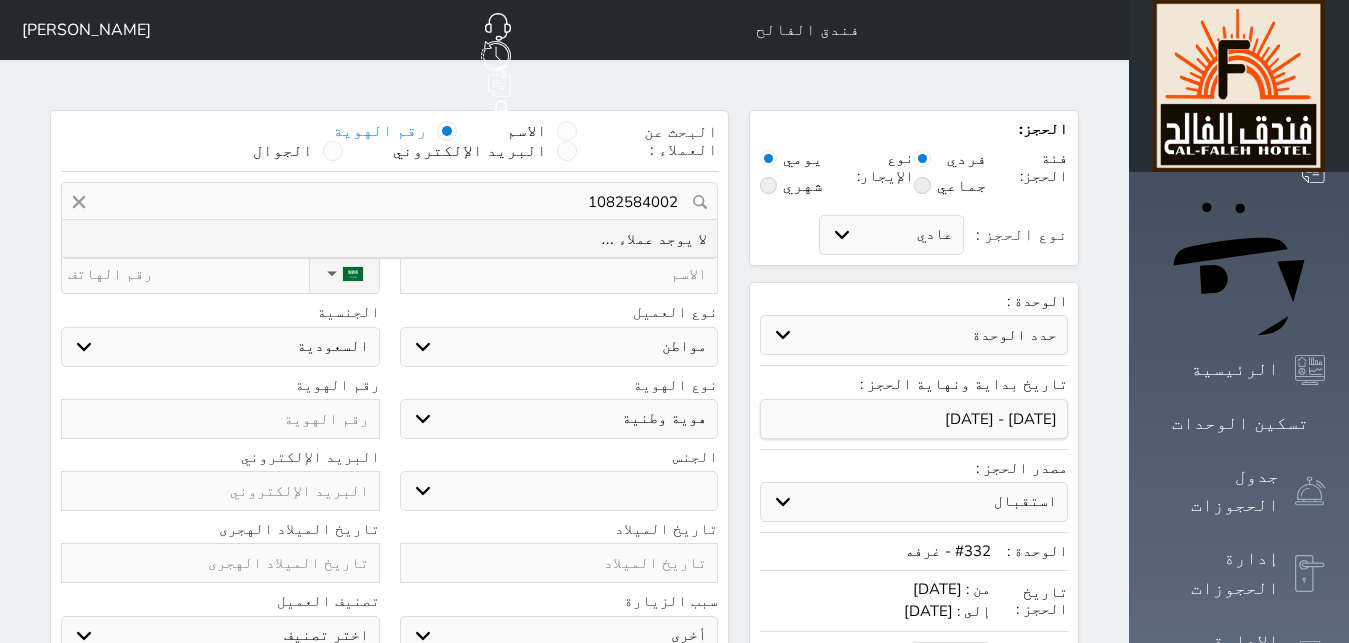 click on "1082584002" at bounding box center (389, 202) 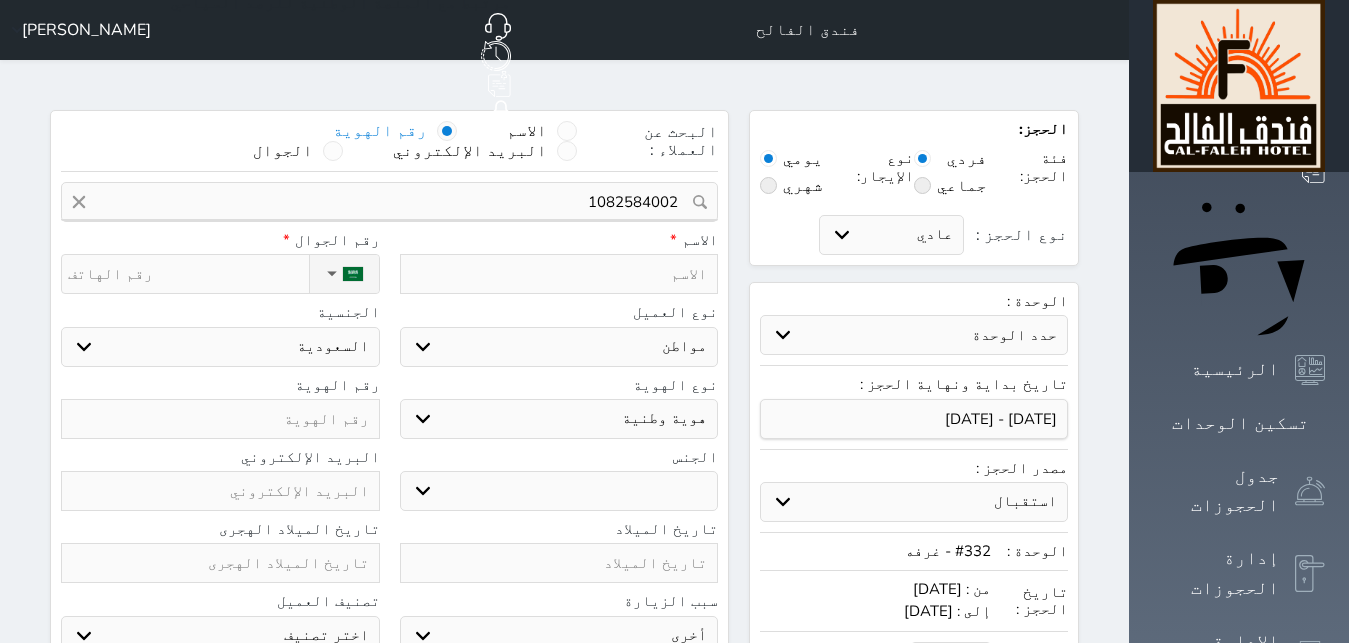 click at bounding box center [559, 274] 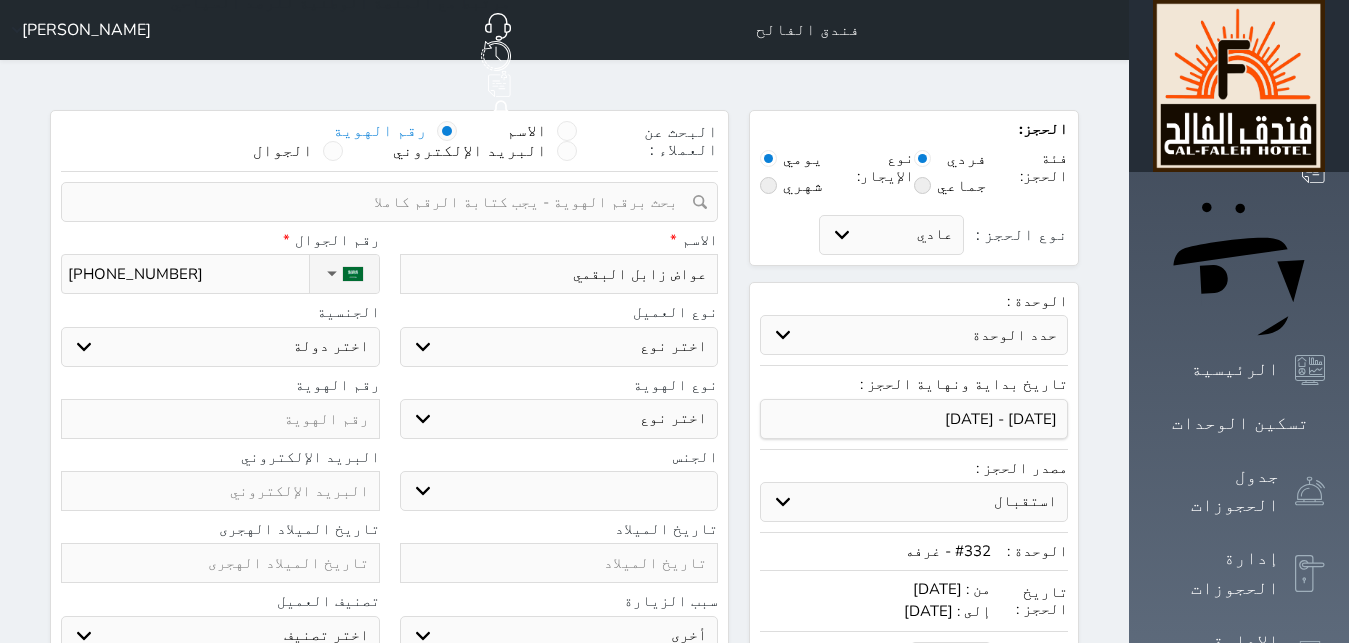 click on "اختر نوع   مواطن مواطن خليجي زائر مقيم" at bounding box center (559, 347) 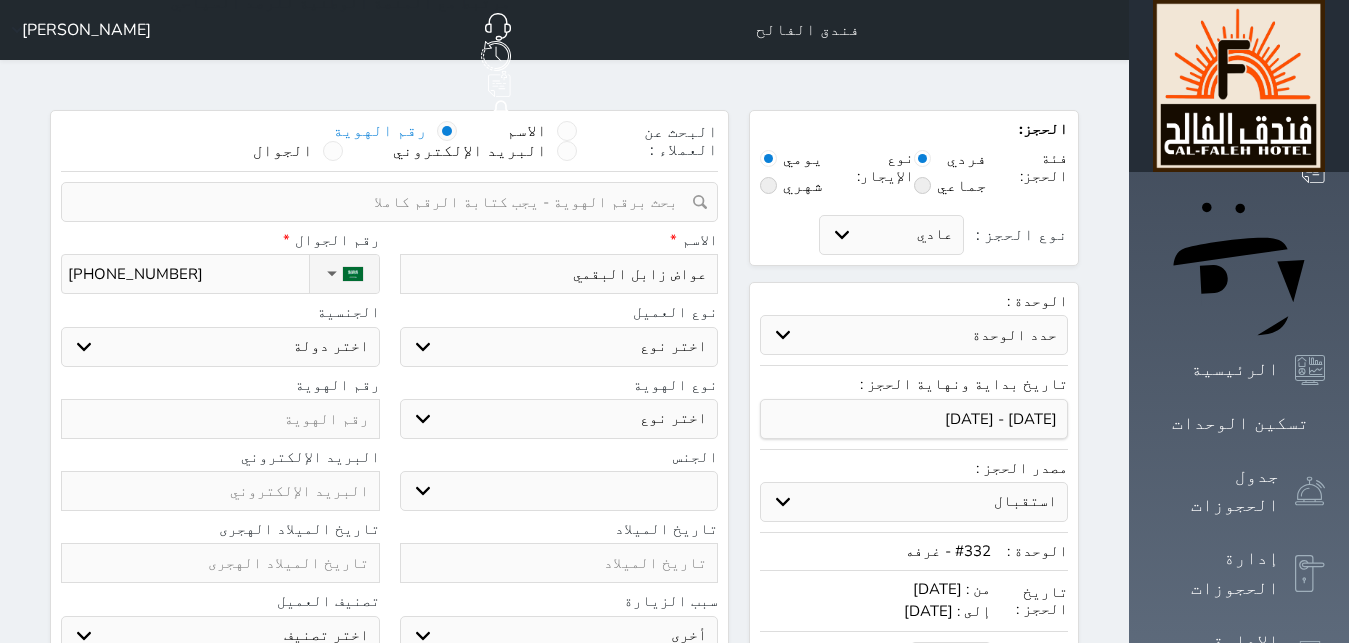 click on "مواطن" at bounding box center [0, 0] 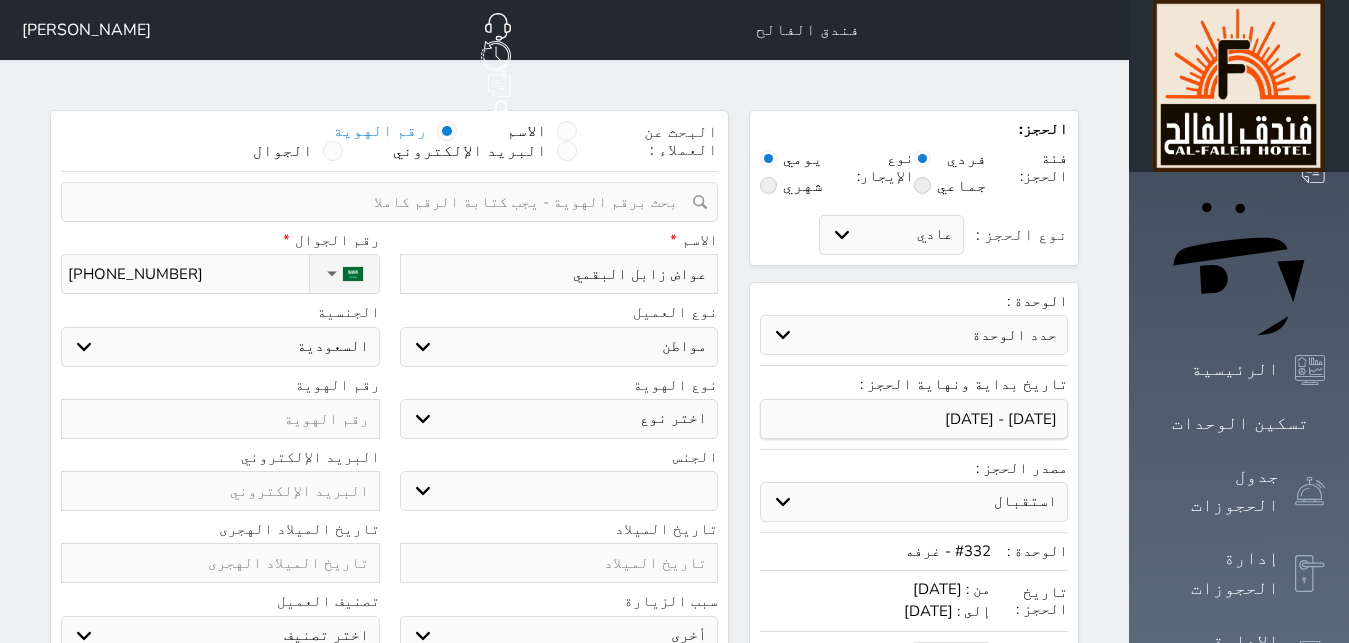 click on "اختر نوع   هوية وطنية هوية عائلية جواز السفر" at bounding box center [559, 419] 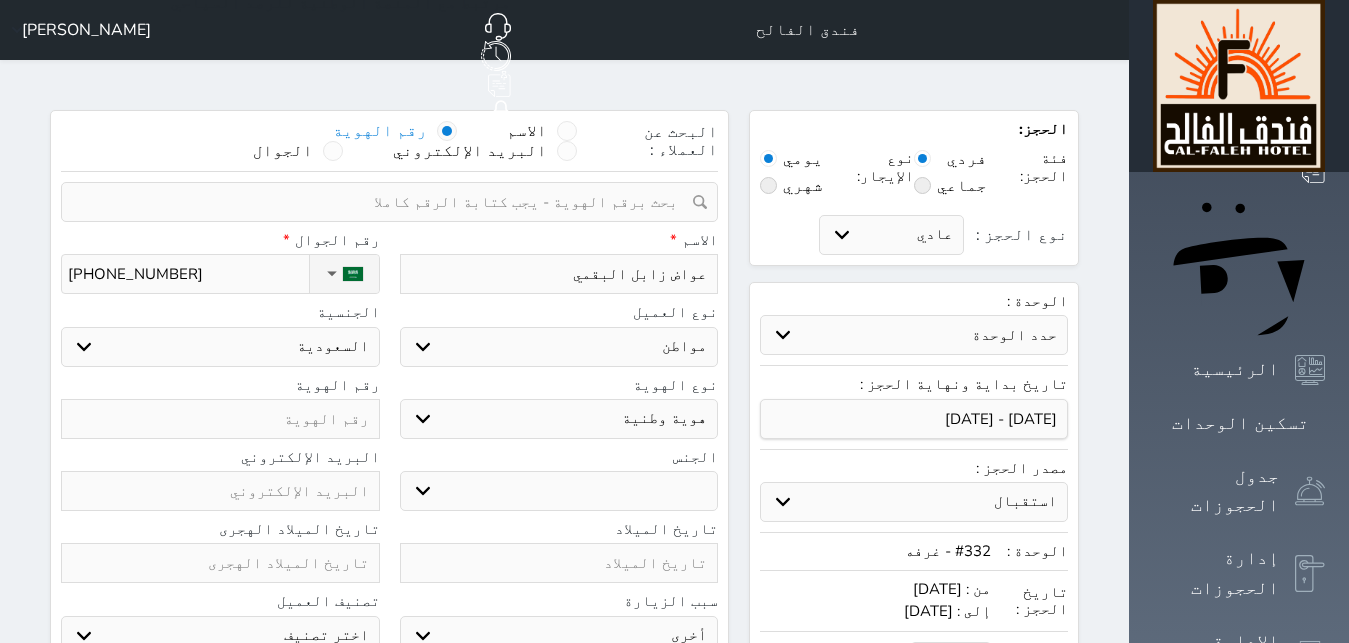 click at bounding box center [220, 419] 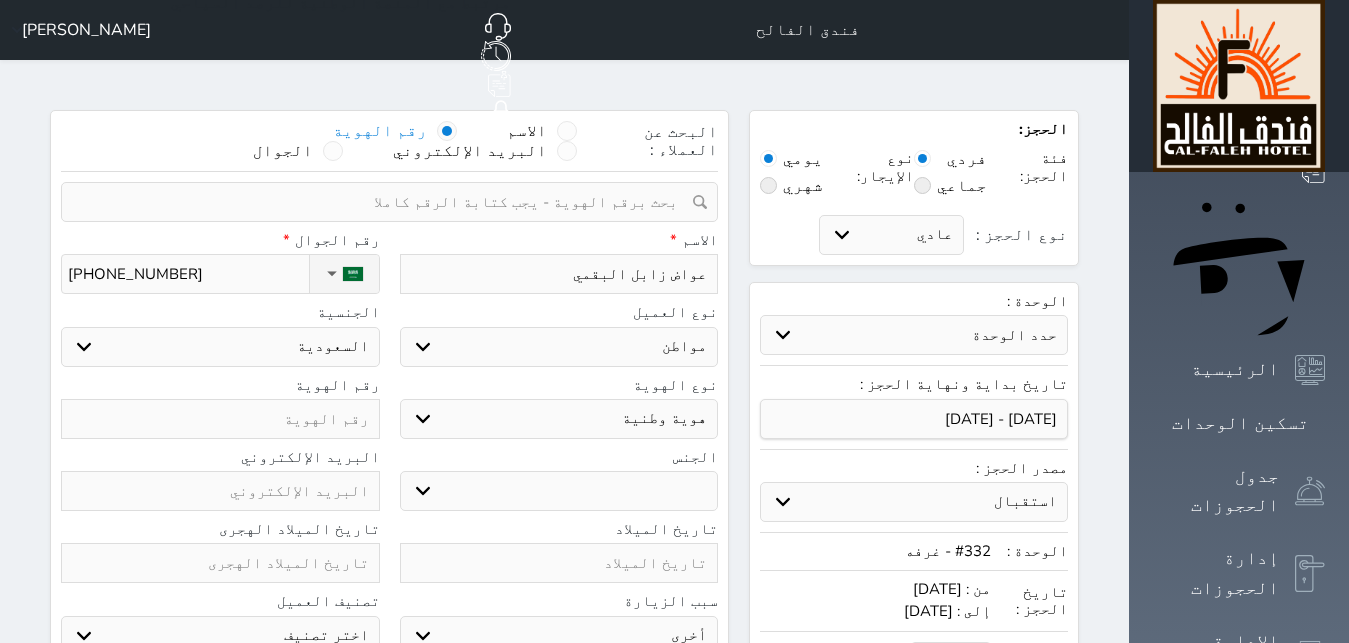 paste on "1082584002" 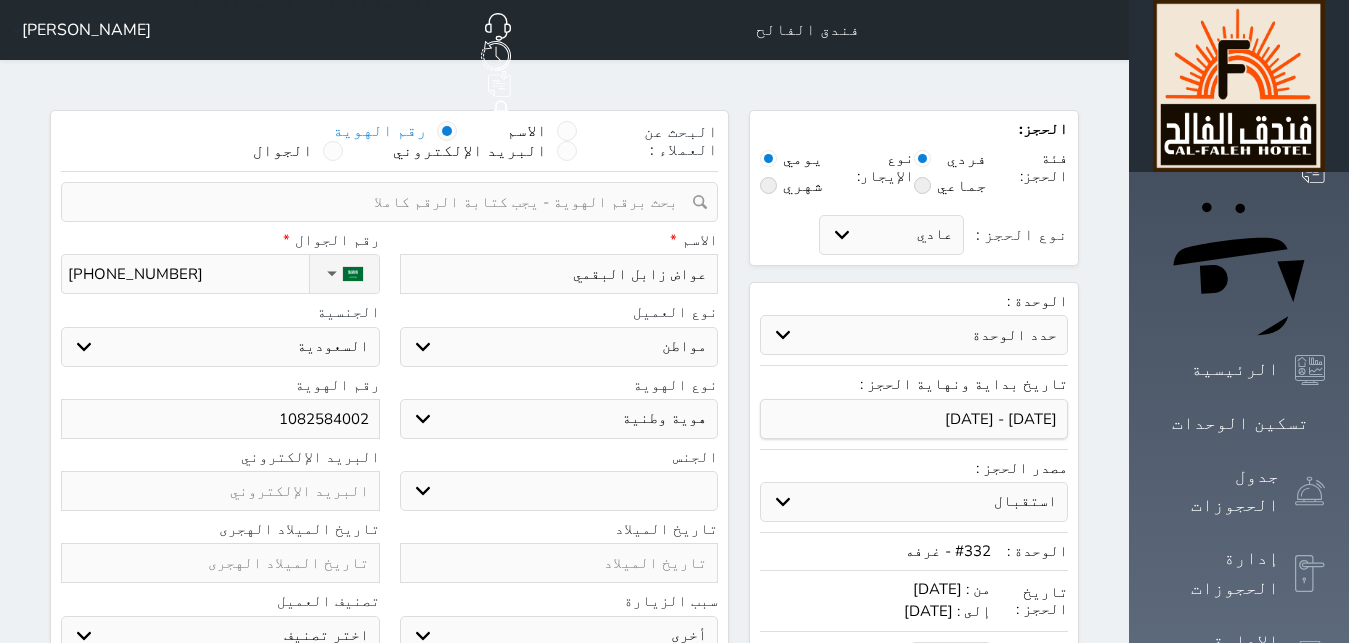 click on "ذكر   انثى" at bounding box center [559, 491] 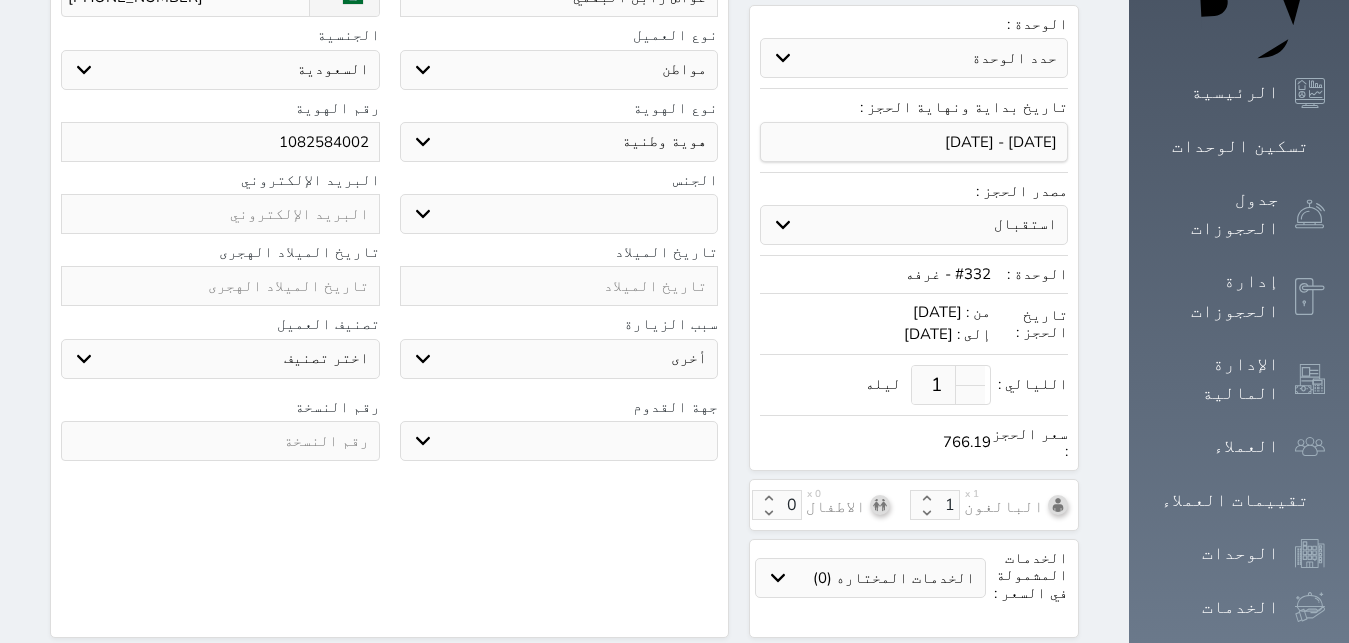 scroll, scrollTop: 408, scrollLeft: 0, axis: vertical 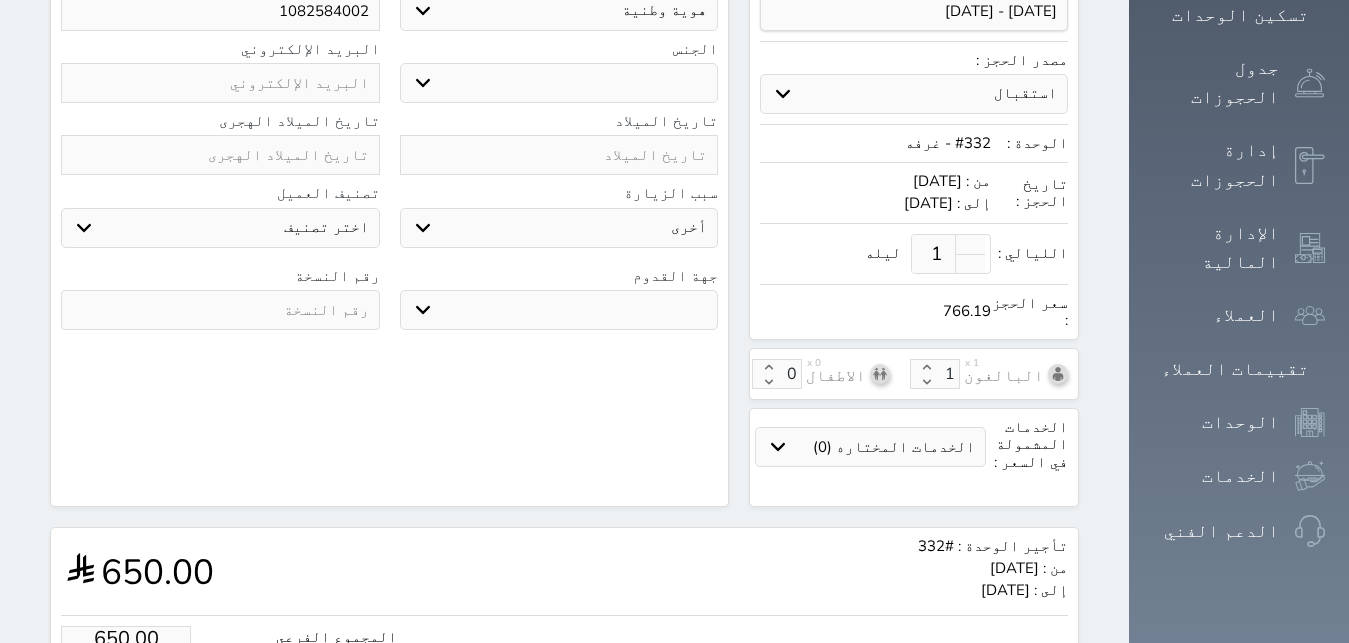 click at bounding box center [220, 155] 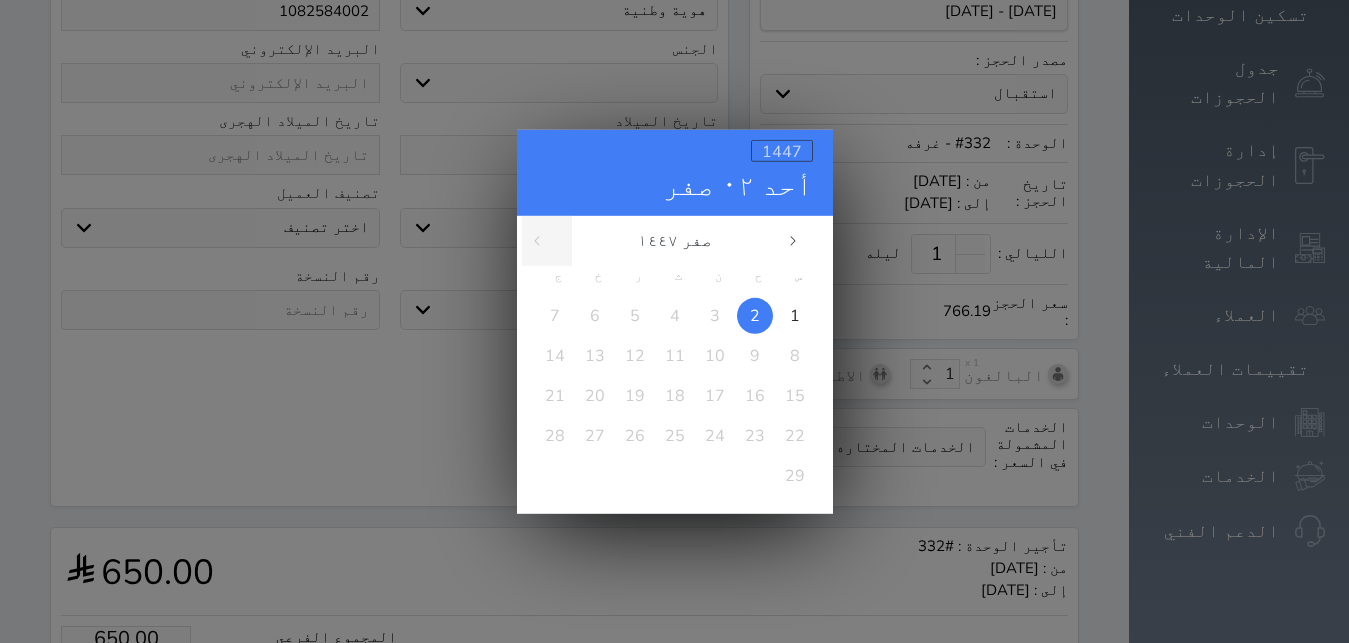 click on "1447" at bounding box center [782, 151] 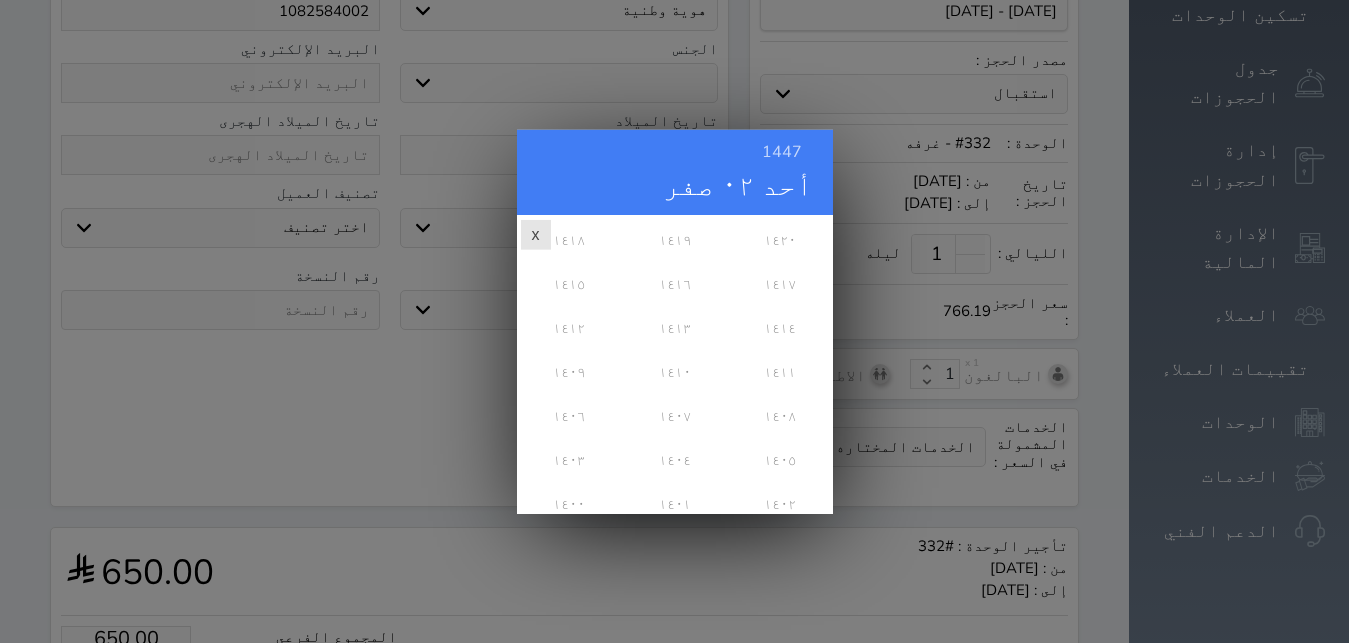 scroll, scrollTop: 486, scrollLeft: 0, axis: vertical 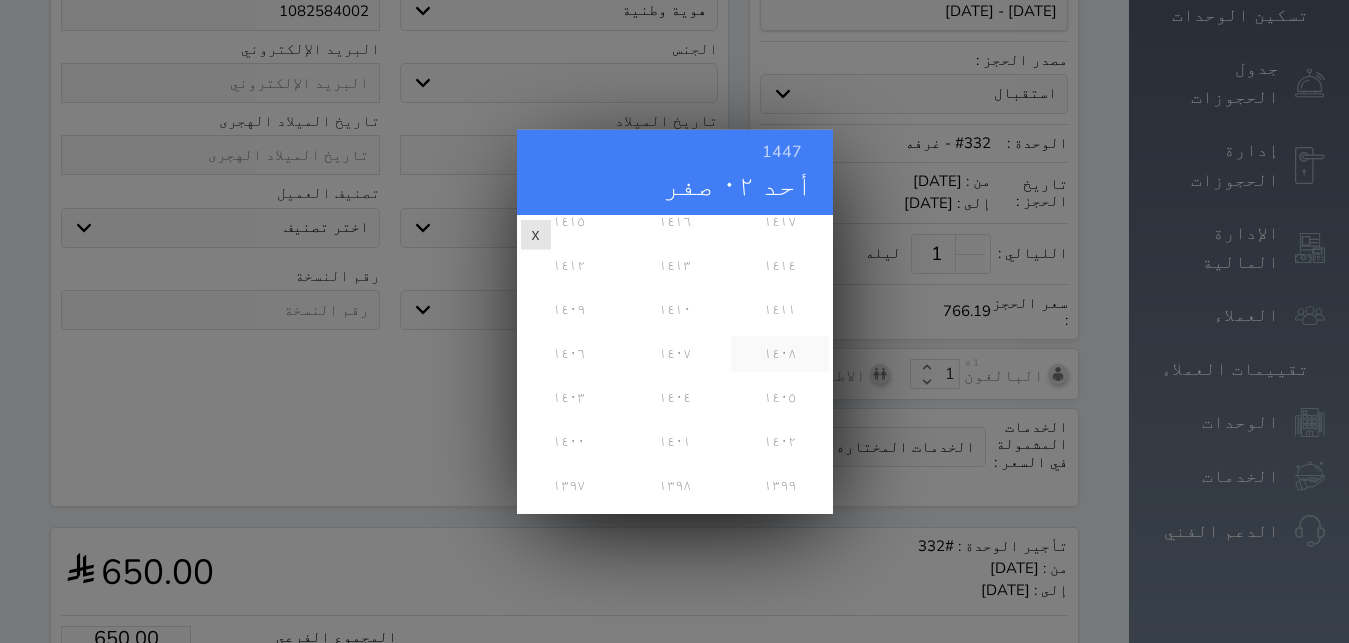 click on "١٤٠٨" at bounding box center [779, 353] 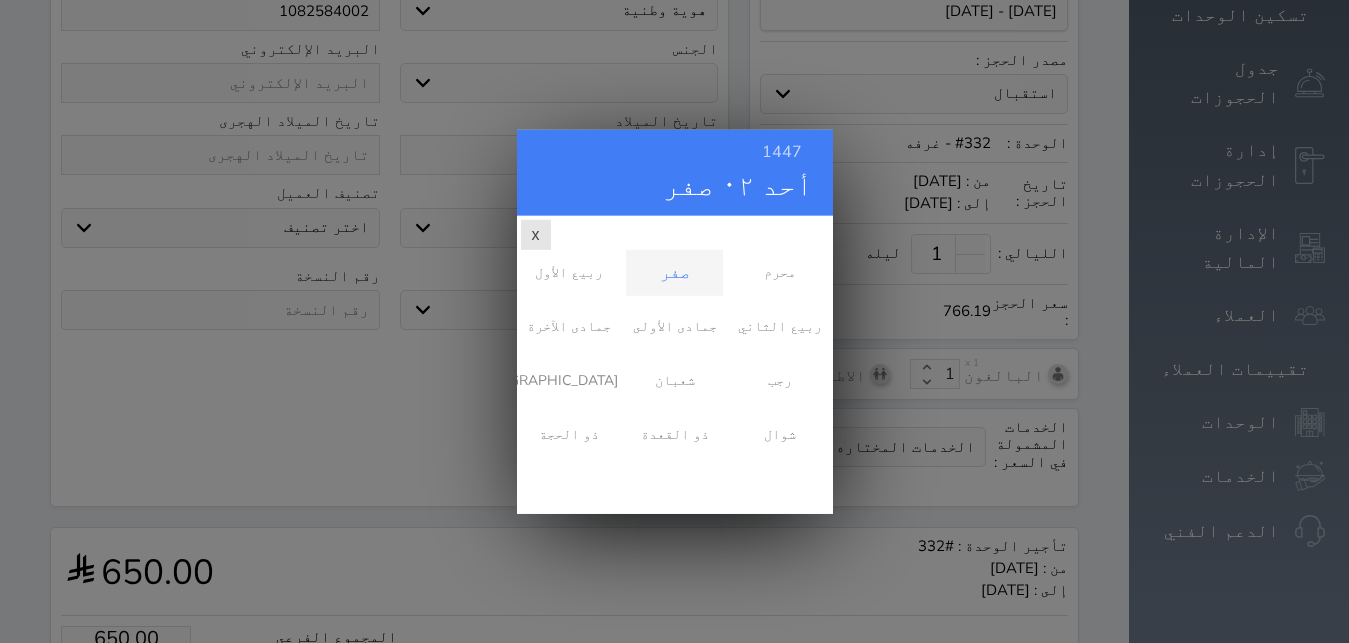 scroll, scrollTop: 0, scrollLeft: 0, axis: both 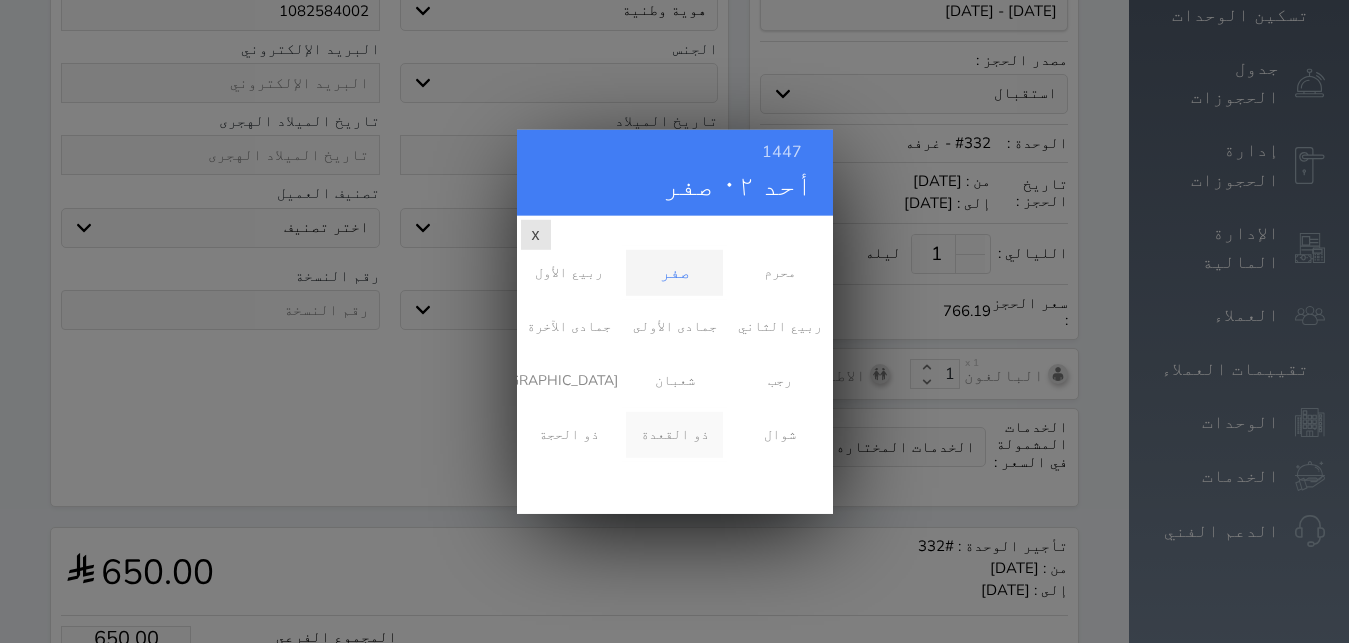 click on "ذو القعدة" at bounding box center (674, 434) 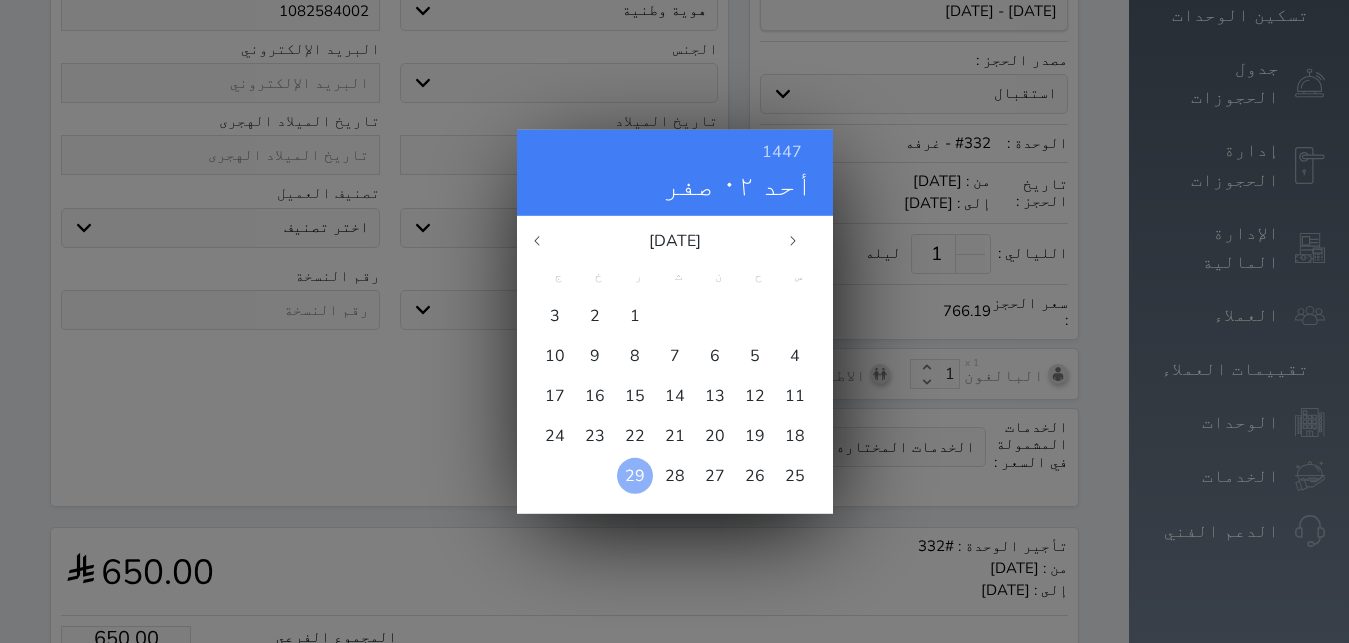 click on "29" at bounding box center (635, 475) 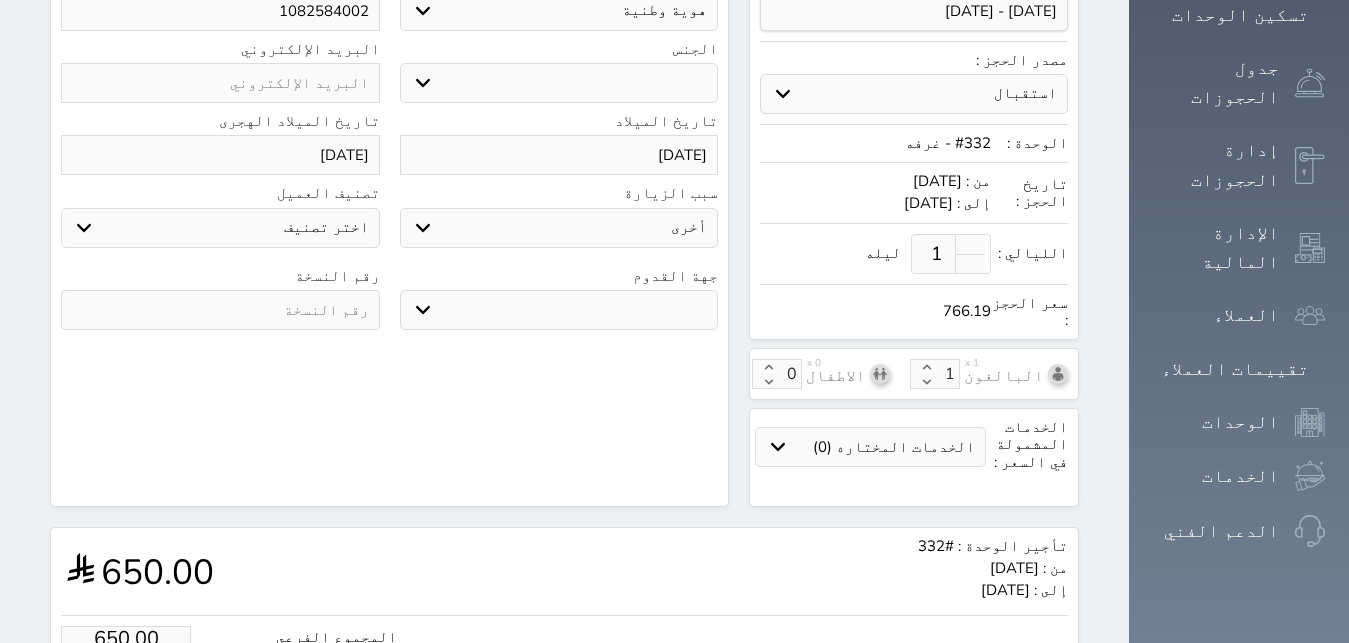 click on "جو بحر ارض" at bounding box center (559, 310) 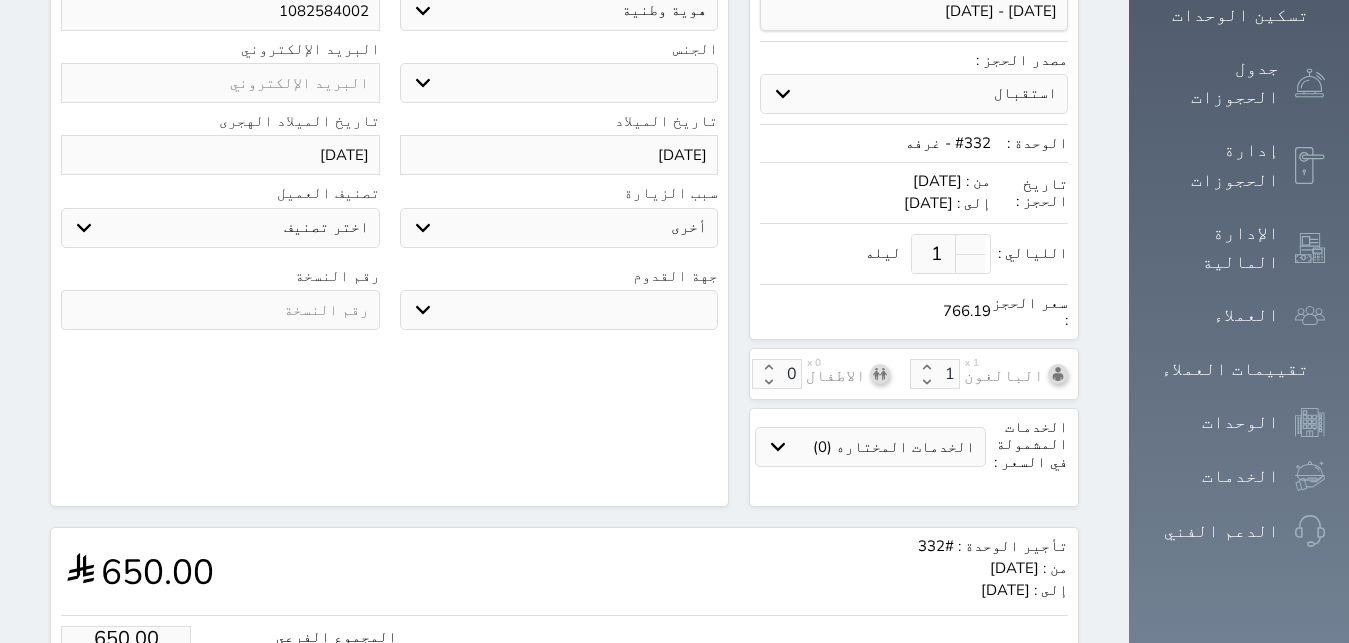 click on "ارض" at bounding box center (0, 0) 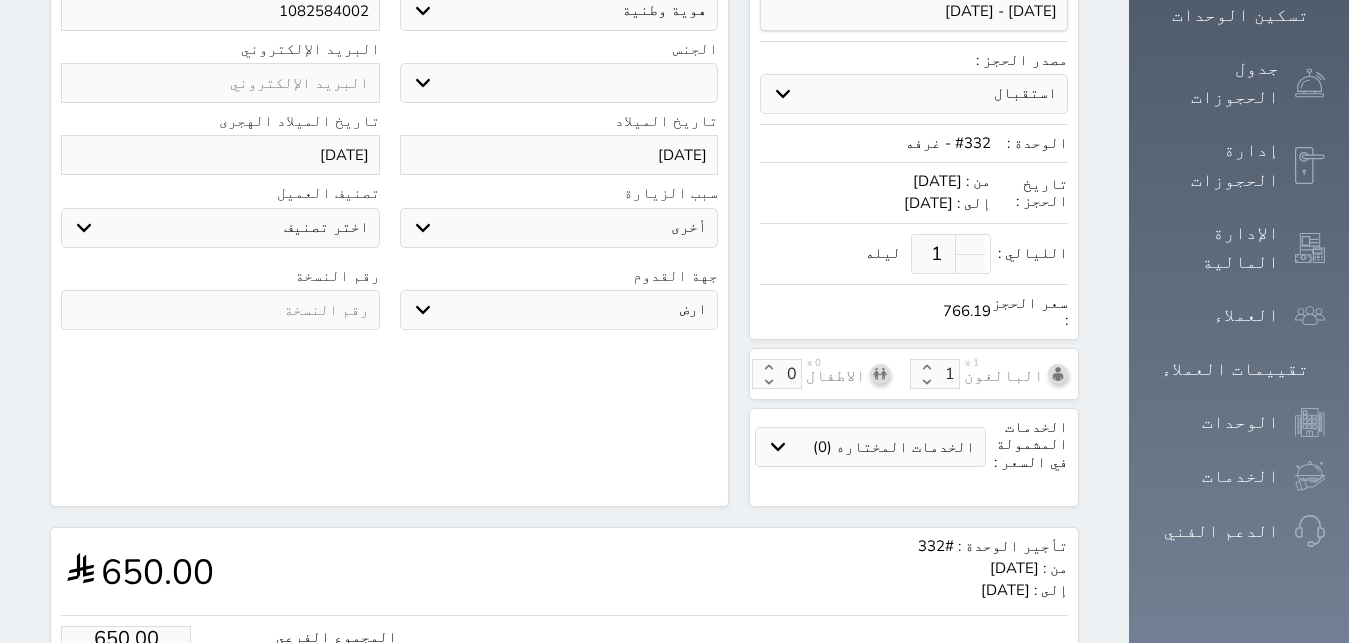 click at bounding box center (220, 310) 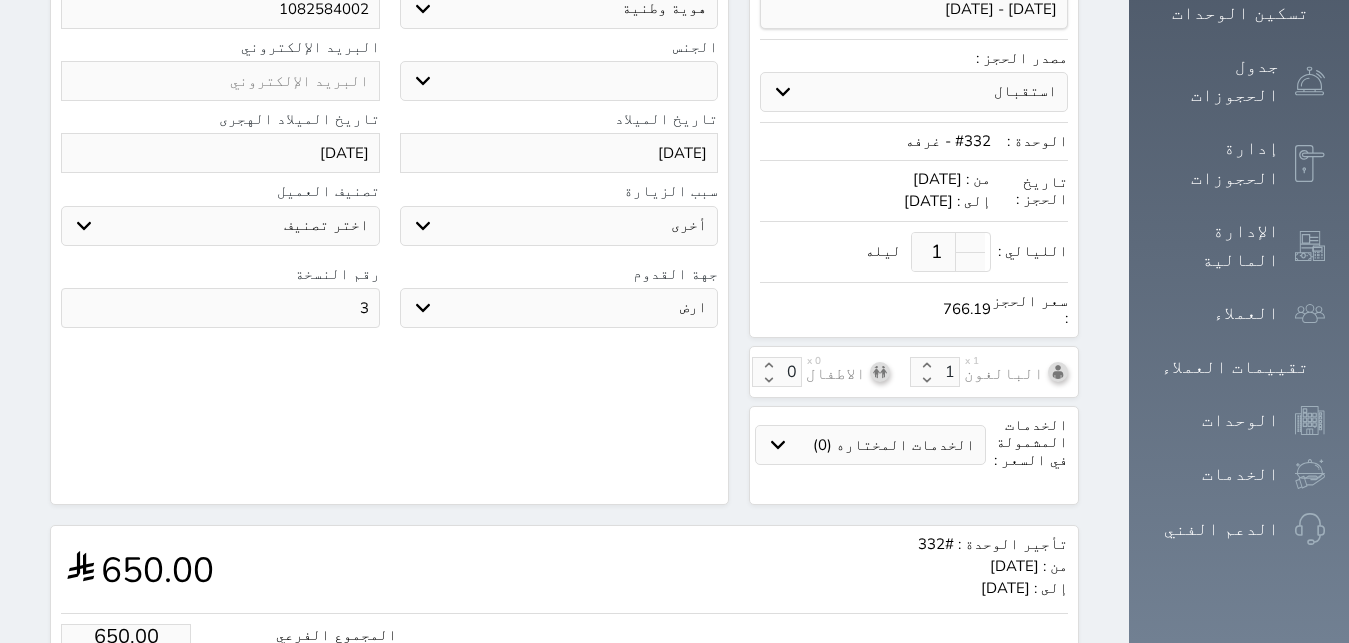 scroll, scrollTop: 606, scrollLeft: 0, axis: vertical 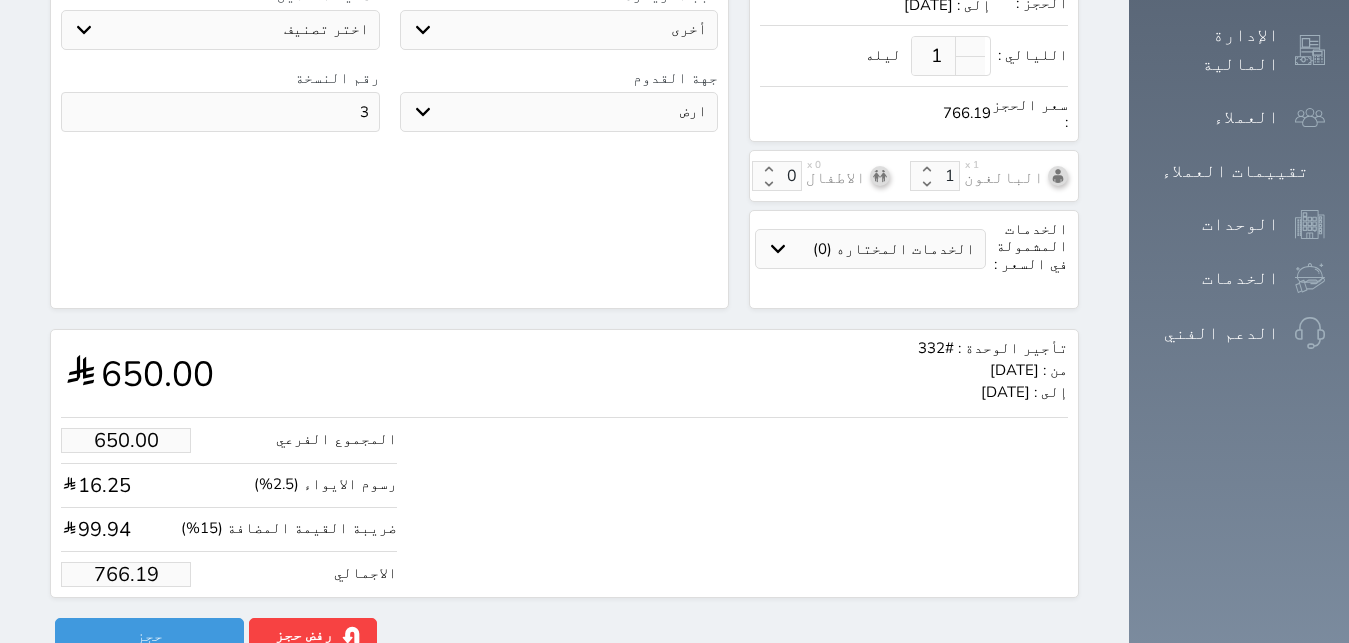 drag, startPoint x: 59, startPoint y: 537, endPoint x: 461, endPoint y: 627, distance: 411.95145 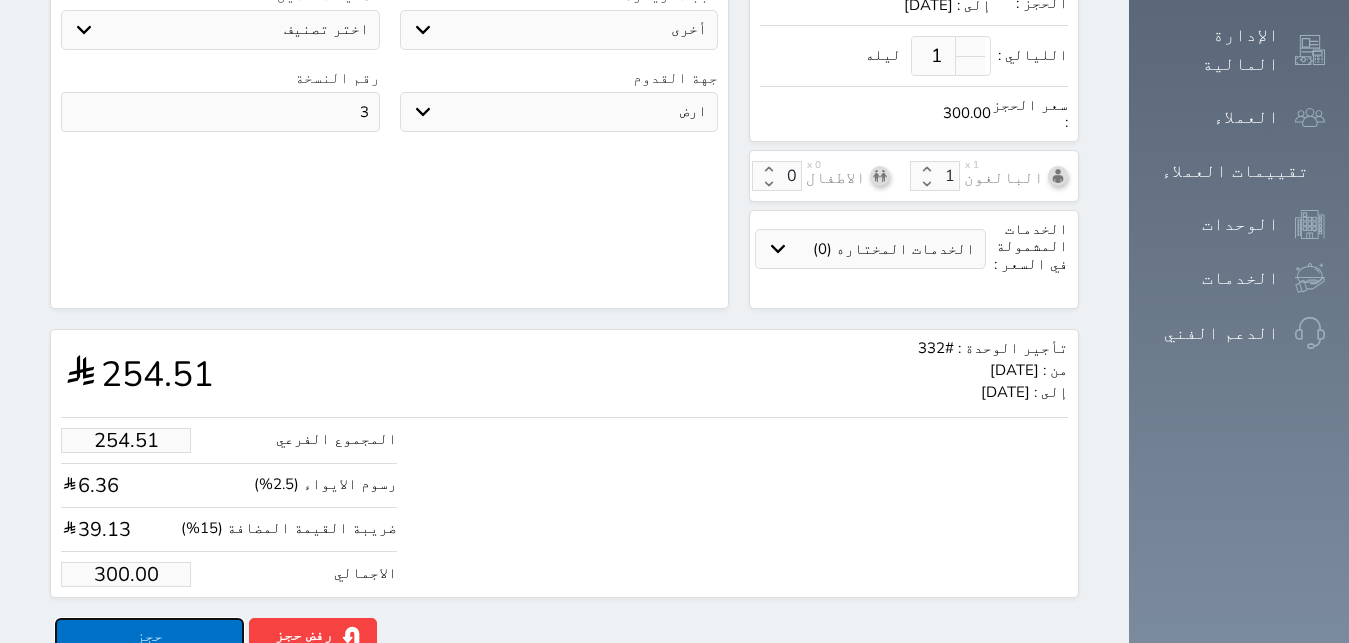 click on "حجز" at bounding box center (149, 635) 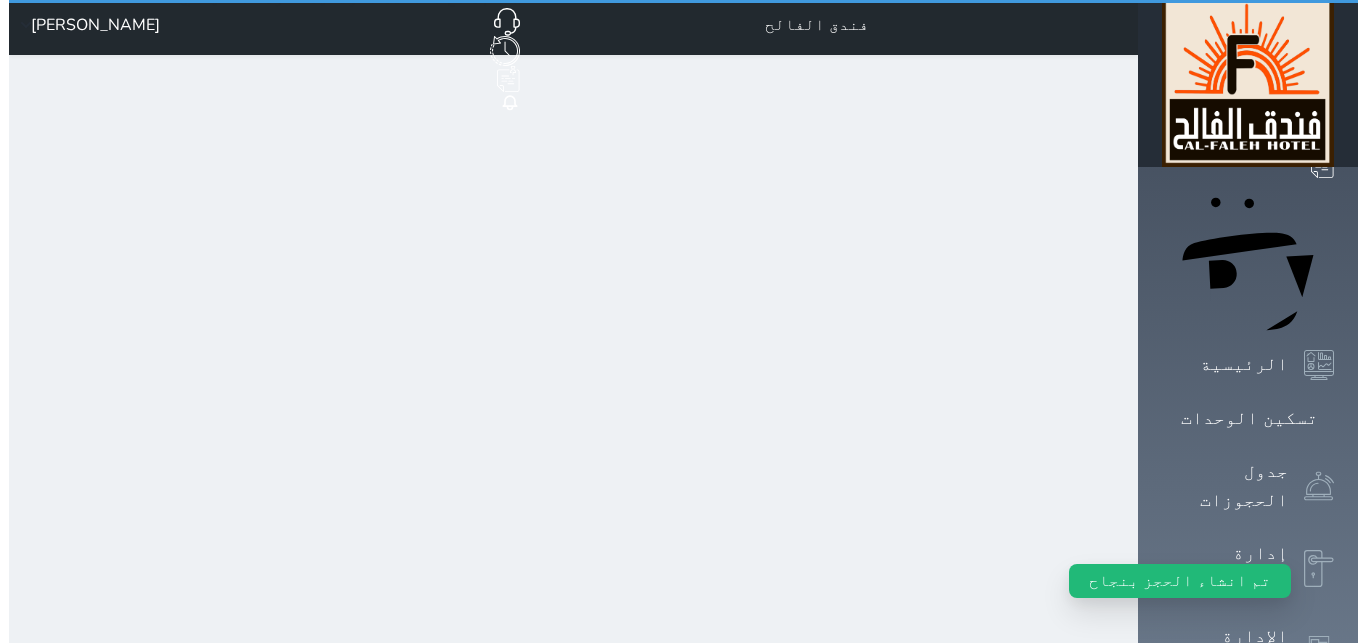 scroll, scrollTop: 0, scrollLeft: 0, axis: both 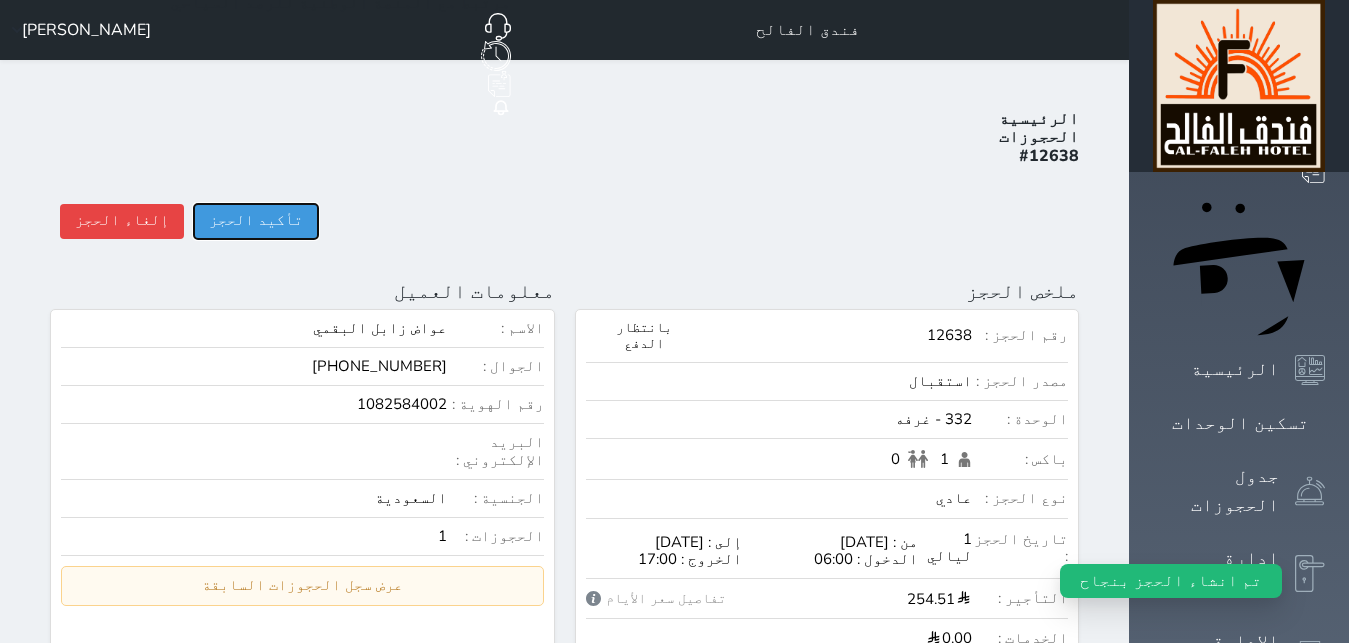 click on "تأكيد الحجز" at bounding box center (256, 221) 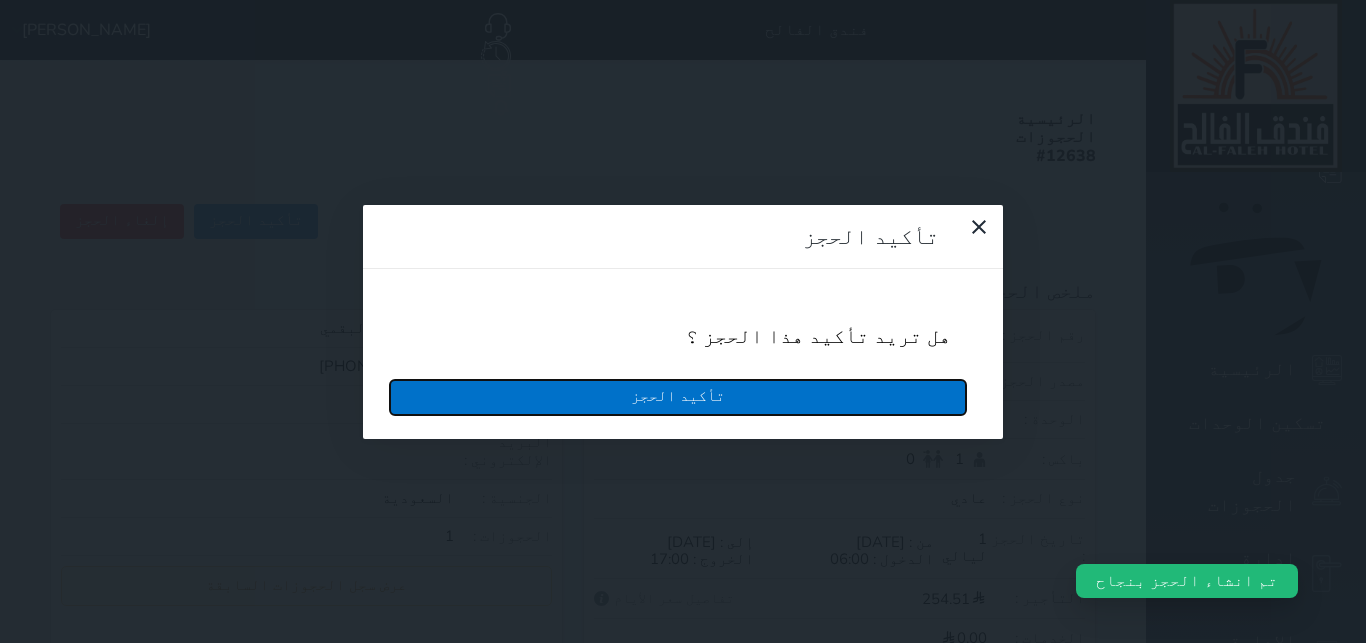 click on "تأكيد الحجز" at bounding box center [678, 397] 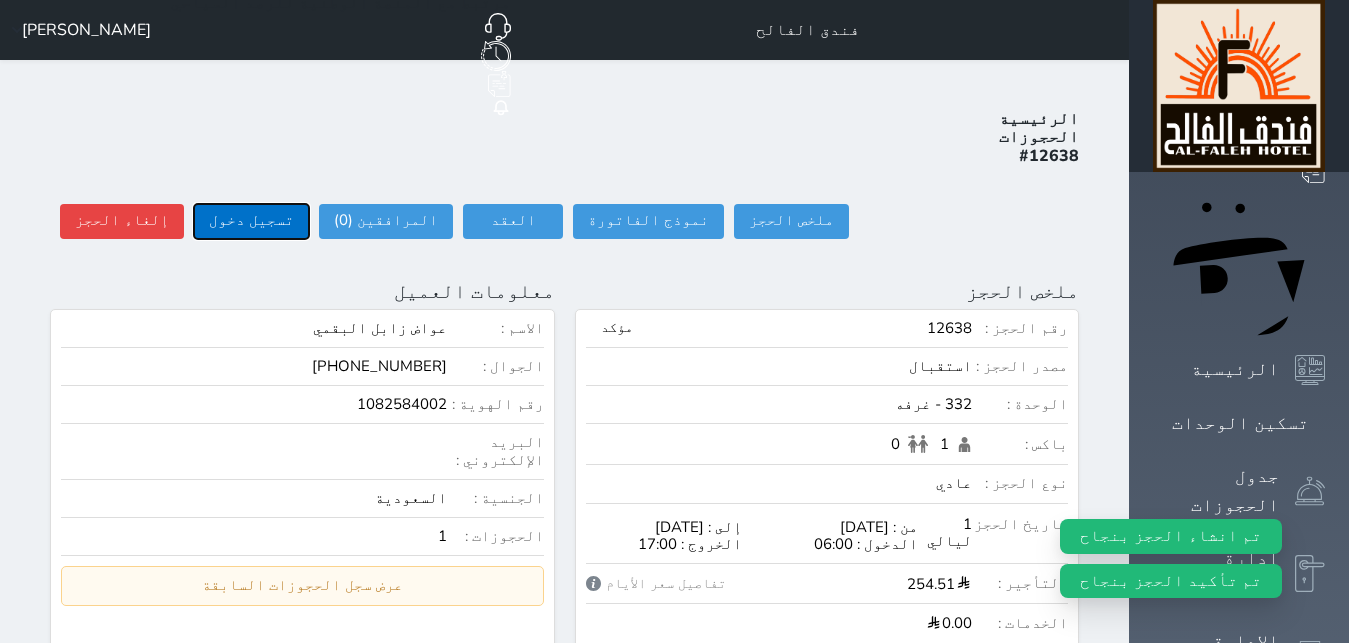 click on "تسجيل دخول" at bounding box center [251, 221] 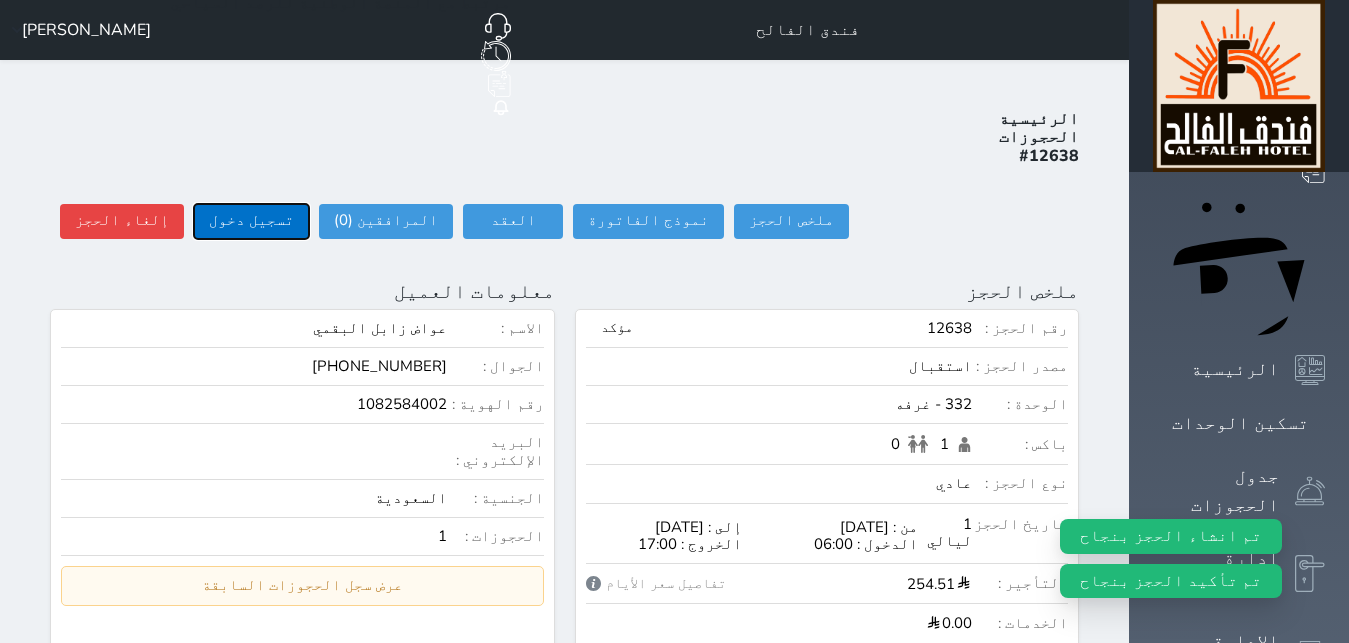 click on "تسجيل دخول" at bounding box center [251, 221] 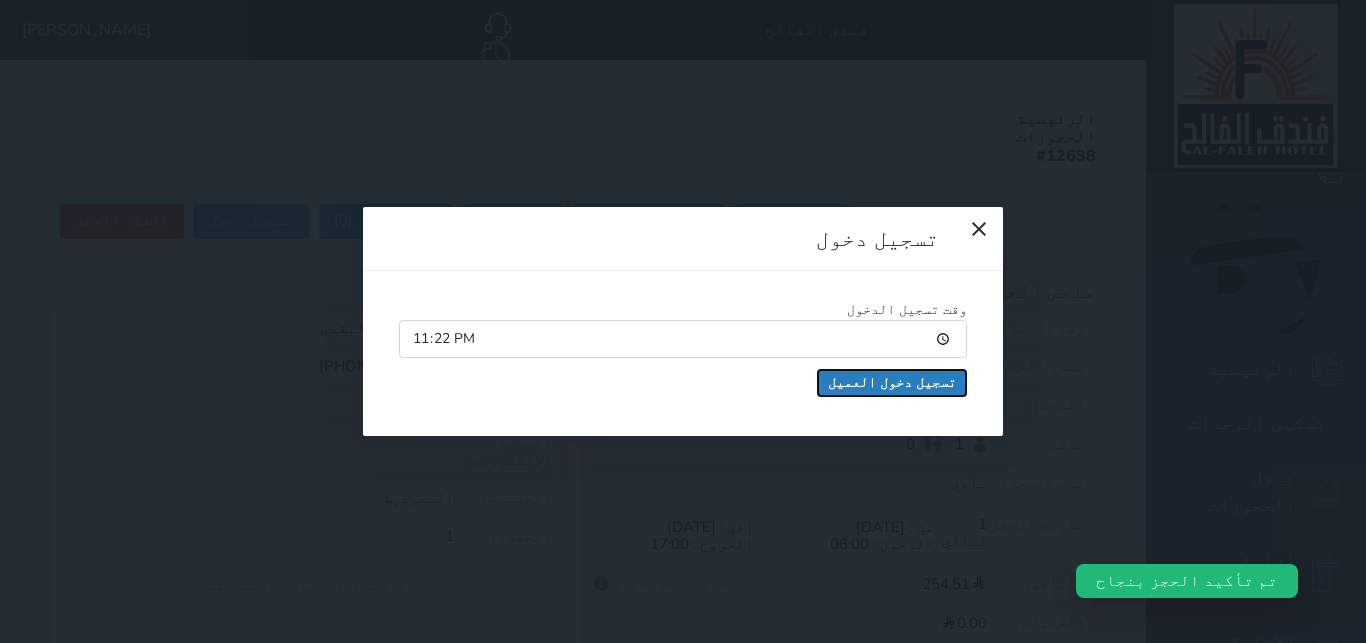 click on "تسجيل دخول العميل" at bounding box center (892, 383) 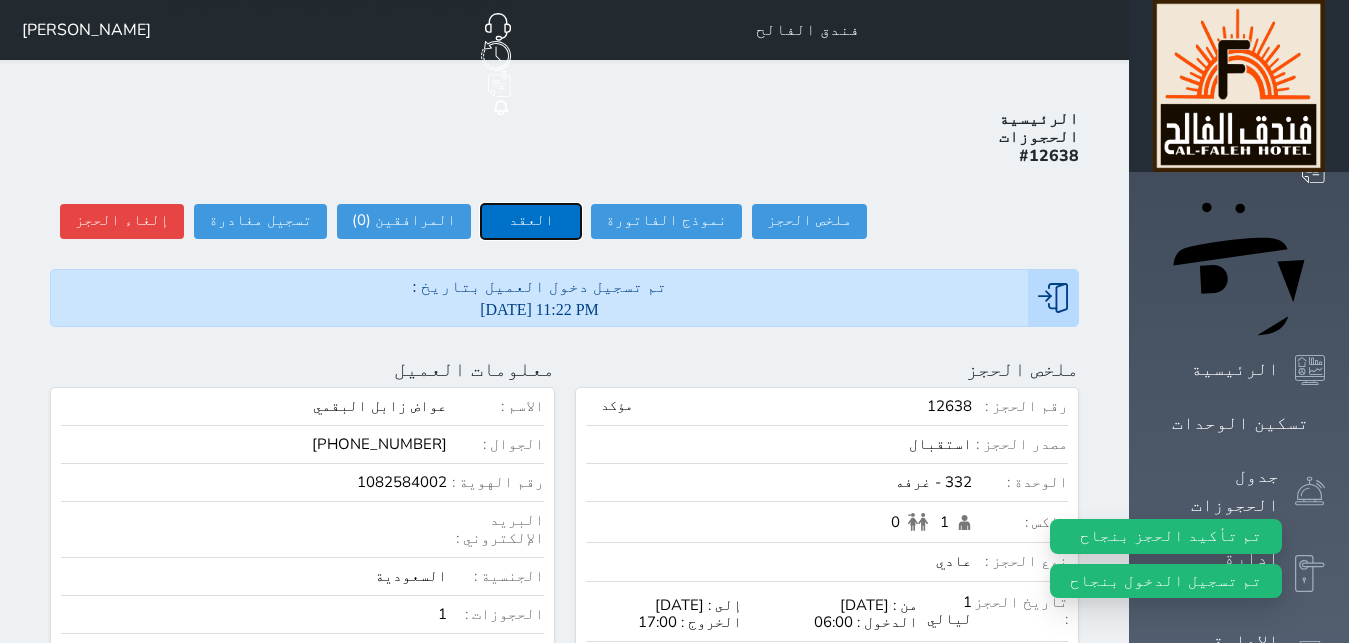 click on "العقد" at bounding box center [531, 221] 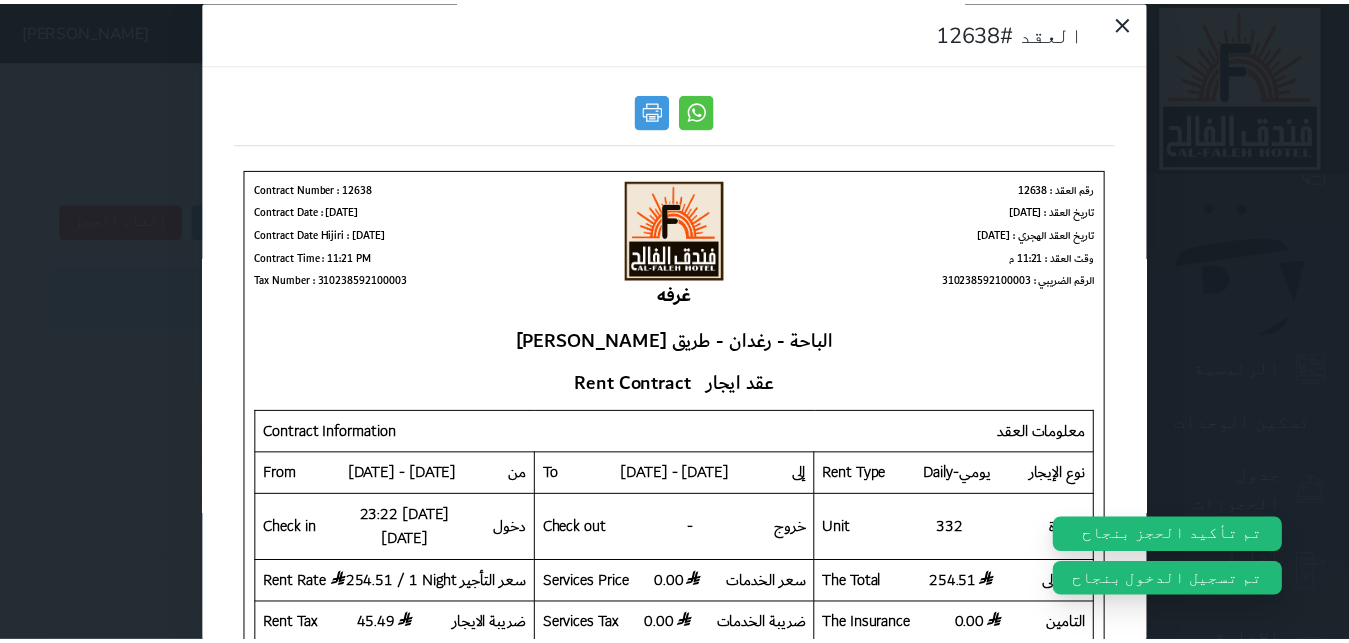 scroll, scrollTop: 0, scrollLeft: 0, axis: both 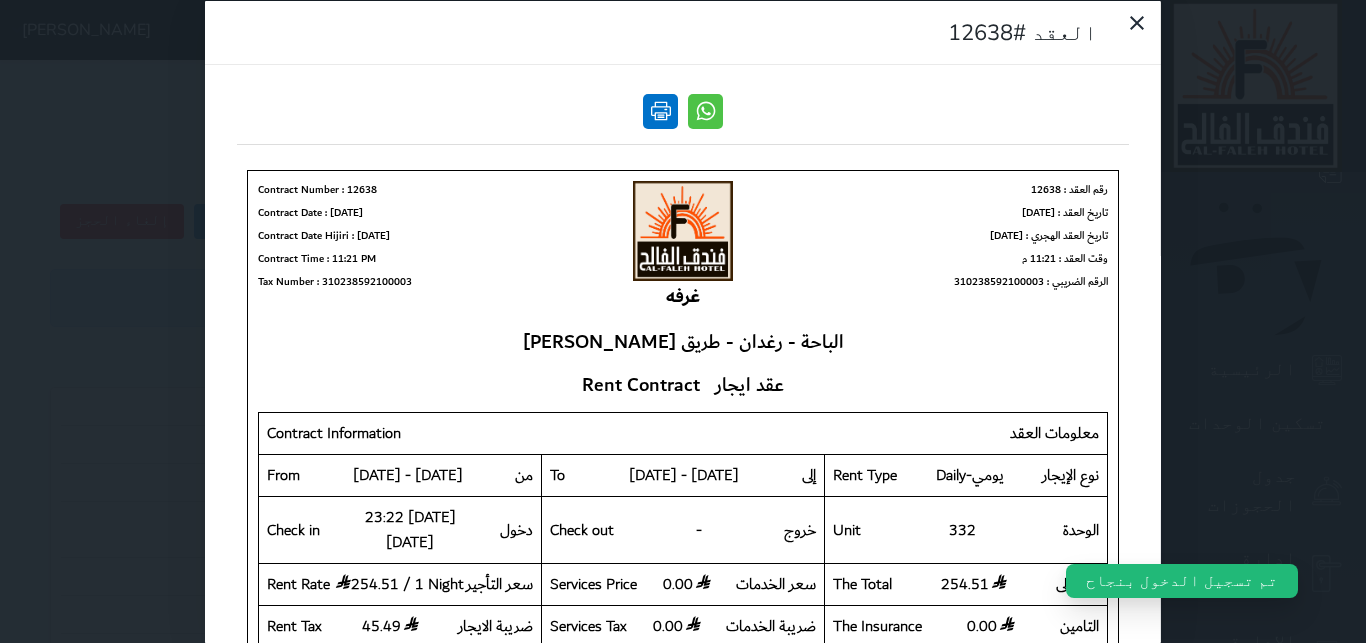click at bounding box center (660, 110) 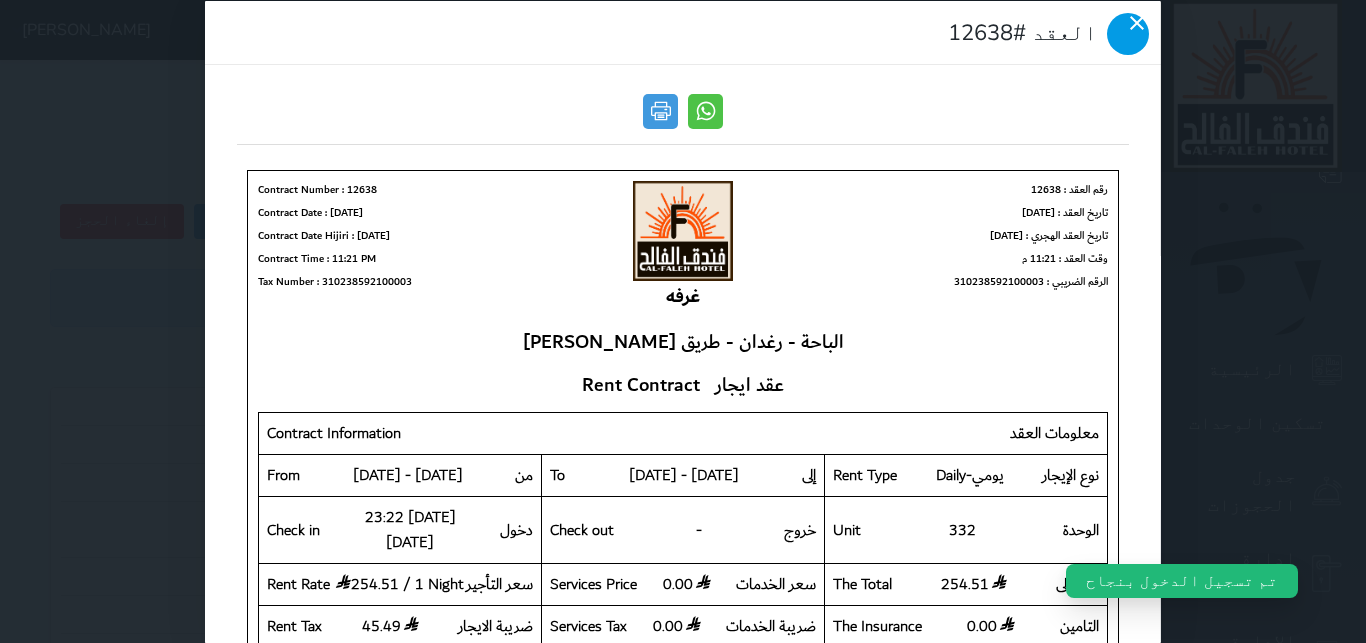 click 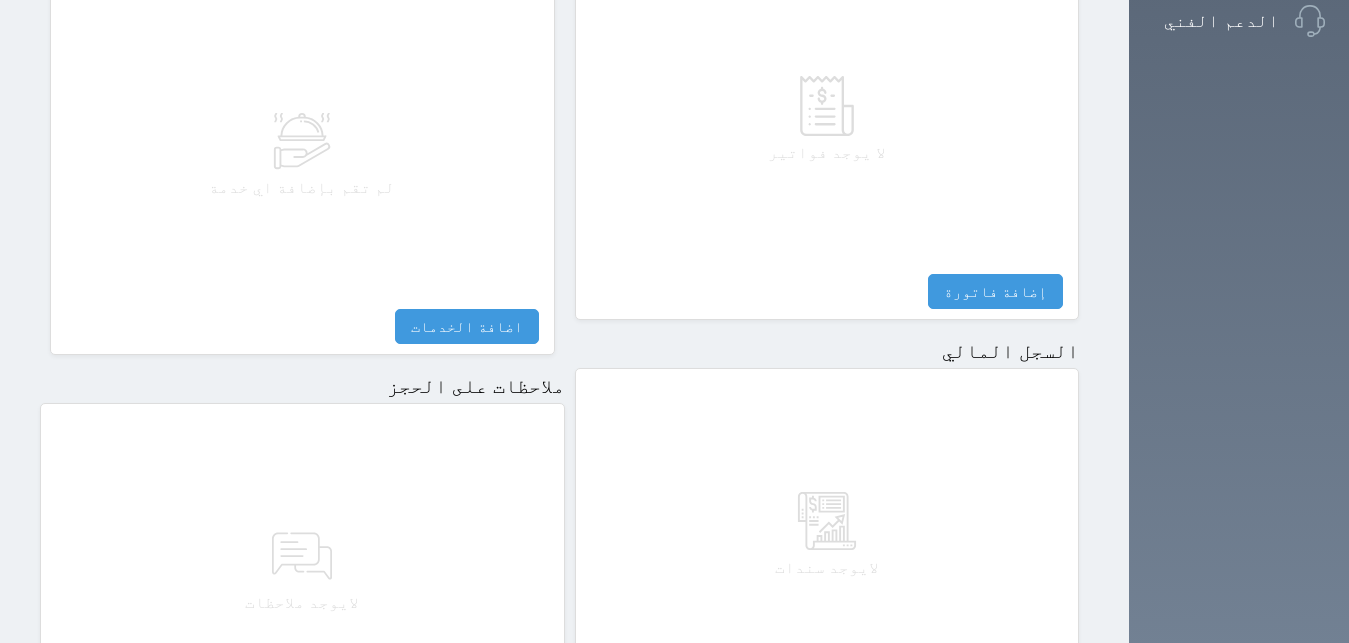 scroll, scrollTop: 1137, scrollLeft: 0, axis: vertical 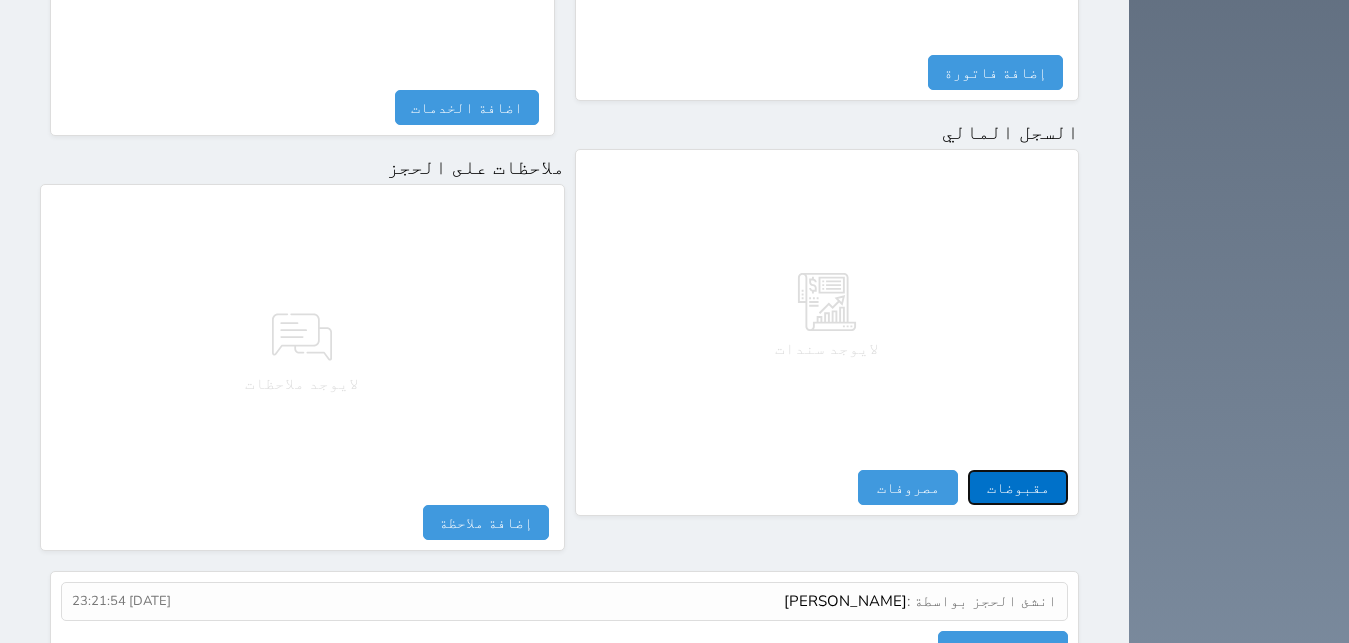 click on "مقبوضات" at bounding box center (1018, 487) 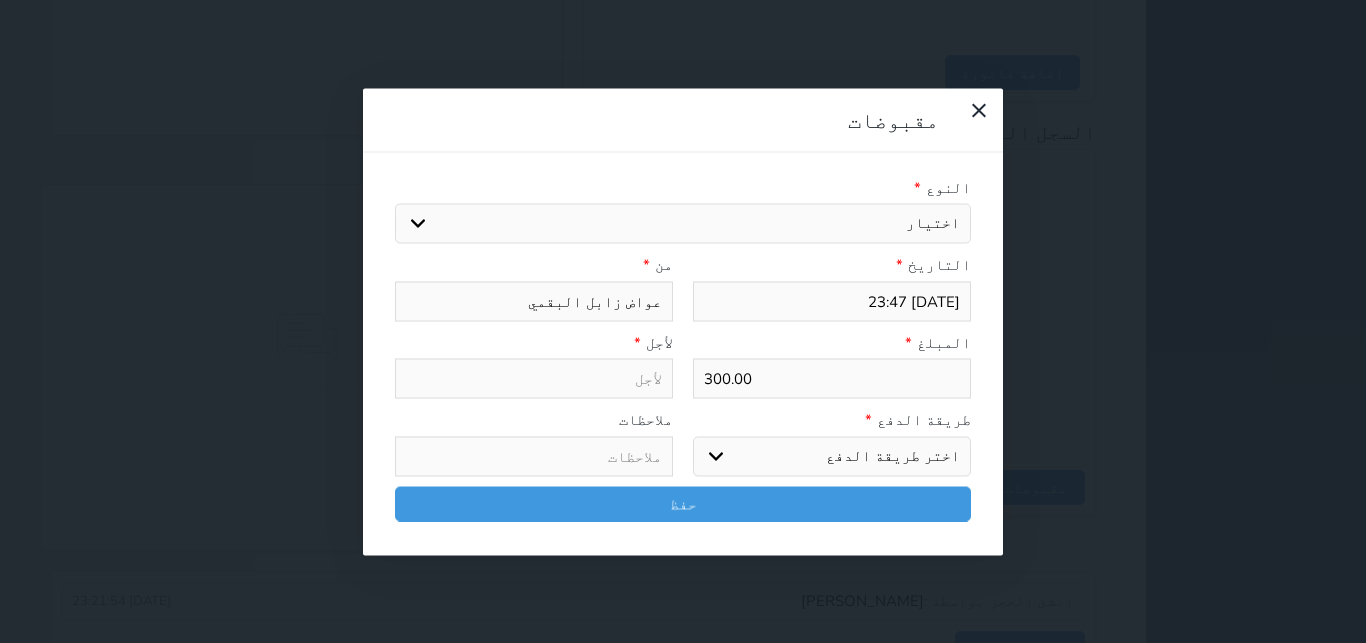 click on "اختيار   مقبوضات عامة قيمة إيجار فواتير تامين عربون لا ينطبق آخر مغسلة واي فاي - الإنترنت مواقف السيارات طعام الأغذية والمشروبات مشروبات المشروبات الباردة المشروبات الساخنة الإفطار غداء عشاء مخبز و كعك حمام سباحة الصالة الرياضية سبا و خدمات الجمال اختيار وإسقاط (خدمات النقل) ميني بار كابل - تلفزيون سرير إضافي تصفيف الشعر التسوق خدمات الجولات السياحية المنظمة خدمات الدليل السياحي" at bounding box center [683, 224] 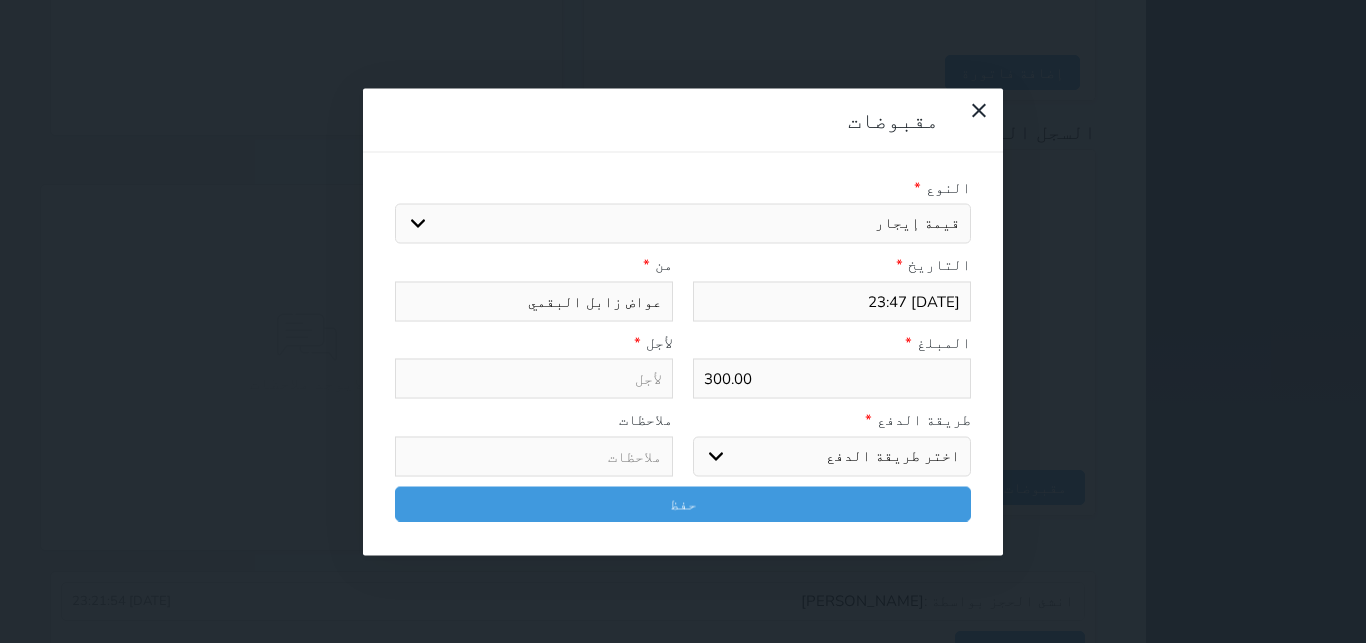 click on "قيمة إيجار" at bounding box center (0, 0) 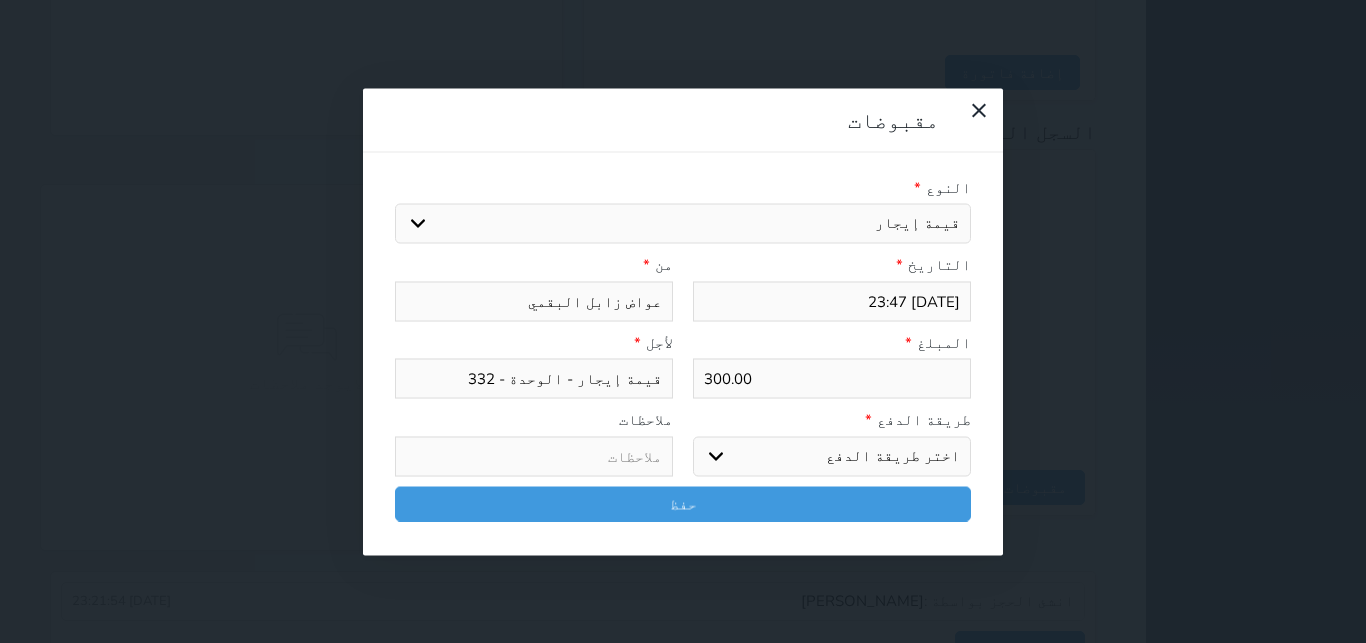 click on "اختر طريقة الدفع   دفع نقدى   تحويل بنكى   مدى   بطاقة ائتمان   آجل" at bounding box center [832, 456] 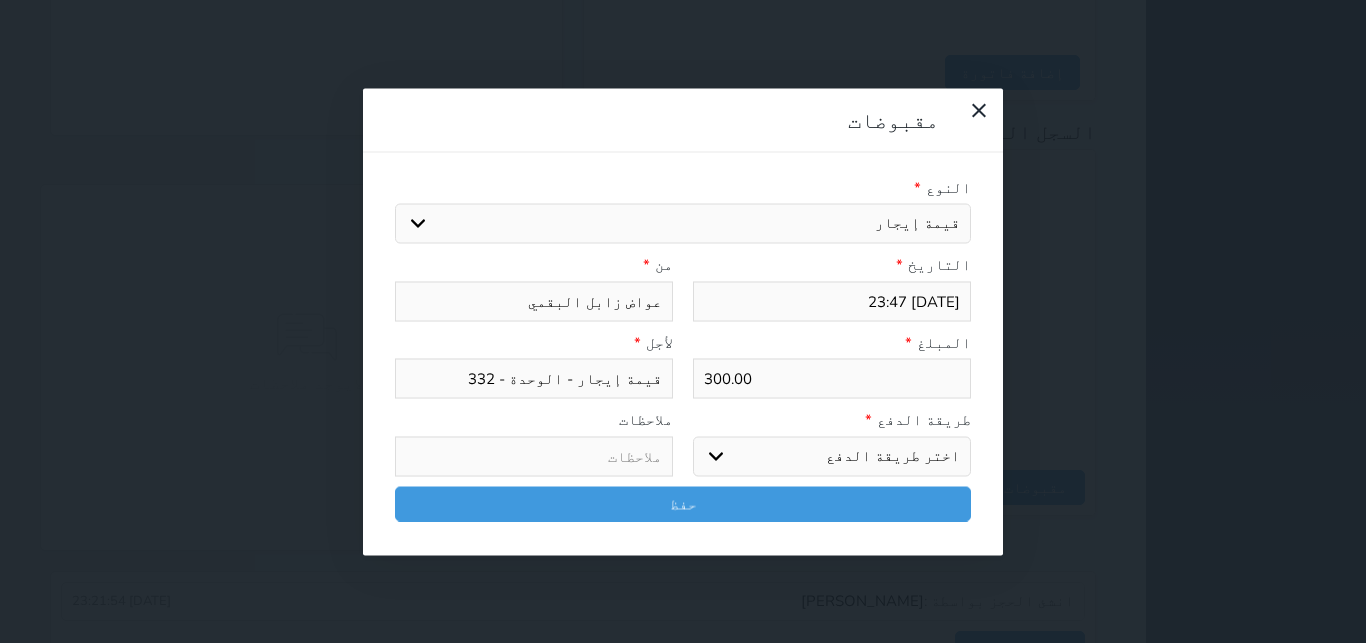 click on "مدى" at bounding box center [0, 0] 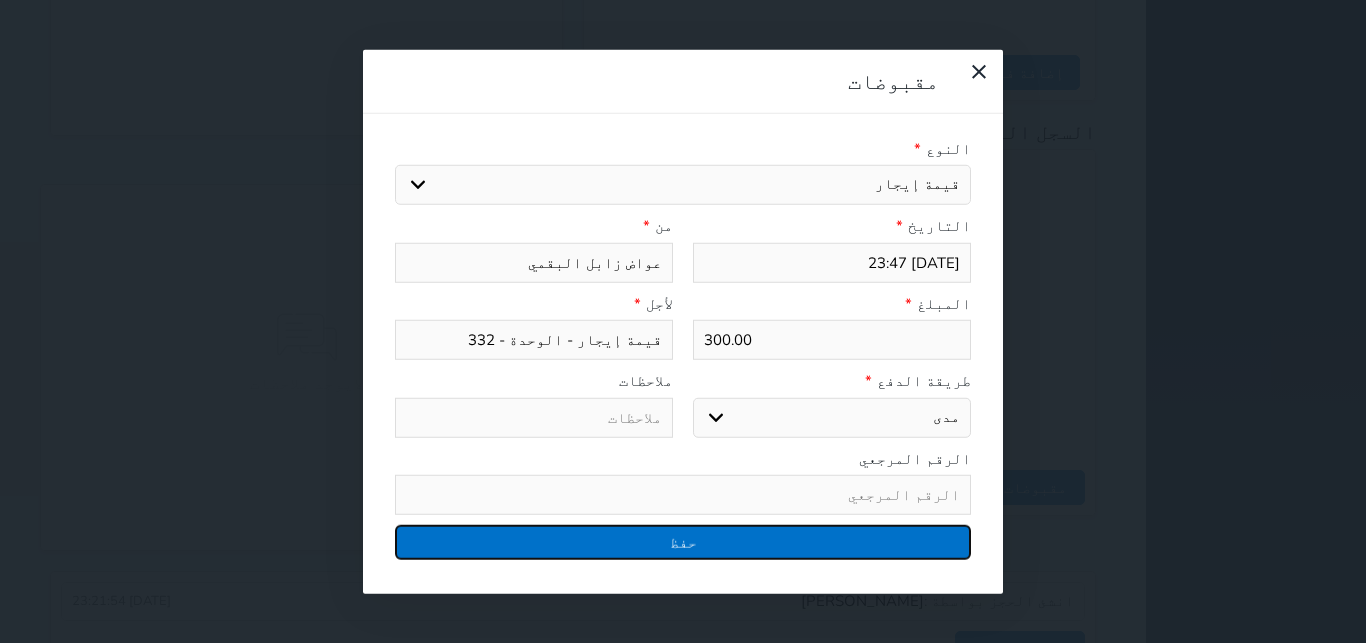 click on "حفظ" at bounding box center [683, 542] 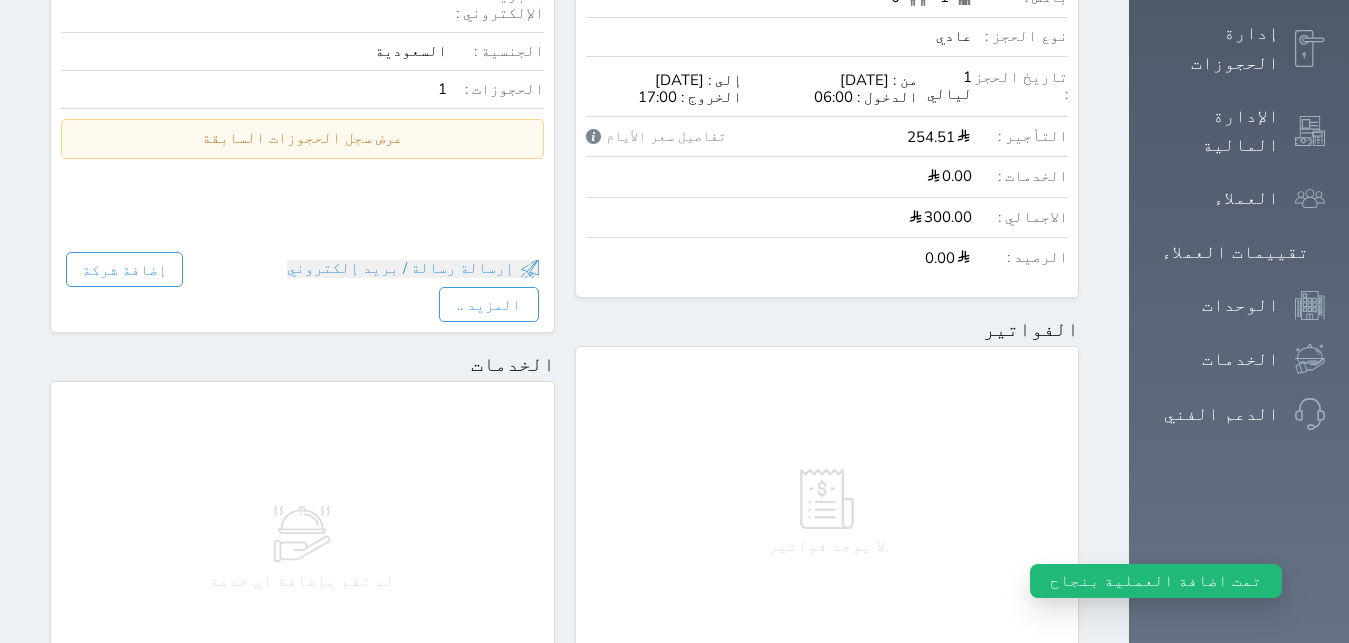 scroll, scrollTop: 0, scrollLeft: 0, axis: both 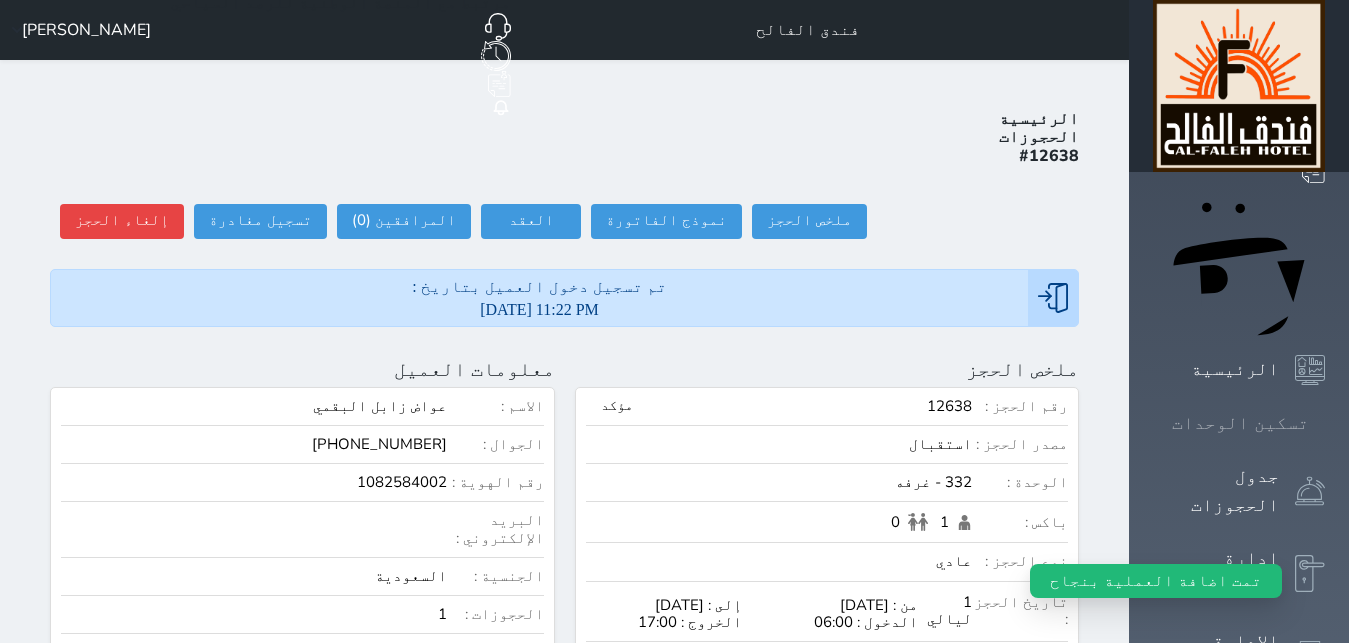 click on "تسكين الوحدات" at bounding box center (1240, 423) 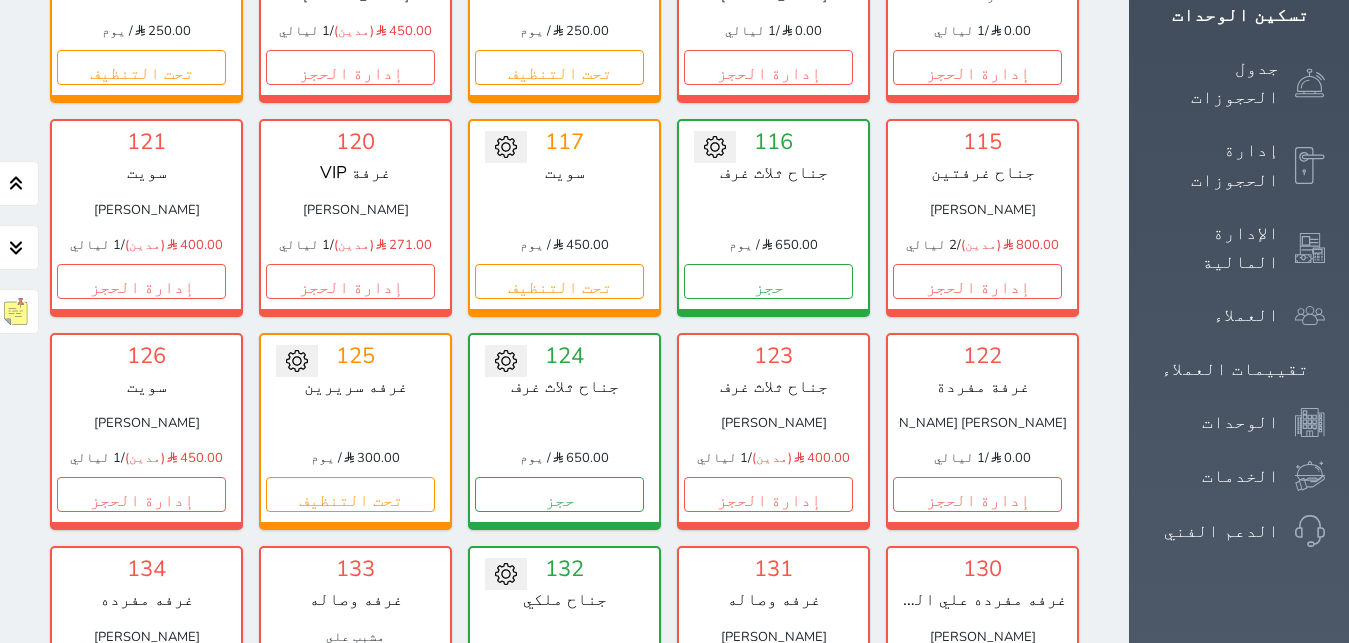 scroll, scrollTop: 0, scrollLeft: 0, axis: both 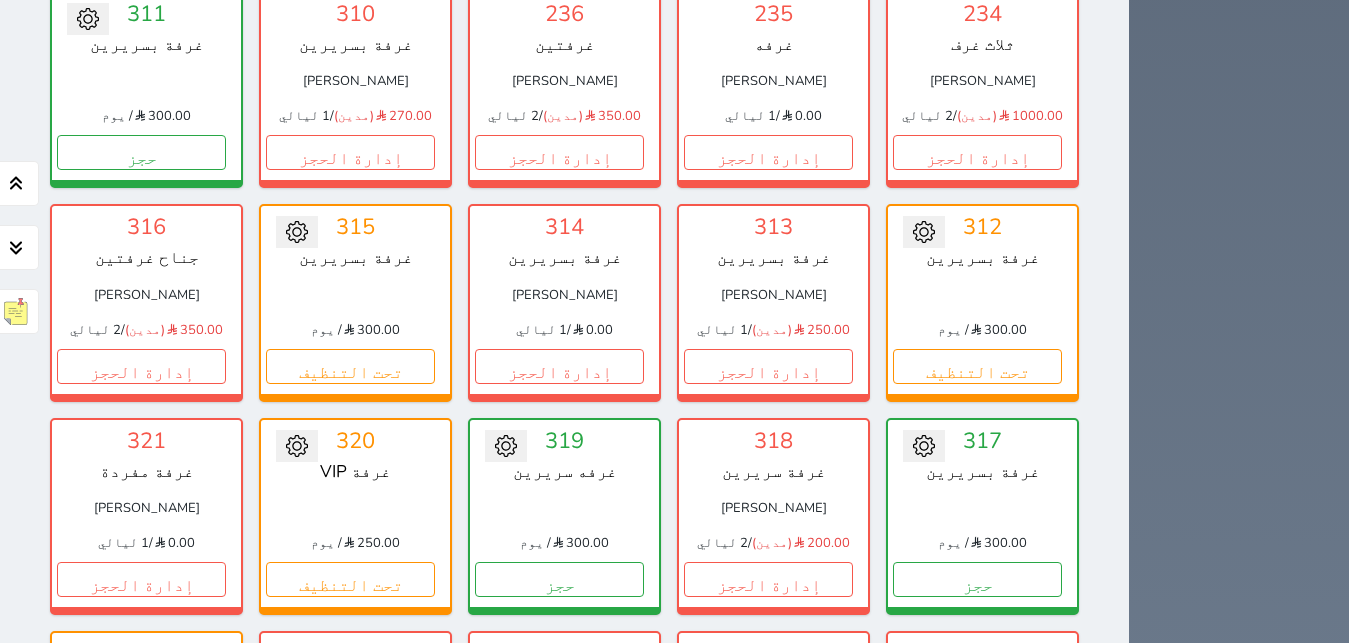 click on "تحت التنظيف" at bounding box center [350, 1006] 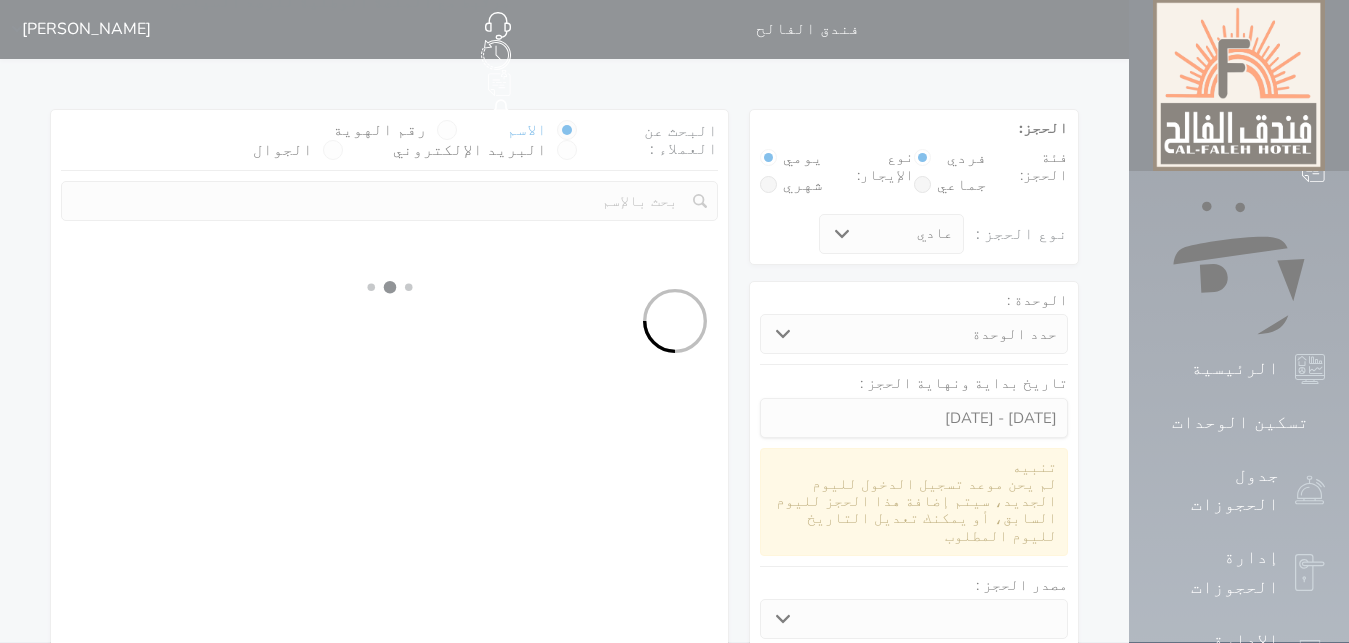 scroll, scrollTop: 0, scrollLeft: 0, axis: both 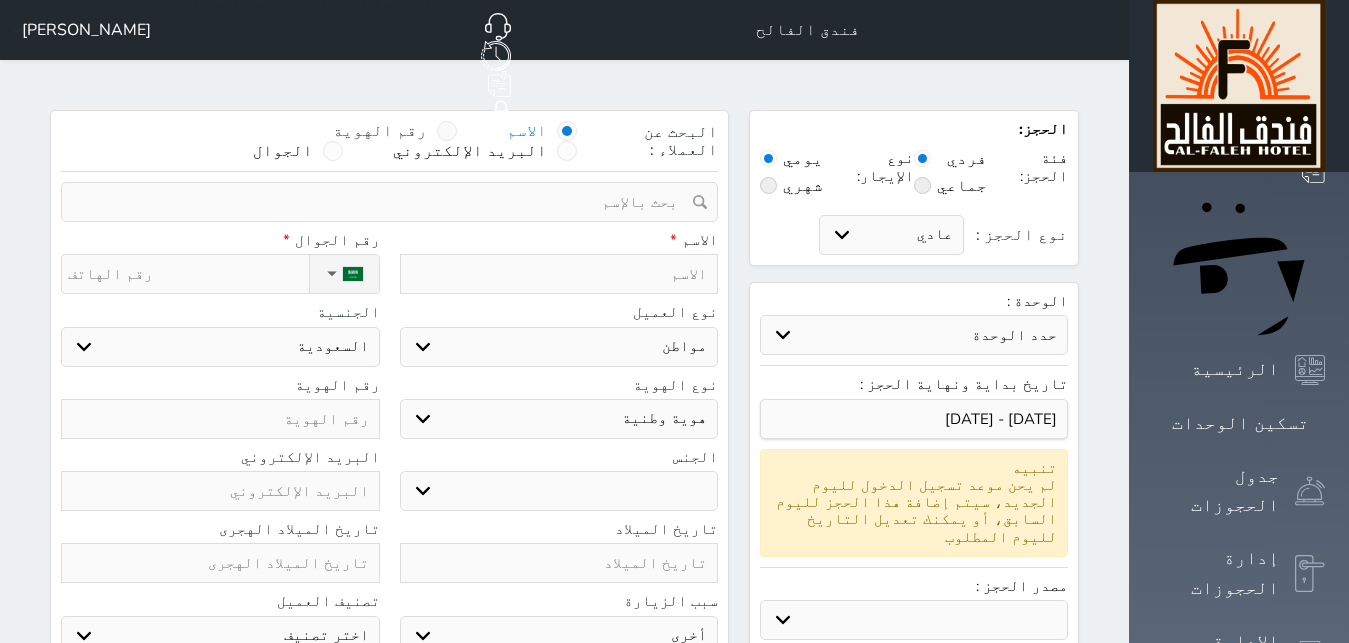click at bounding box center (447, 131) 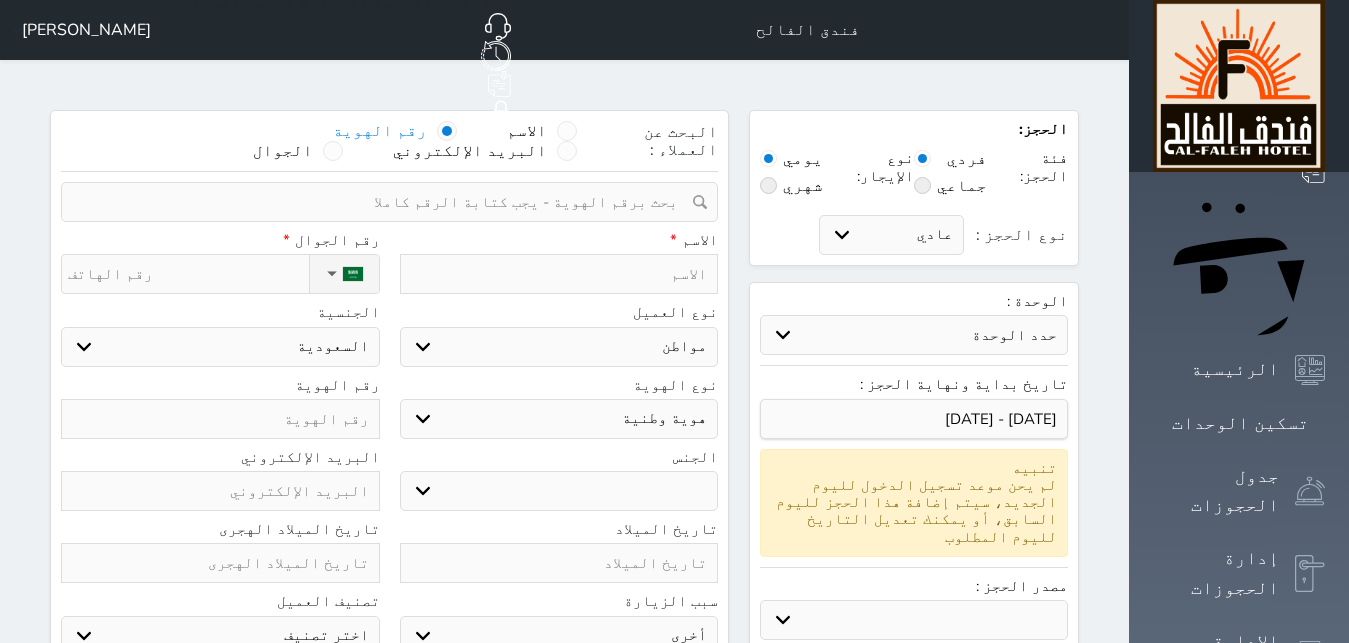click at bounding box center (382, 202) 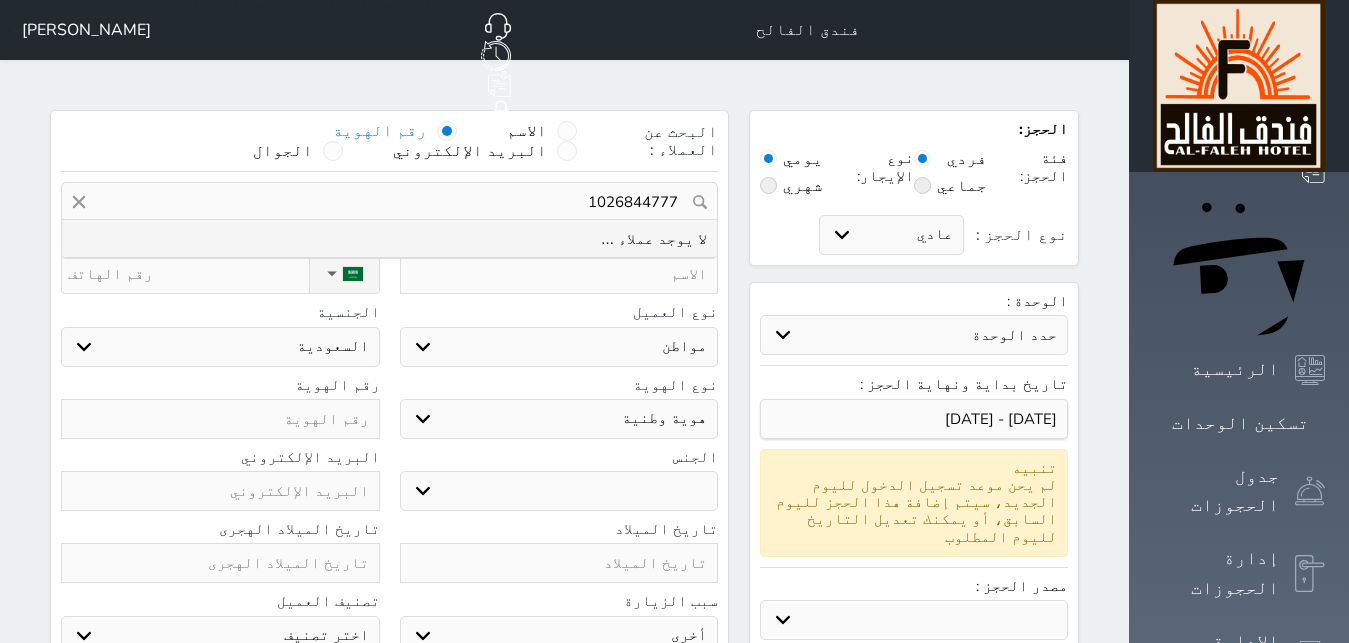 click on "1026844777" at bounding box center (389, 202) 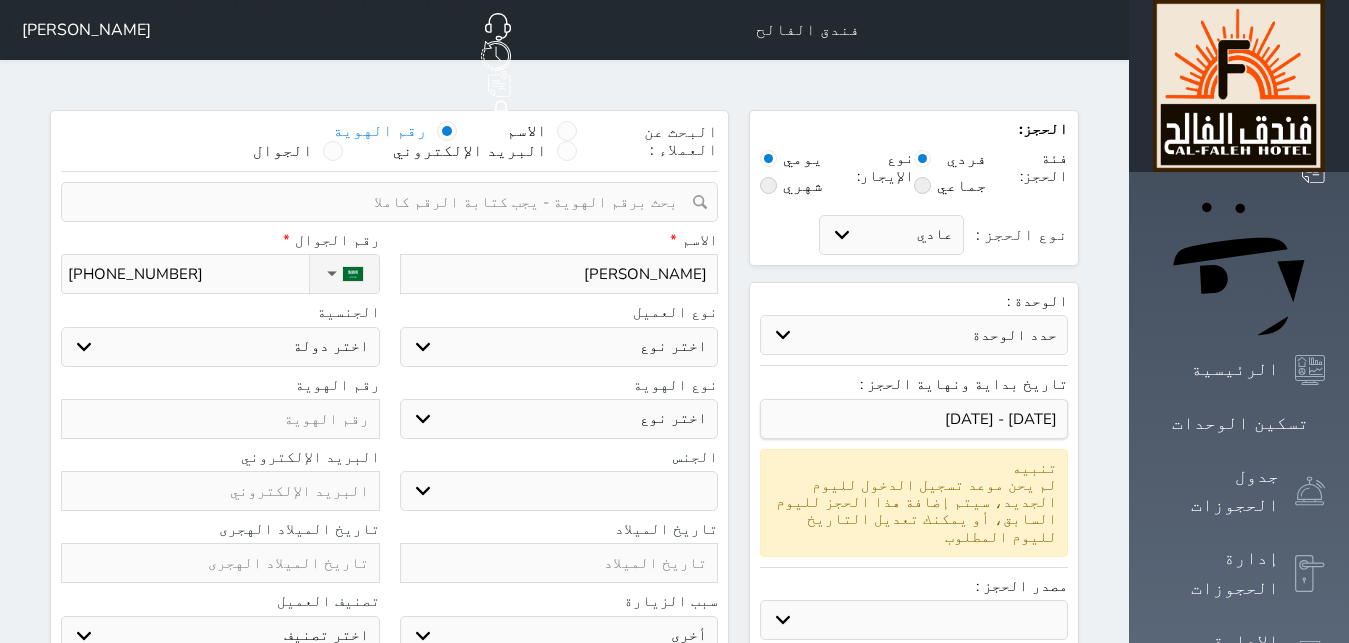 click on "اختر نوع   مواطن مواطن خليجي زائر مقيم" at bounding box center [559, 347] 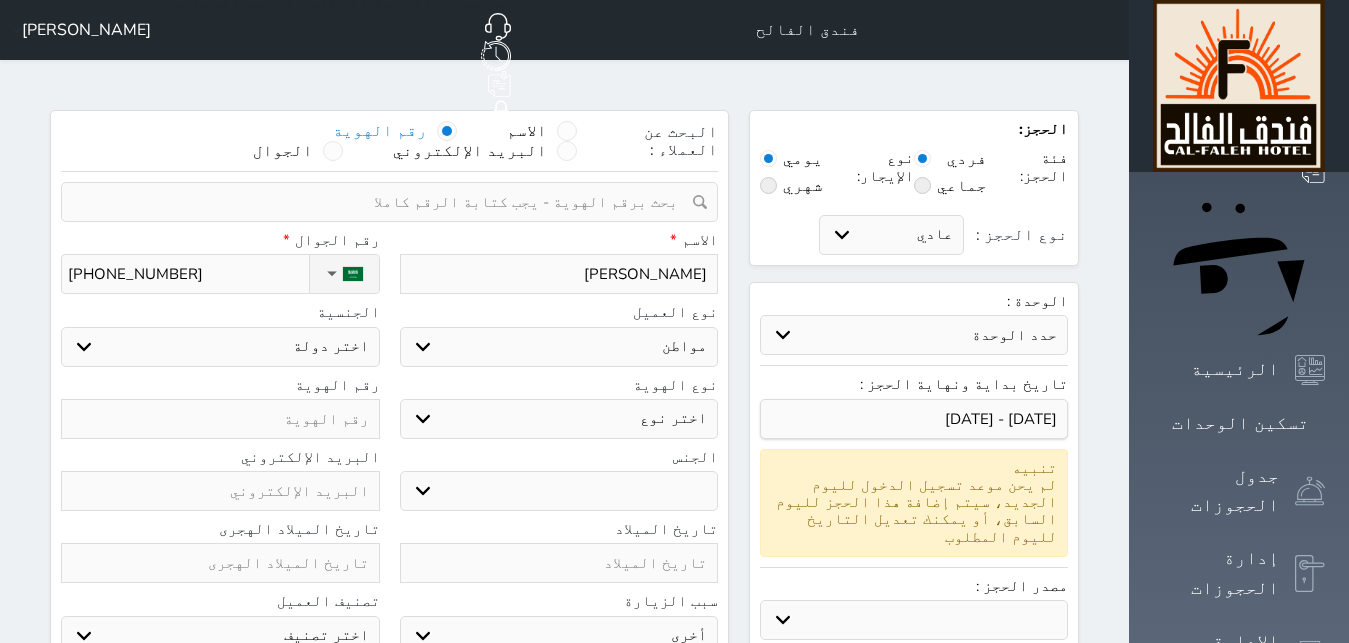 click on "مواطن" at bounding box center [0, 0] 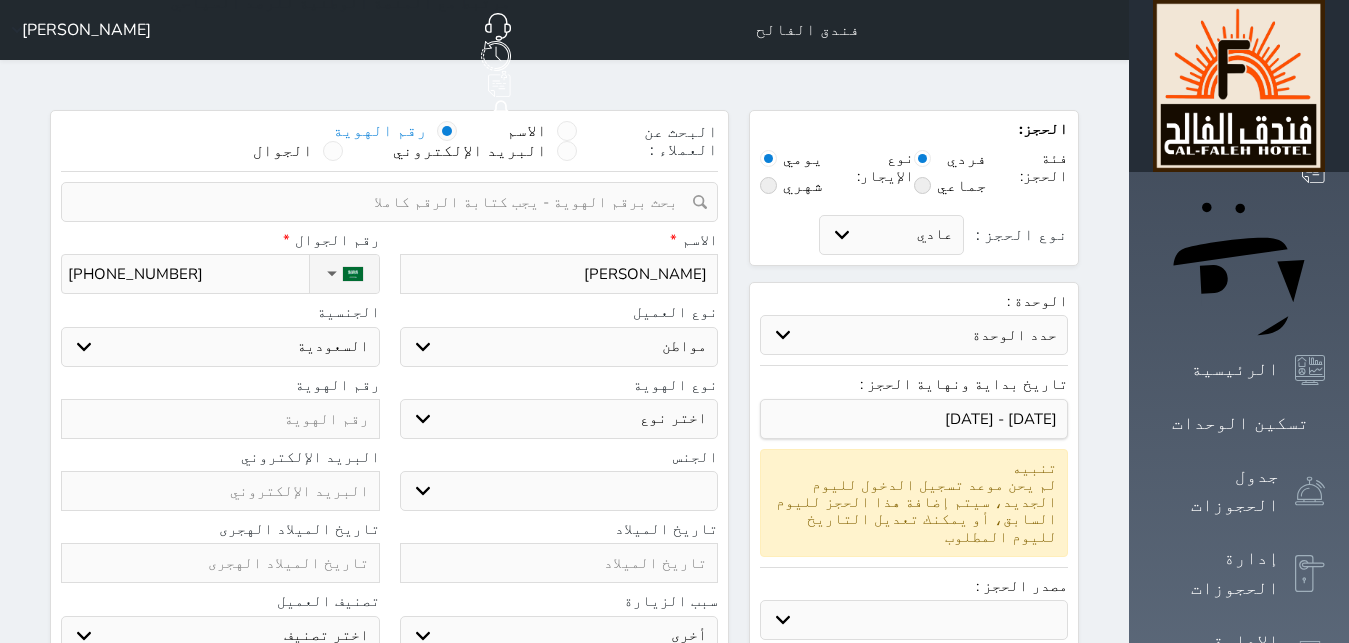 click on "اختر نوع   هوية وطنية هوية عائلية جواز السفر" at bounding box center (559, 419) 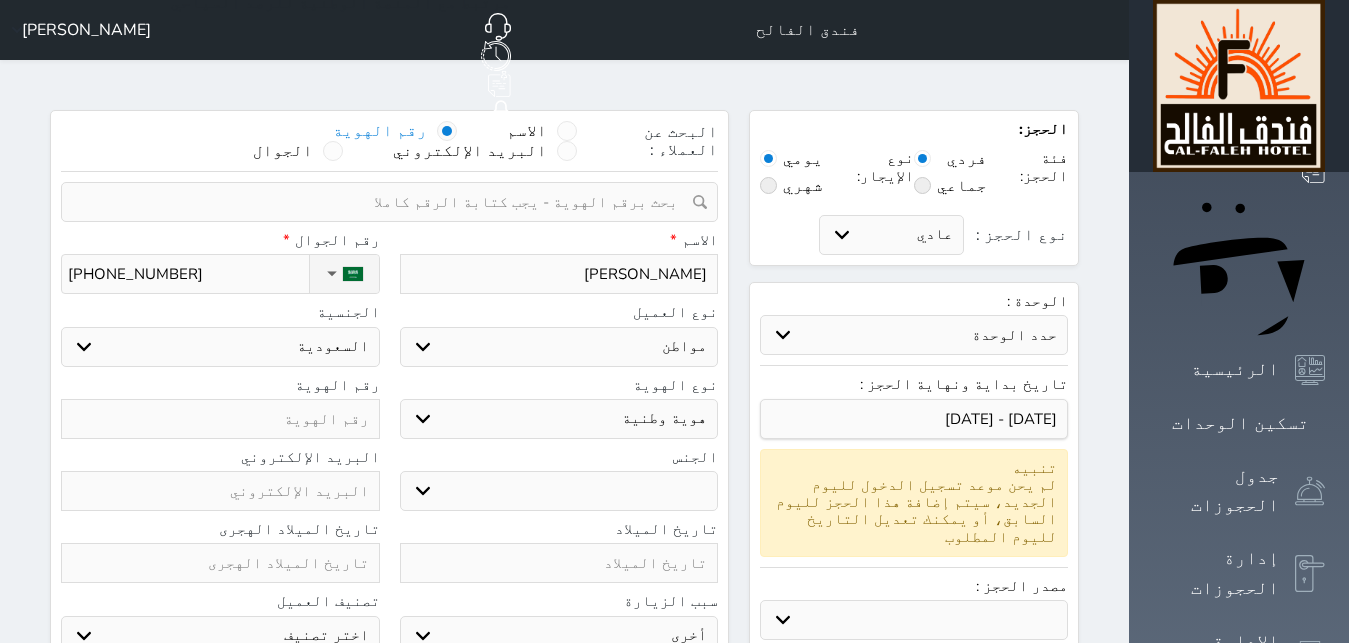 click at bounding box center (220, 419) 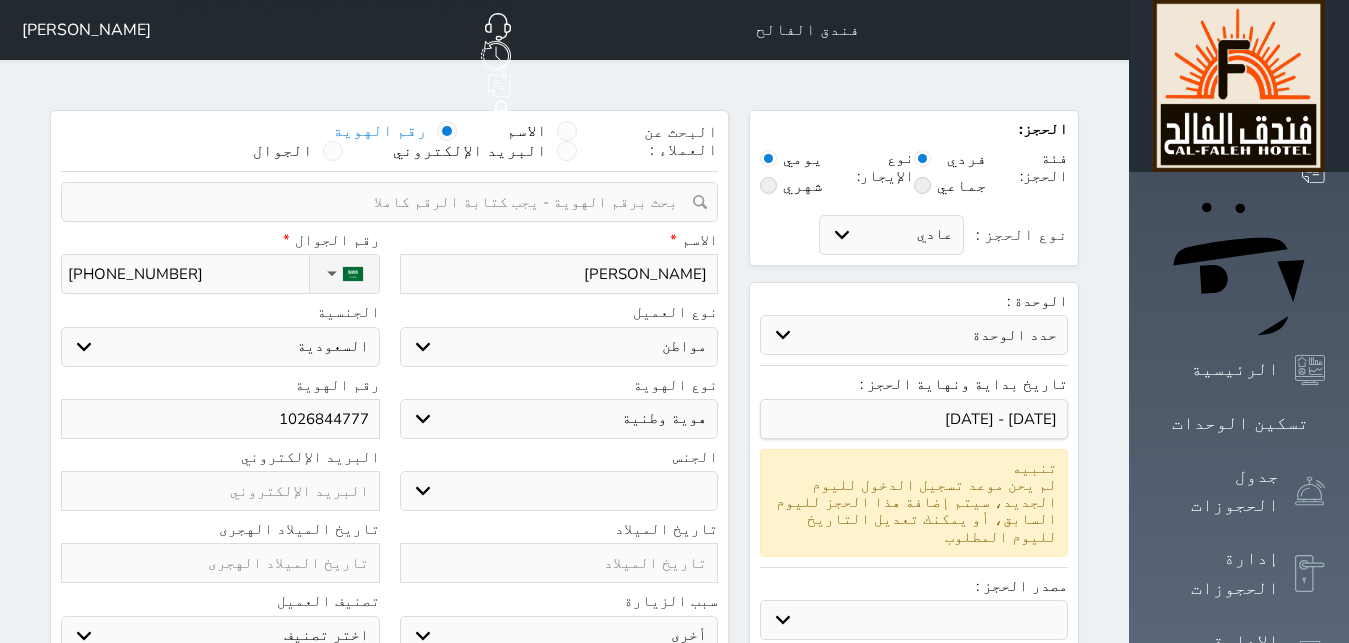 click on "ذكر   انثى" at bounding box center [559, 491] 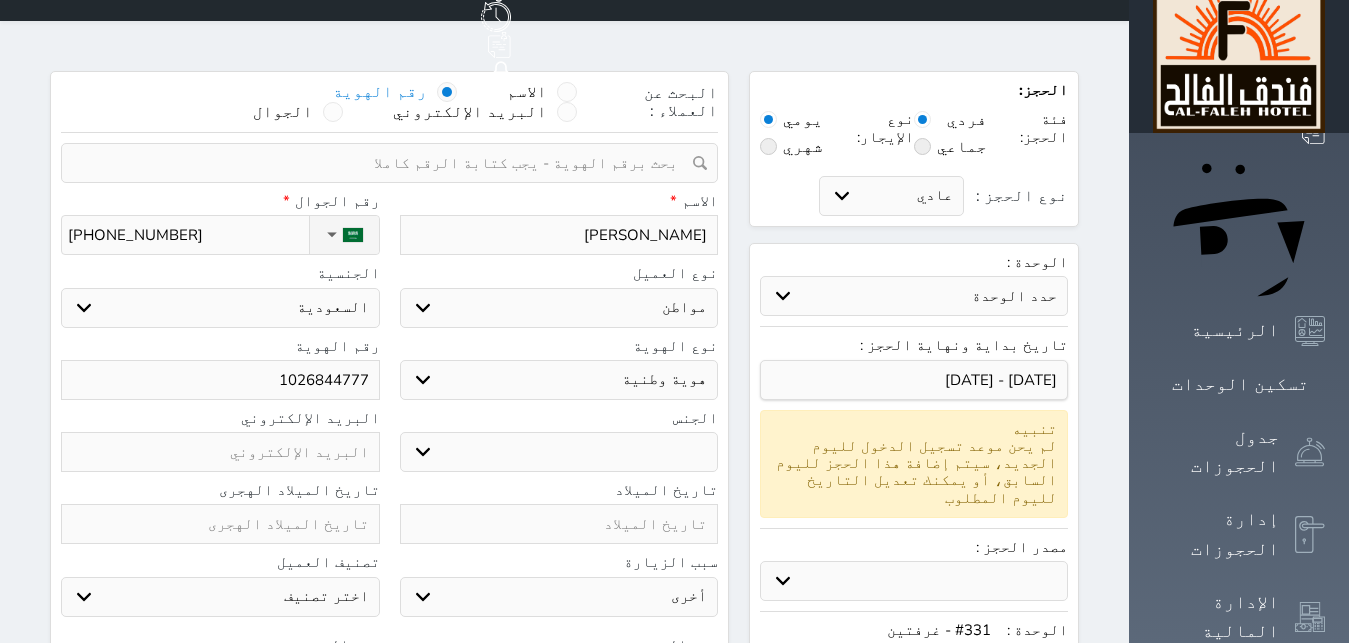 scroll, scrollTop: 102, scrollLeft: 0, axis: vertical 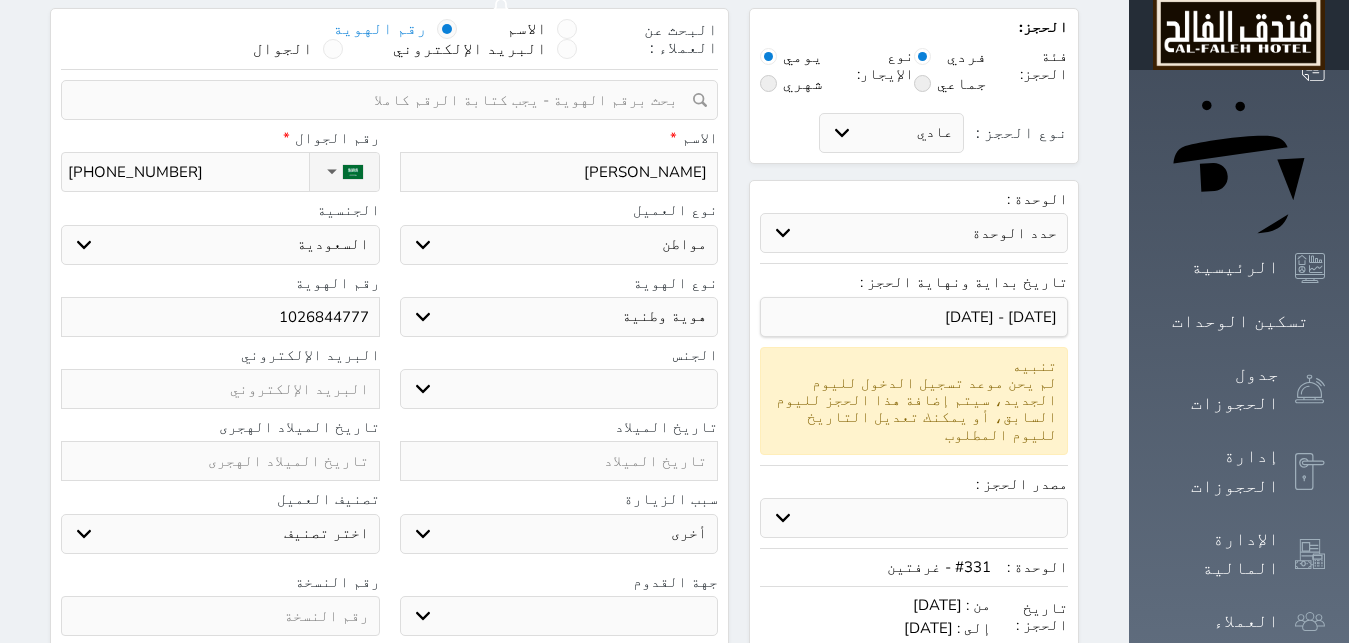 click at bounding box center [220, 461] 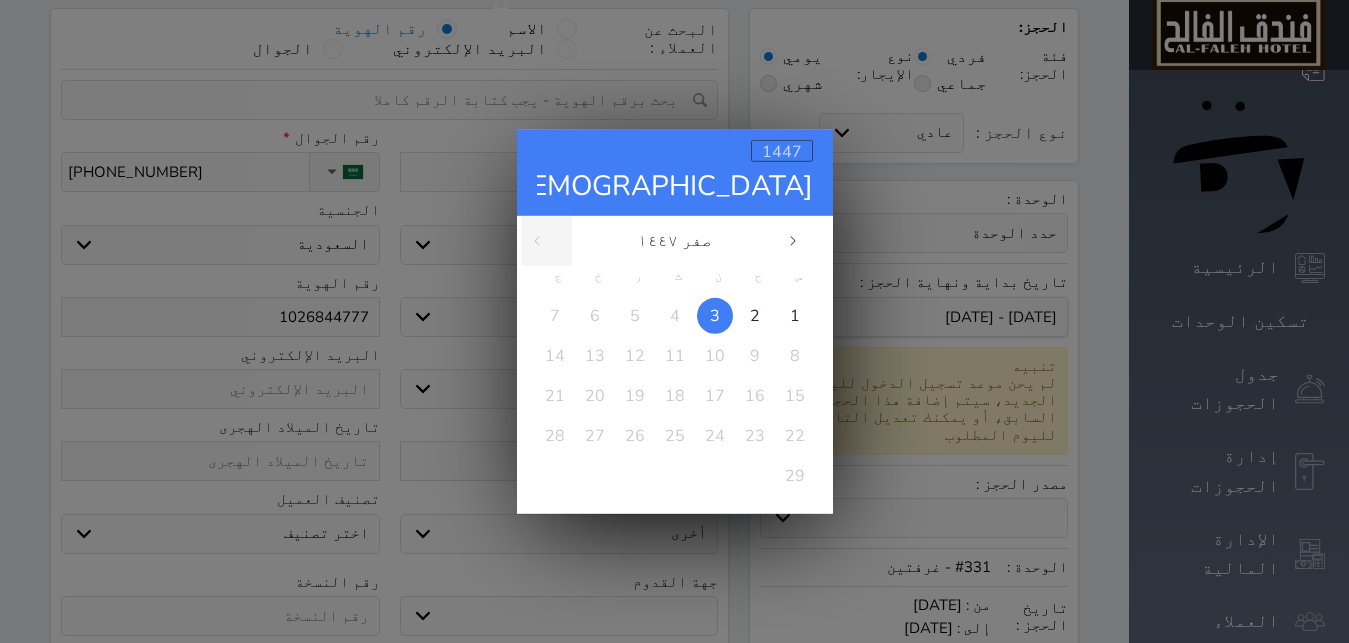 click on "1447" at bounding box center [782, 151] 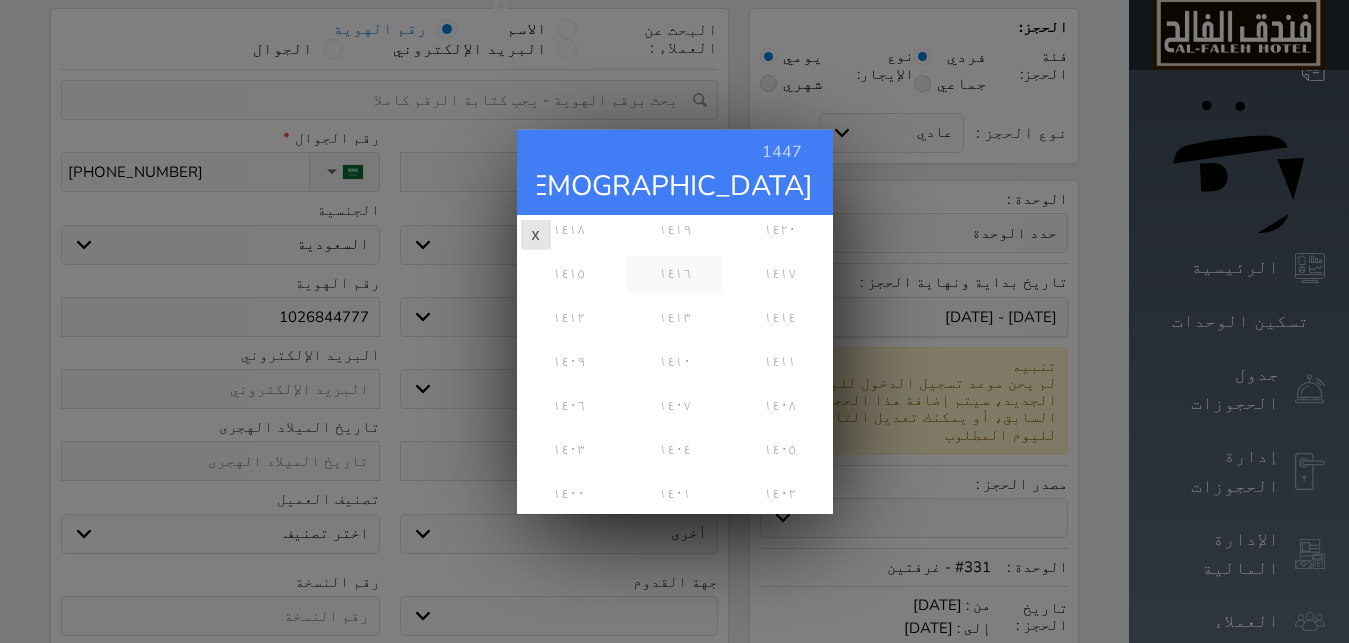 scroll, scrollTop: 486, scrollLeft: 0, axis: vertical 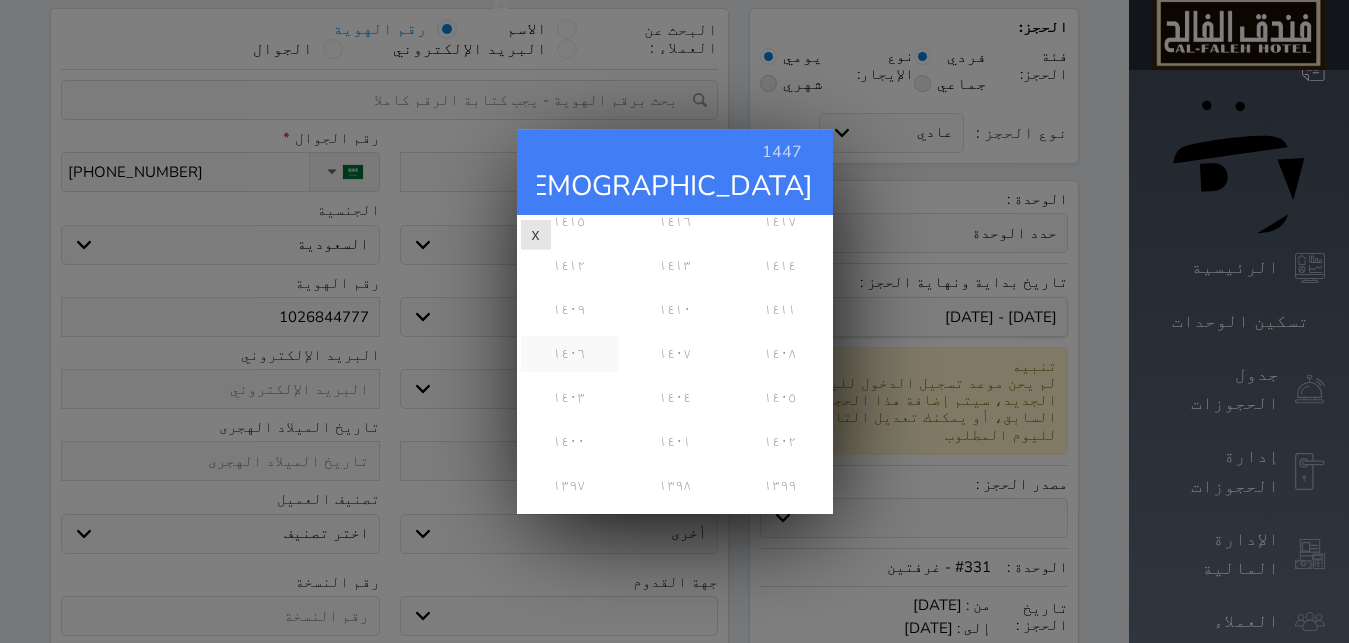 click on "١٤٠٦" at bounding box center (569, 353) 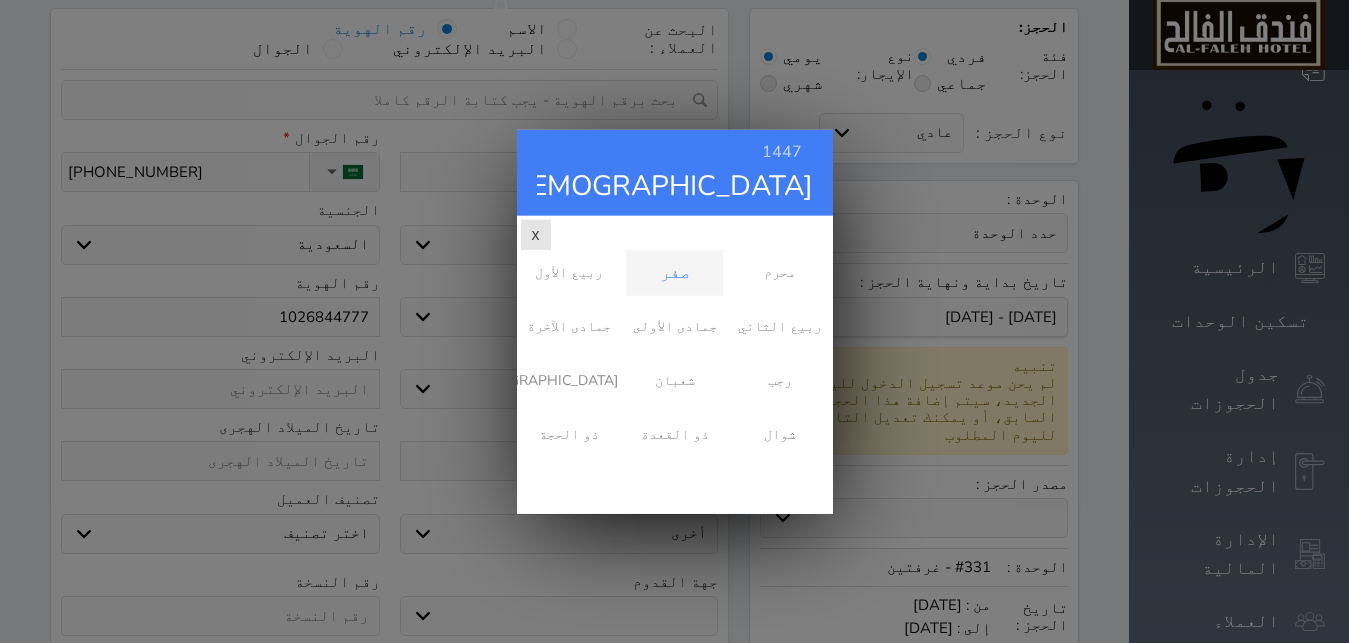 scroll, scrollTop: 0, scrollLeft: 0, axis: both 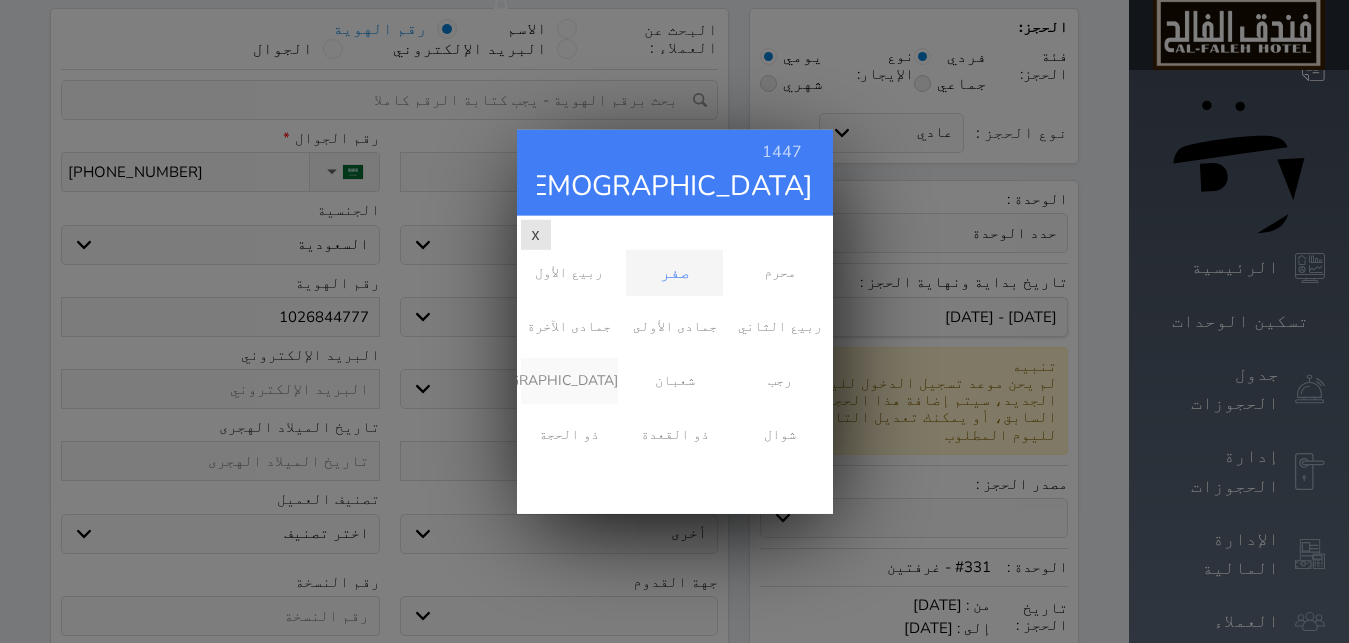 click on "[DEMOGRAPHIC_DATA]" at bounding box center (569, 380) 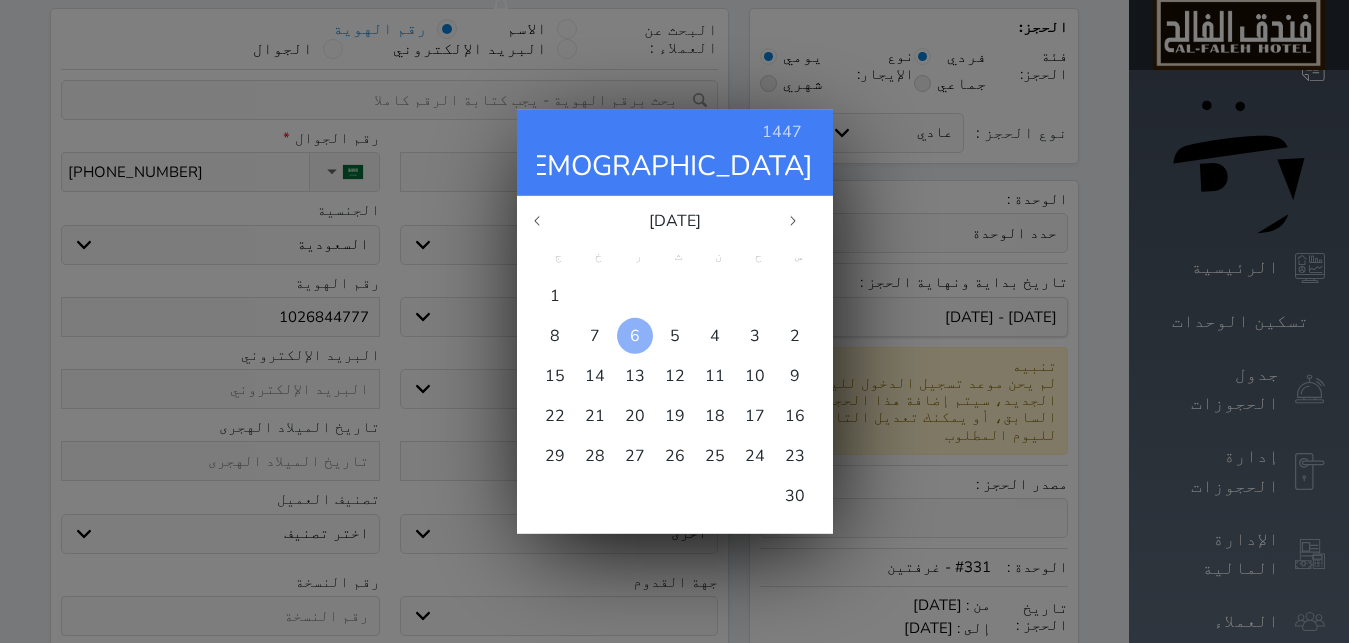 click at bounding box center (635, 335) 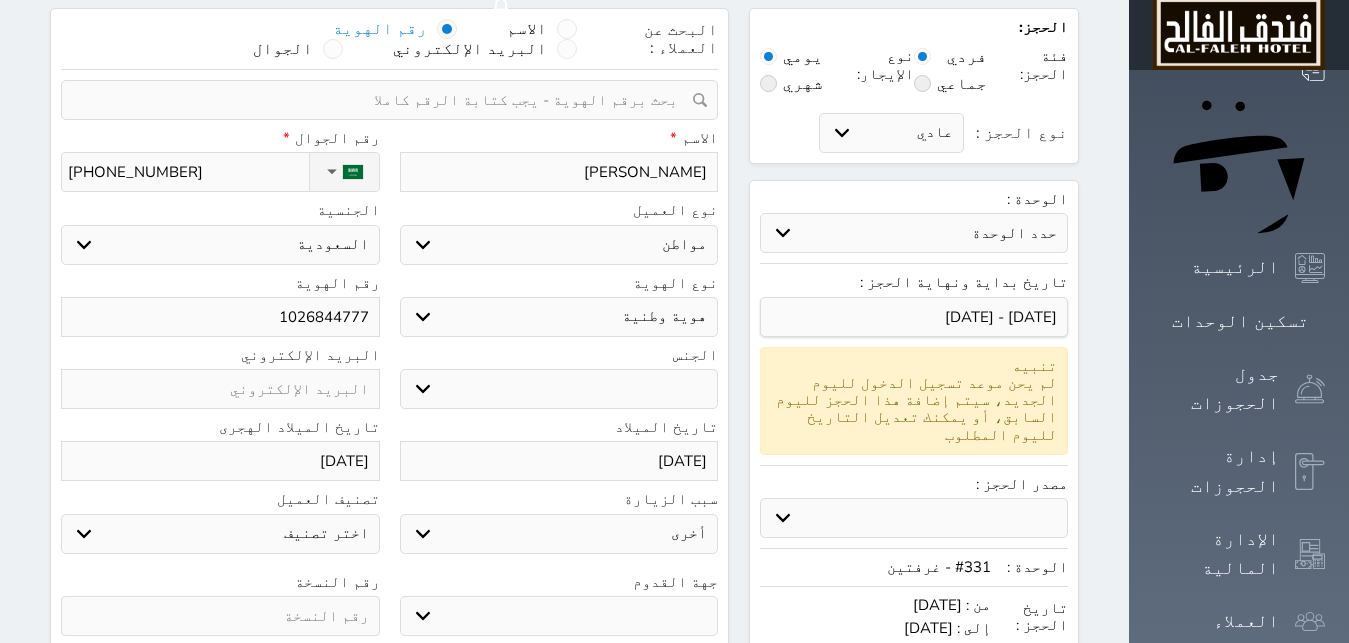 click on "جو بحر ارض" at bounding box center [559, 616] 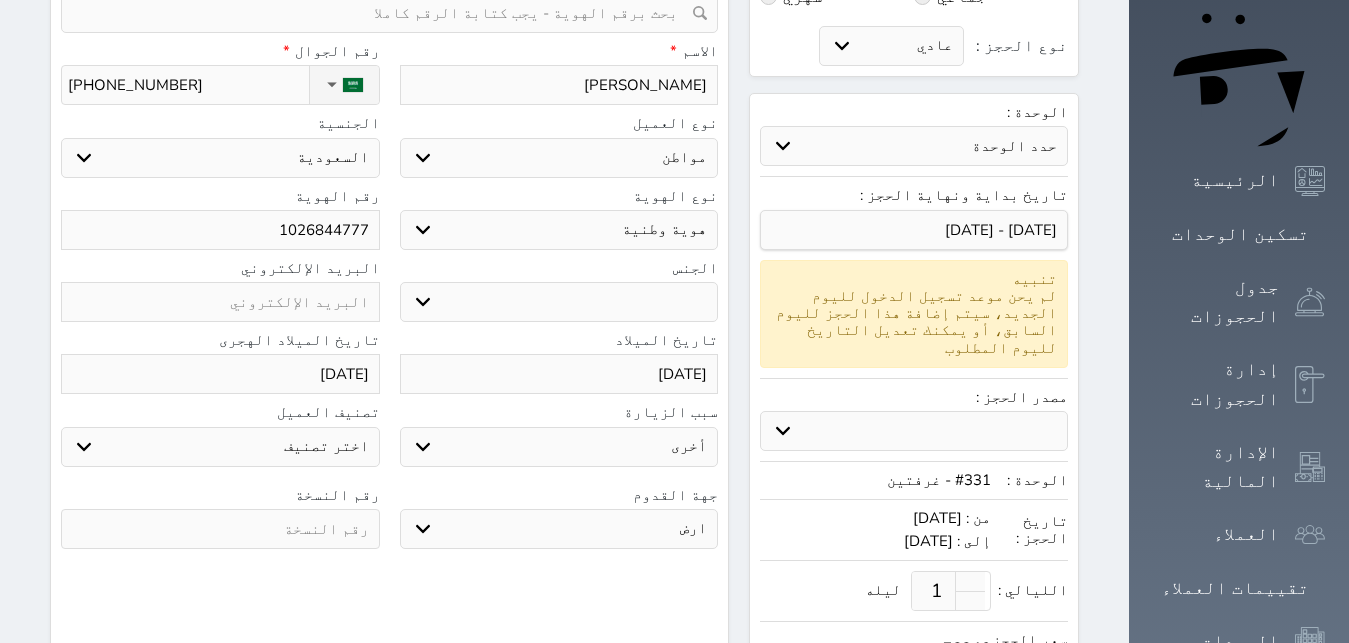 scroll, scrollTop: 306, scrollLeft: 0, axis: vertical 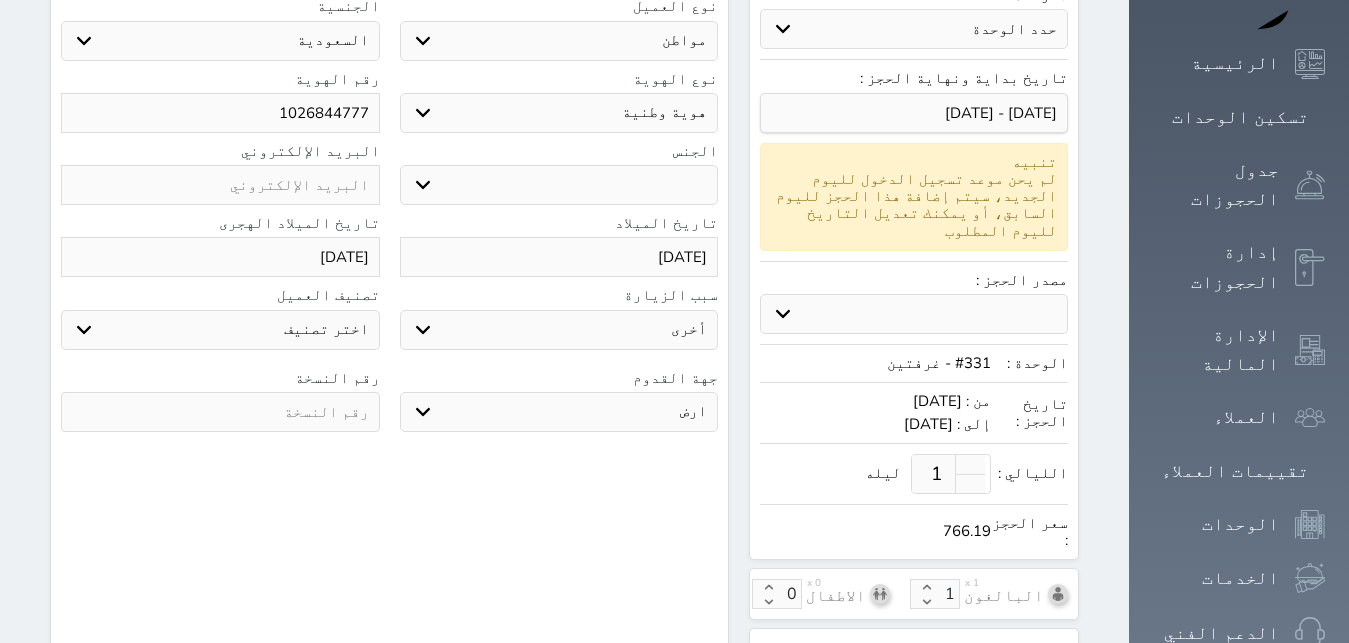 click at bounding box center (220, 412) 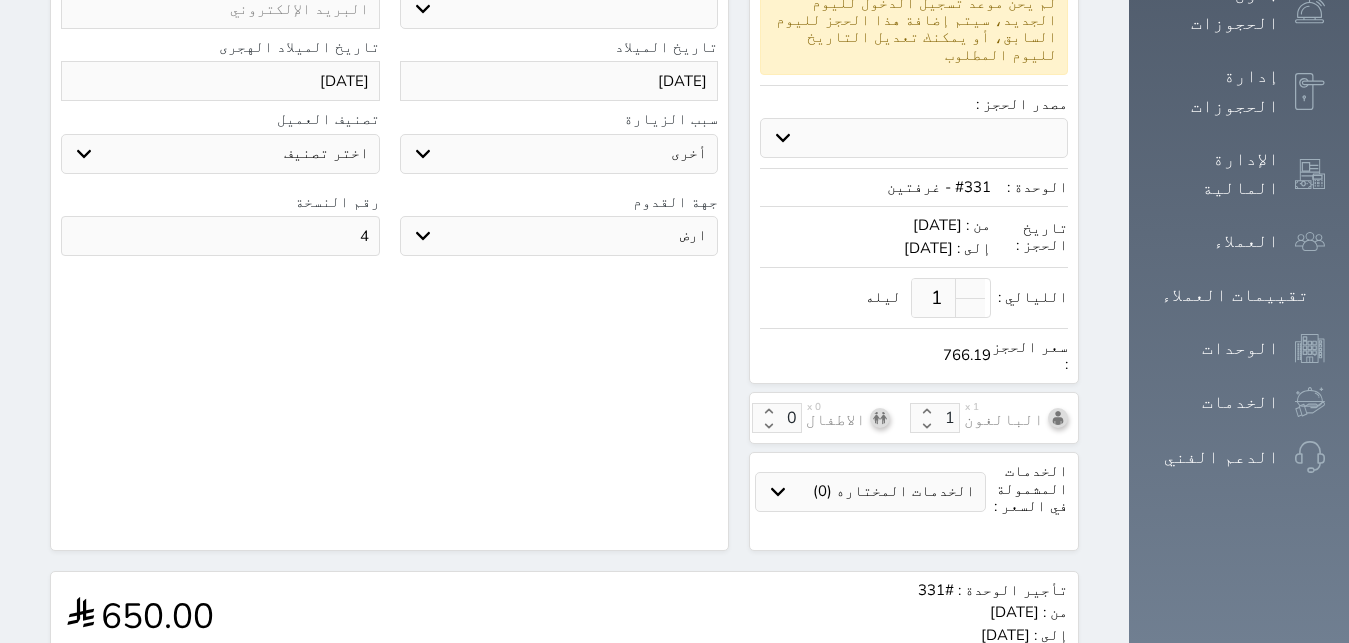 scroll, scrollTop: 510, scrollLeft: 0, axis: vertical 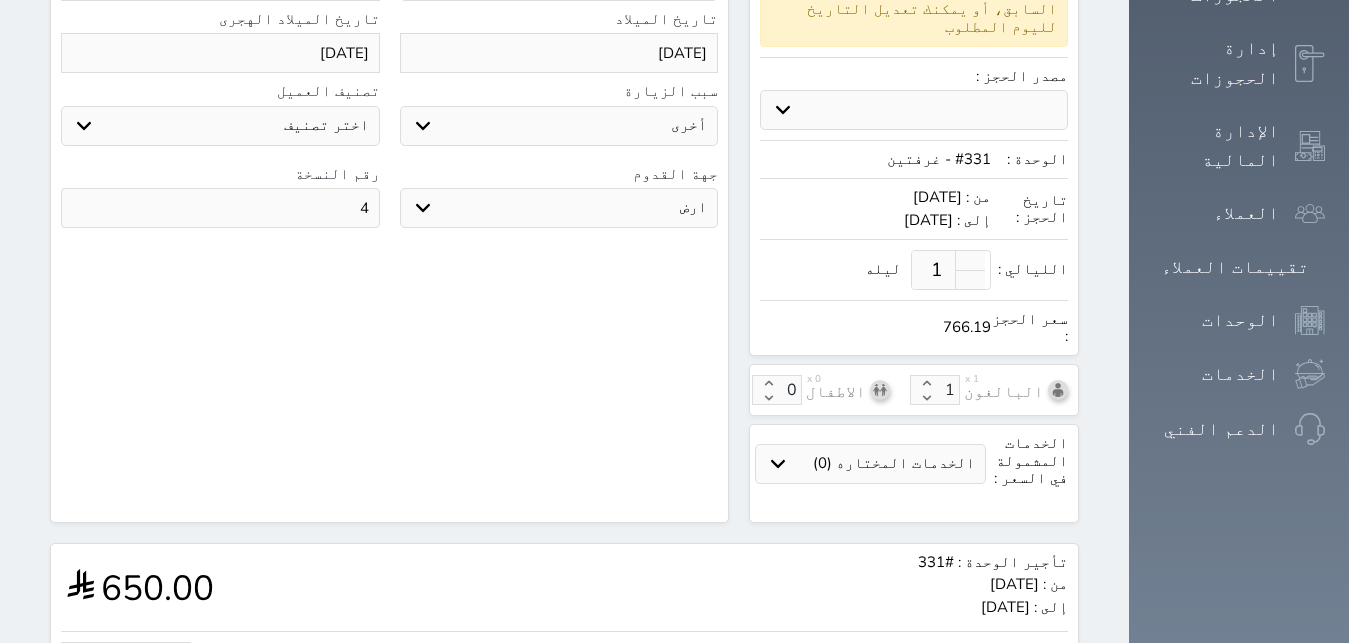 click on "1" at bounding box center [936, 270] 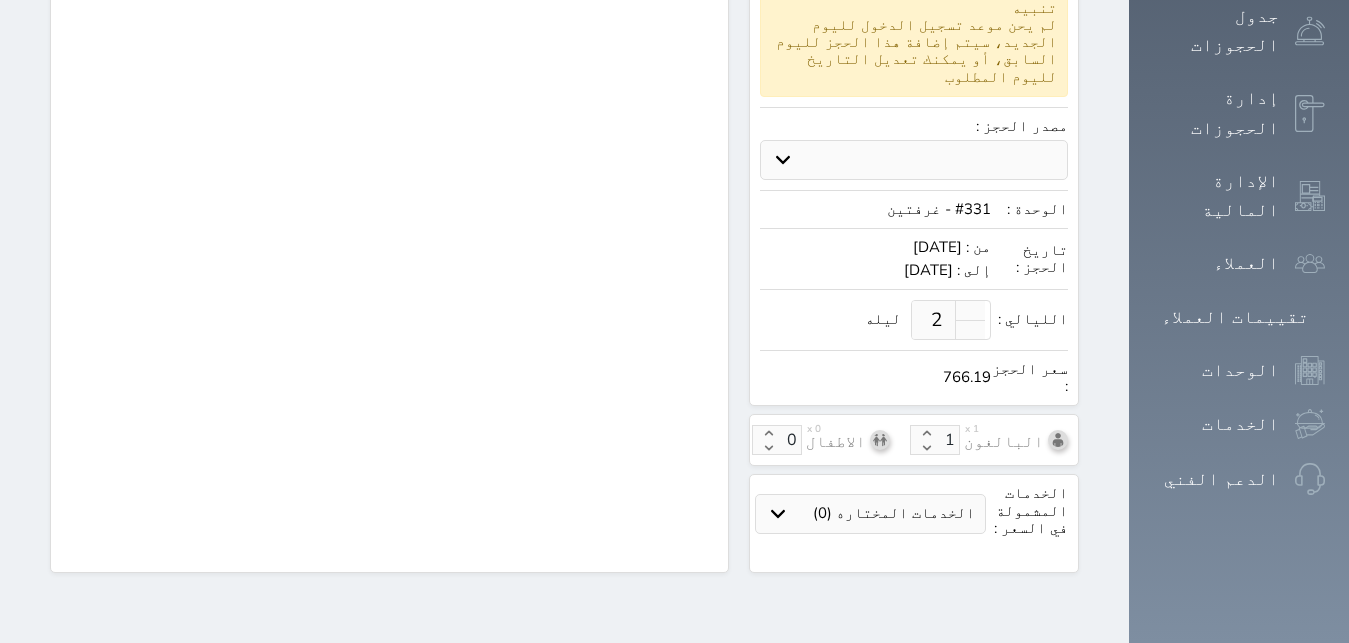 click on "البحث عن العملاء :        الاسم       رقم الهوية       البريد الإلكتروني       الجوال           تغيير العميل" at bounding box center (389, 111) 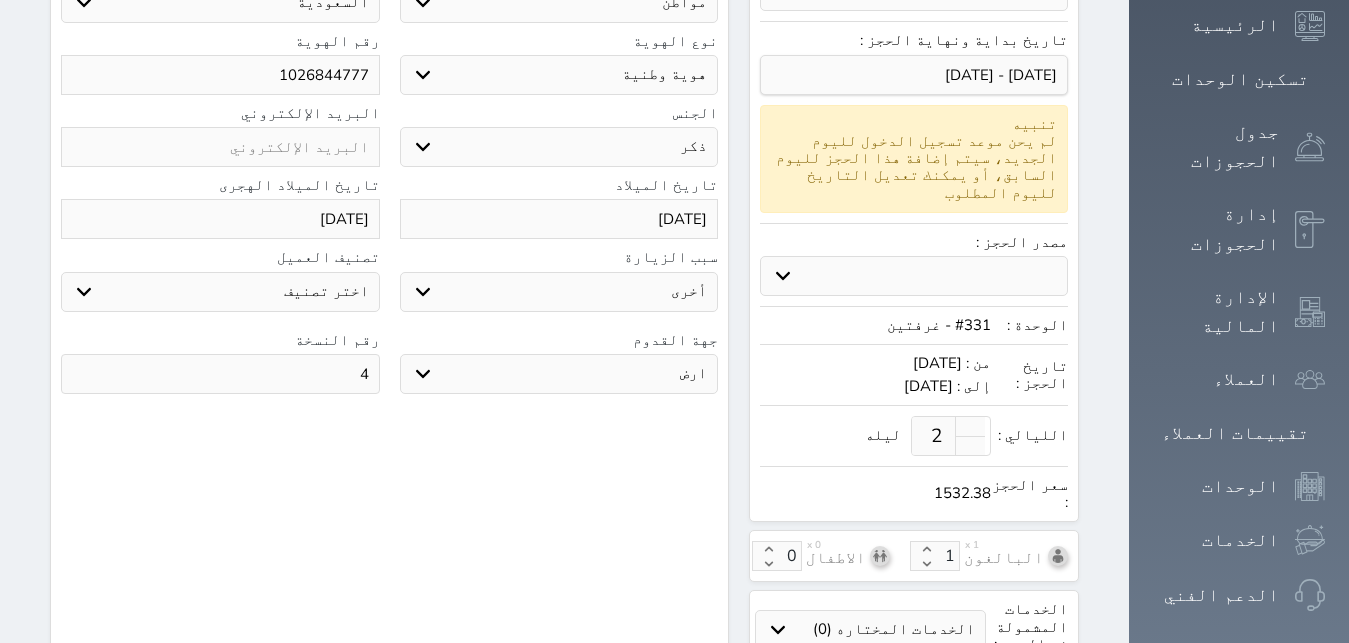 scroll, scrollTop: 690, scrollLeft: 0, axis: vertical 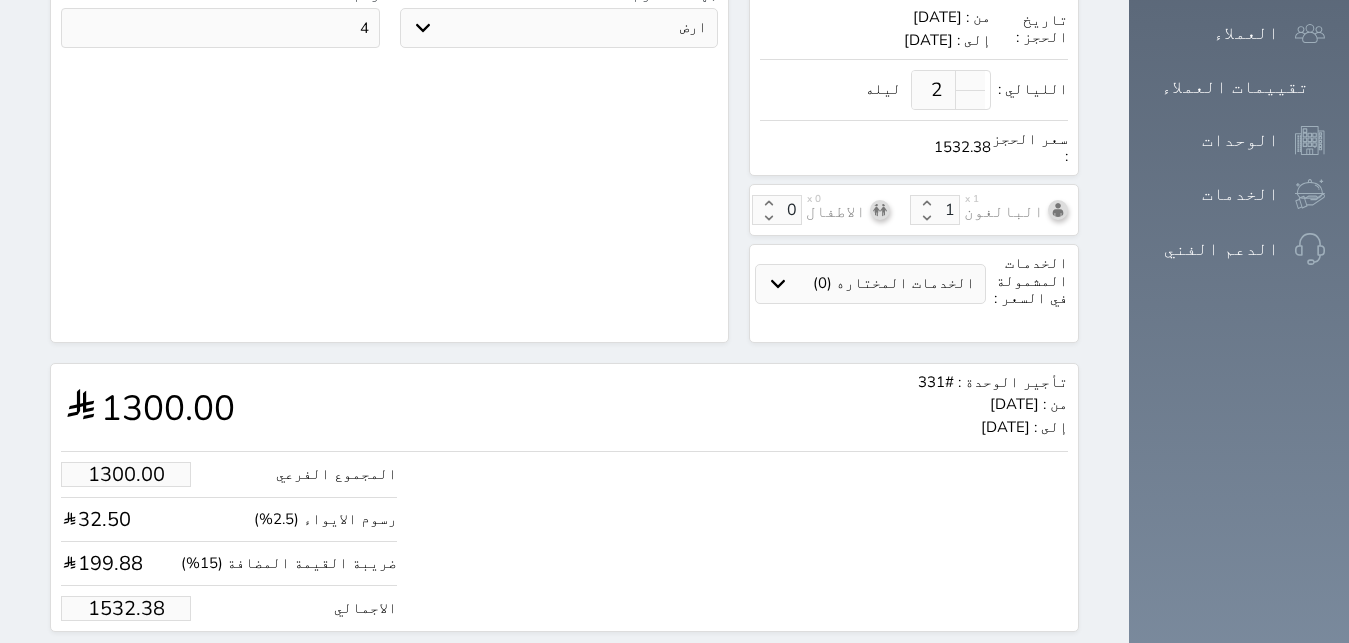 drag, startPoint x: 61, startPoint y: 544, endPoint x: 360, endPoint y: 573, distance: 300.40308 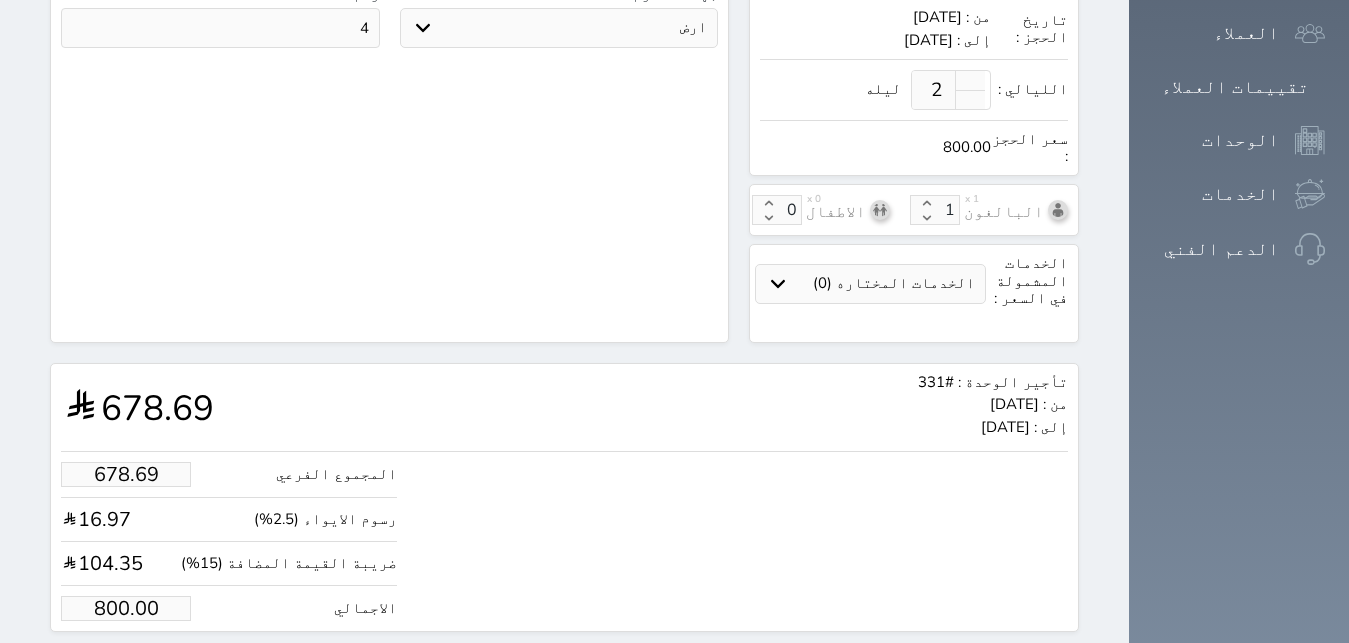 click on "حجز" at bounding box center (149, 669) 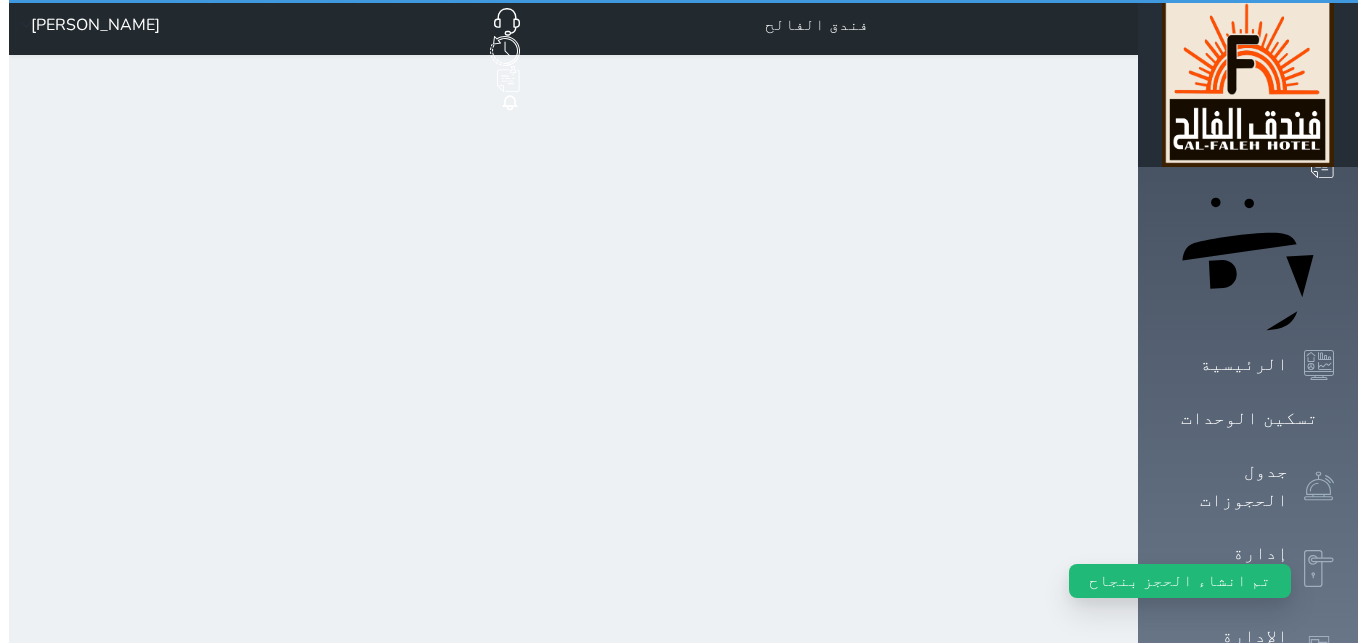 scroll, scrollTop: 0, scrollLeft: 0, axis: both 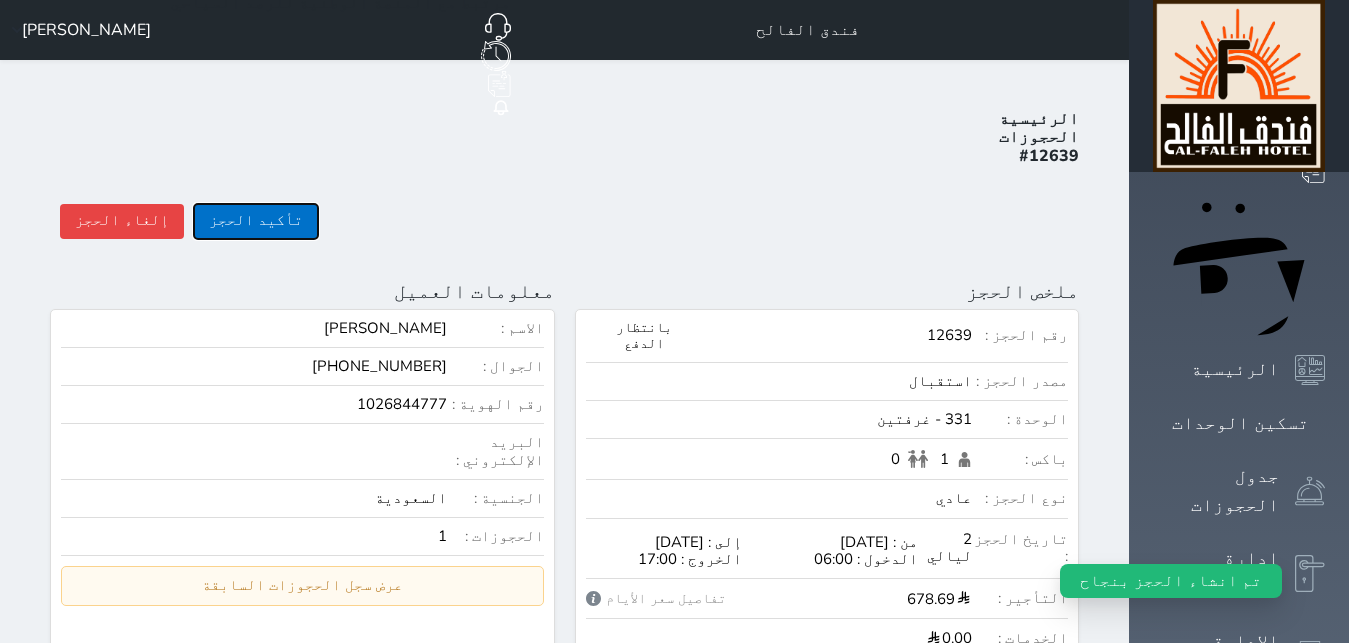 click on "تأكيد الحجز" at bounding box center (256, 221) 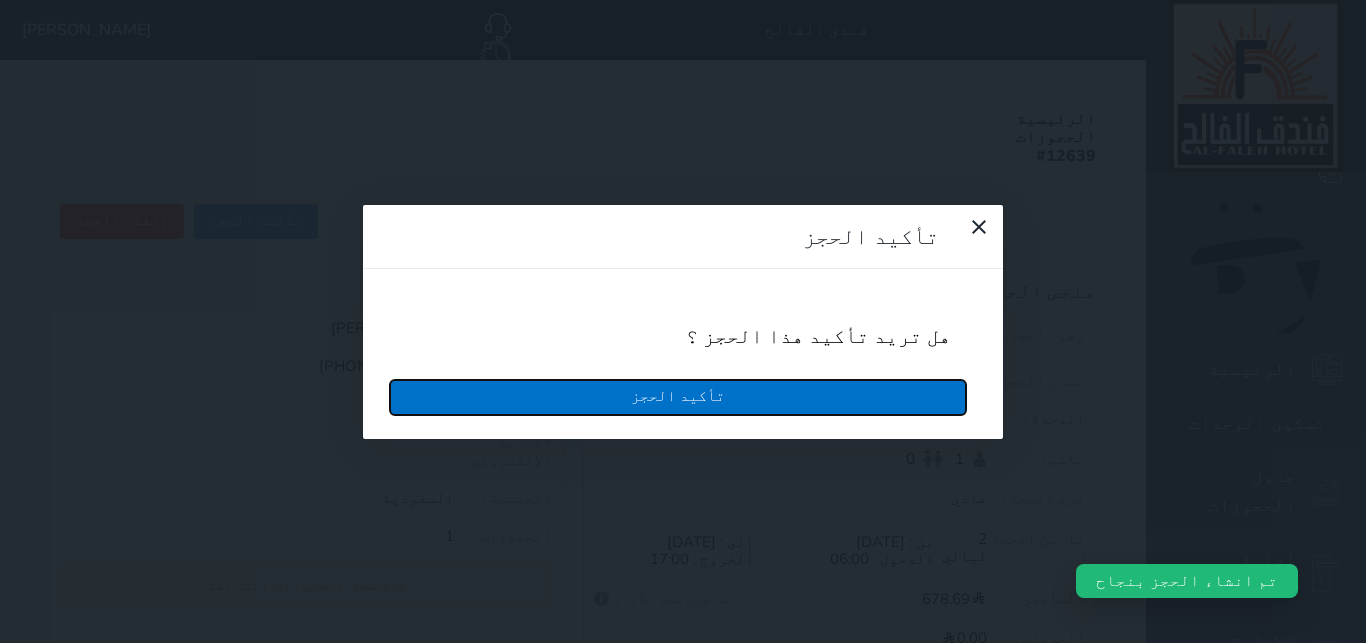 click on "تأكيد الحجز" at bounding box center [678, 397] 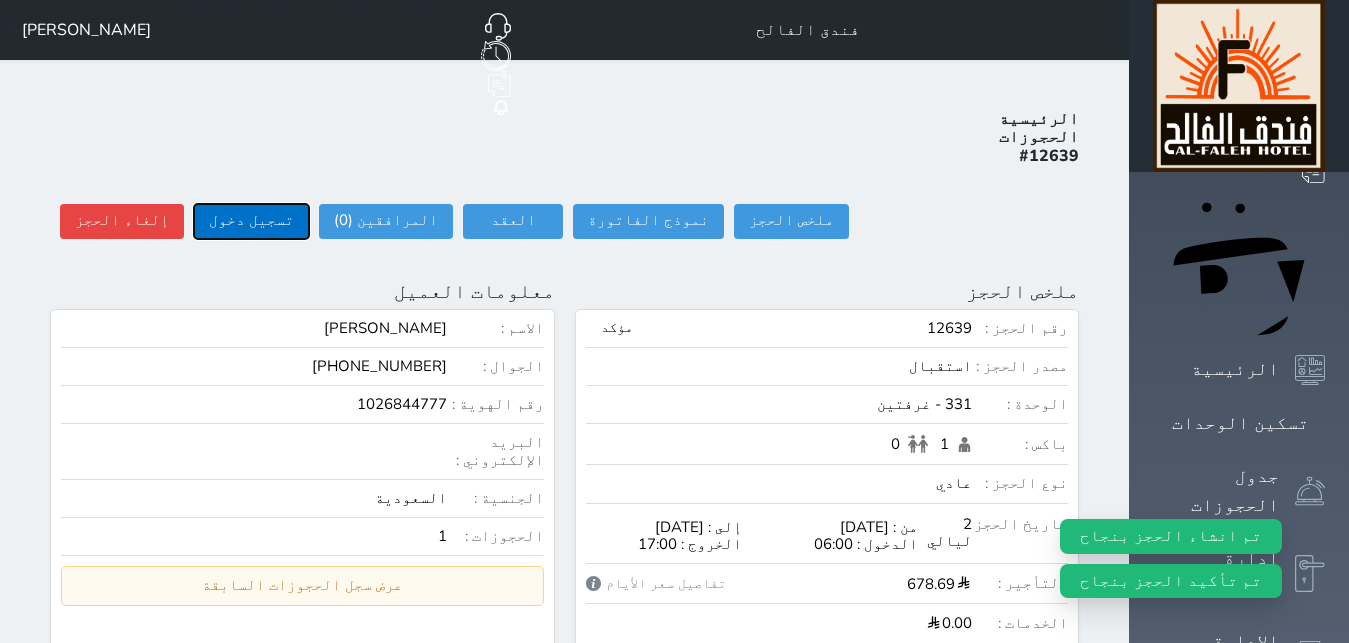 click on "تسجيل دخول" at bounding box center [251, 221] 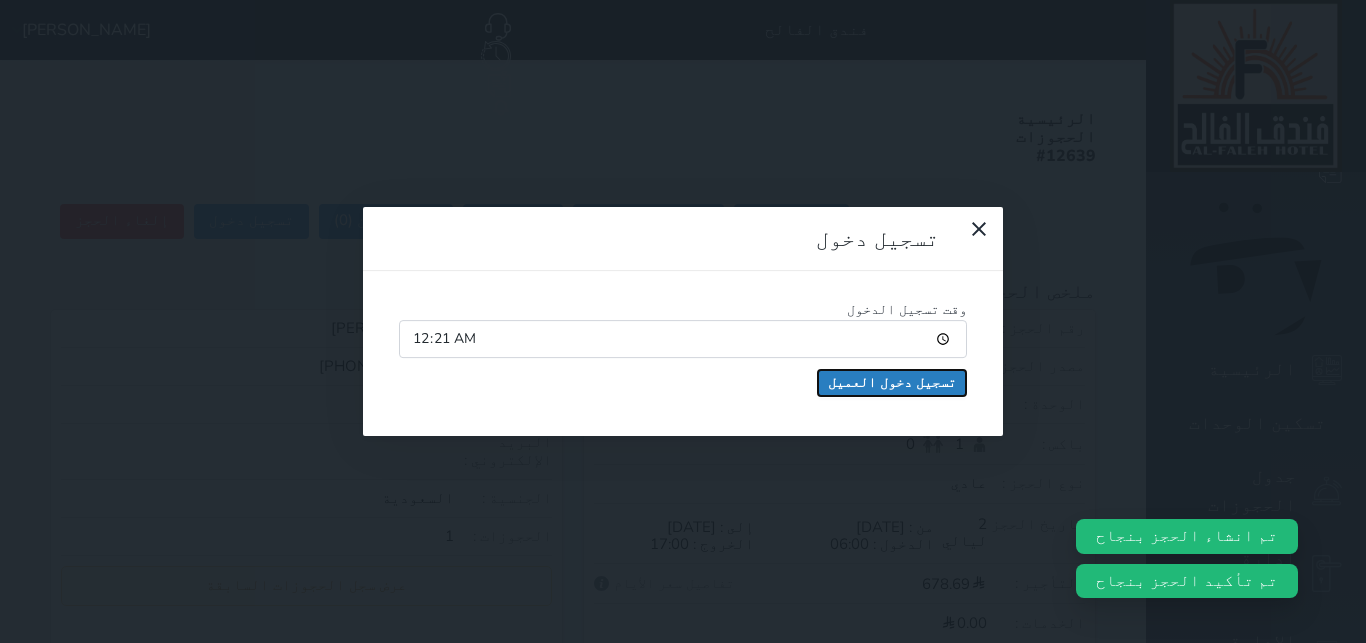 click on "تسجيل دخول العميل" at bounding box center [892, 383] 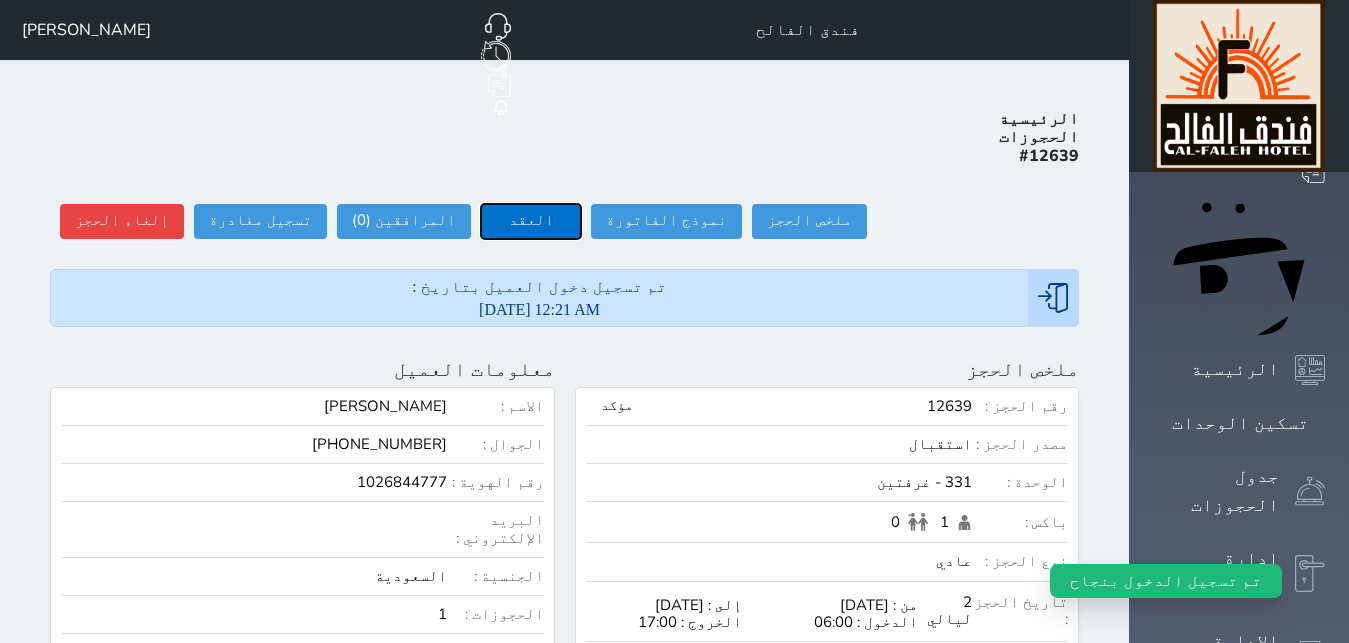 click on "العقد" at bounding box center (531, 221) 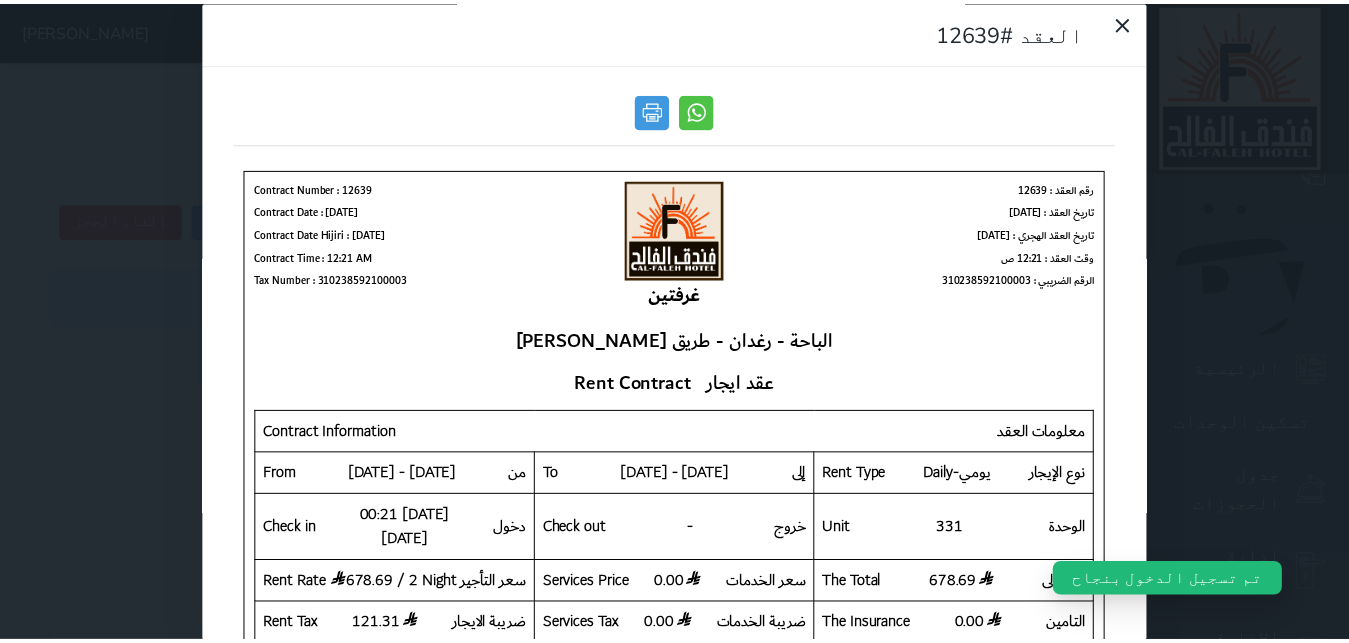scroll, scrollTop: 0, scrollLeft: 0, axis: both 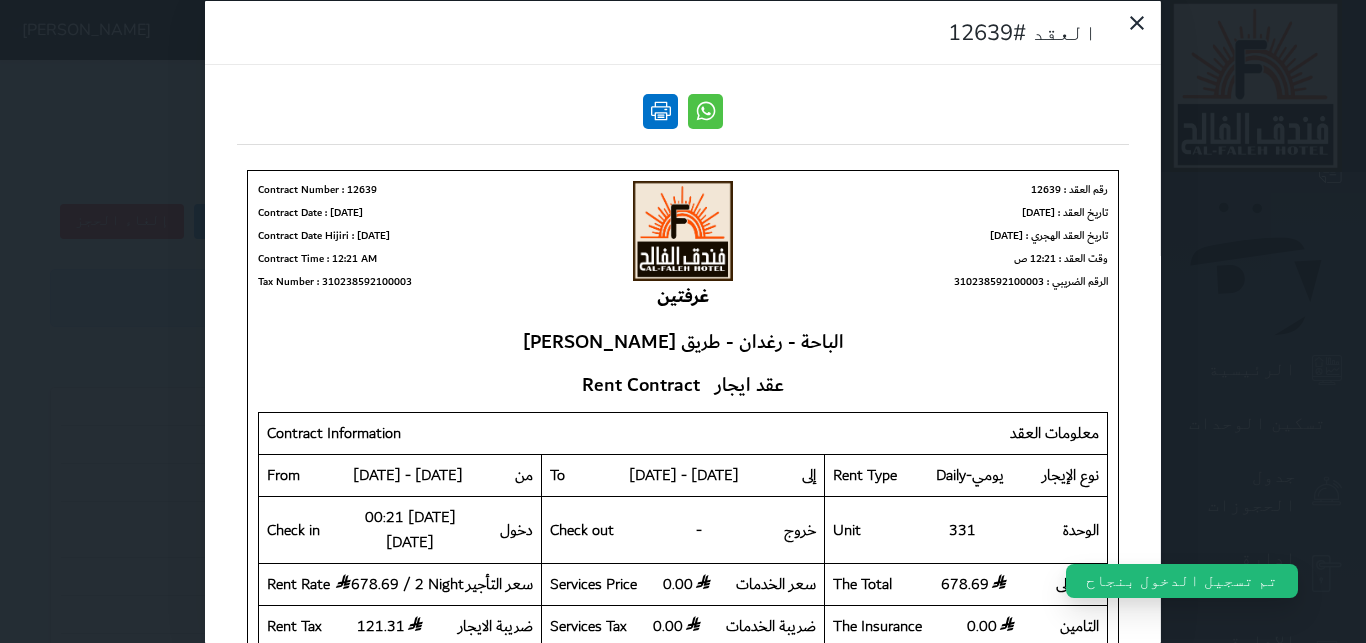 click at bounding box center (660, 110) 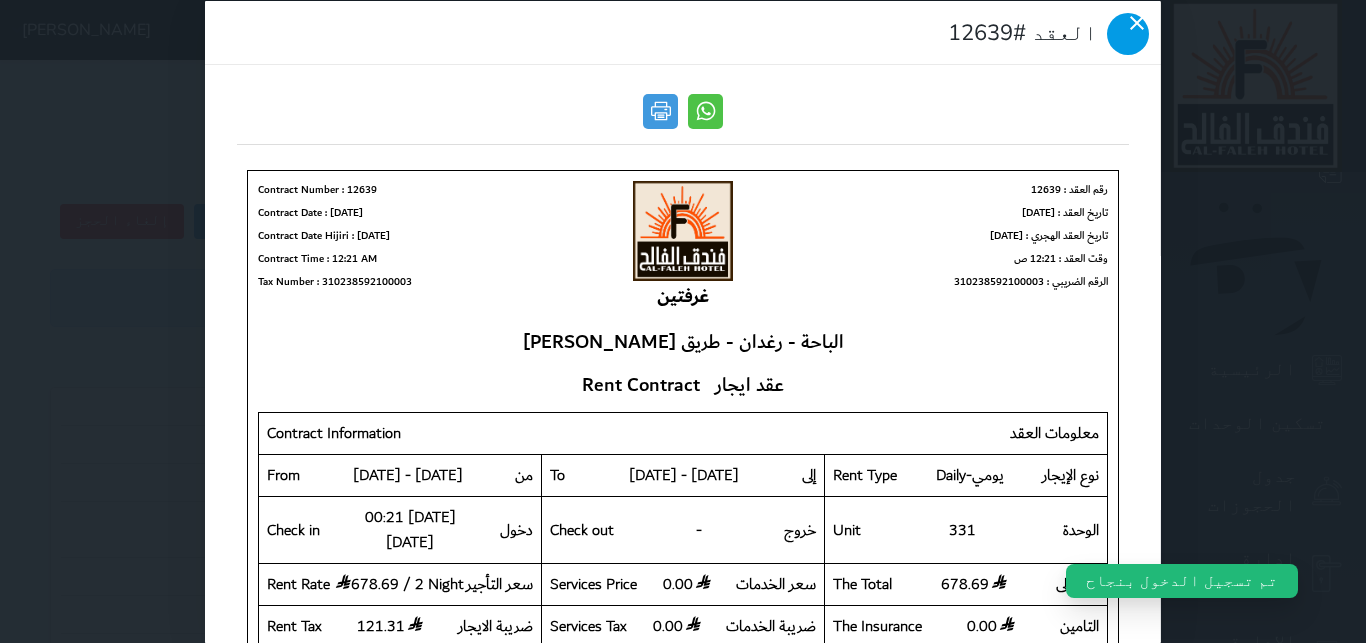 click 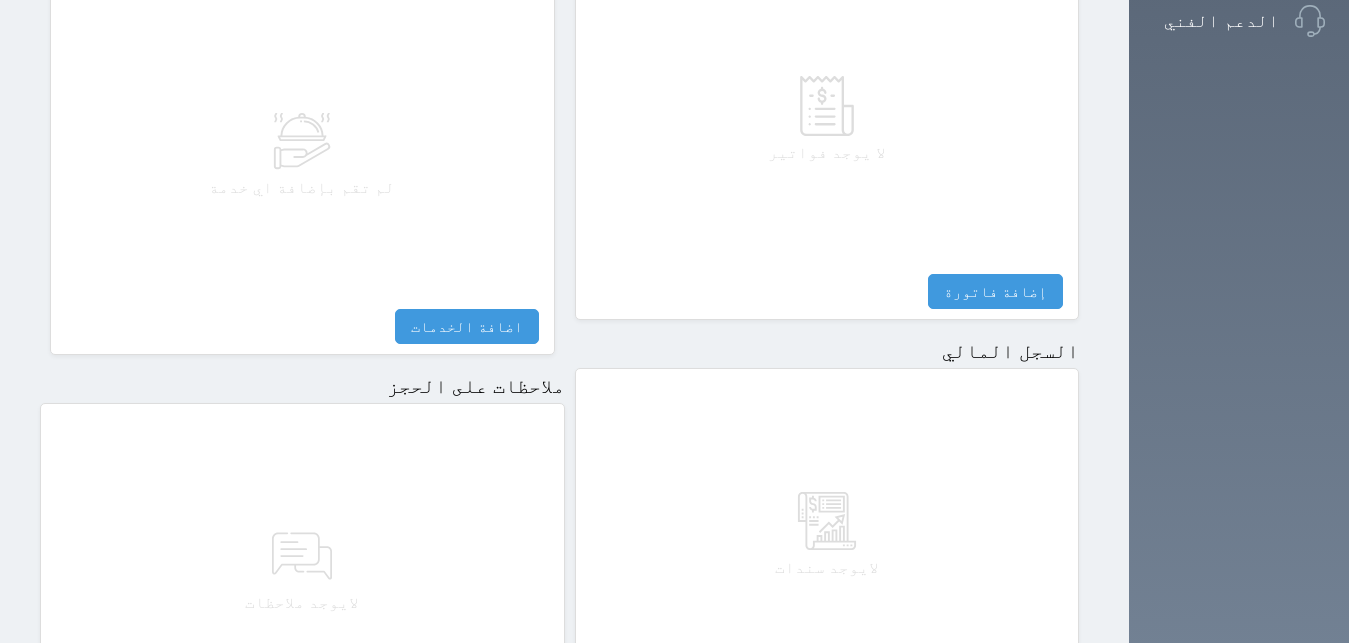scroll, scrollTop: 1137, scrollLeft: 0, axis: vertical 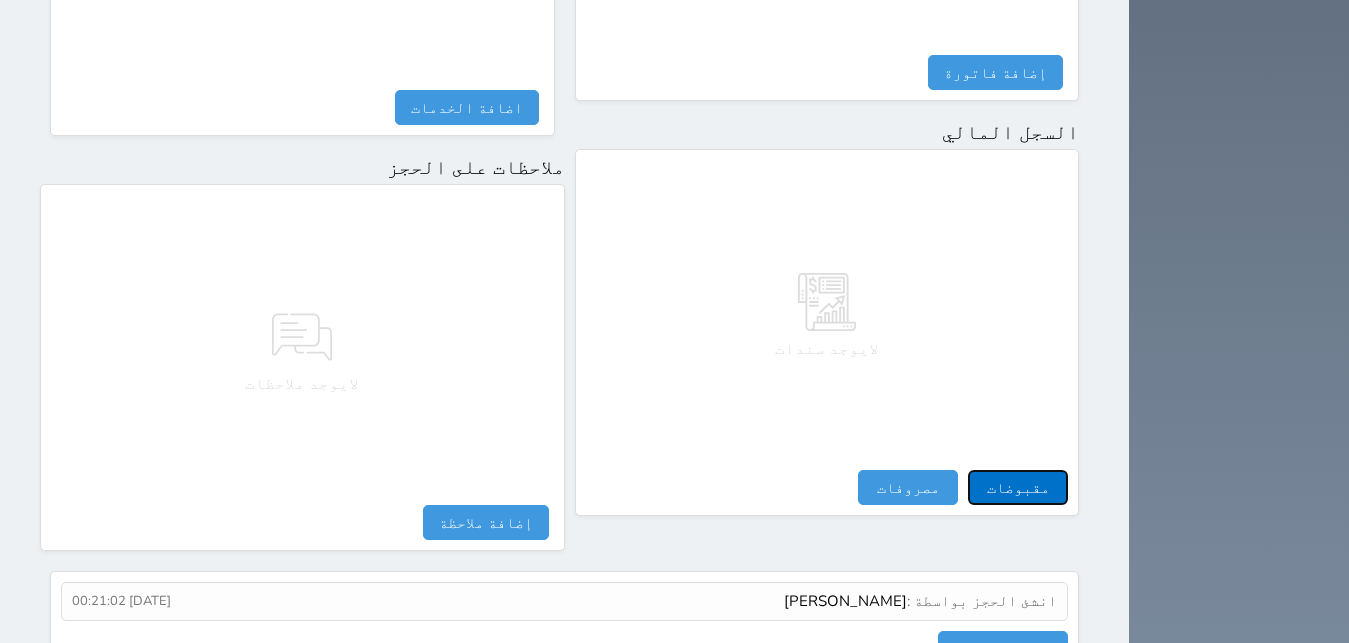 click on "مقبوضات" at bounding box center (1018, 487) 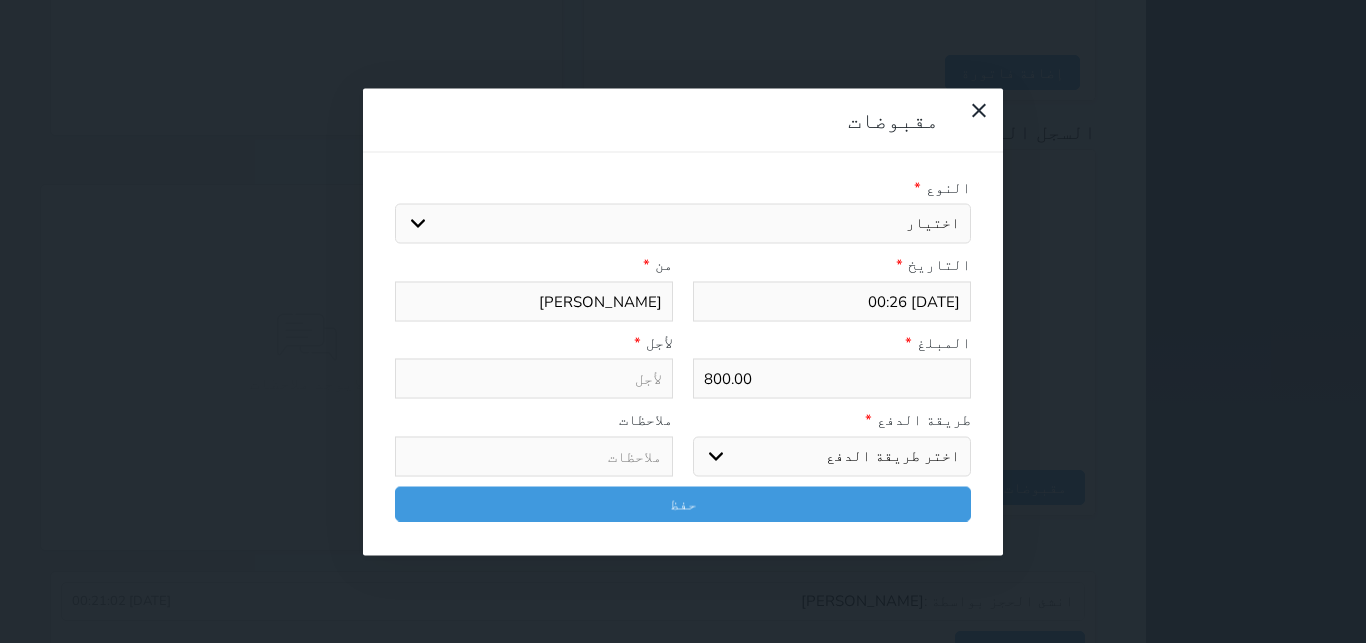 click on "اختيار   مقبوضات عامة قيمة إيجار فواتير تامين عربون لا ينطبق آخر مغسلة واي فاي - الإنترنت مواقف السيارات طعام الأغذية والمشروبات مشروبات المشروبات الباردة المشروبات الساخنة الإفطار غداء عشاء مخبز و كعك حمام سباحة الصالة الرياضية سبا و خدمات الجمال اختيار وإسقاط (خدمات النقل) ميني بار كابل - تلفزيون سرير إضافي تصفيف الشعر التسوق خدمات الجولات السياحية المنظمة خدمات الدليل السياحي" at bounding box center (683, 224) 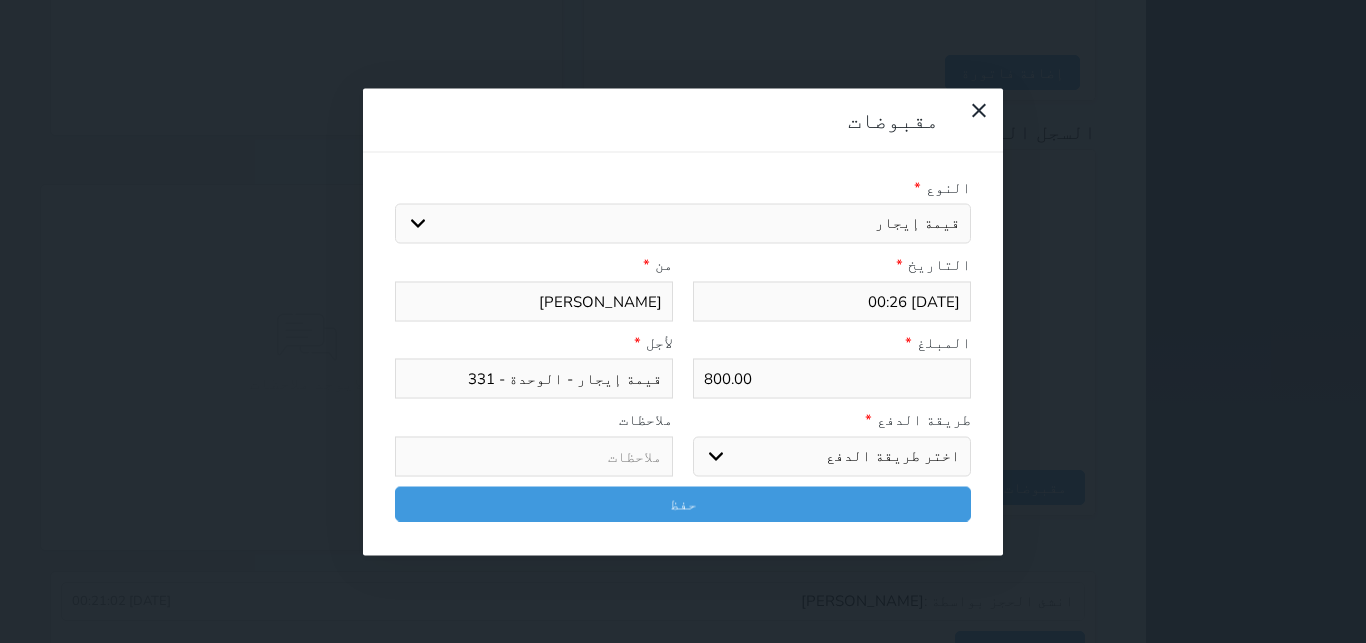 click on "اختر طريقة الدفع   دفع نقدى   تحويل بنكى   مدى   بطاقة ائتمان   آجل" at bounding box center [832, 456] 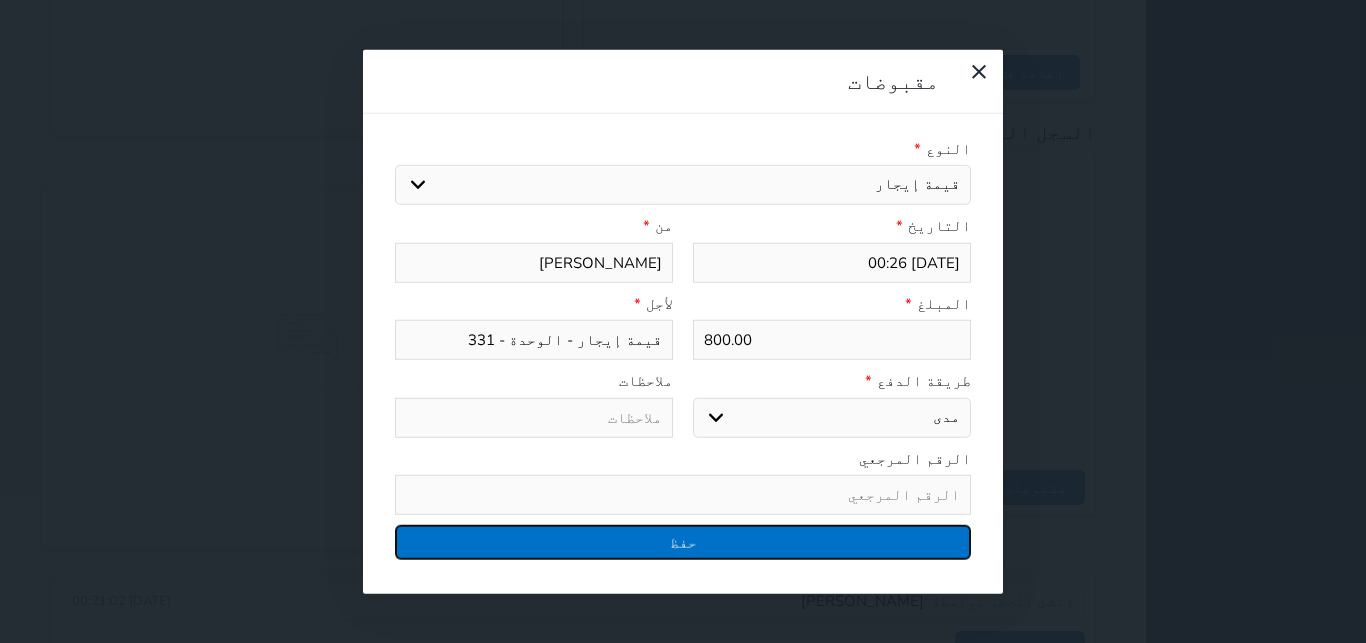 click on "حفظ" at bounding box center (683, 542) 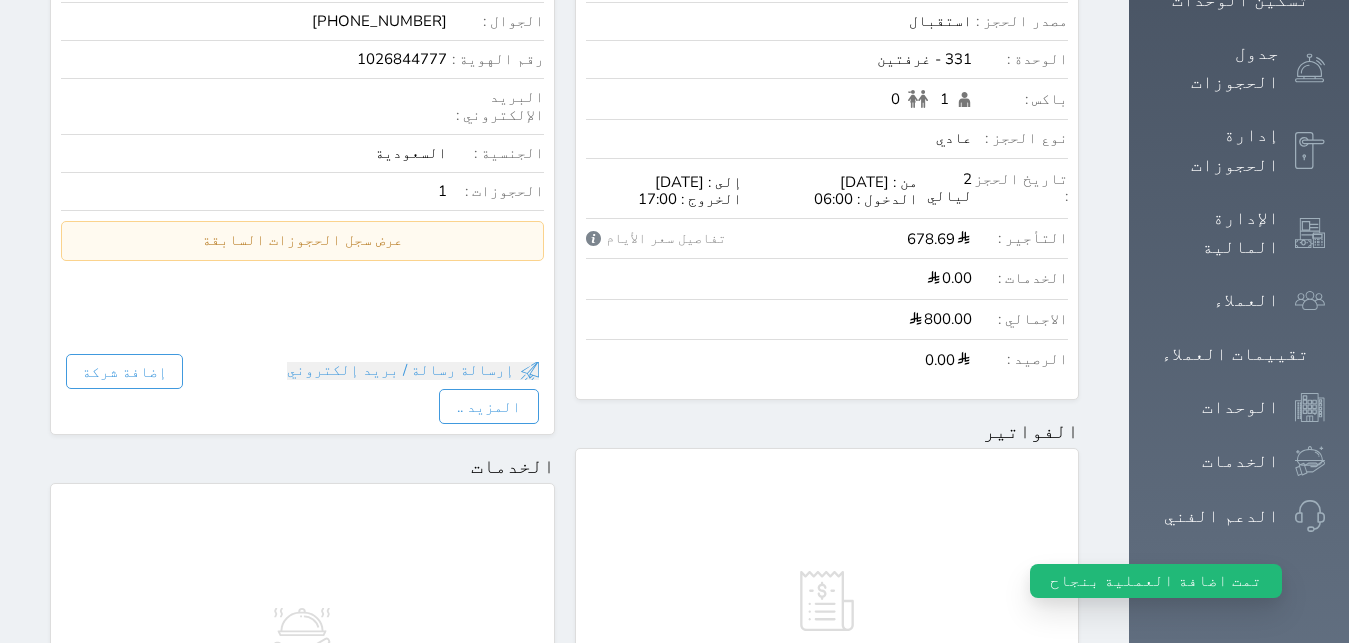 scroll, scrollTop: 0, scrollLeft: 0, axis: both 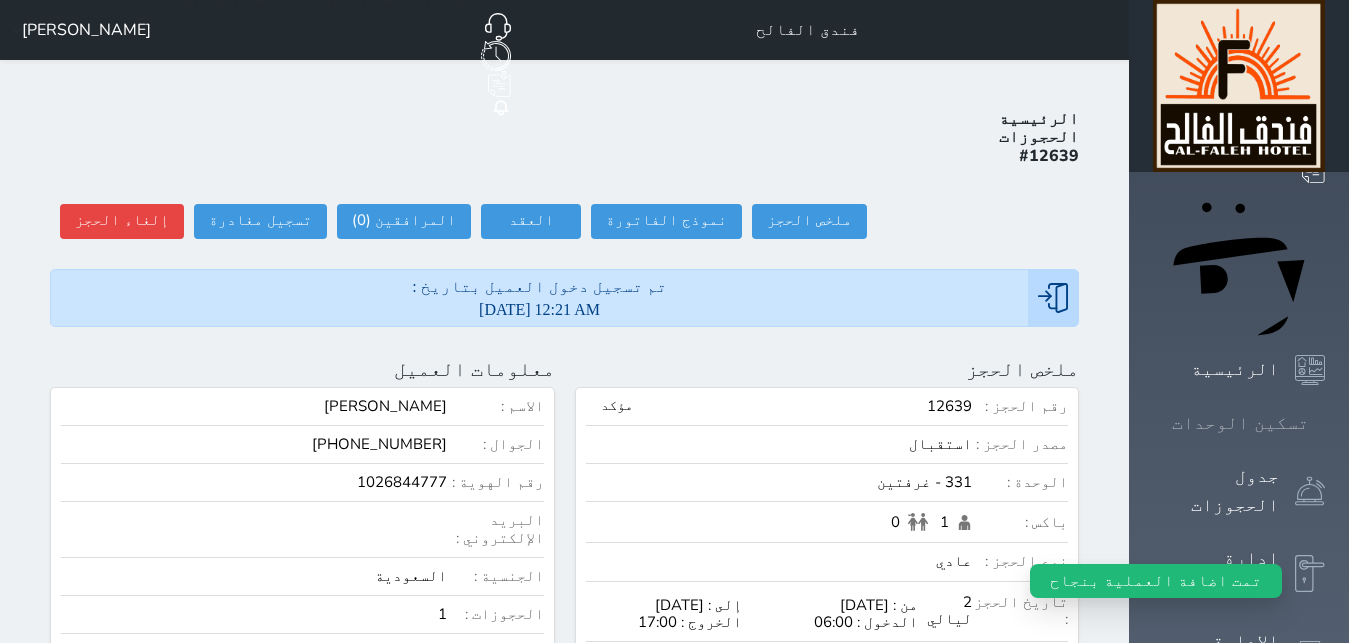 click on "تسكين الوحدات" at bounding box center (1240, 423) 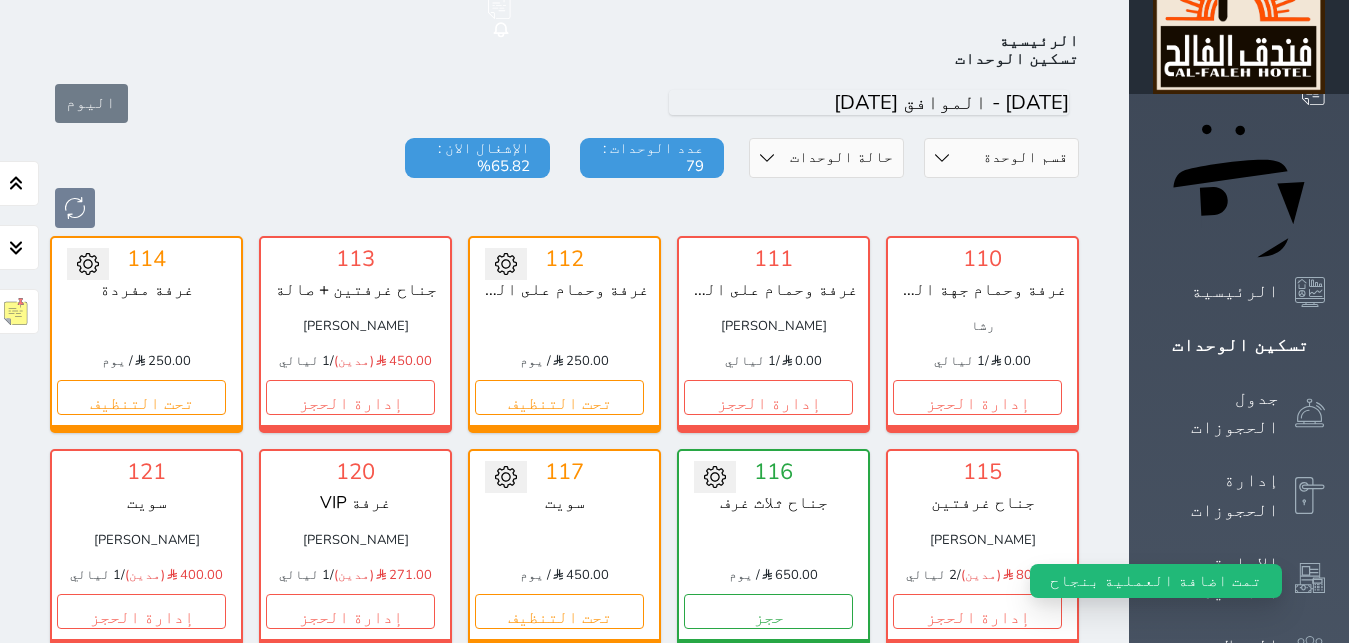 scroll, scrollTop: 0, scrollLeft: 0, axis: both 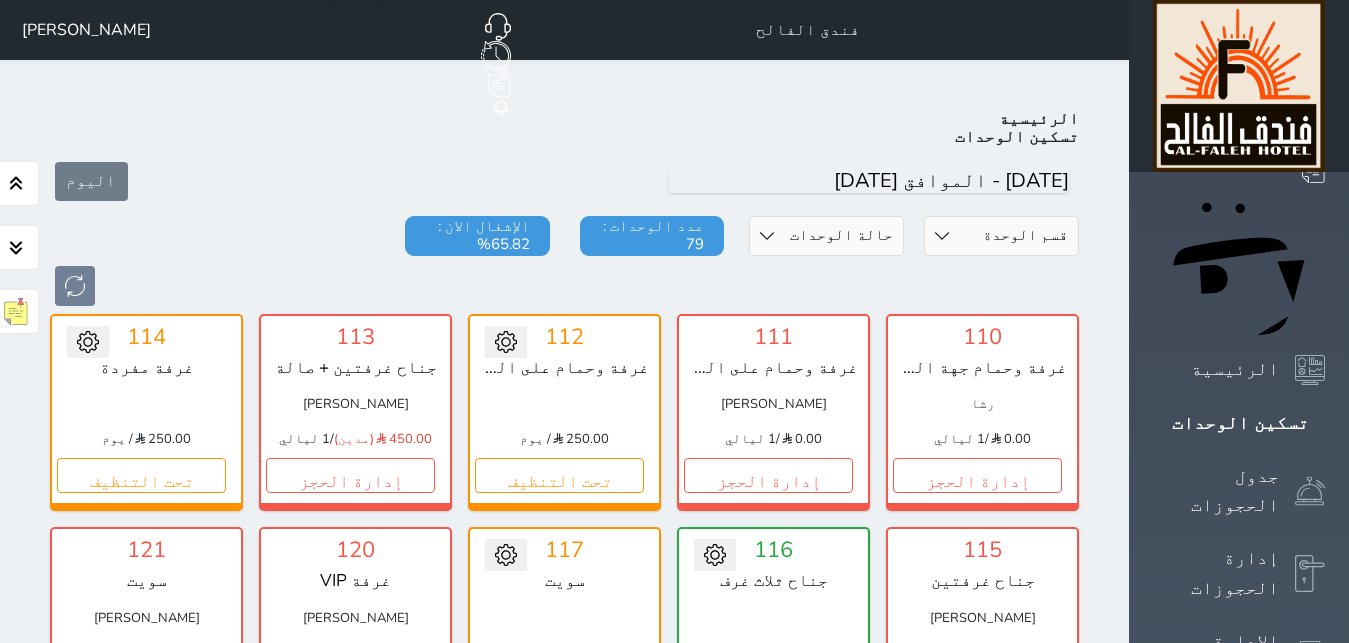 click on "حالة الوحدات متاح تحت التنظيف تحت الصيانة سجل دخول  لم يتم تسجيل الدخول" at bounding box center [826, 236] 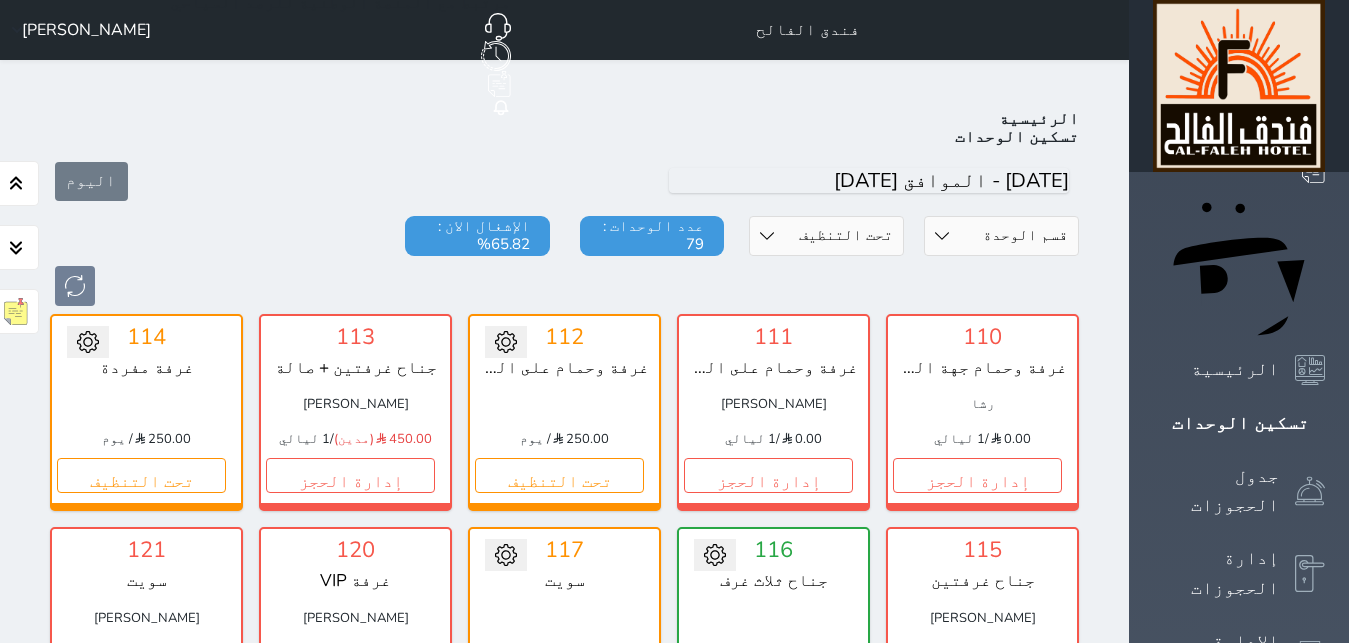 click on "تحت التنظيف" at bounding box center [0, 0] 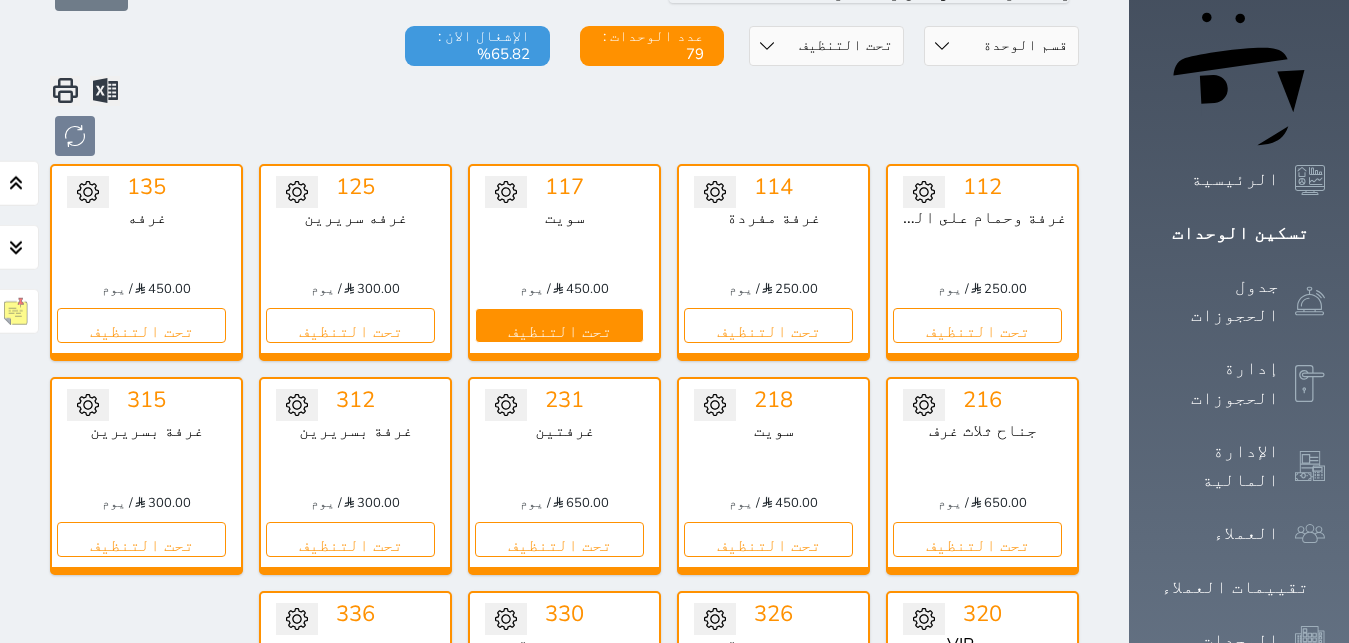 scroll, scrollTop: 204, scrollLeft: 0, axis: vertical 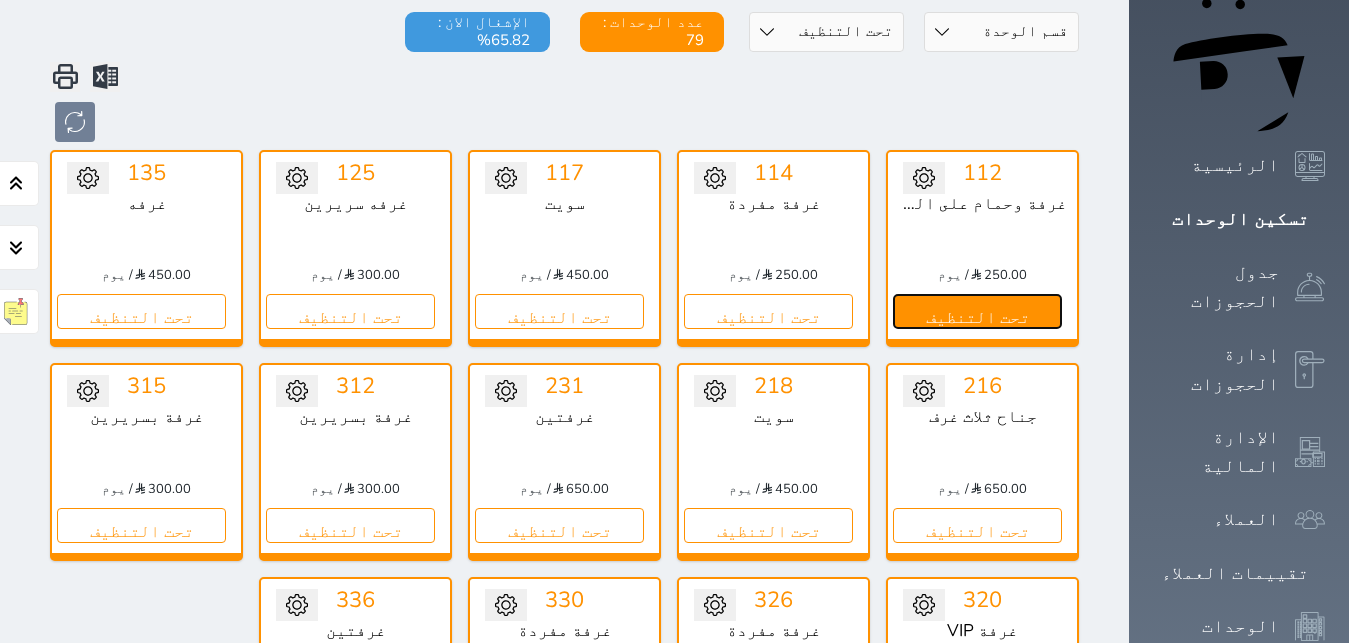 click on "تحت التنظيف" at bounding box center [977, 311] 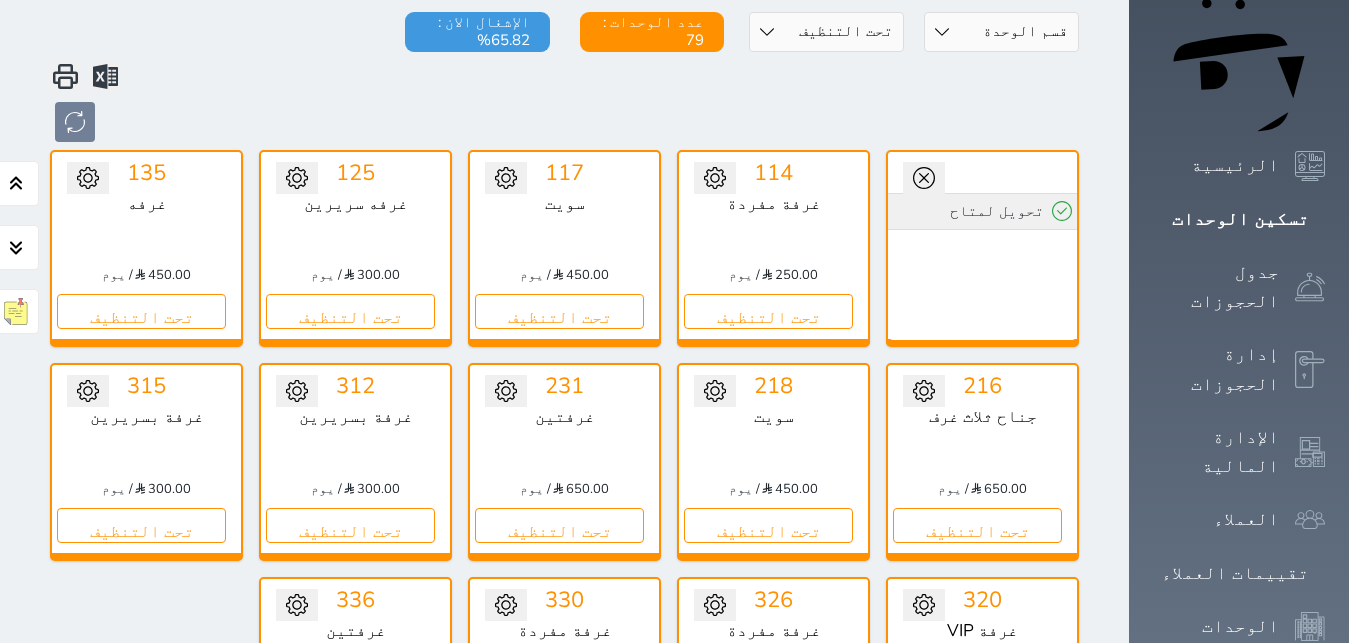 click on "تحويل لمتاح" at bounding box center (982, 211) 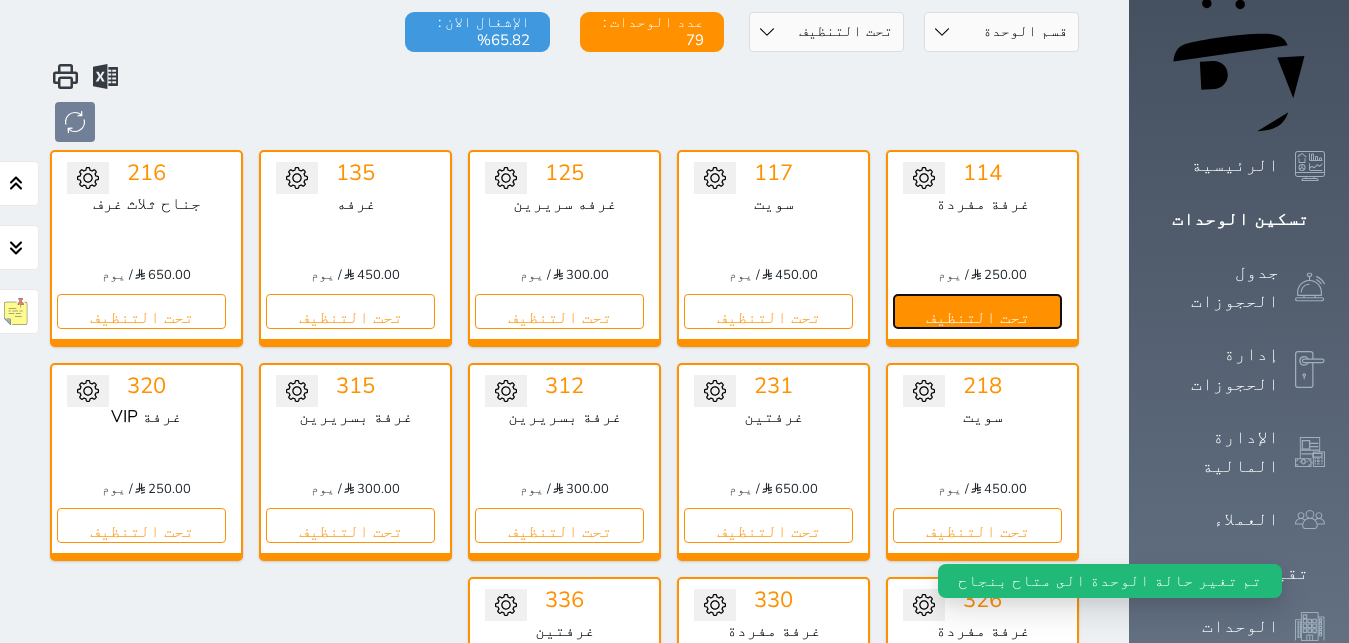 drag, startPoint x: 1096, startPoint y: 264, endPoint x: 1090, endPoint y: 248, distance: 17.088007 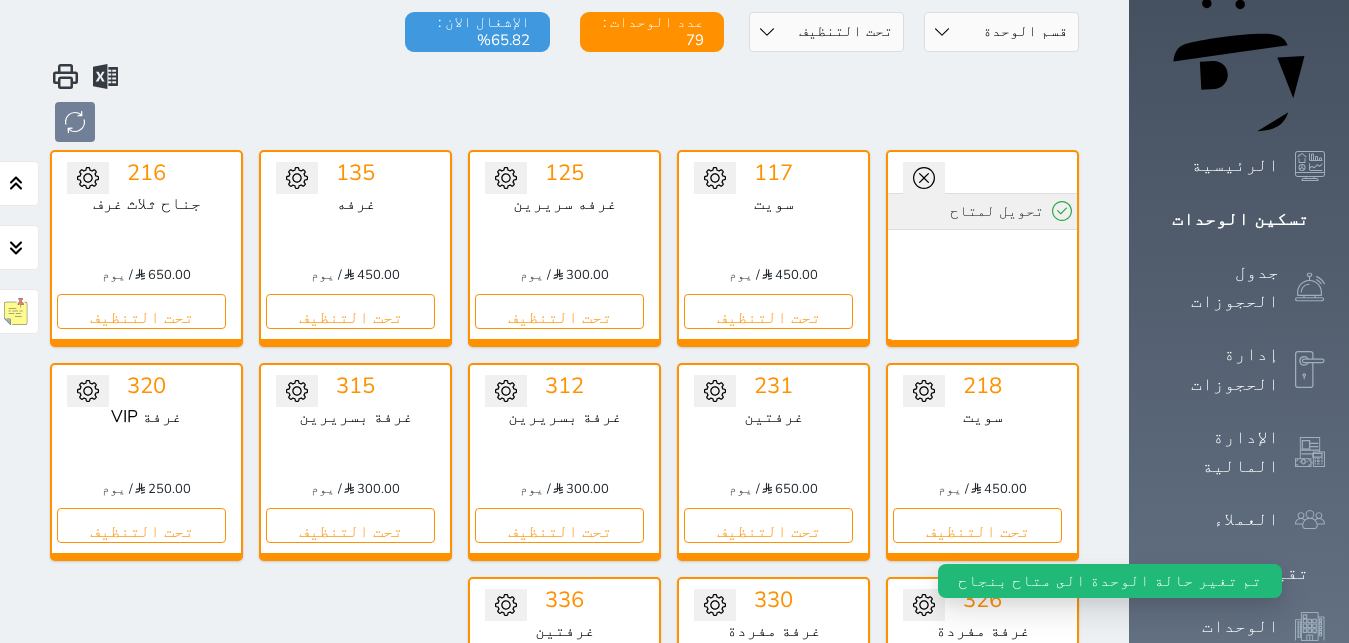 click on "تحويل لمتاح" at bounding box center [982, 211] 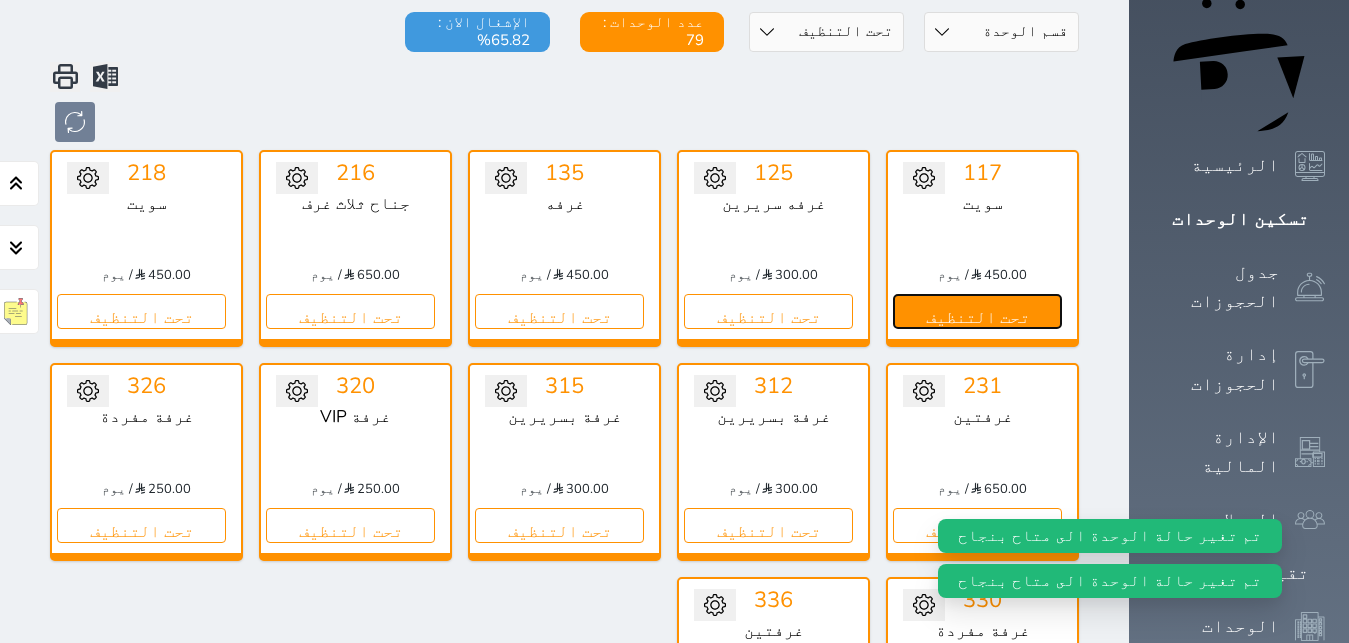 click on "تحت التنظيف" at bounding box center (977, 311) 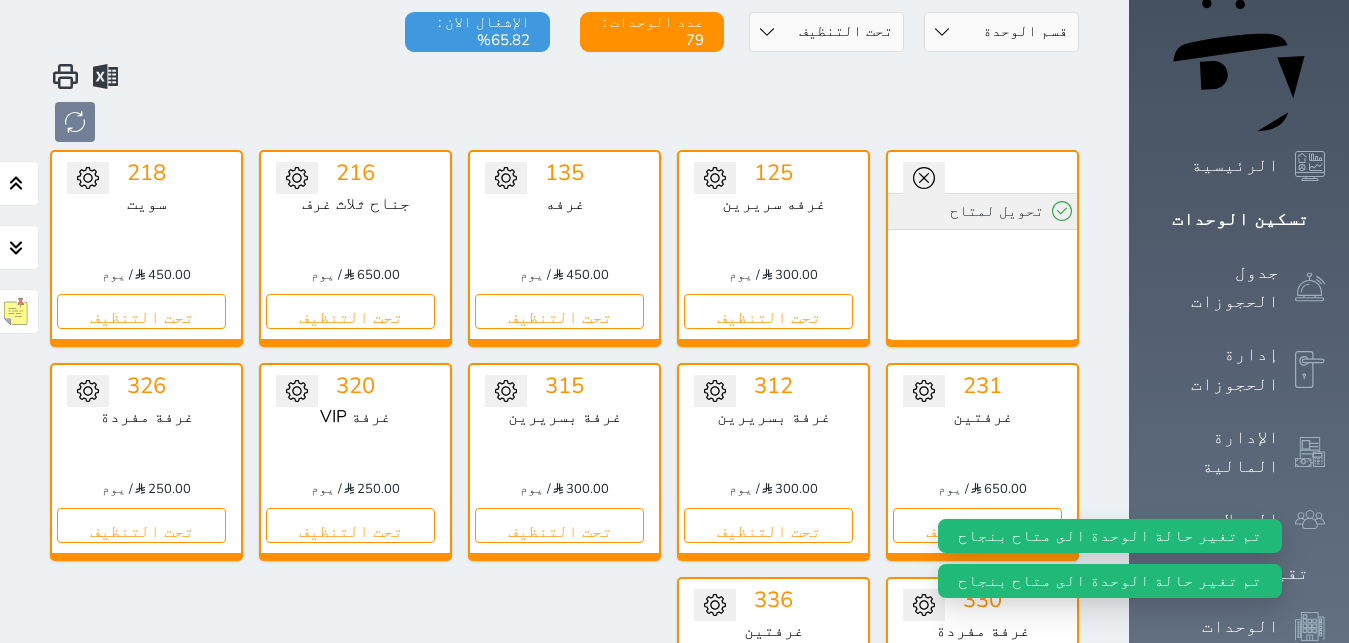 click on "تحويل لمتاح" at bounding box center [982, 211] 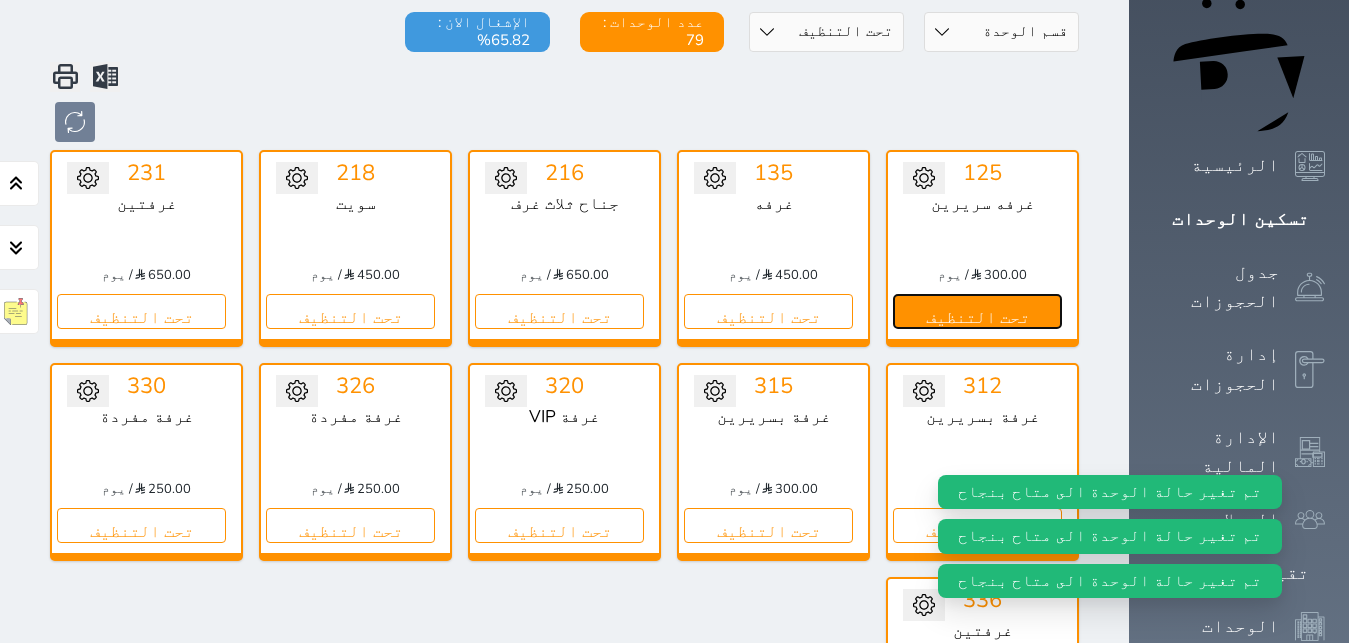 click on "تحت التنظيف" at bounding box center (977, 311) 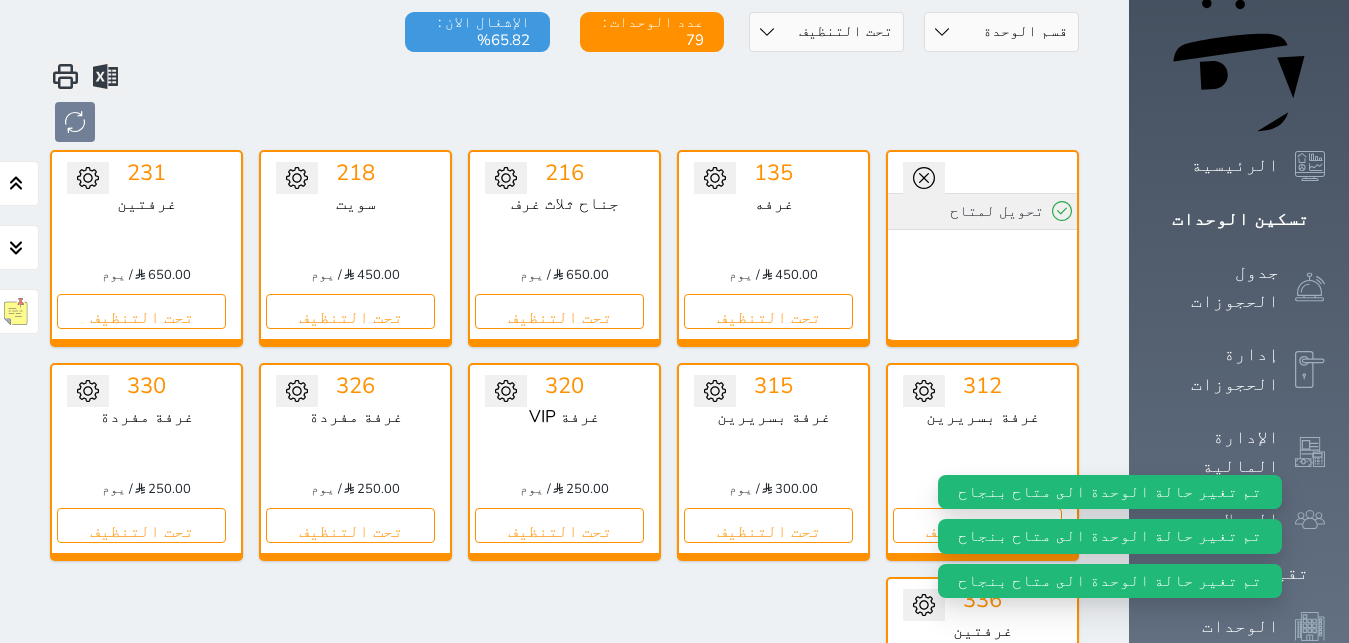 click on "تحويل لمتاح" at bounding box center (982, 211) 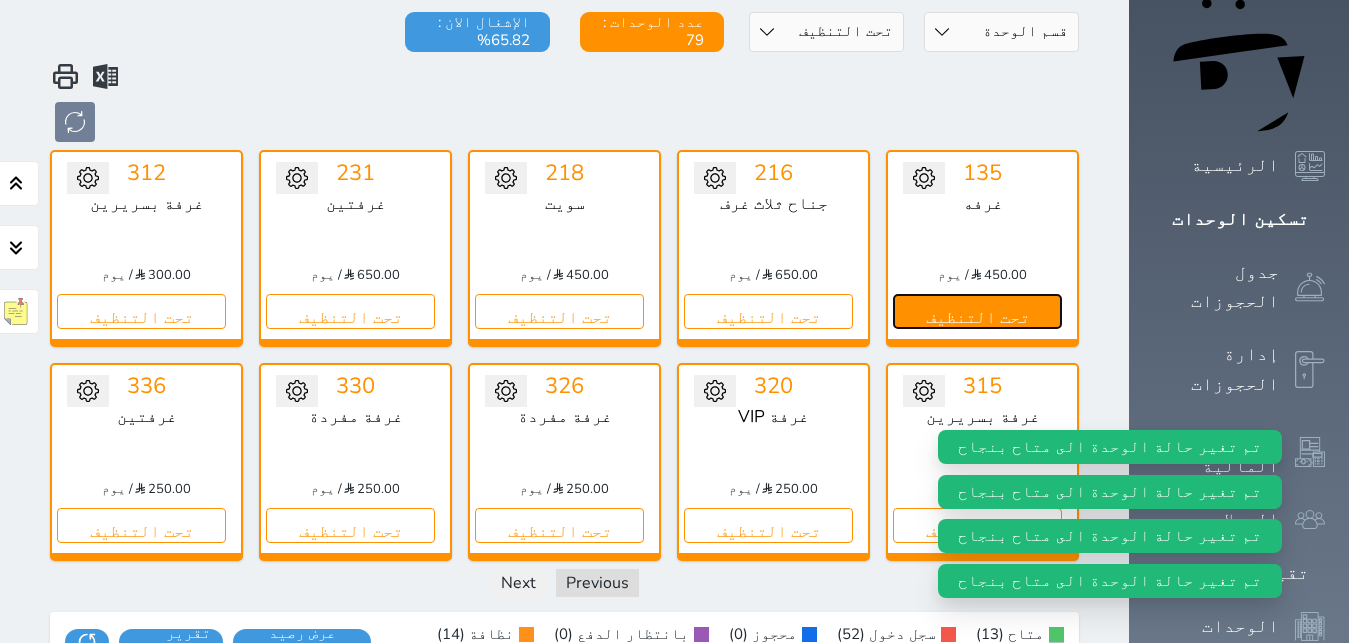 click on "تحت التنظيف" at bounding box center [977, 311] 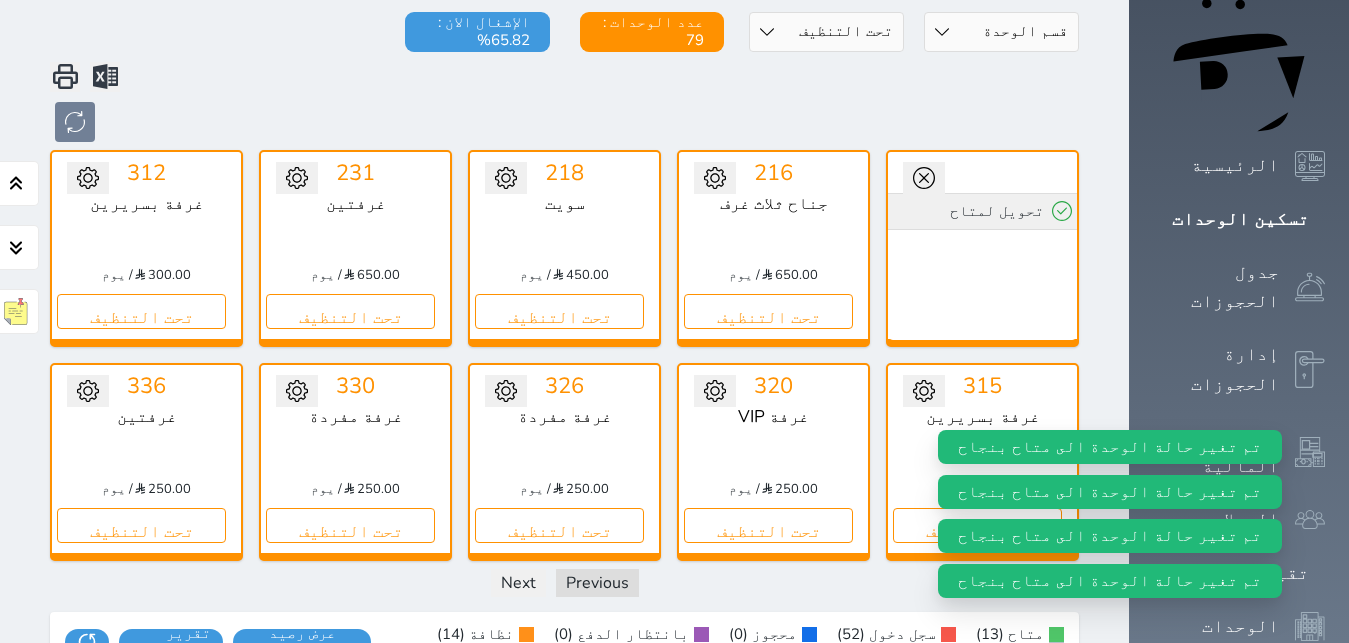 click on "تحويل لمتاح" at bounding box center (982, 211) 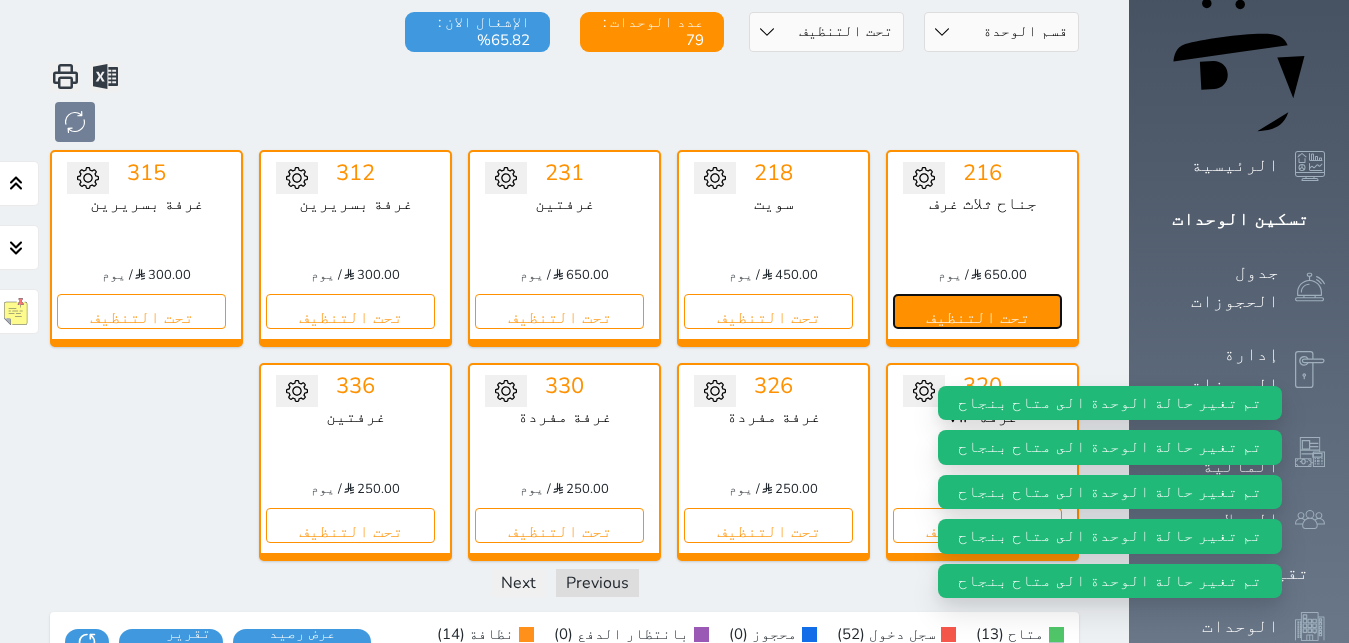click on "تحت التنظيف" at bounding box center (977, 311) 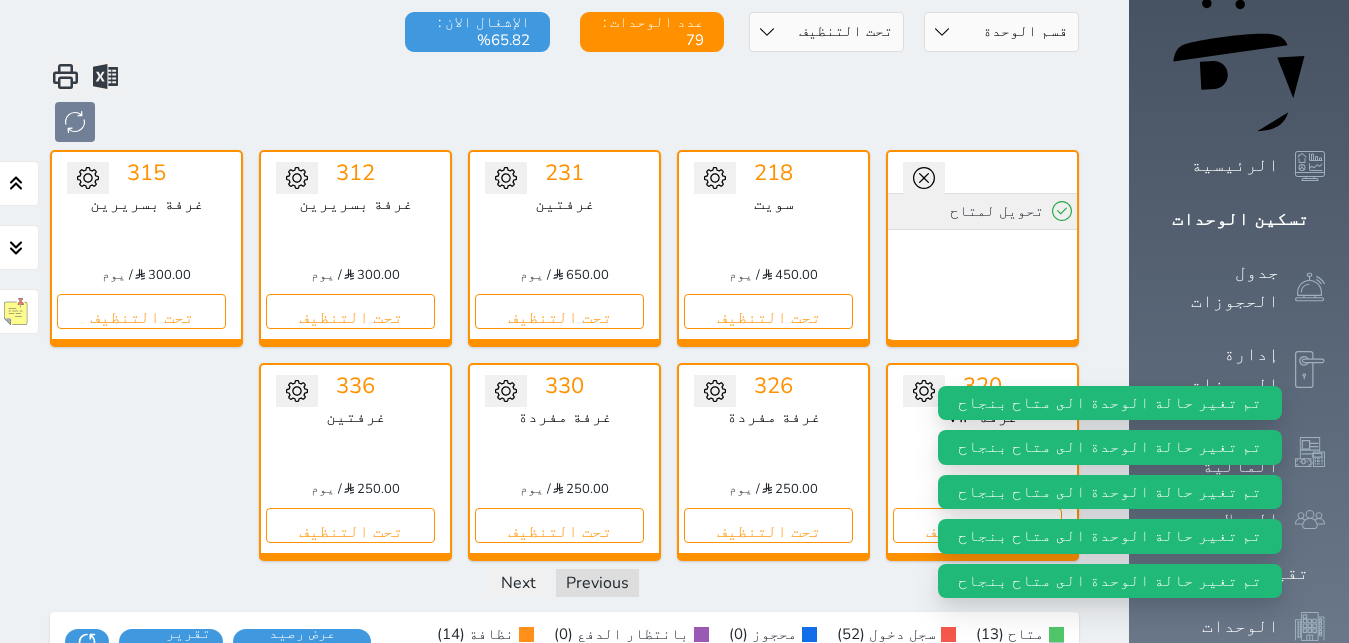 click on "تحويل لمتاح" at bounding box center [982, 211] 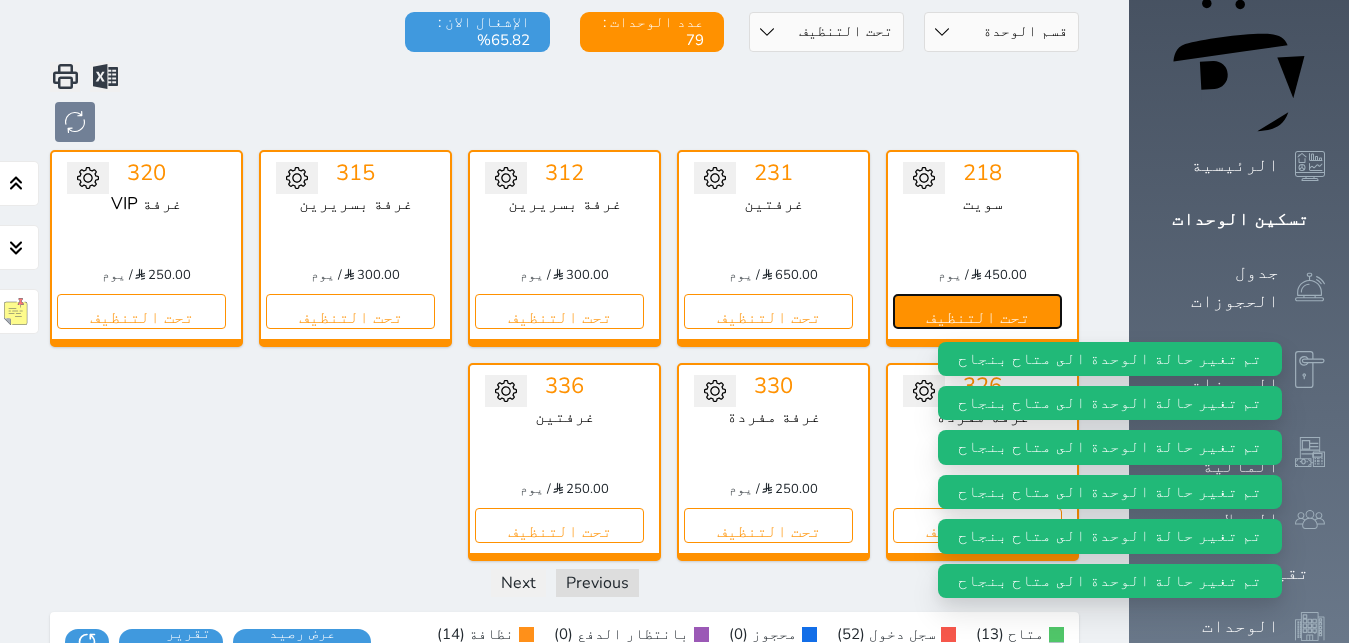 click on "تحت التنظيف" at bounding box center [977, 311] 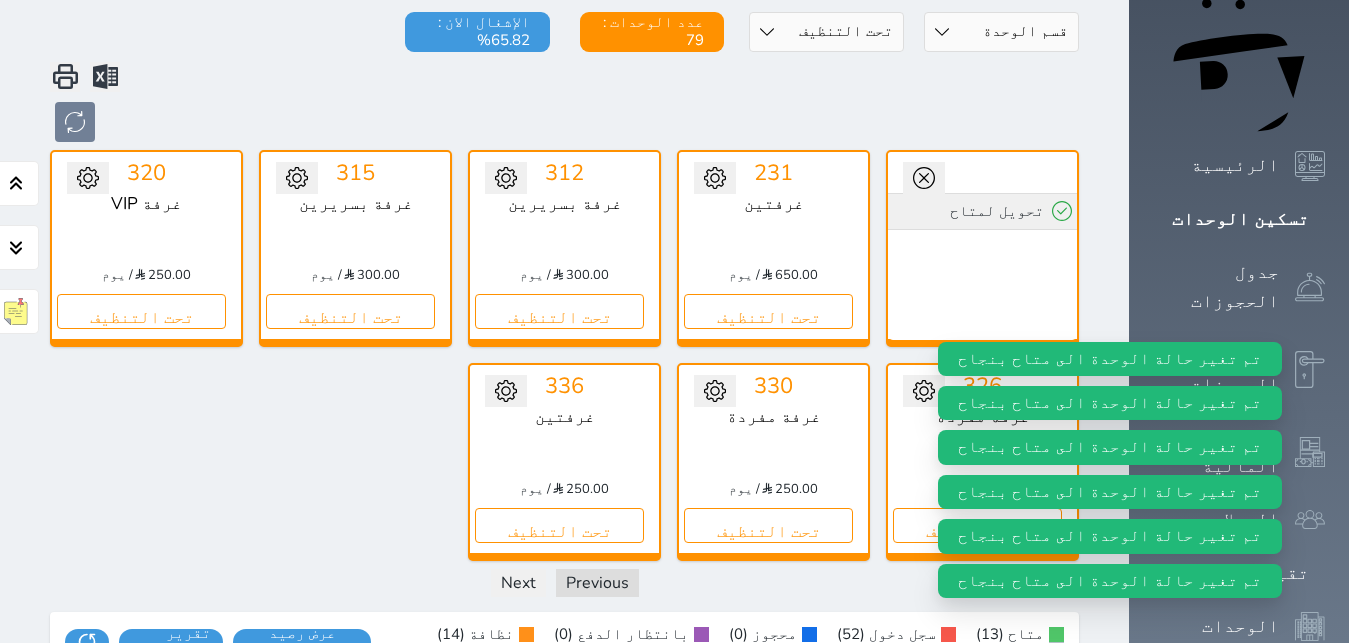 click on "تحويل لمتاح" at bounding box center [982, 211] 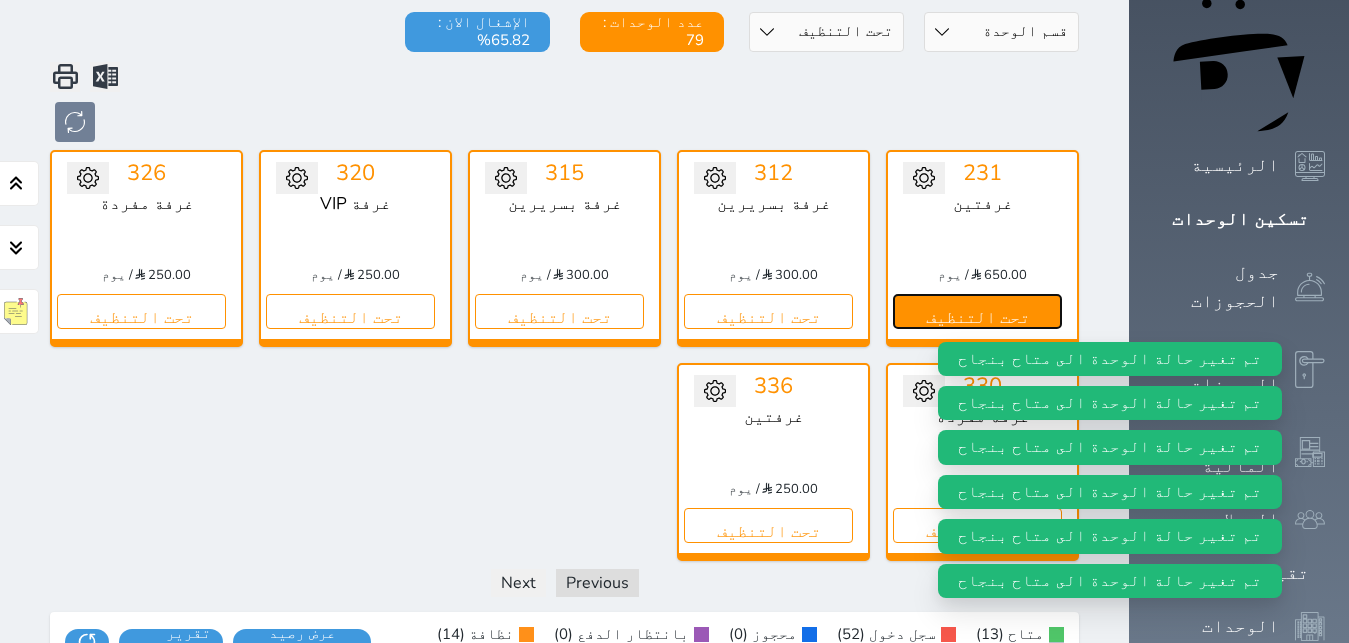 click on "تحت التنظيف" at bounding box center (977, 311) 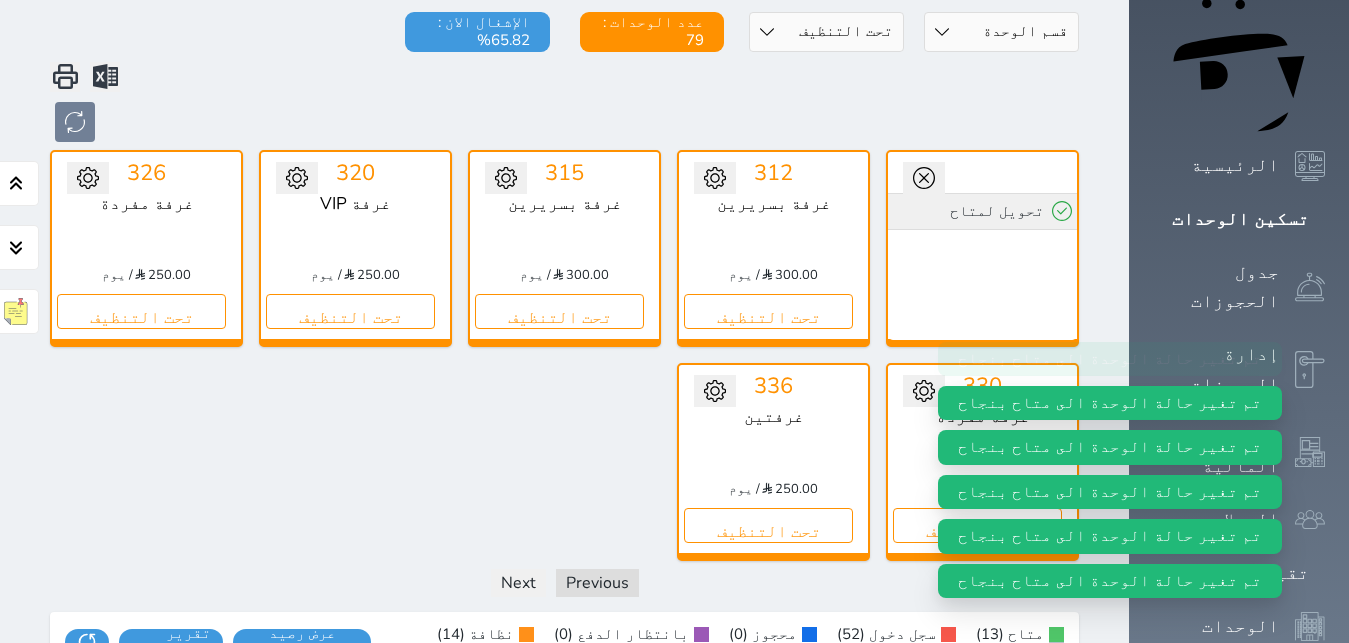 click on "تحويل لمتاح" at bounding box center (982, 211) 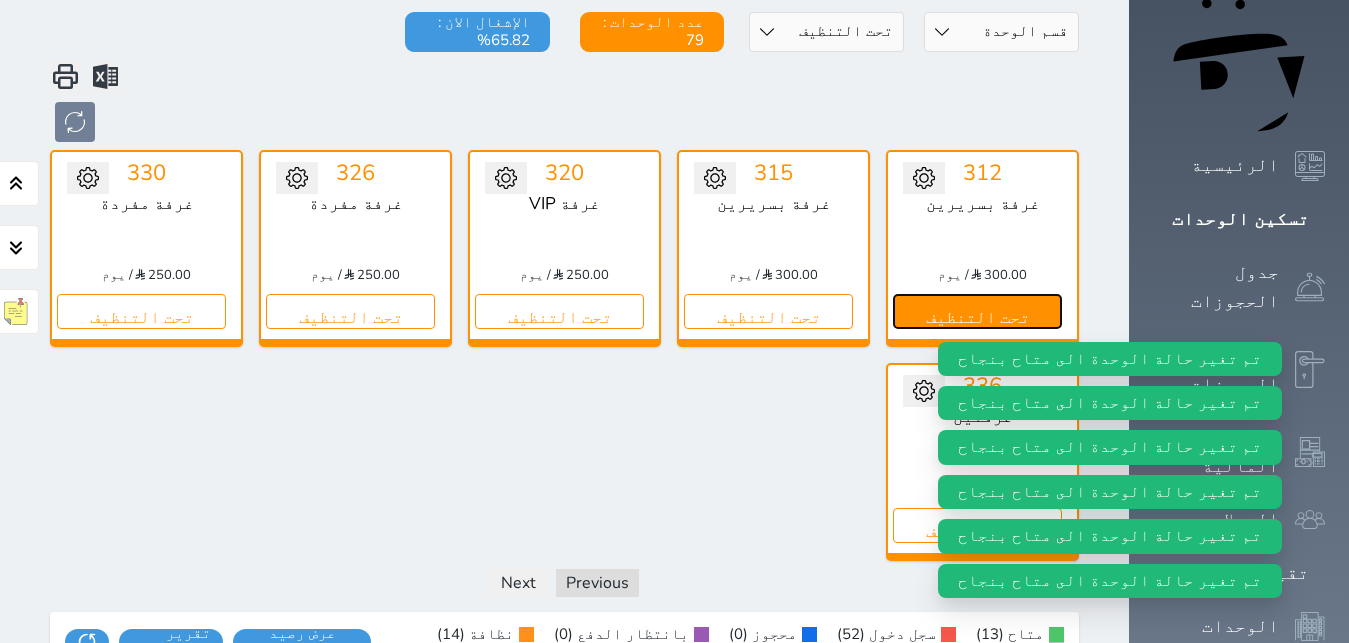 click on "تحت التنظيف" at bounding box center (977, 311) 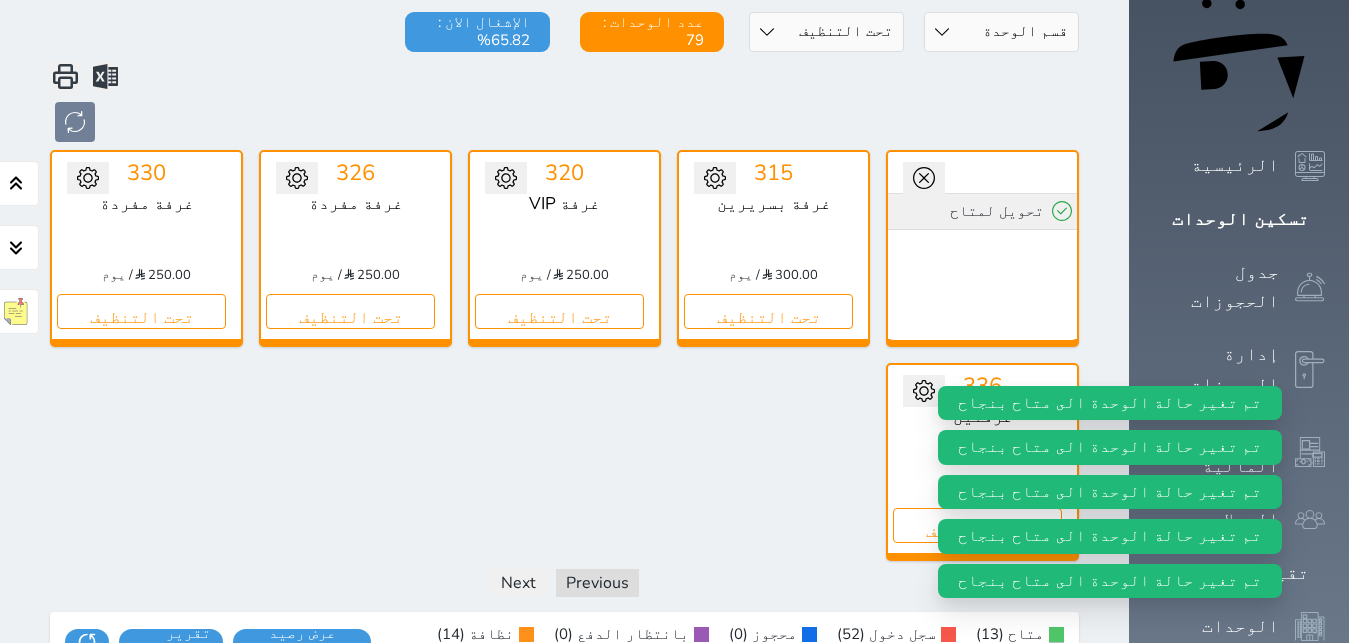 click on "تحويل لمتاح" at bounding box center (982, 211) 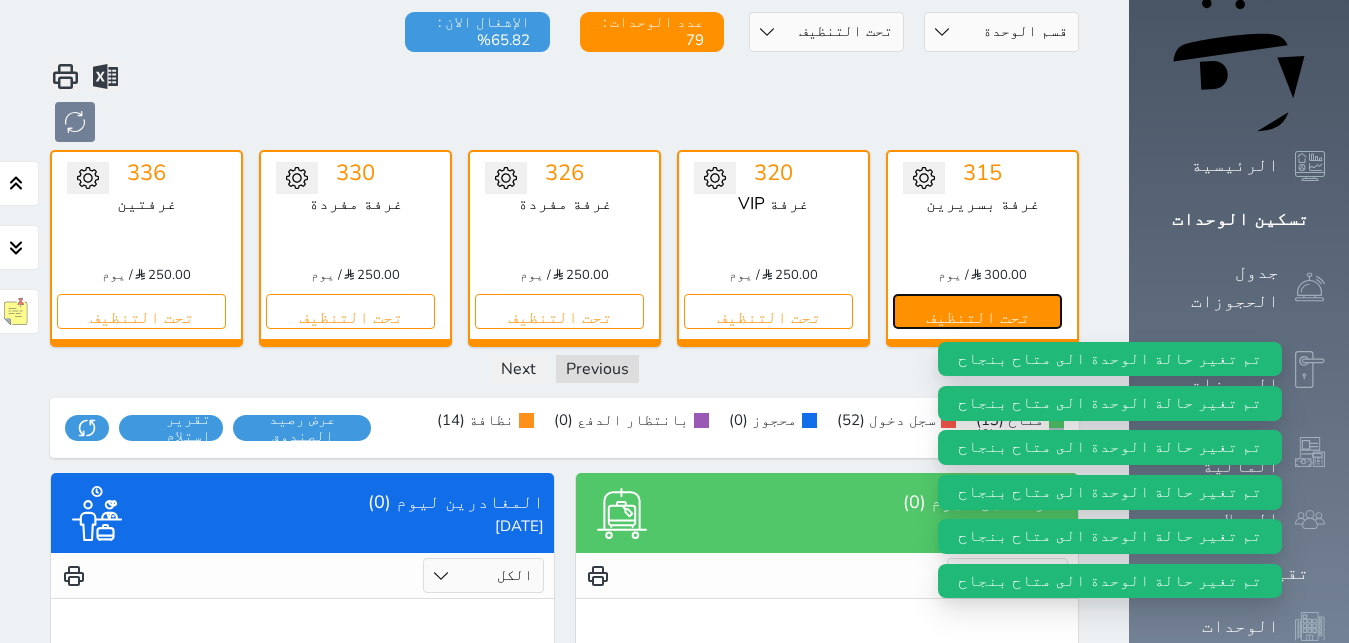 click on "تحت التنظيف" at bounding box center [977, 311] 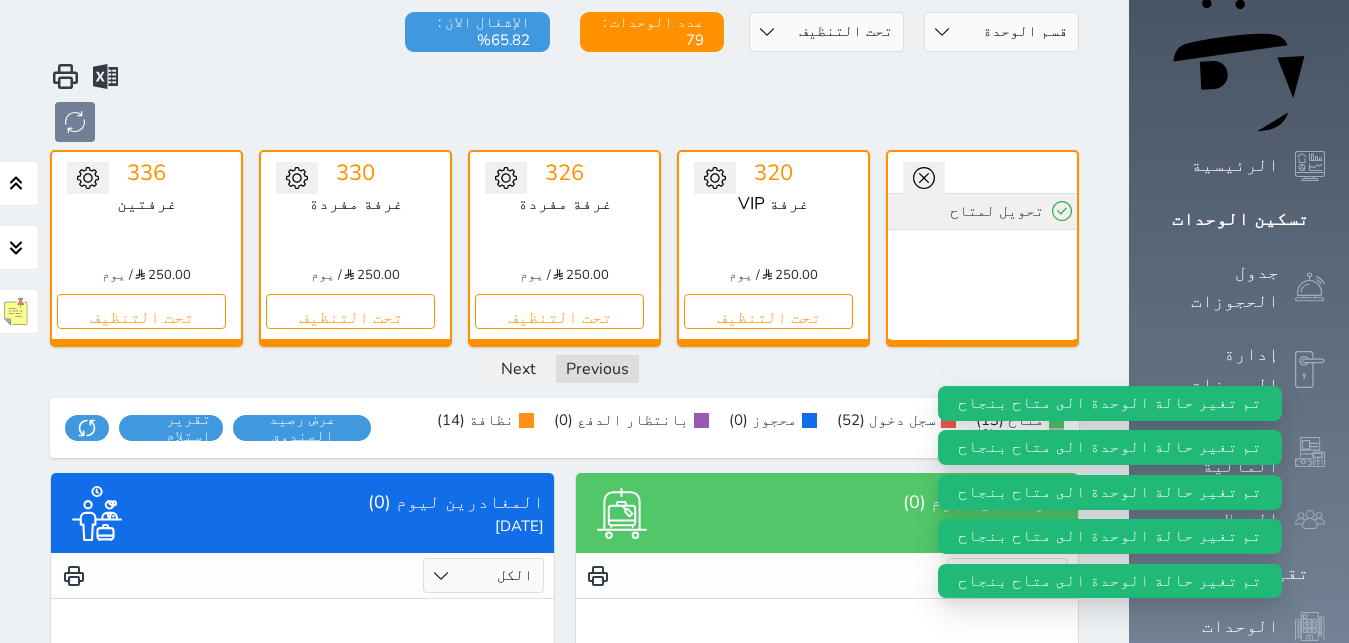 click on "تحويل لمتاح" at bounding box center (982, 211) 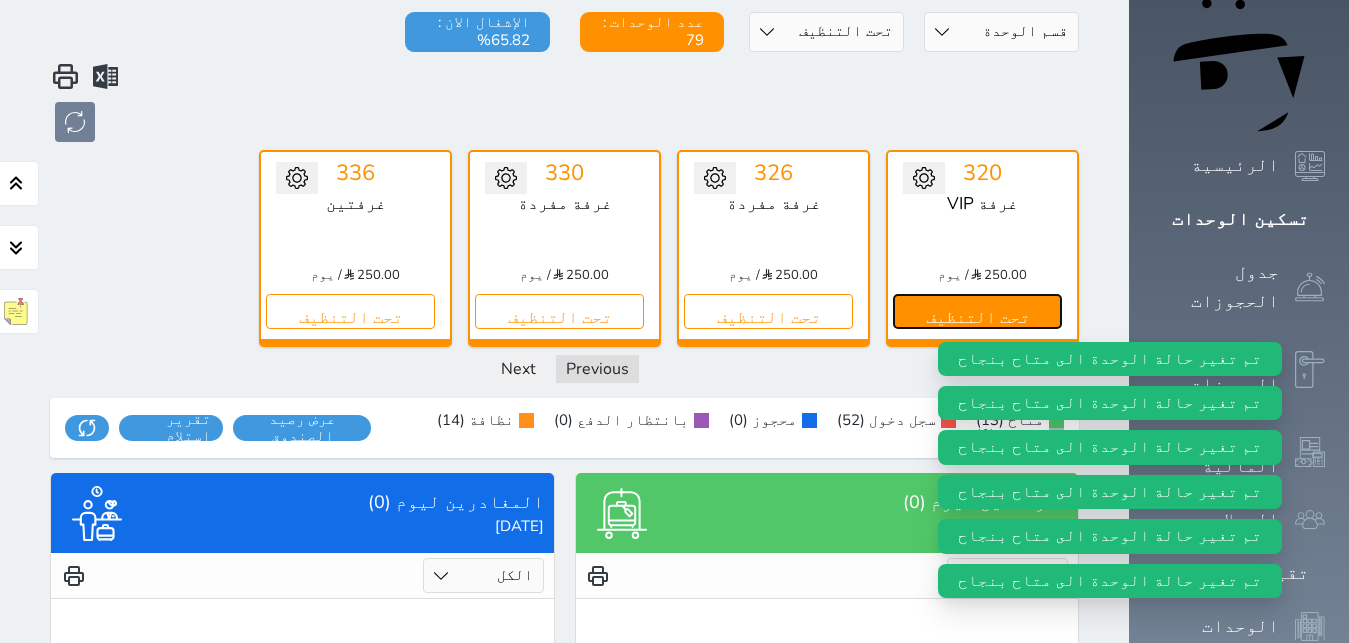 click on "تحت التنظيف" at bounding box center [977, 311] 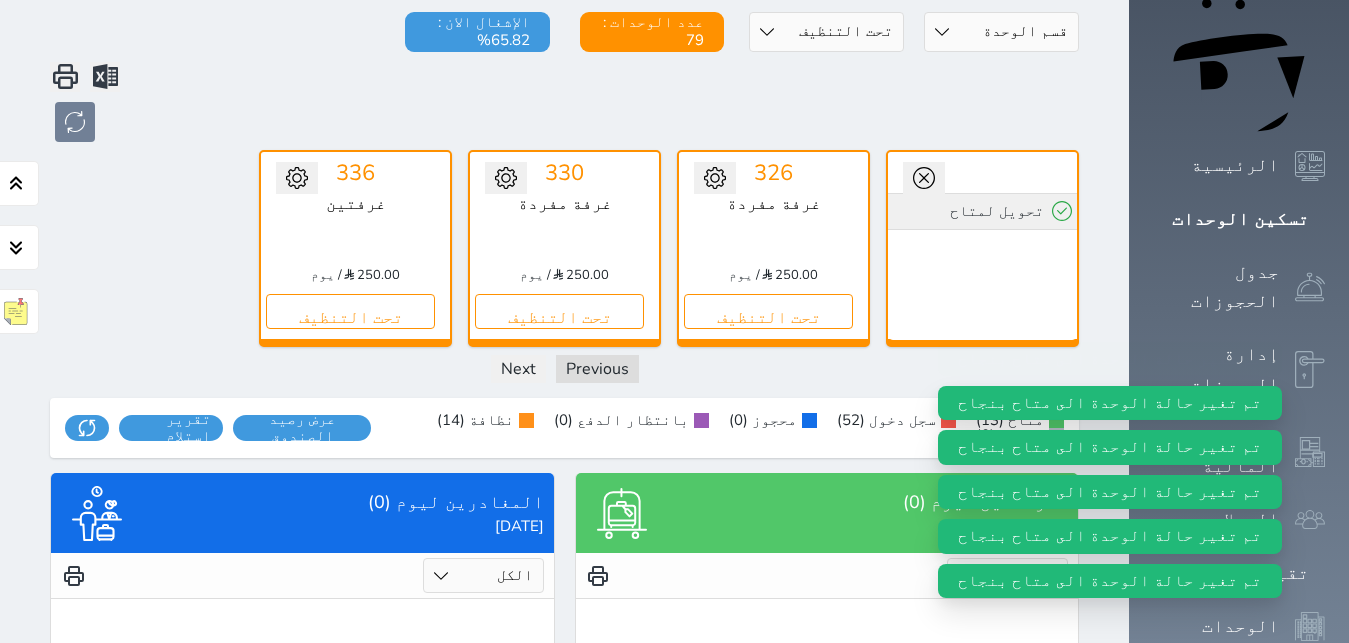 click on "تحويل لمتاح" at bounding box center (982, 211) 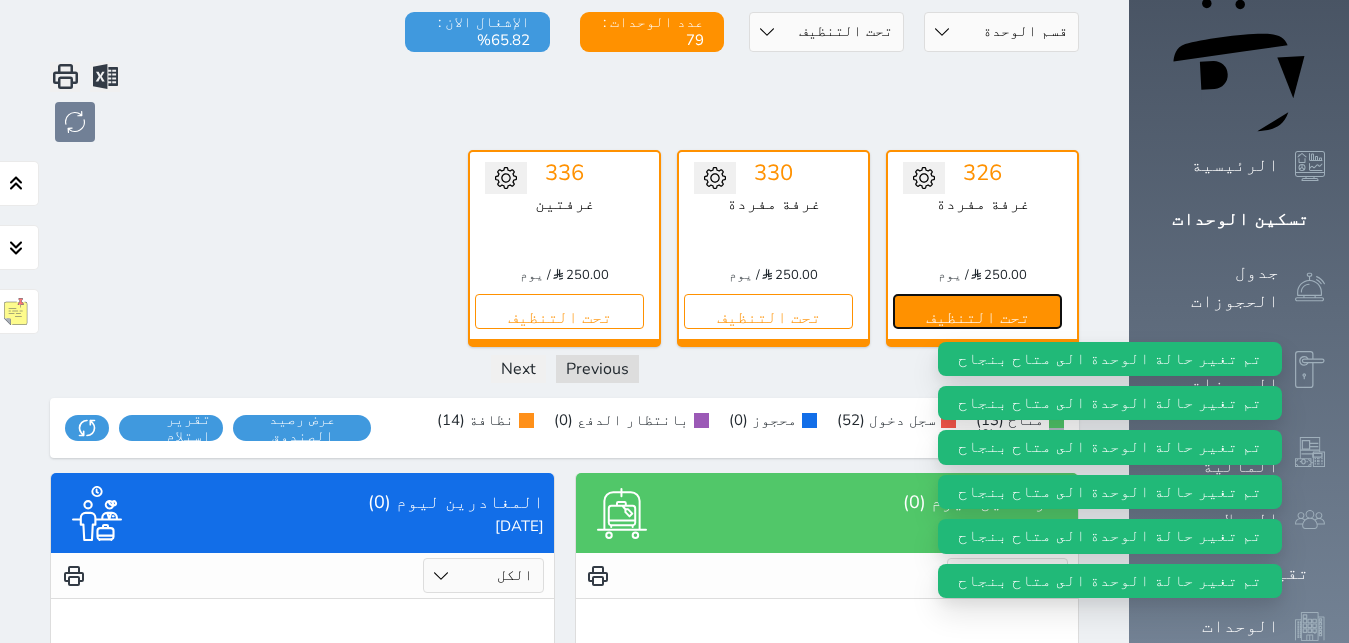 click on "تحت التنظيف" at bounding box center [977, 311] 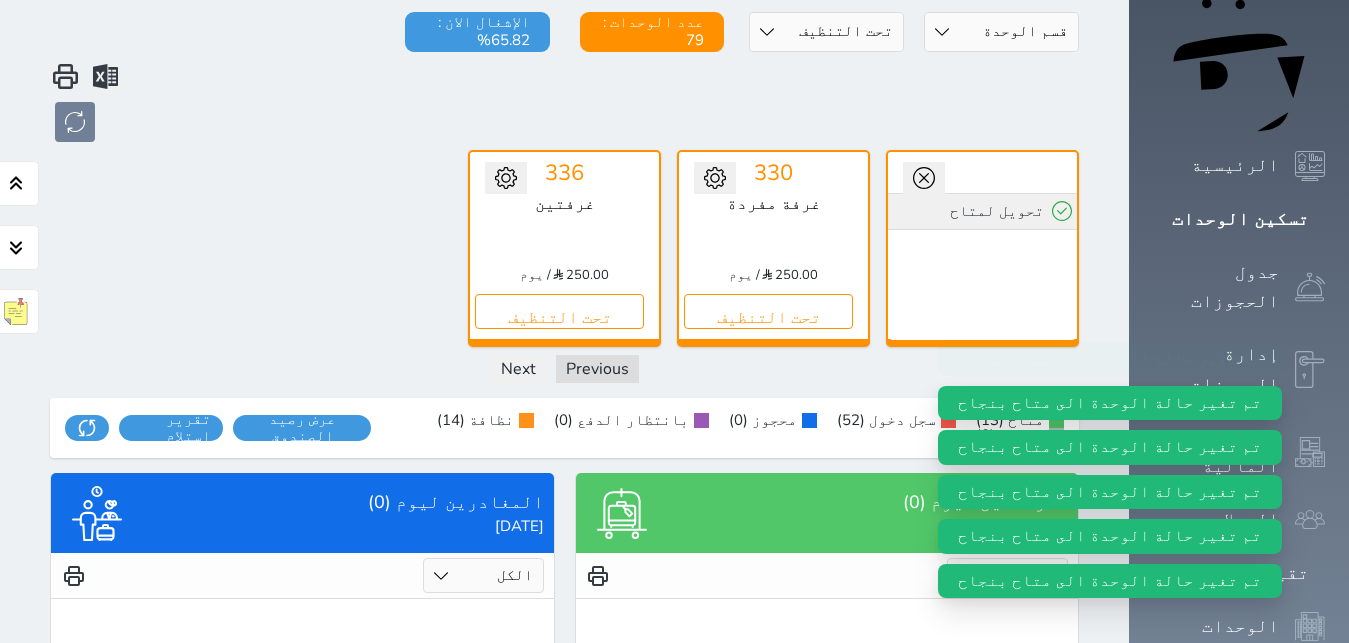 click on "تحويل لمتاح" at bounding box center (982, 211) 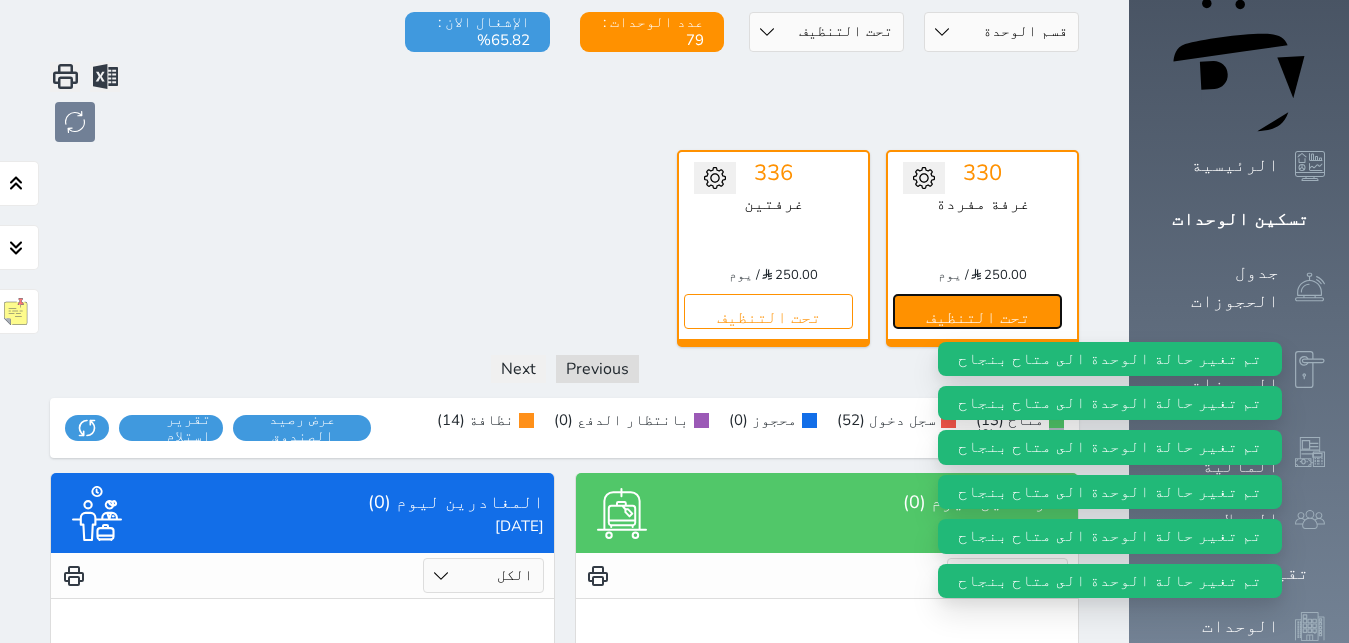 click on "تحت التنظيف" at bounding box center [977, 311] 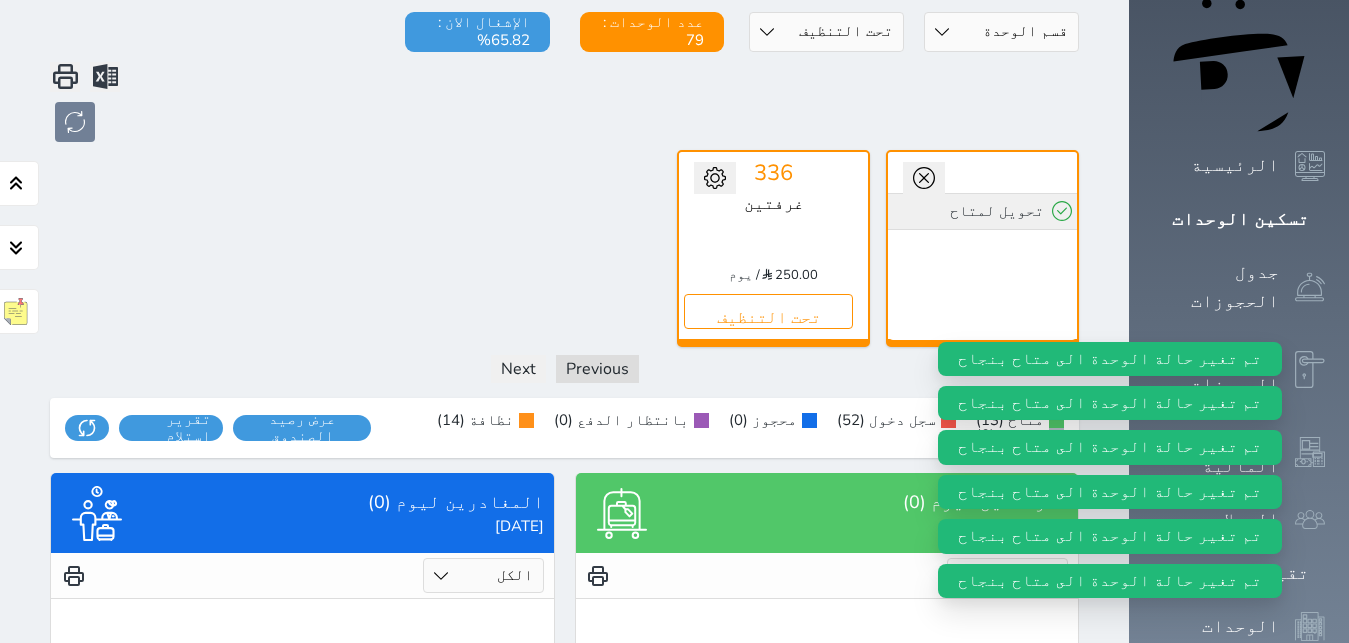 click on "تحويل لمتاح" at bounding box center [982, 211] 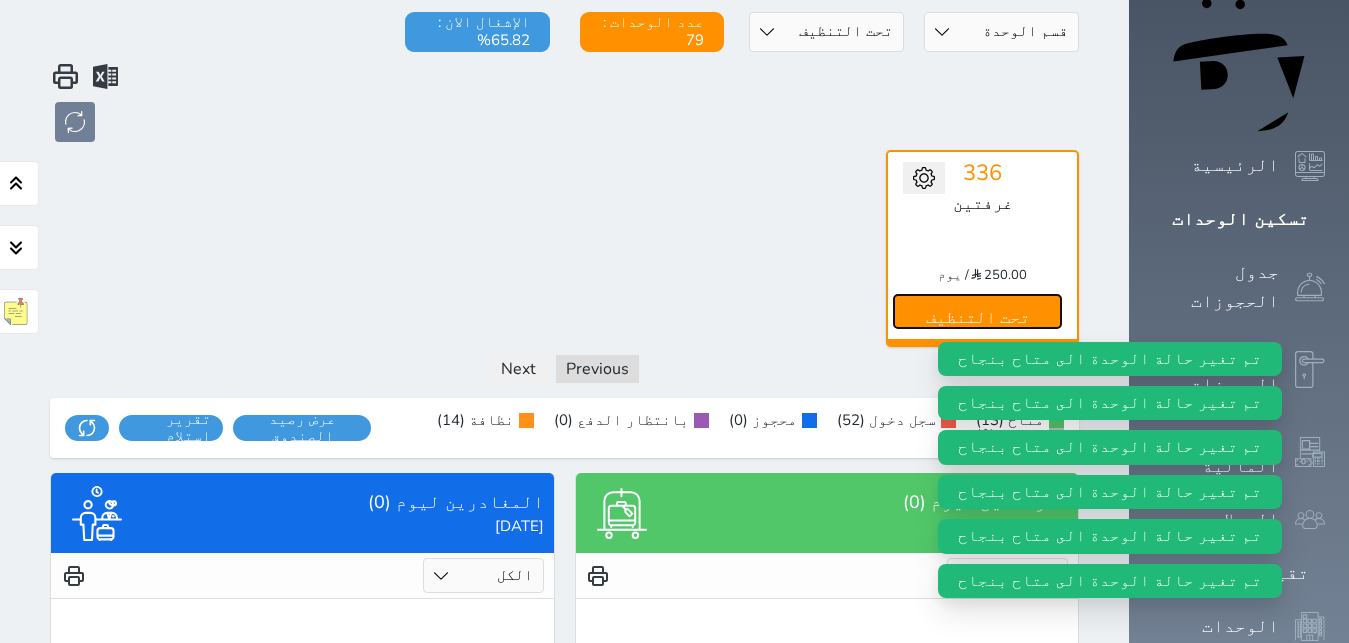 click on "تحت التنظيف" at bounding box center [977, 311] 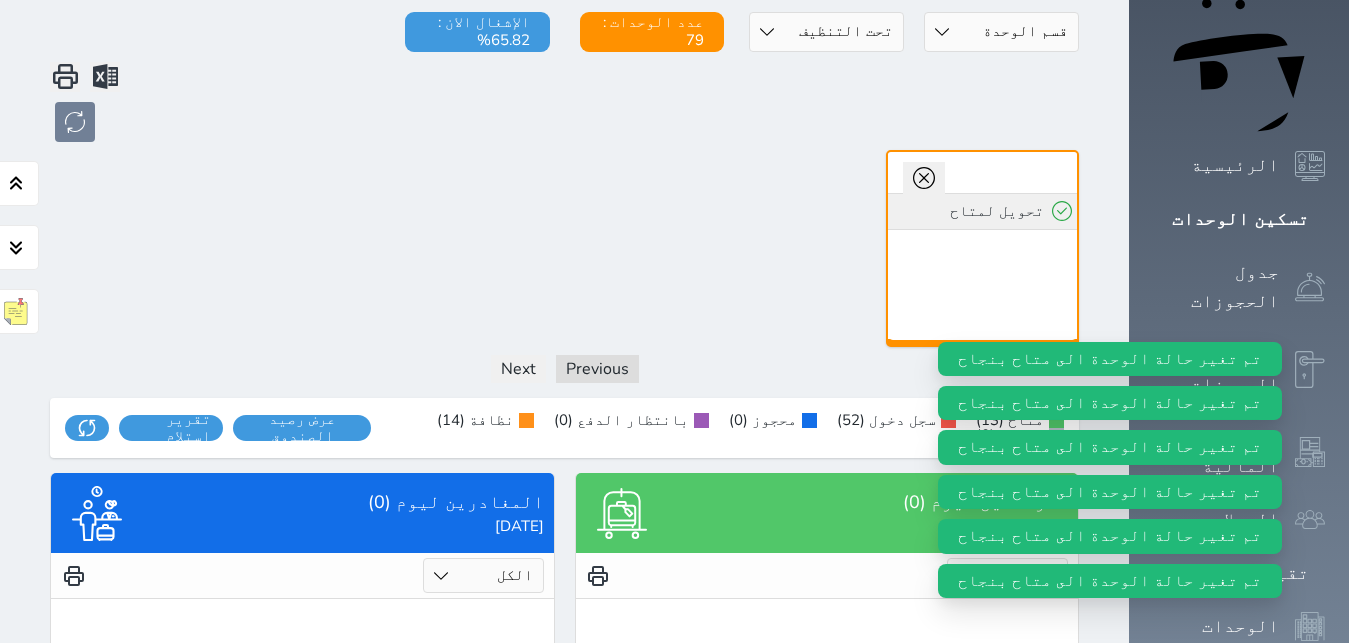 click on "تحويل لمتاح" at bounding box center (982, 211) 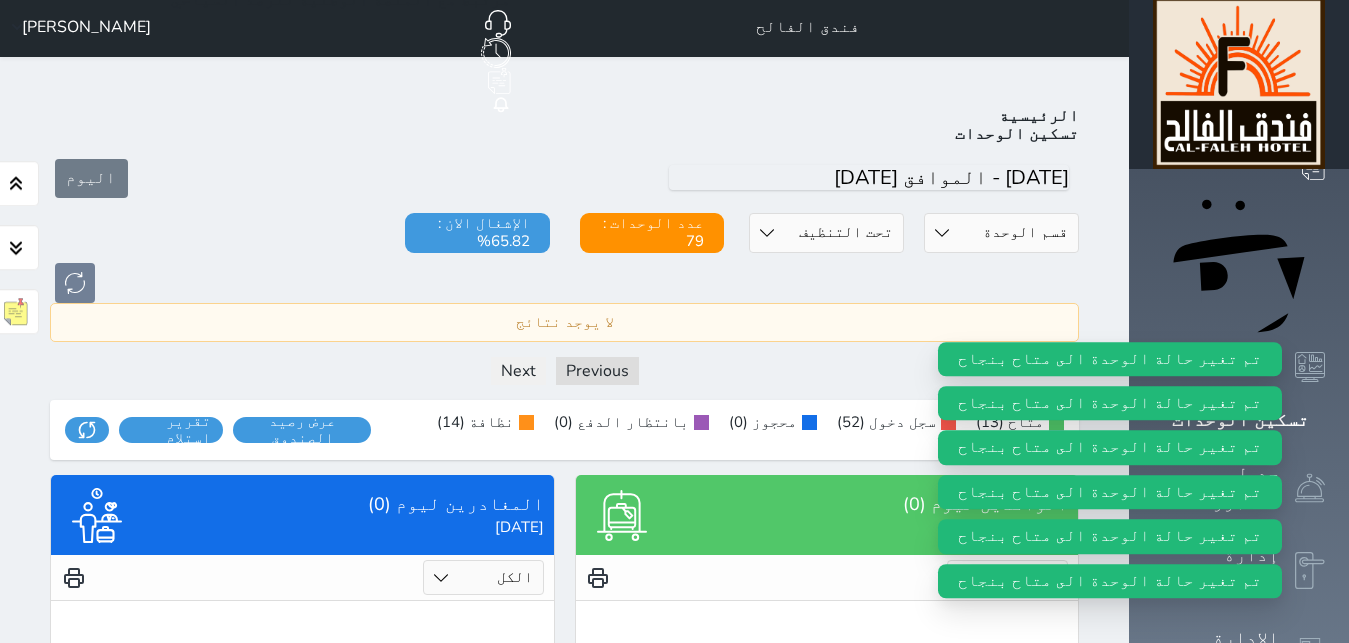 scroll, scrollTop: 0, scrollLeft: 0, axis: both 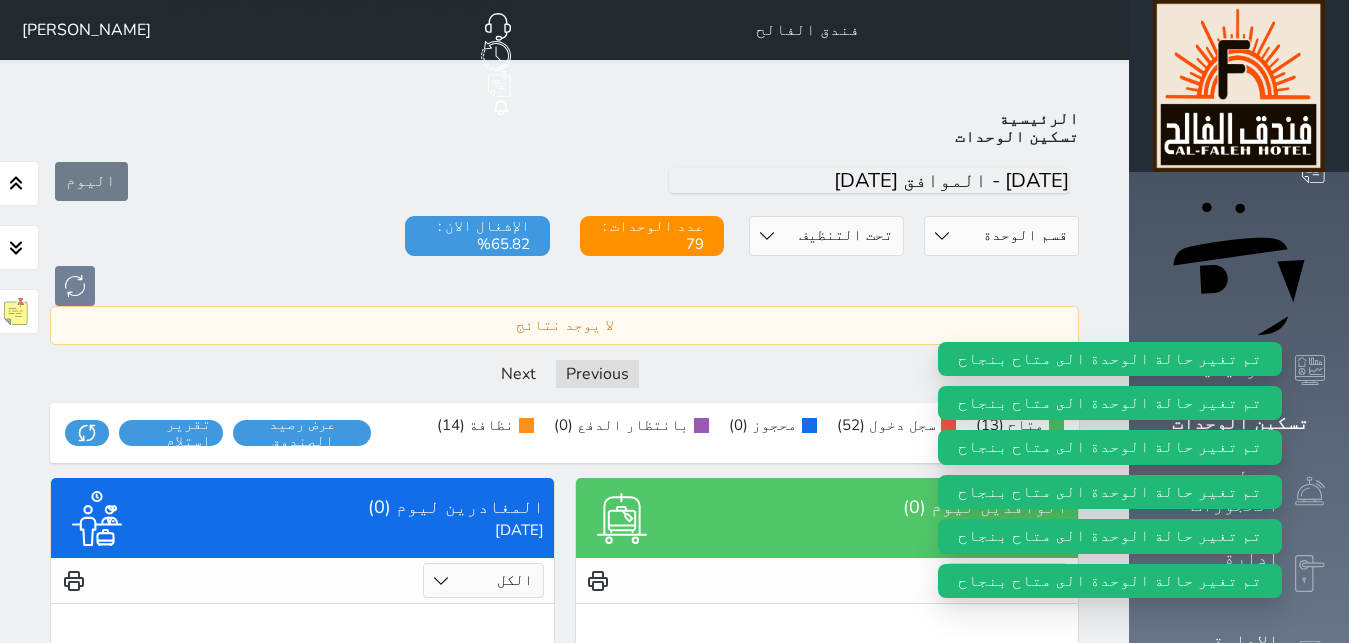 click on "حالة الوحدات متاح تحت التنظيف تحت الصيانة سجل دخول  لم يتم تسجيل الدخول" at bounding box center (826, 236) 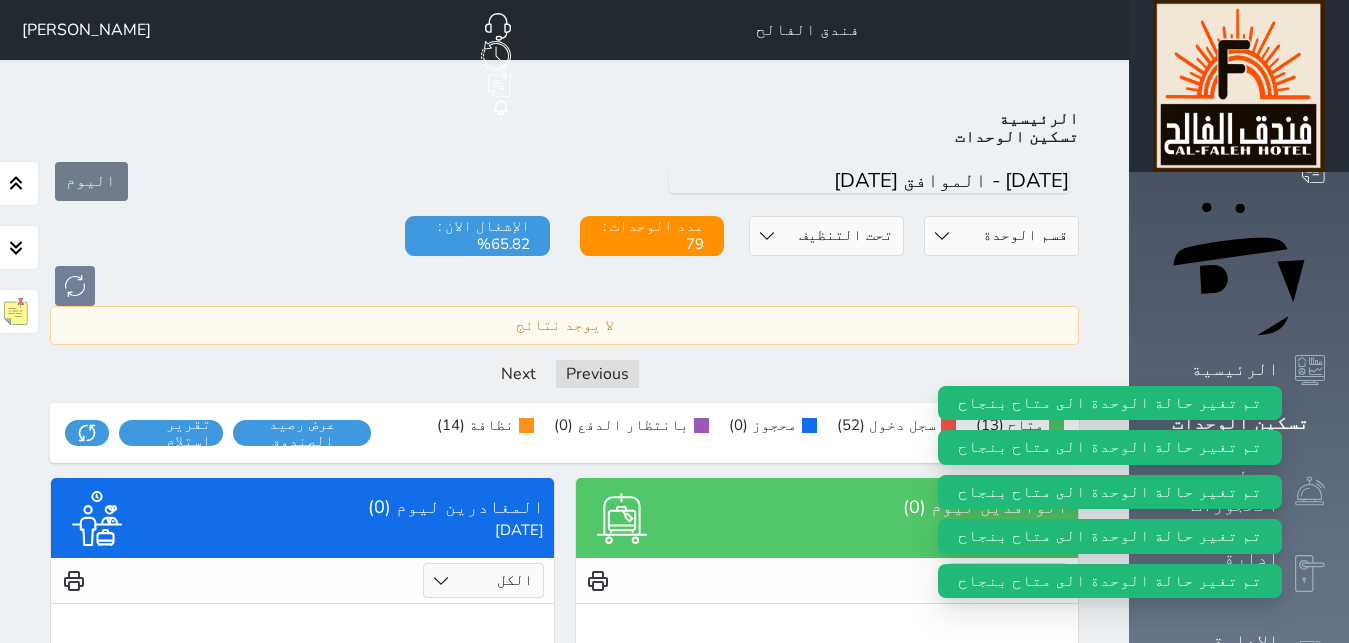 click on "حالة الوحدات" at bounding box center [0, 0] 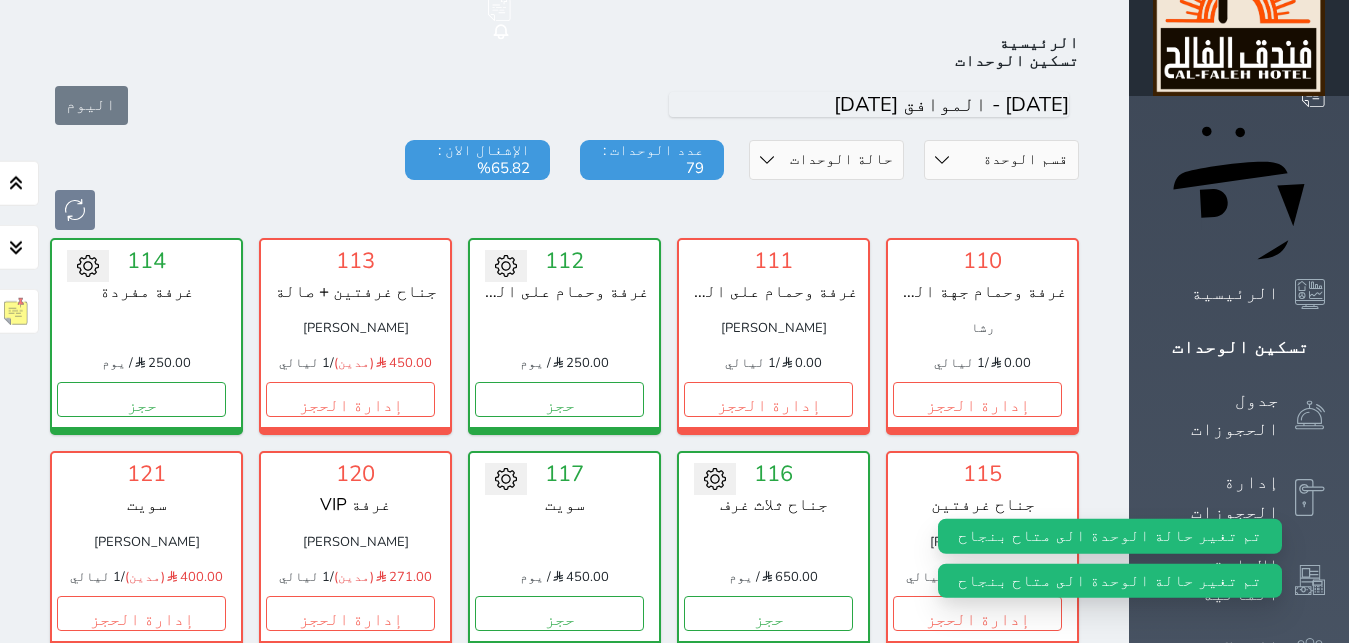 scroll, scrollTop: 78, scrollLeft: 0, axis: vertical 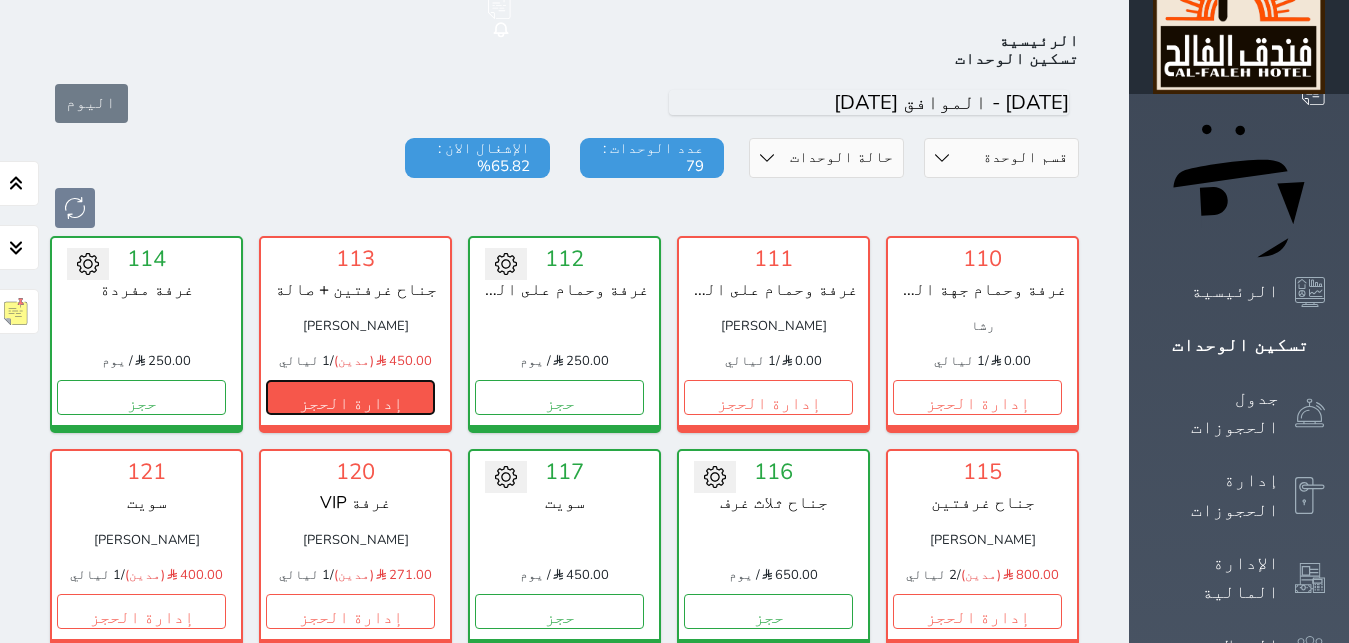 click on "إدارة الحجز" at bounding box center [350, 397] 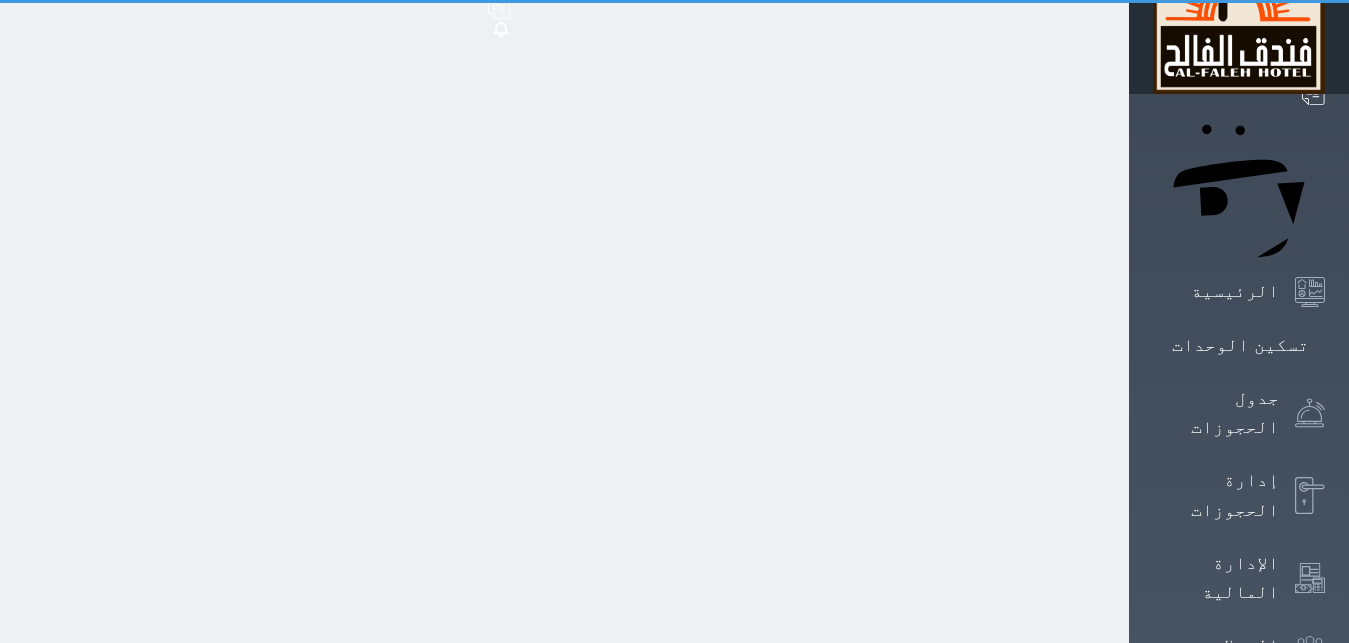 scroll, scrollTop: 0, scrollLeft: 0, axis: both 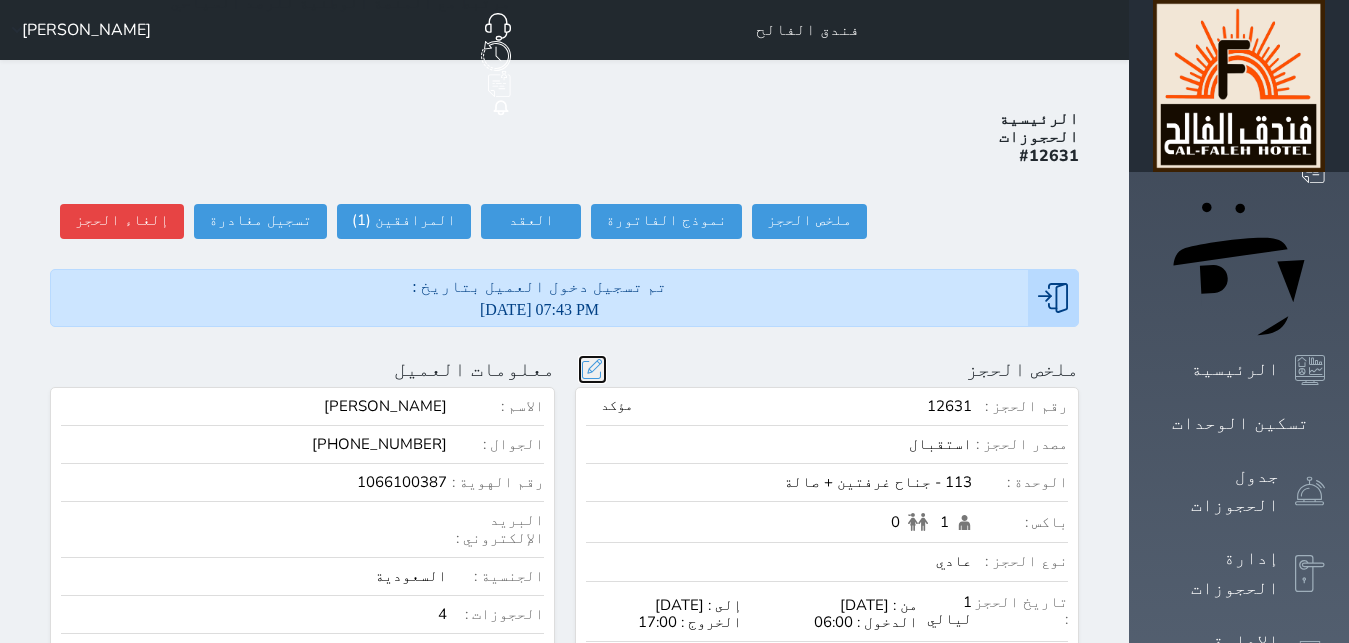click at bounding box center (592, 369) 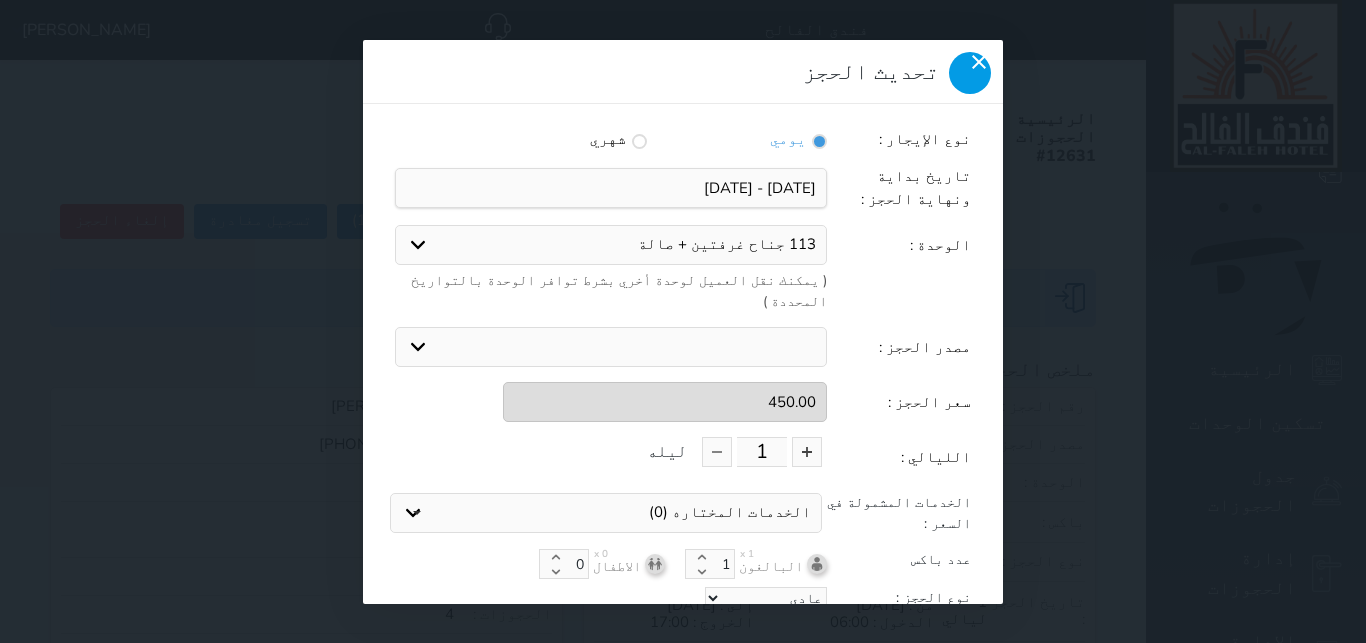 click 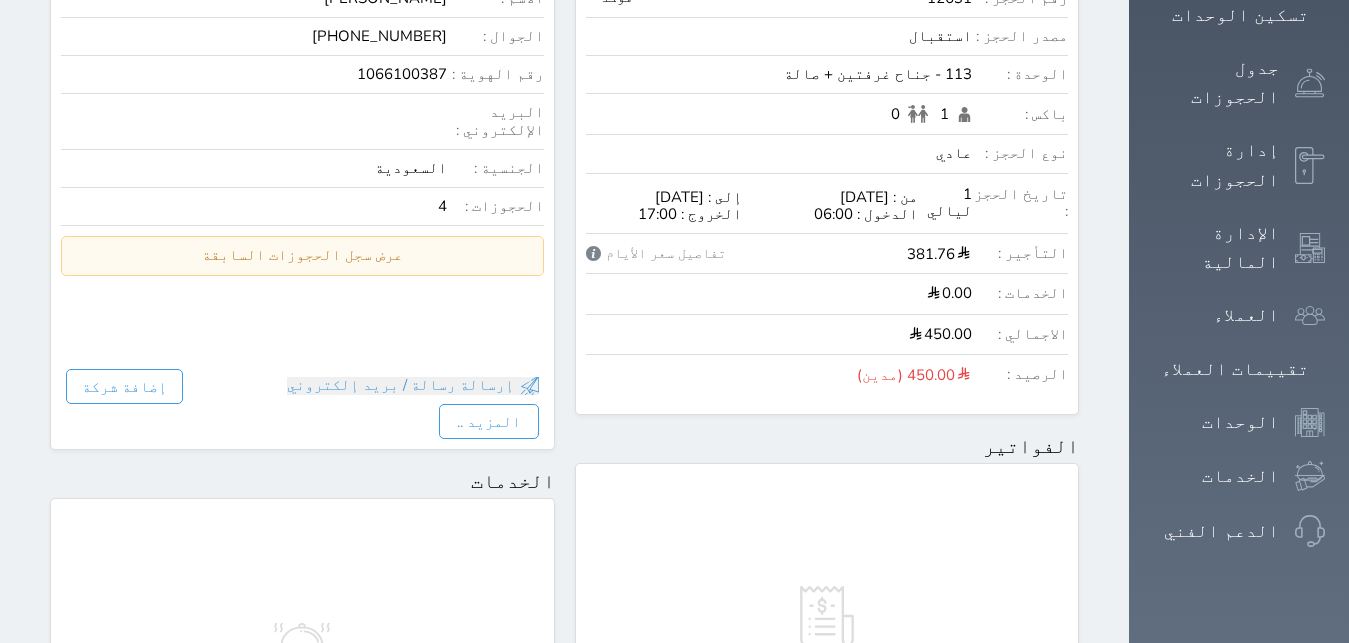 scroll, scrollTop: 0, scrollLeft: 0, axis: both 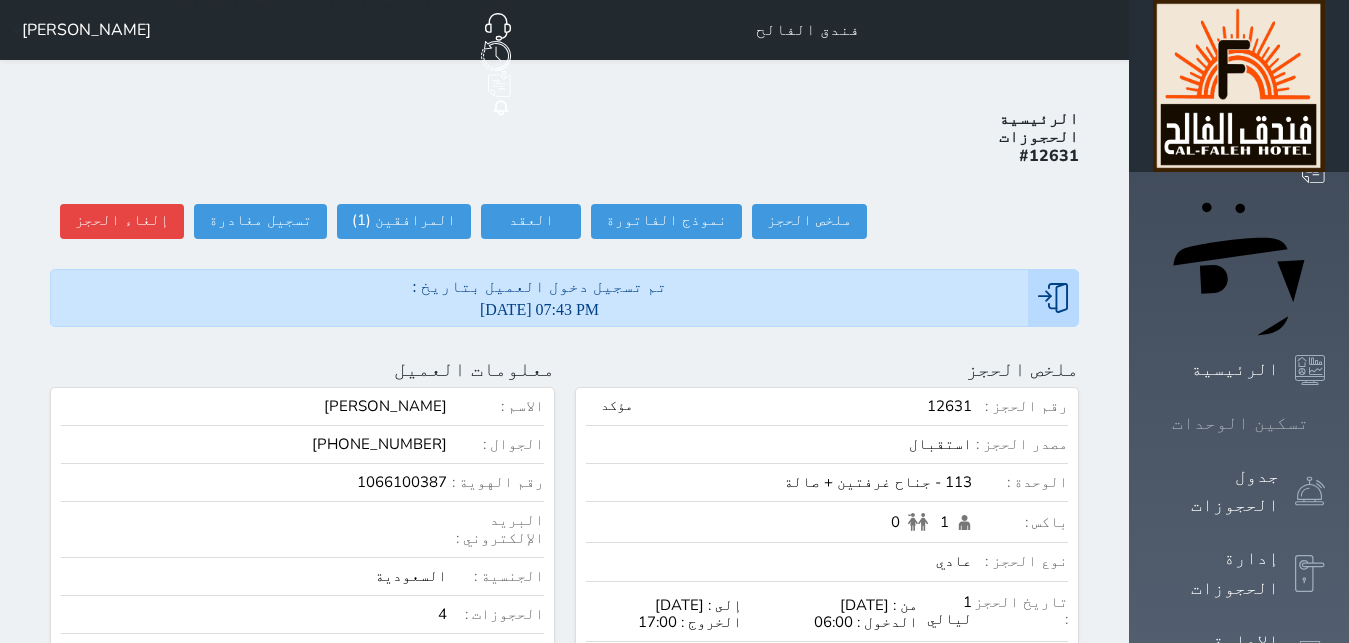 click on "تسكين الوحدات" at bounding box center [1240, 423] 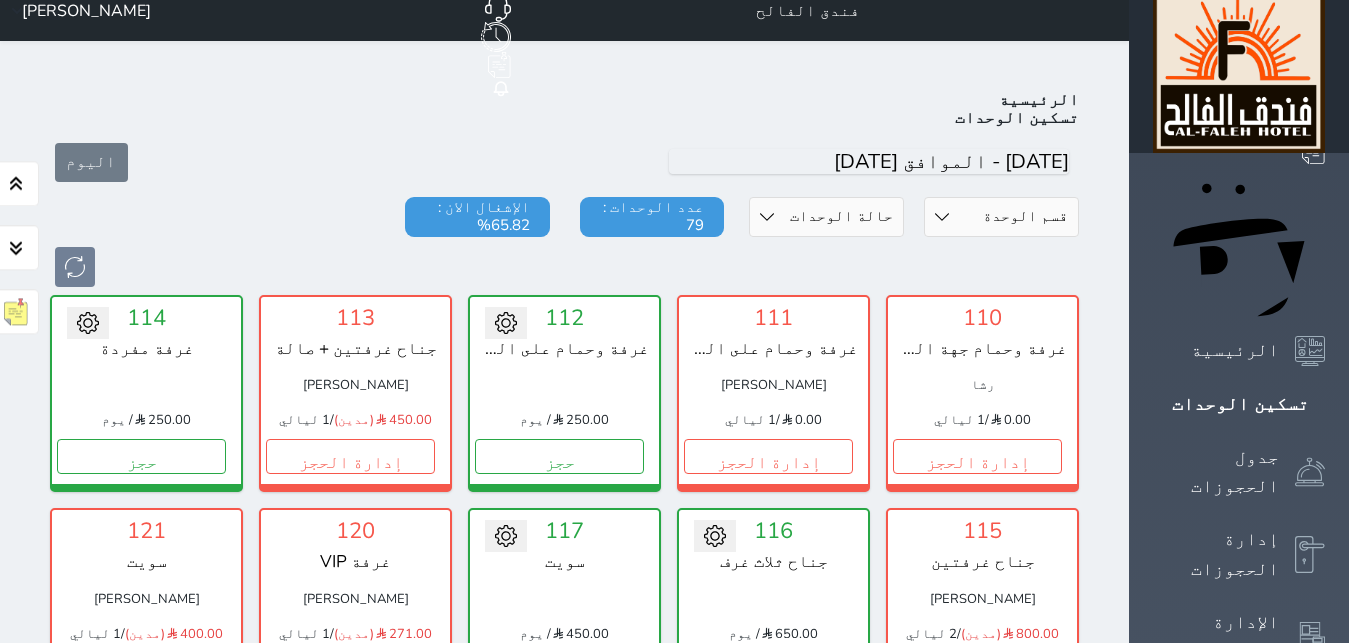 scroll, scrollTop: 0, scrollLeft: 0, axis: both 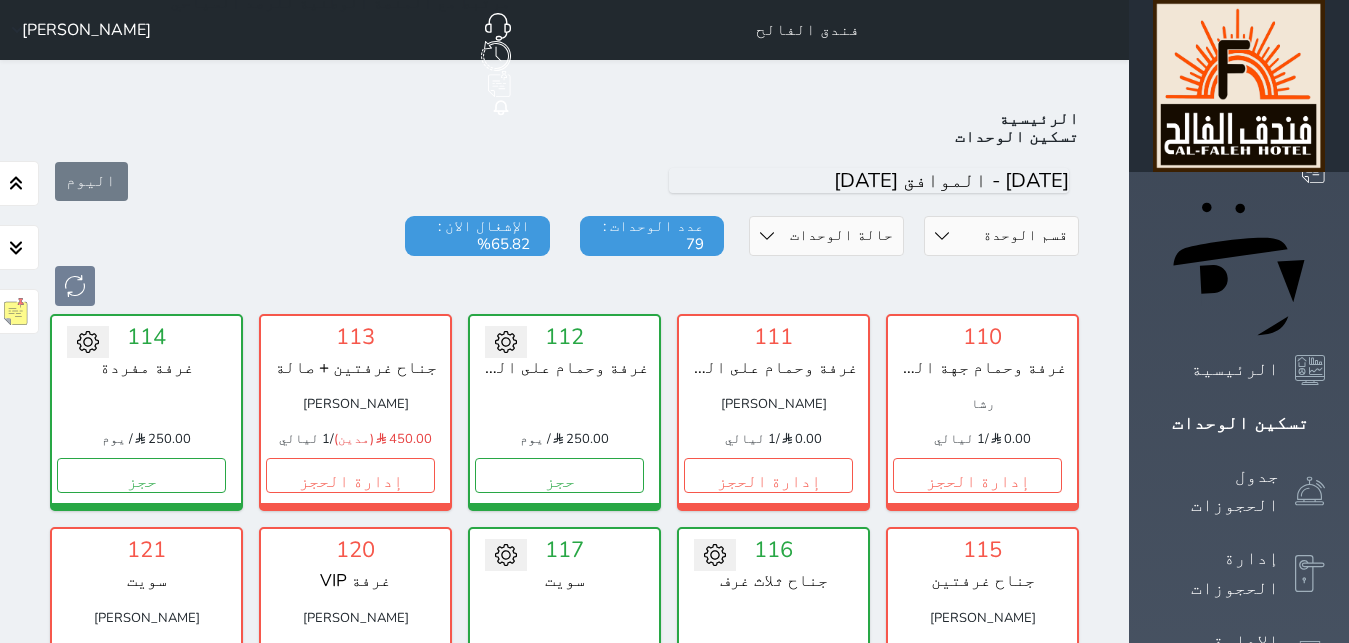 click on "[PERSON_NAME]" at bounding box center [77, 30] 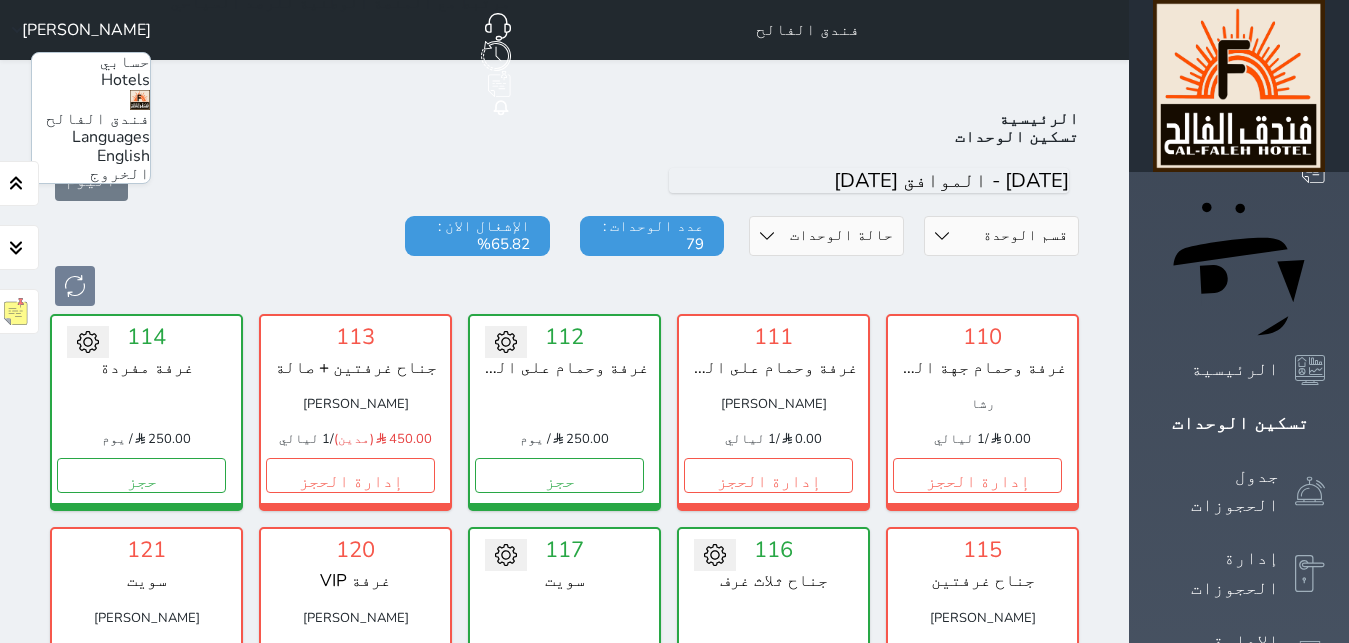 click on "حسابي" at bounding box center (125, 62) 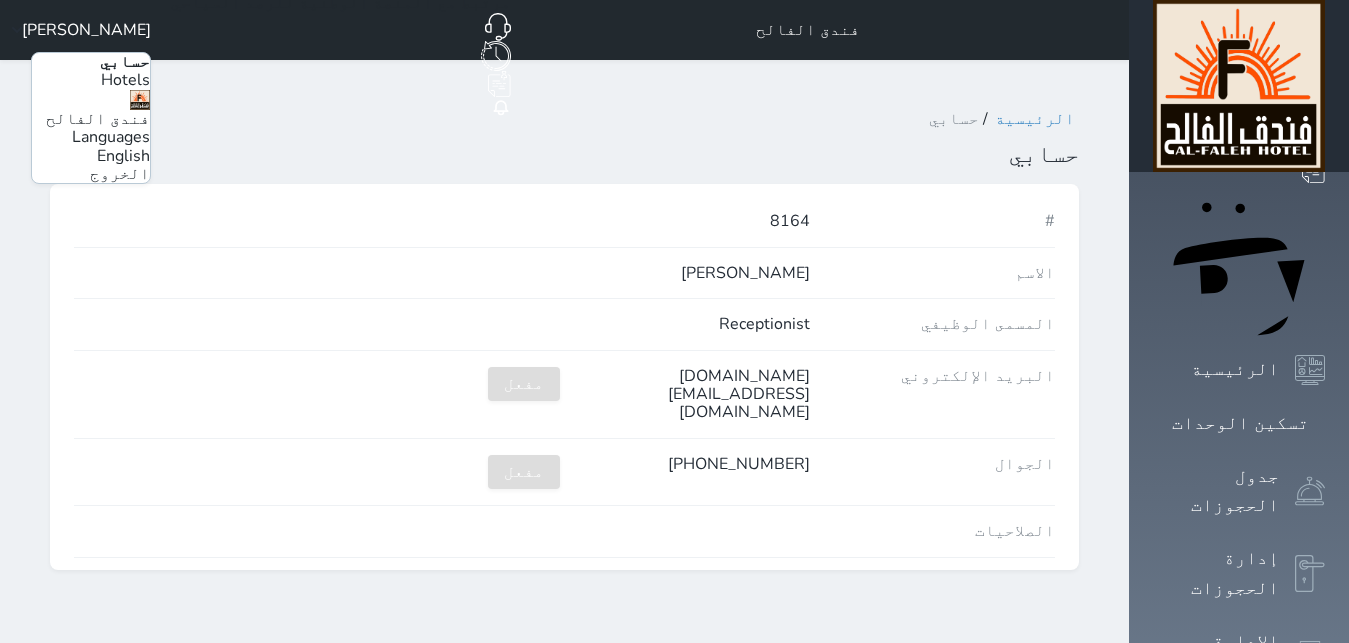 click on "الرئيسية حسابي   حسابي               #   8164   الاسم   [PERSON_NAME]   المسمى الوظيفي   Receptionist   البريد الإلكتروني   [DOMAIN_NAME][EMAIL_ADDRESS][DOMAIN_NAME]
مفعل
الجوال   [PHONE_NUMBER]
مفعل
الصلاحيات" at bounding box center (564, 340) 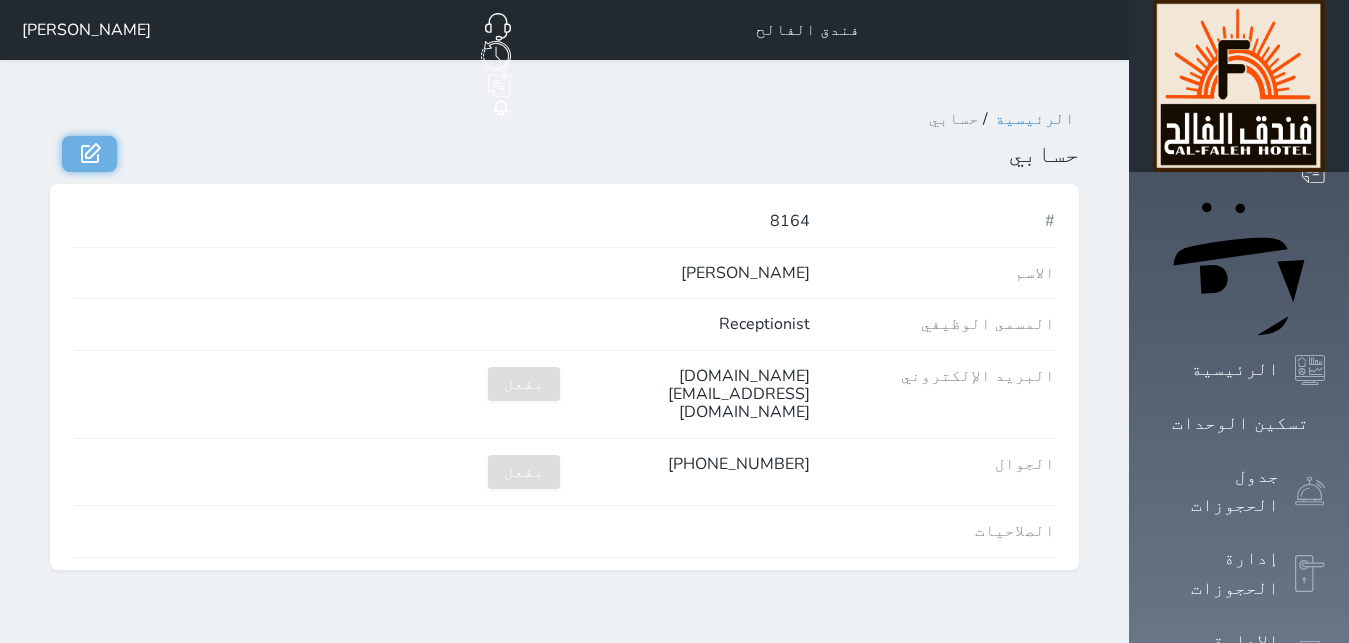 click 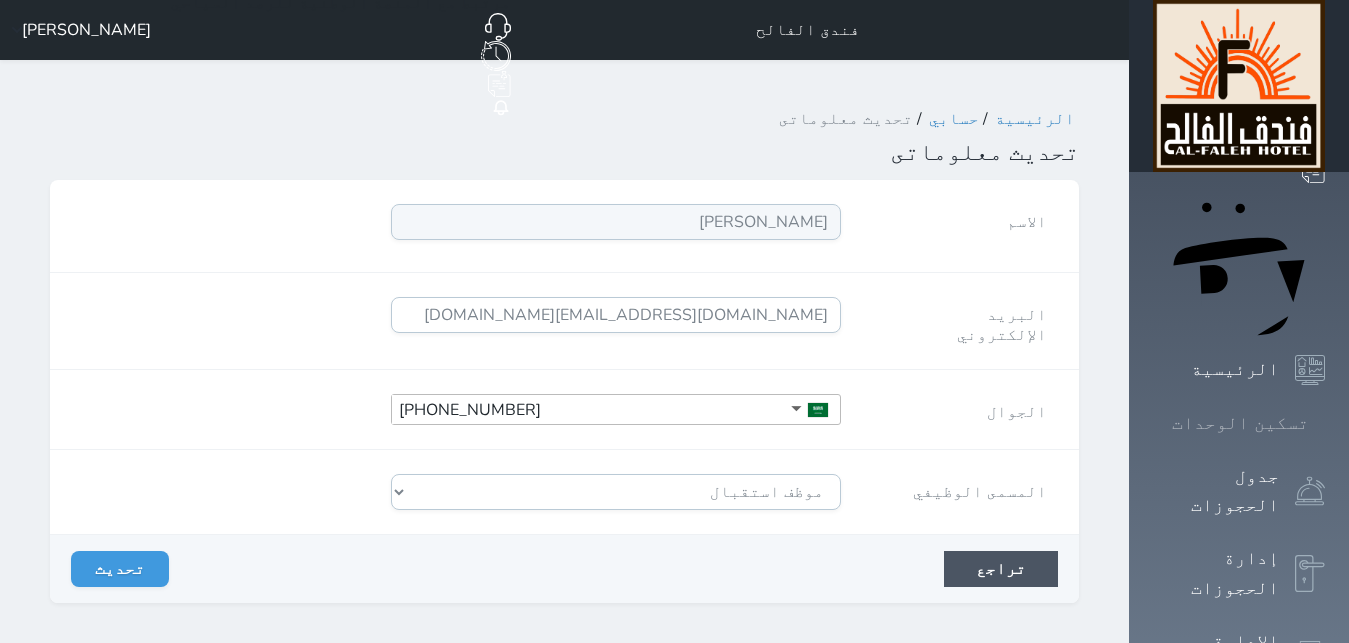 click on "تسكين الوحدات" at bounding box center [1240, 423] 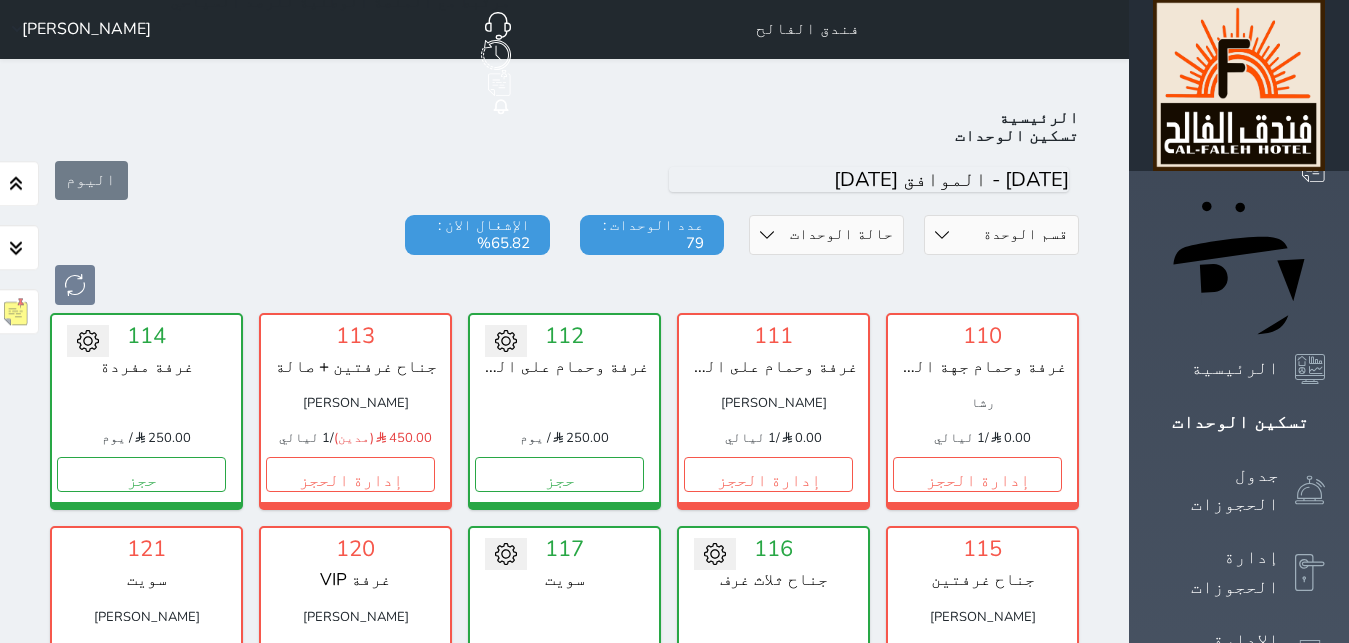 scroll, scrollTop: 0, scrollLeft: 0, axis: both 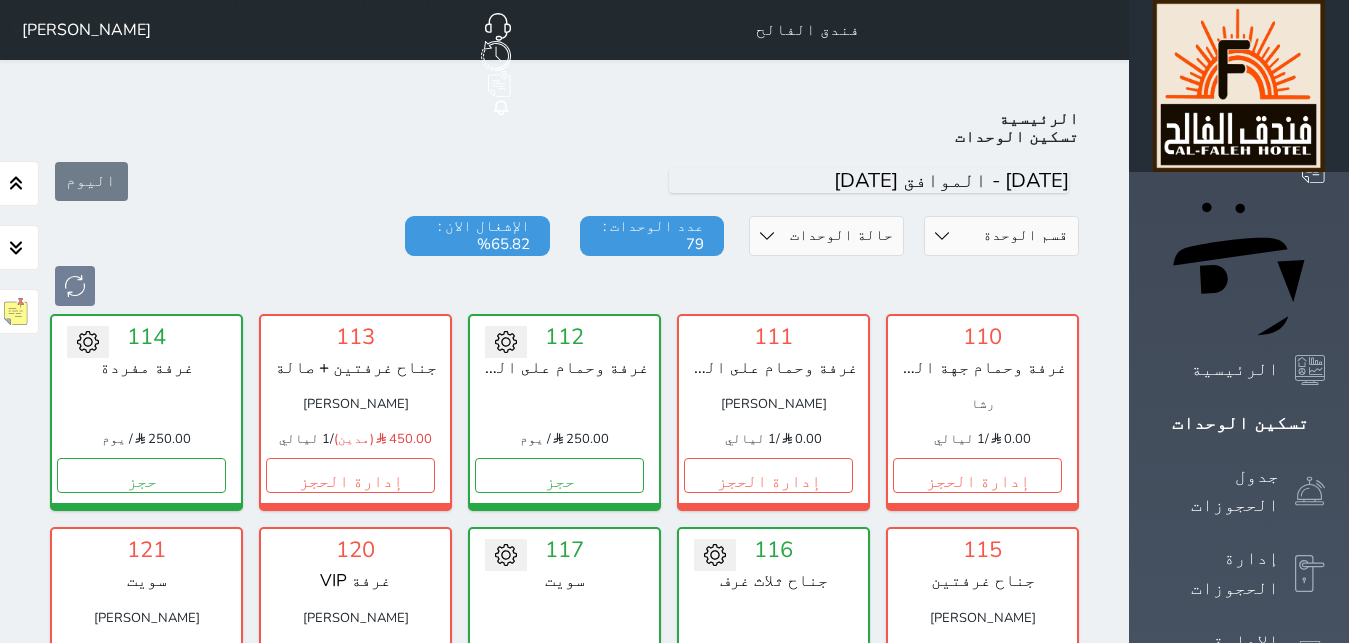 click on "[PERSON_NAME]" at bounding box center [77, 30] 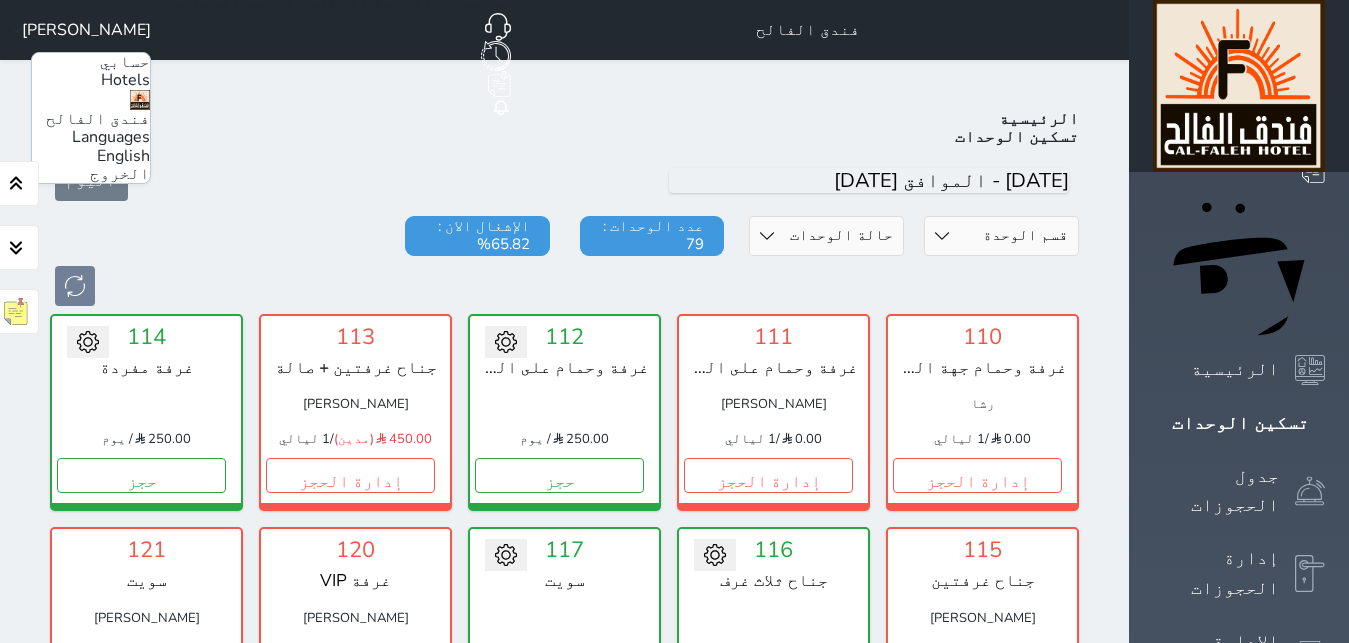 click on "الخروج" at bounding box center [120, 174] 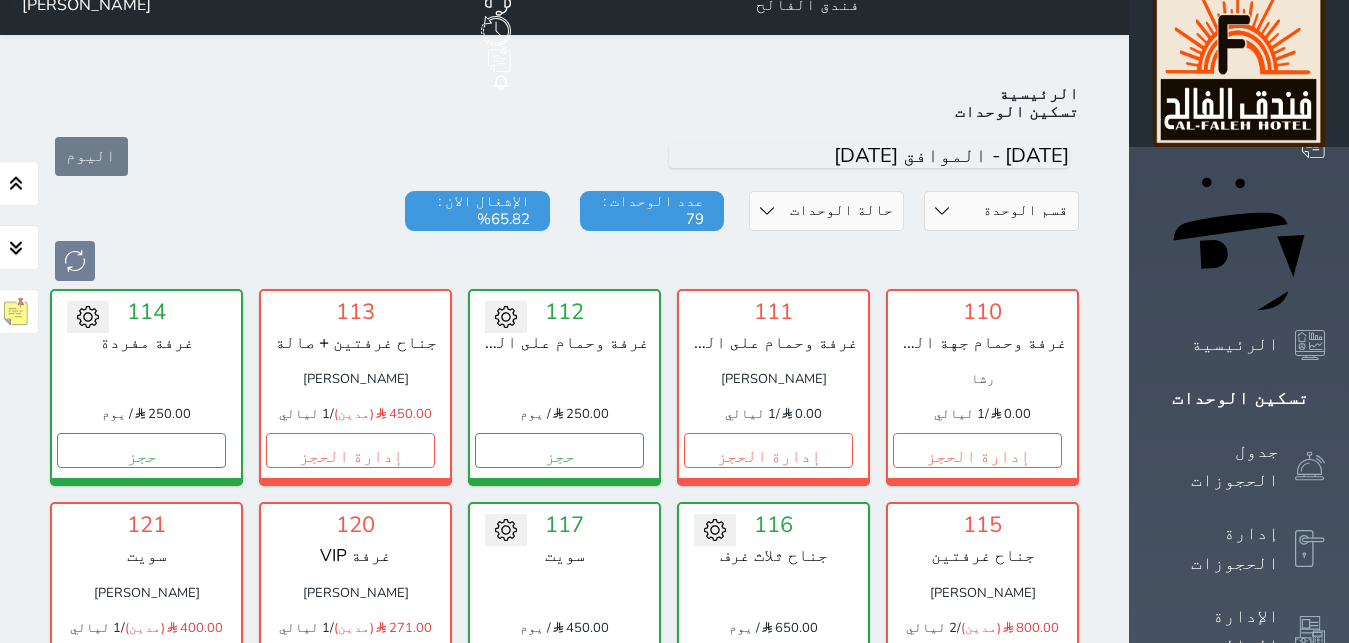scroll, scrollTop: 0, scrollLeft: 0, axis: both 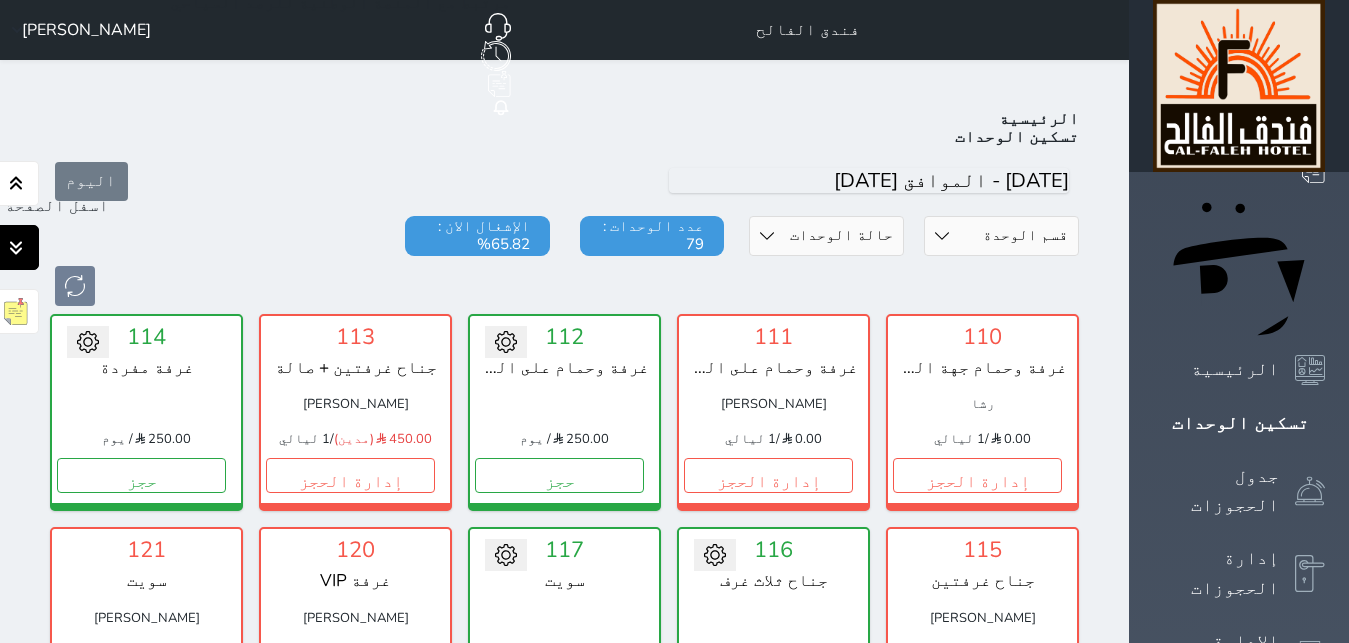 click 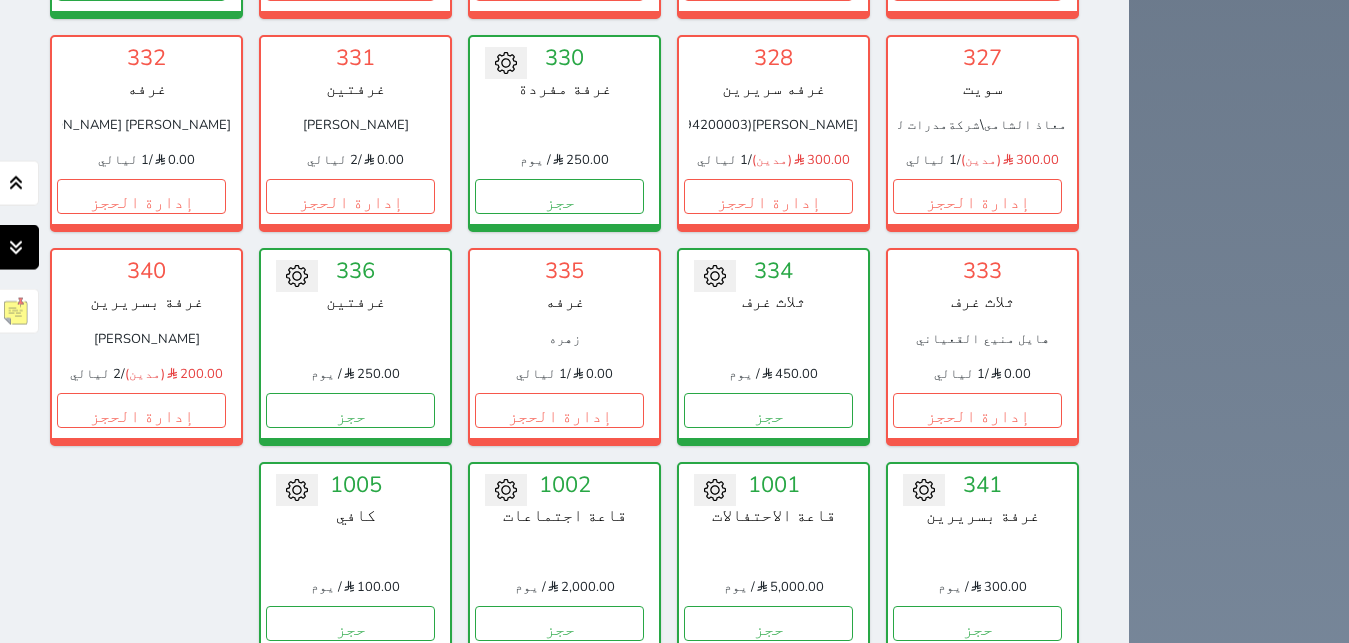 scroll, scrollTop: 3055, scrollLeft: 0, axis: vertical 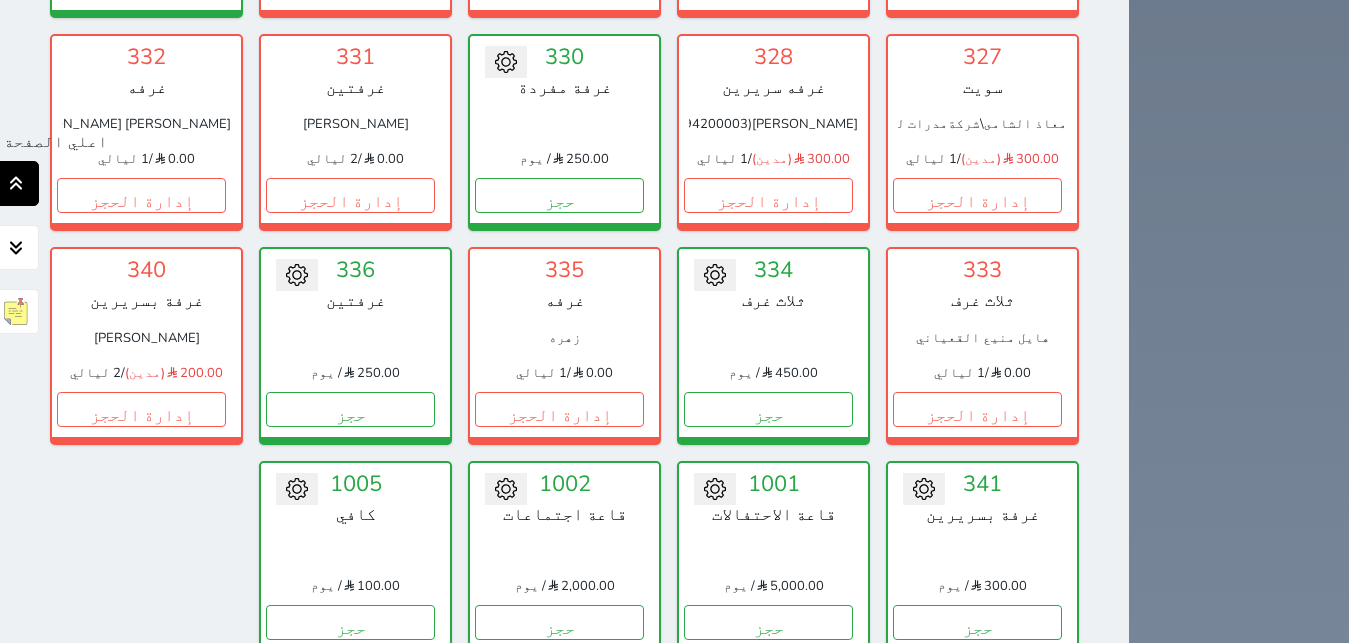 click 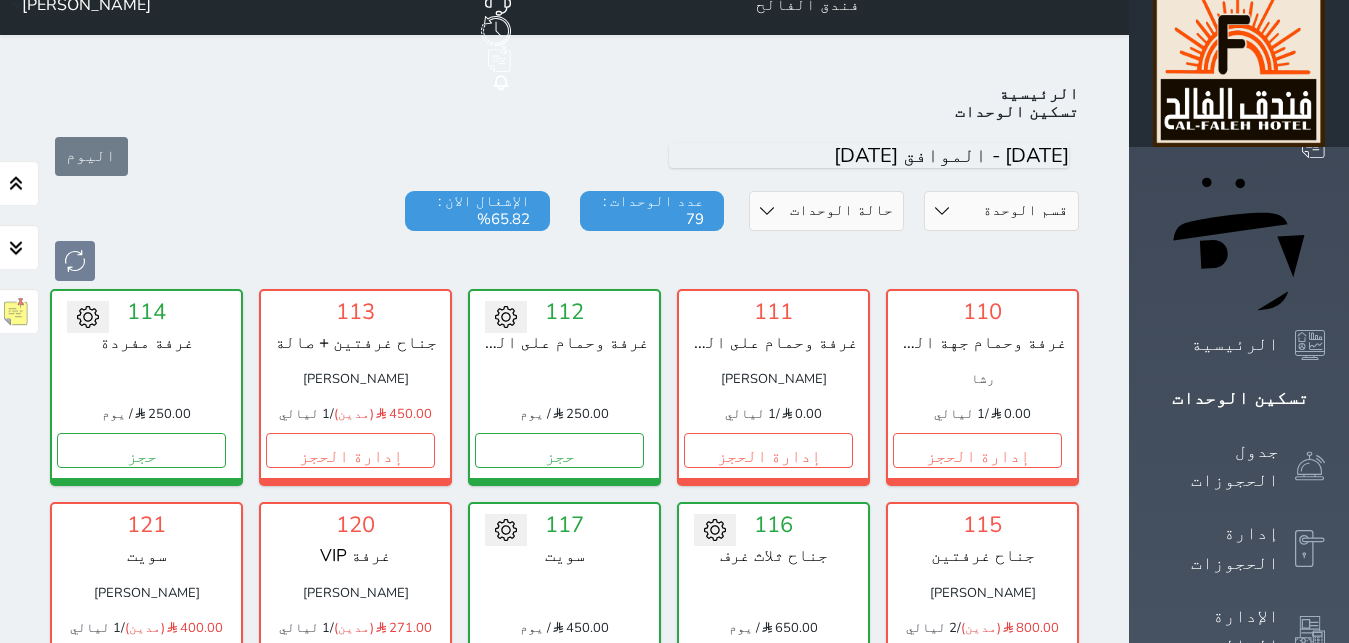 scroll, scrollTop: 0, scrollLeft: 0, axis: both 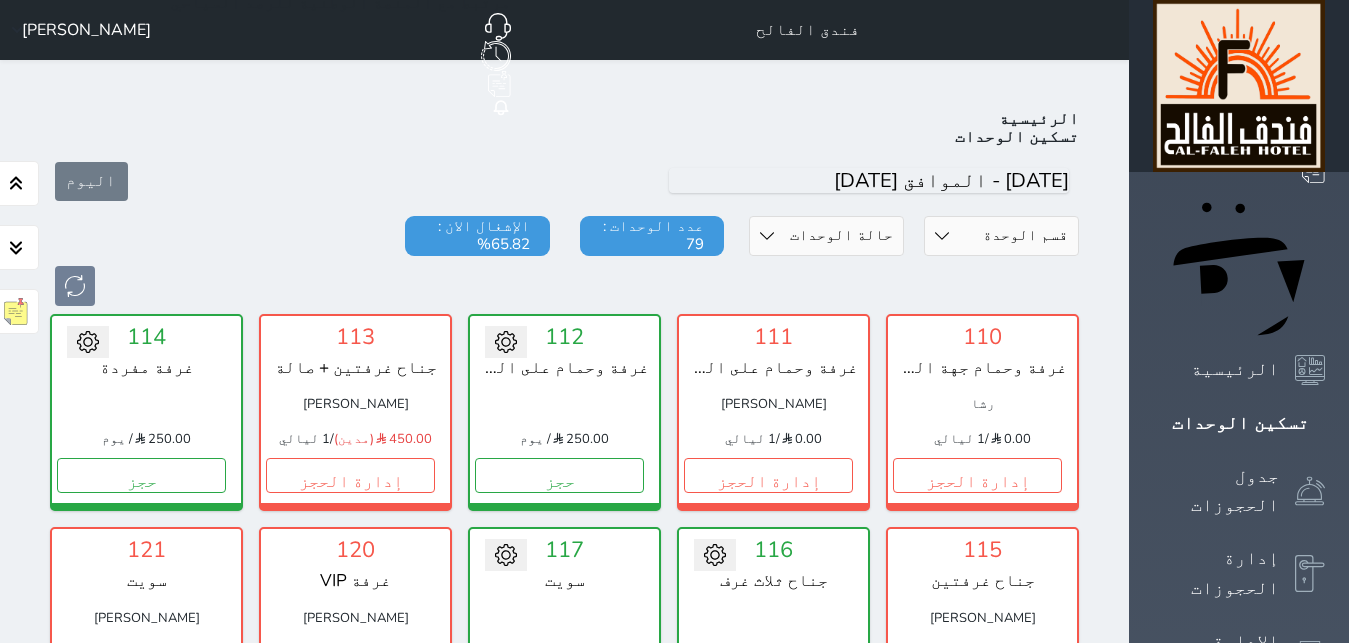 click on "[PERSON_NAME]" at bounding box center (77, 30) 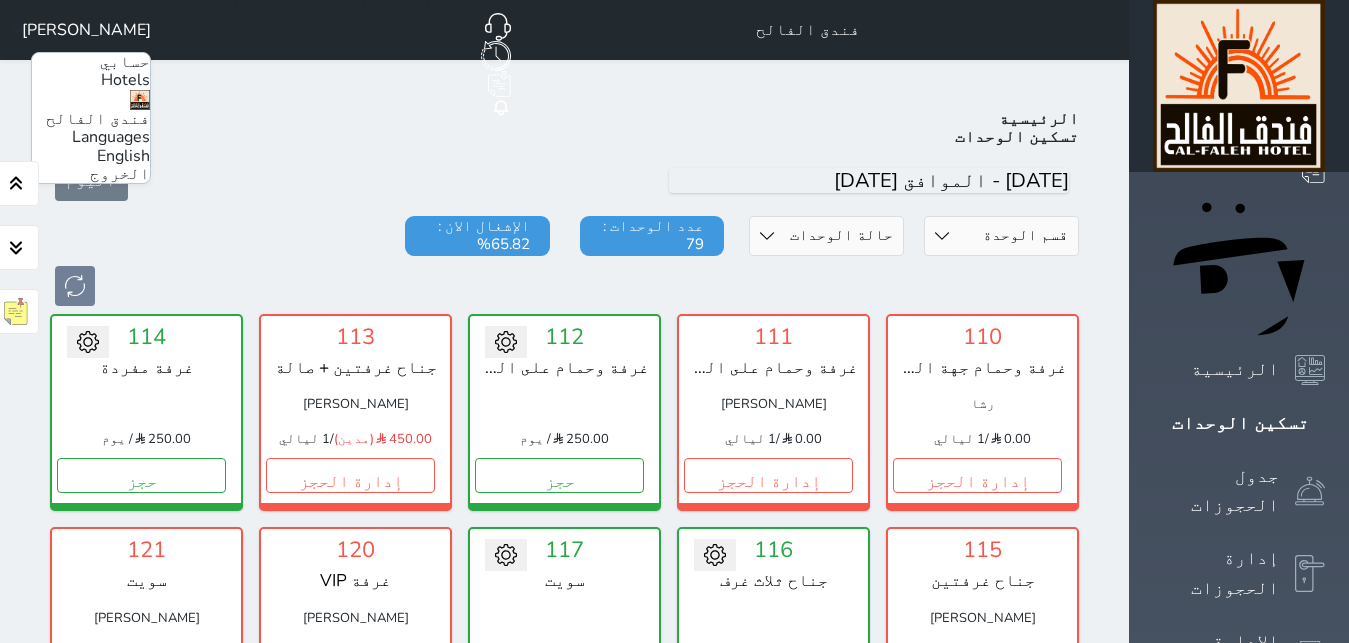 click on "الخروج" at bounding box center [120, 174] 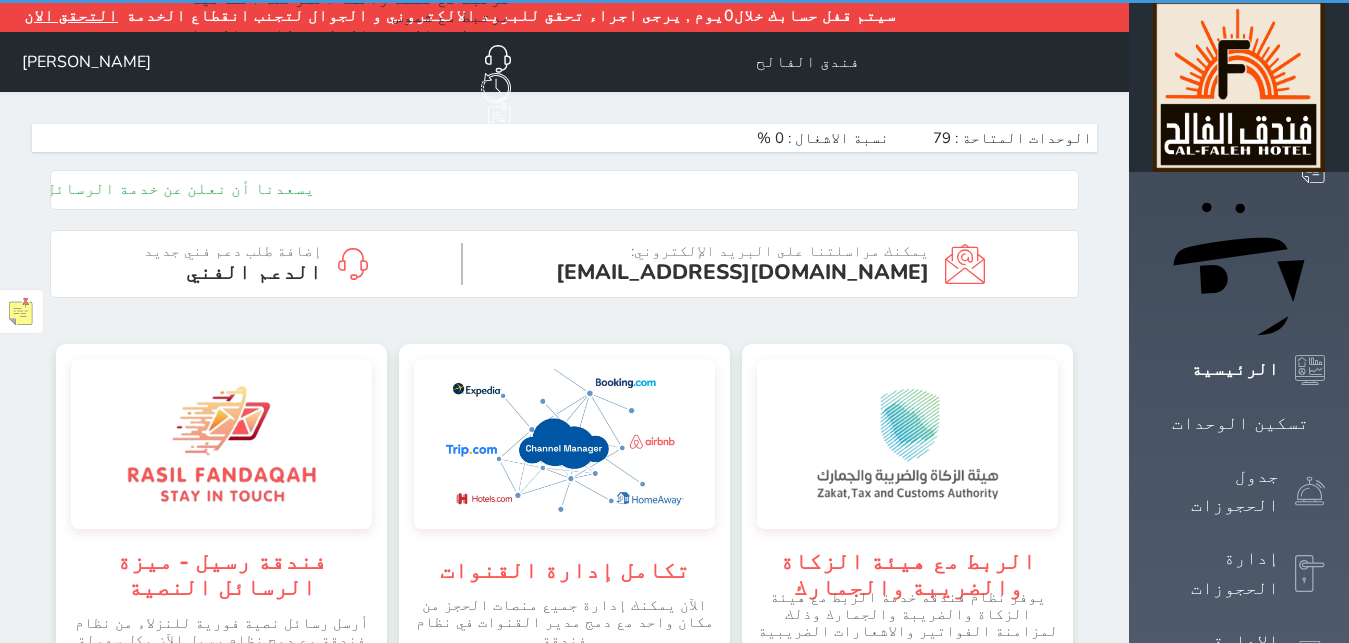 scroll, scrollTop: 0, scrollLeft: 0, axis: both 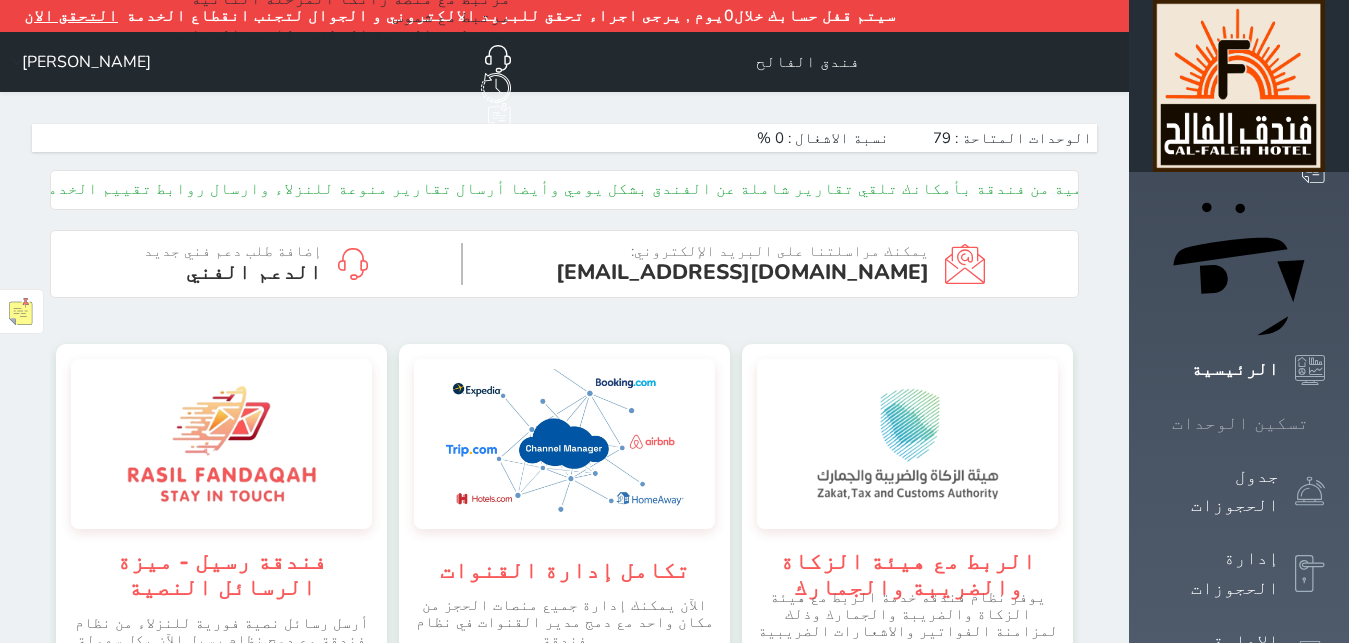 click on "تسكين الوحدات" at bounding box center [1240, 423] 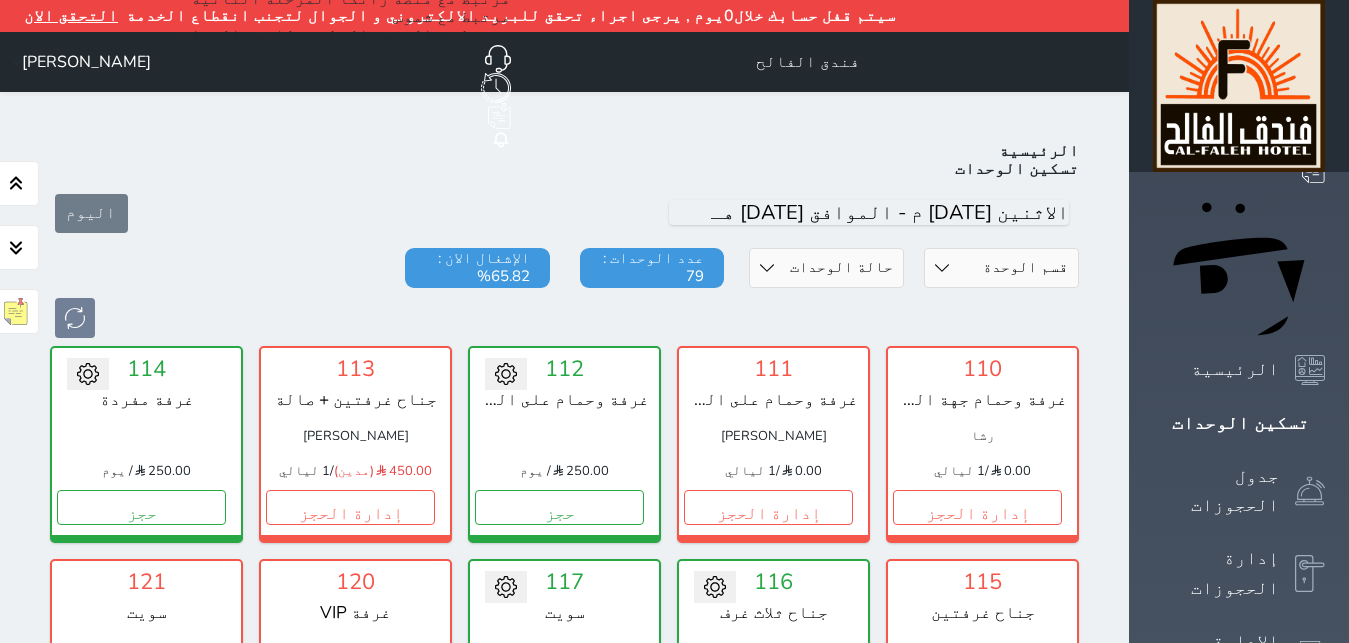 scroll, scrollTop: 109, scrollLeft: 0, axis: vertical 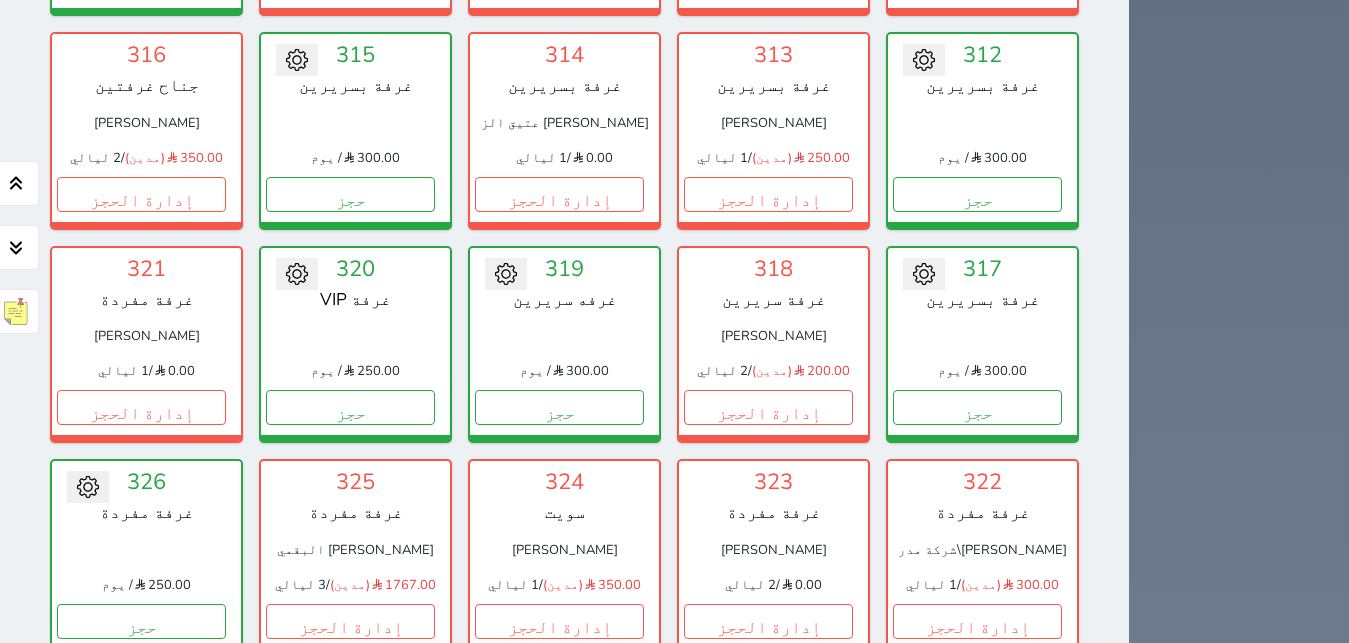 click on "حجز" at bounding box center (350, 1048) 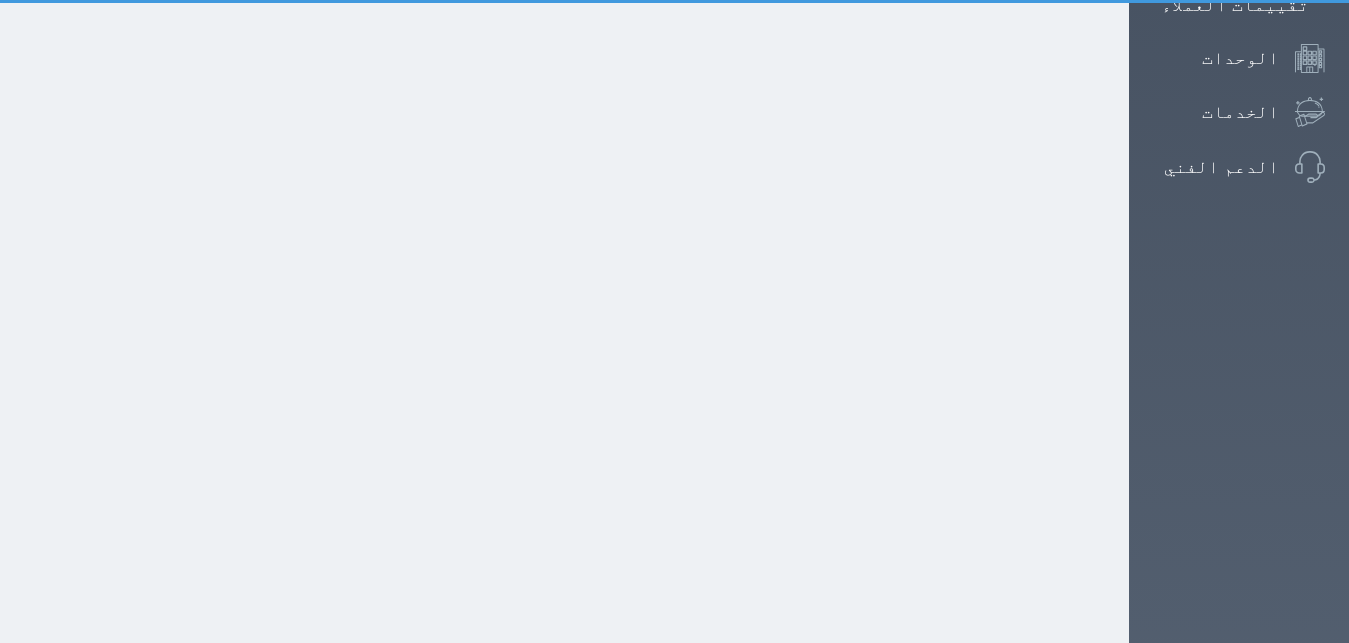 select on "1" 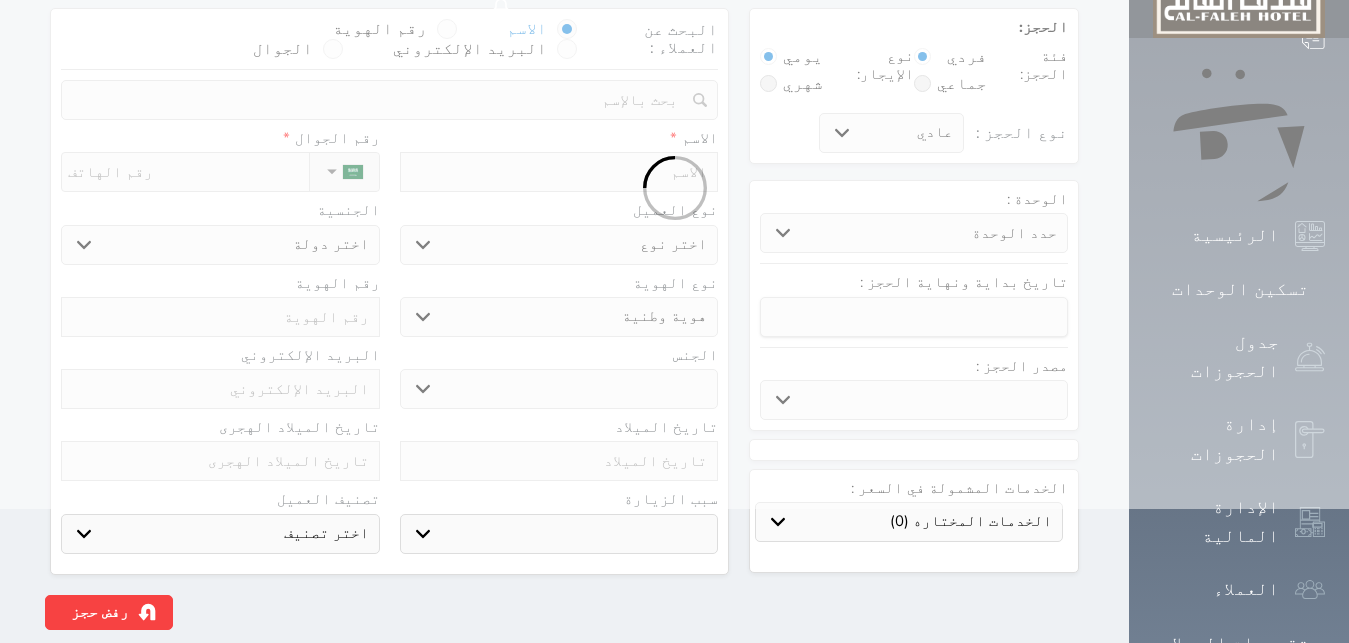 select 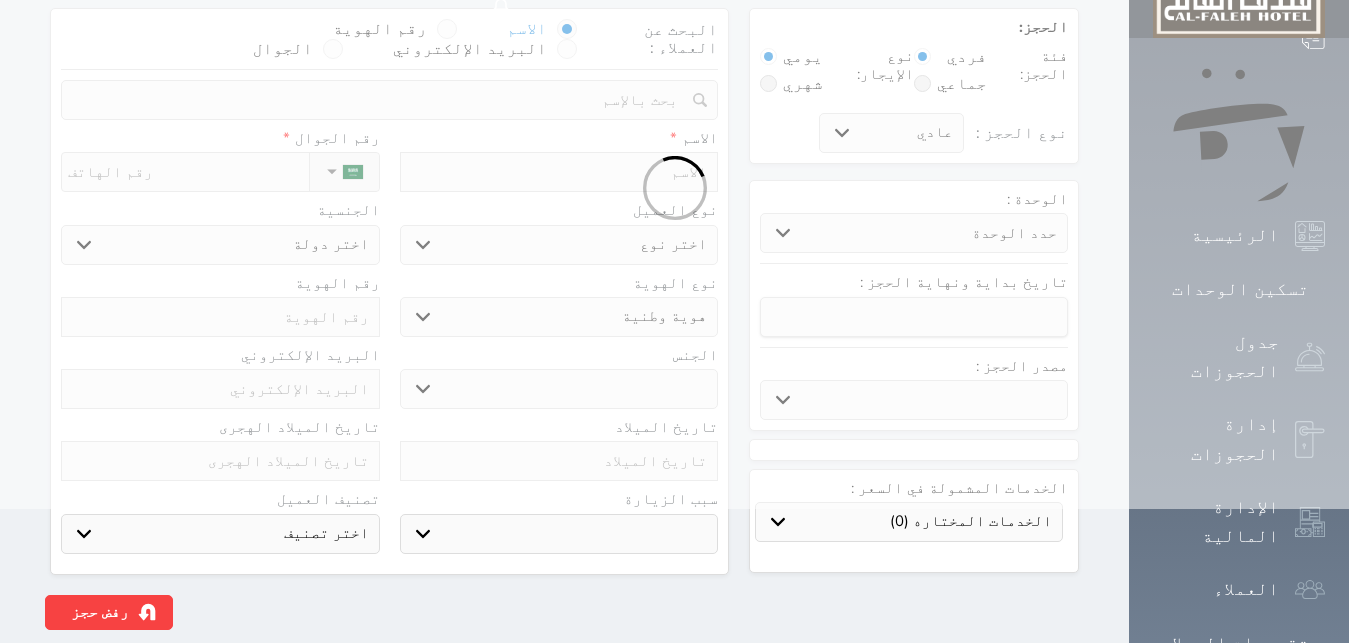 select 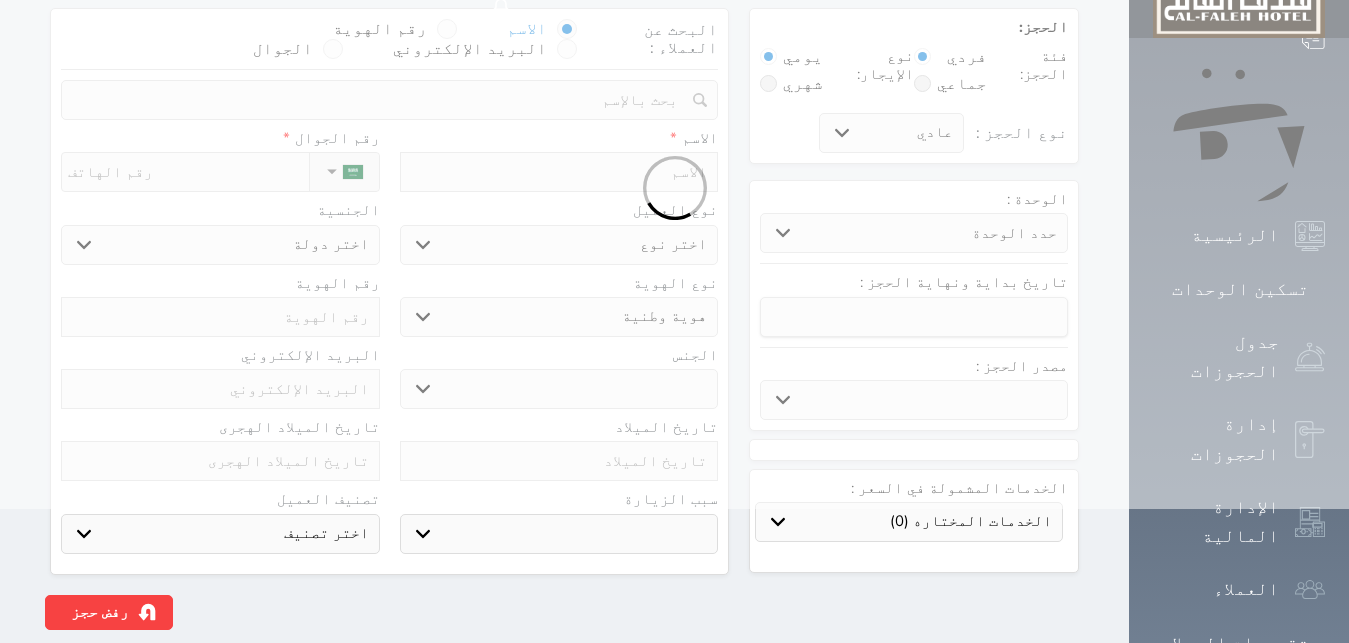 select 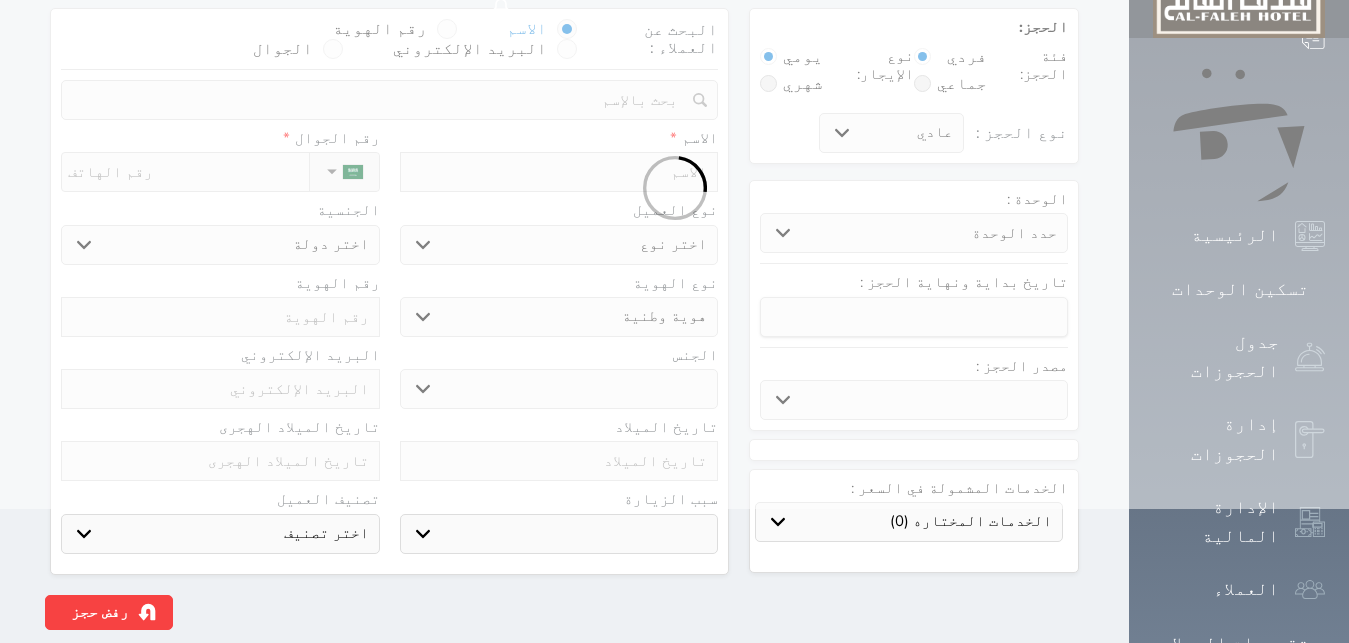 select 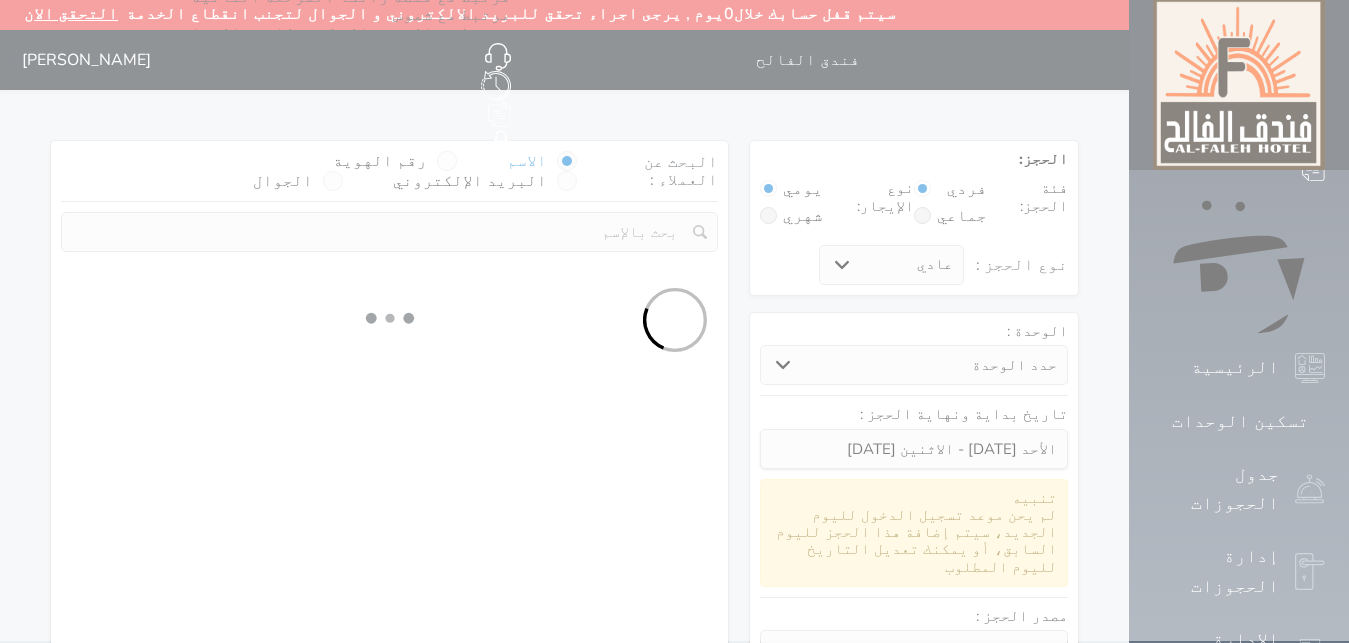 scroll, scrollTop: 0, scrollLeft: 0, axis: both 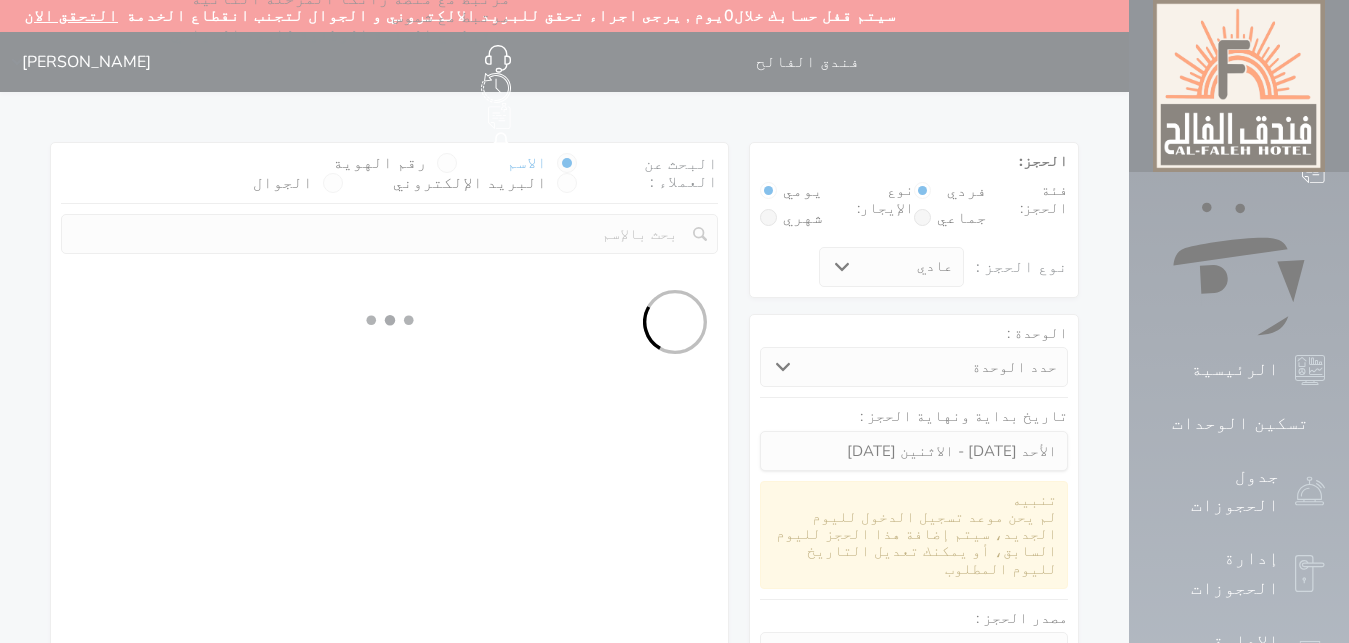 select 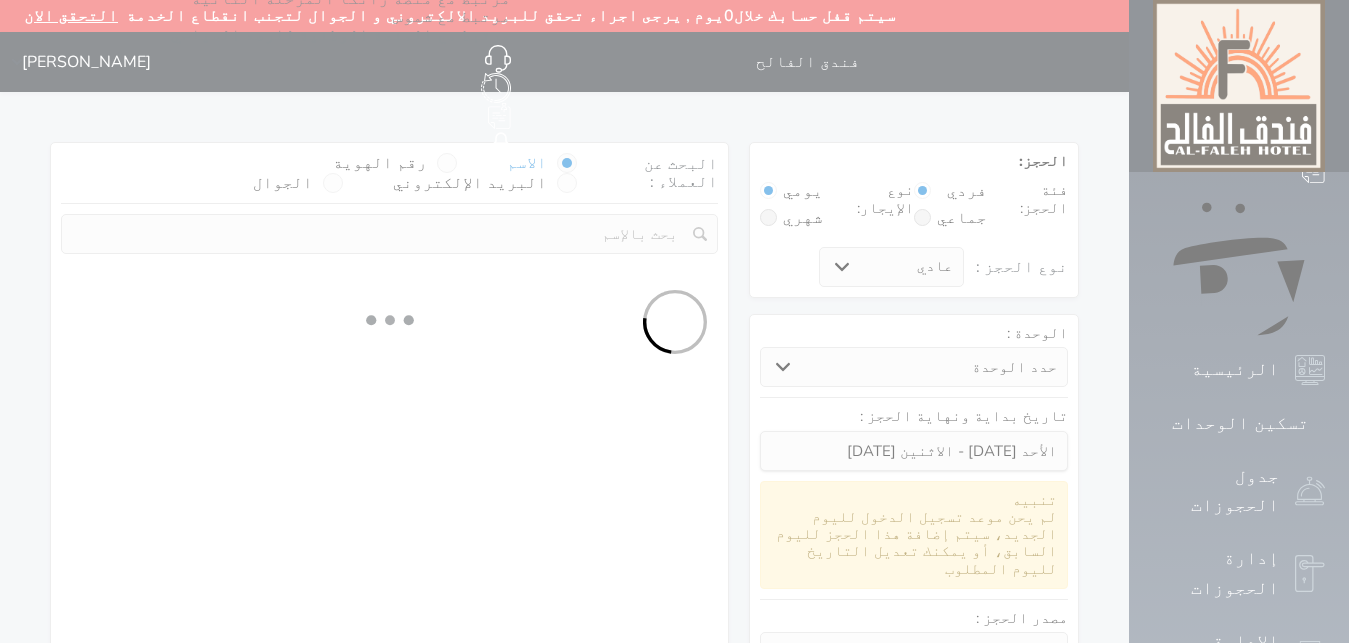 select on "113" 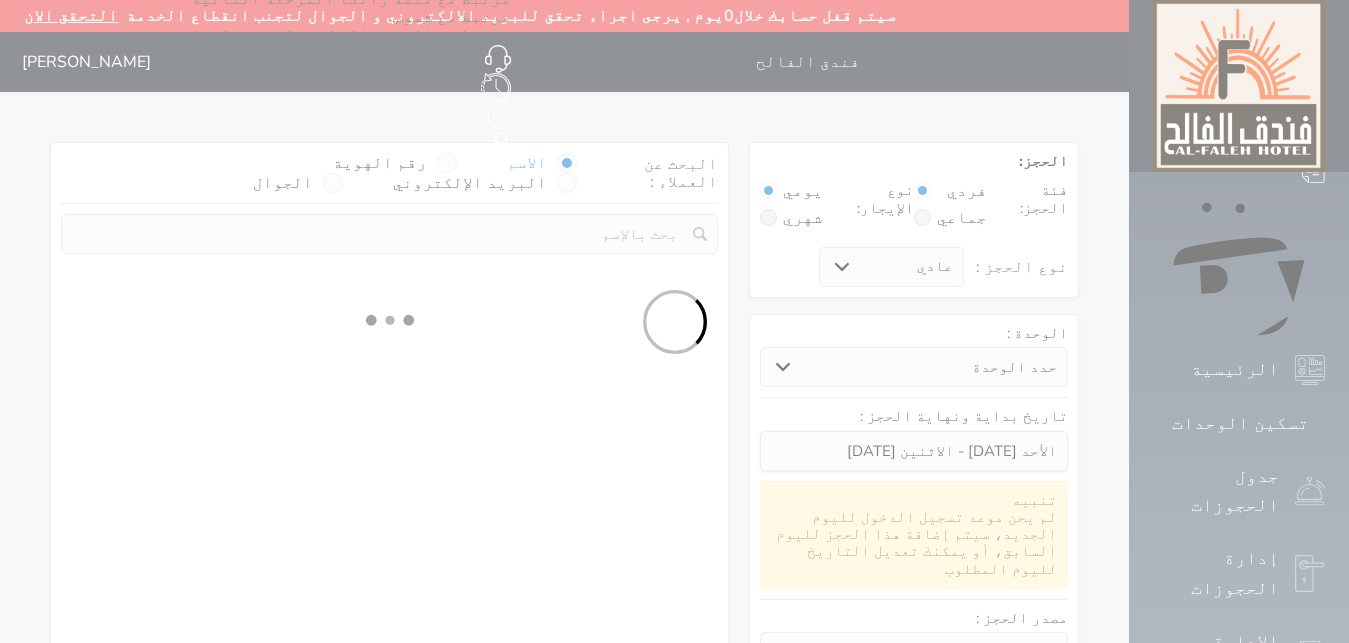 select on "1" 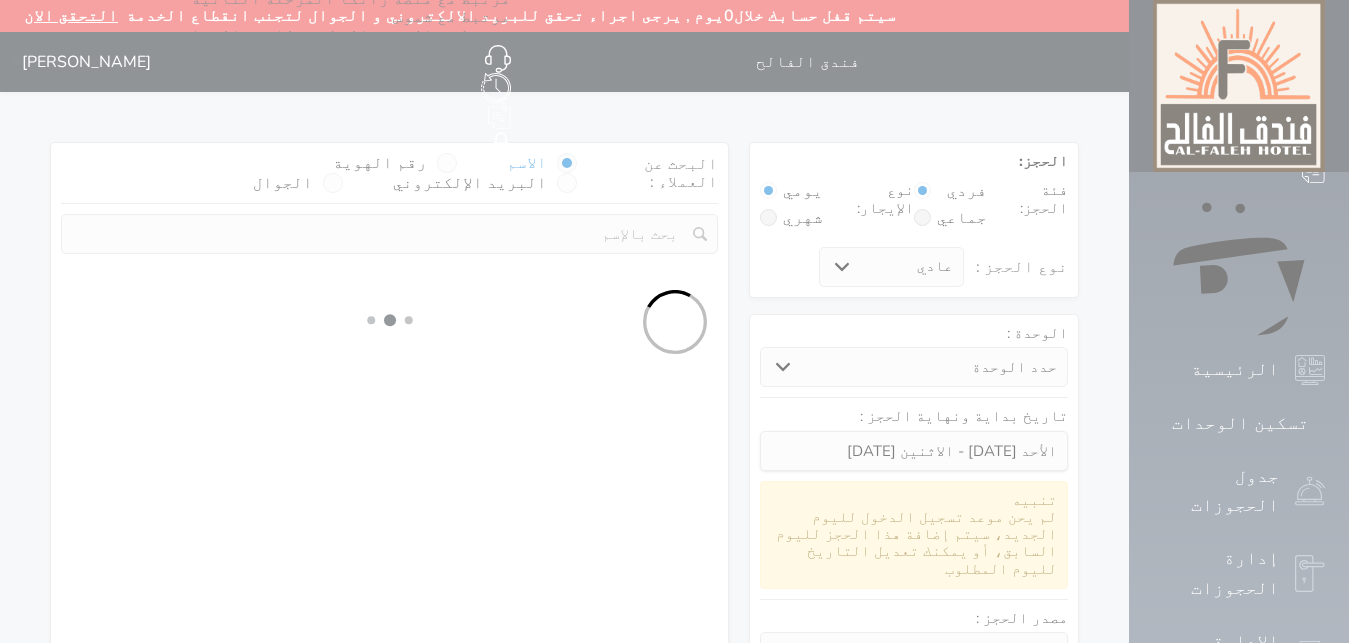 select 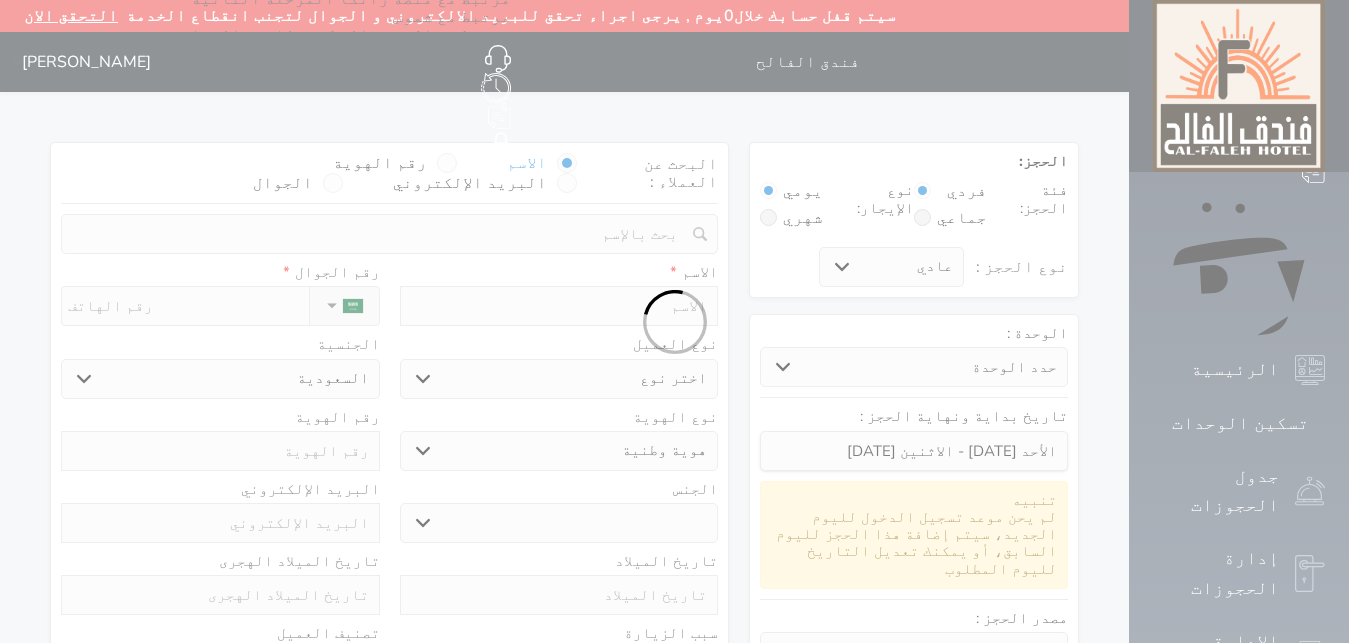 select 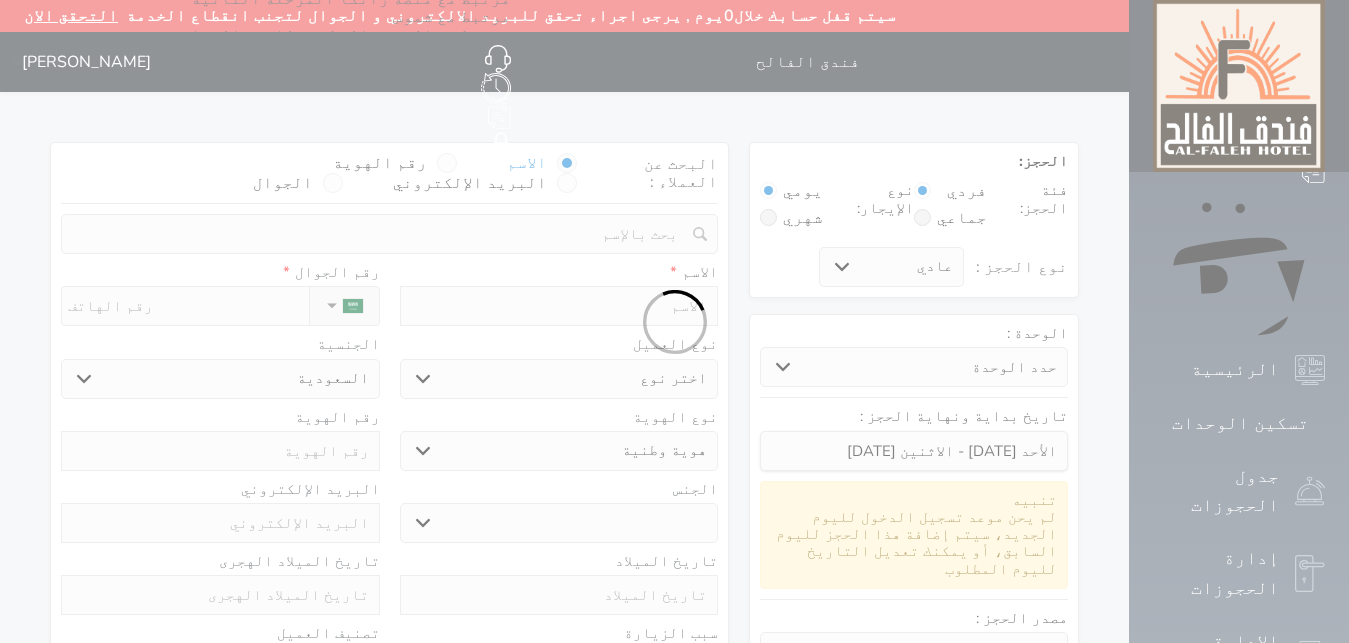 select 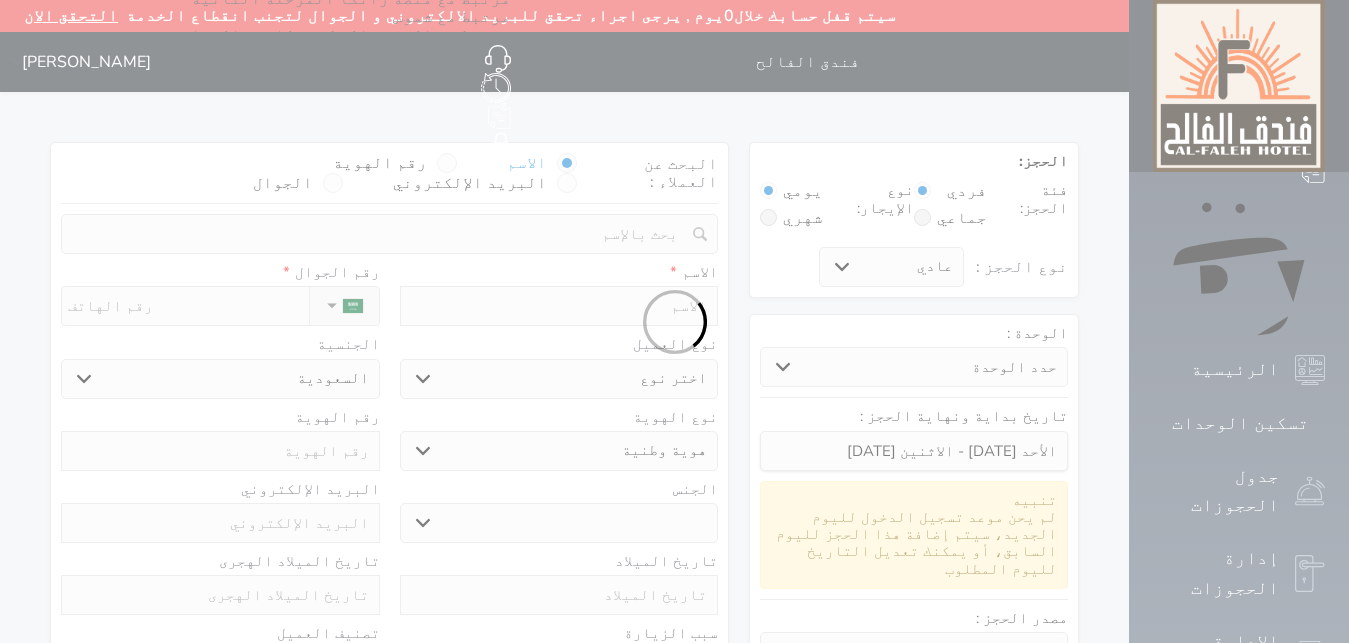select 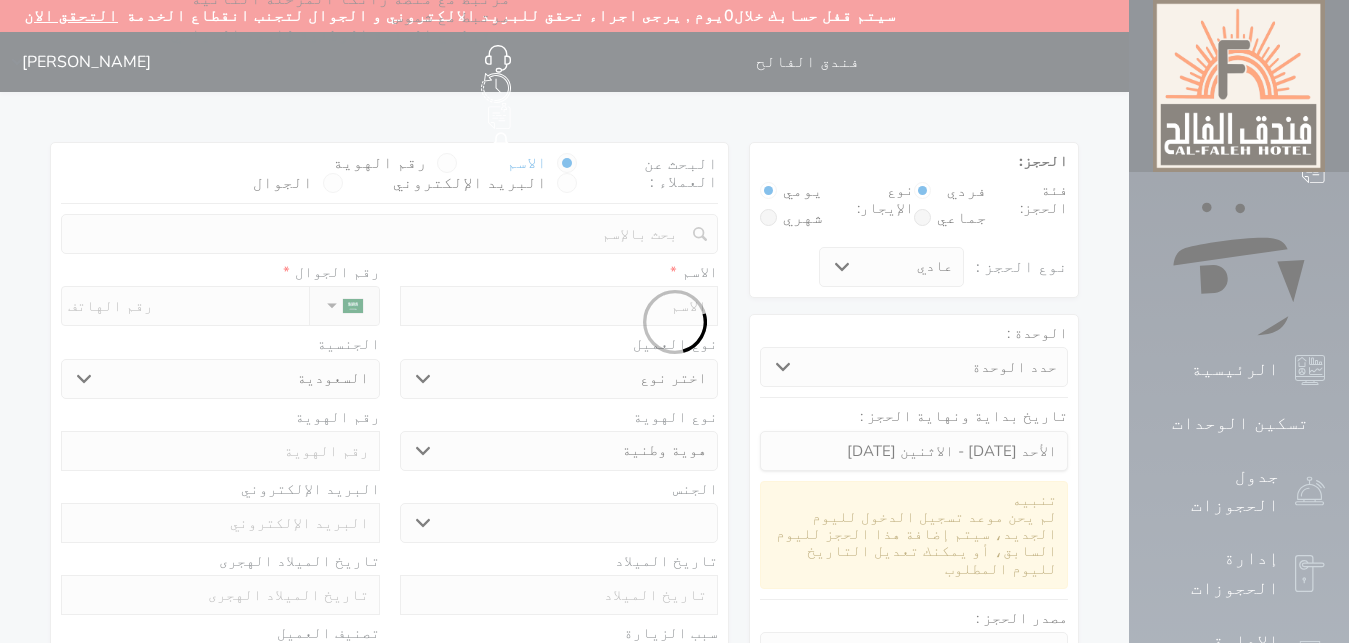select 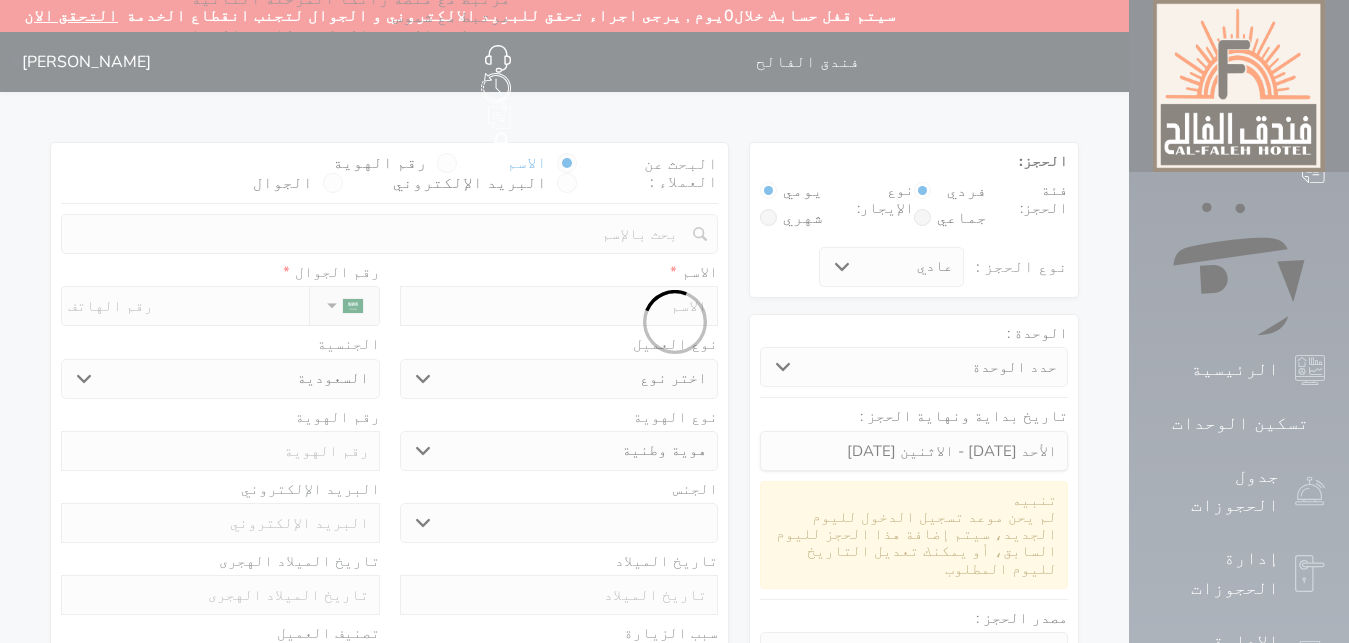 select on "1" 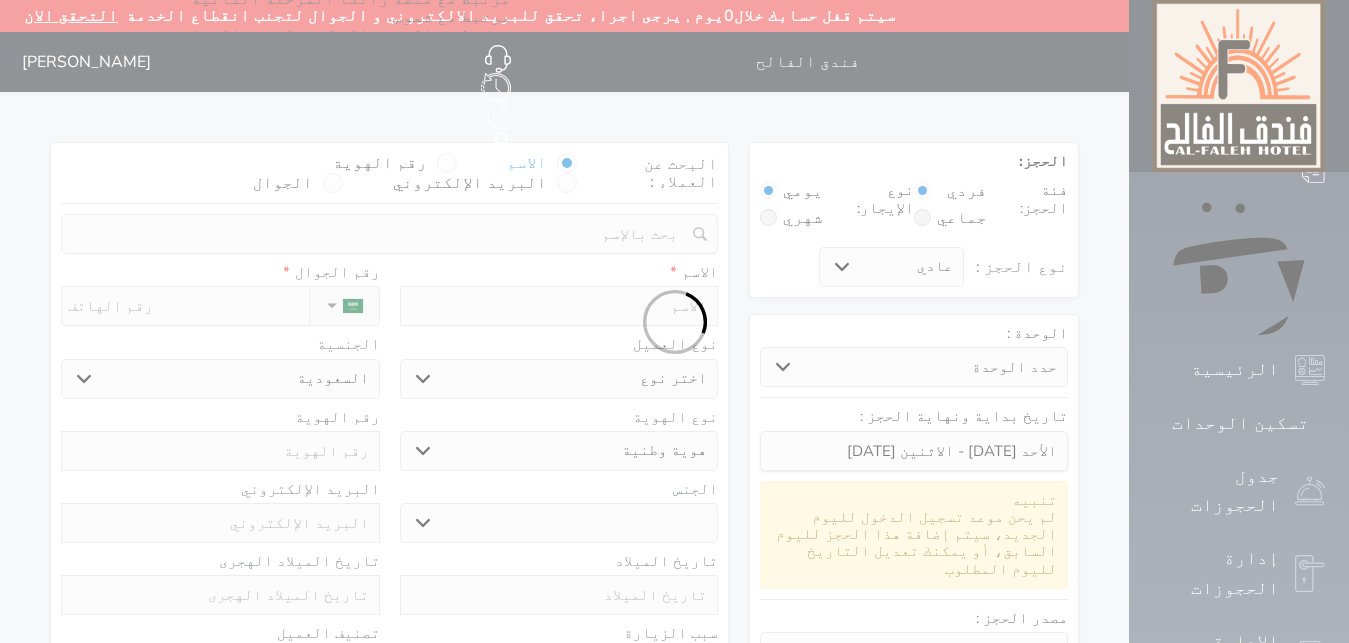 select on "7" 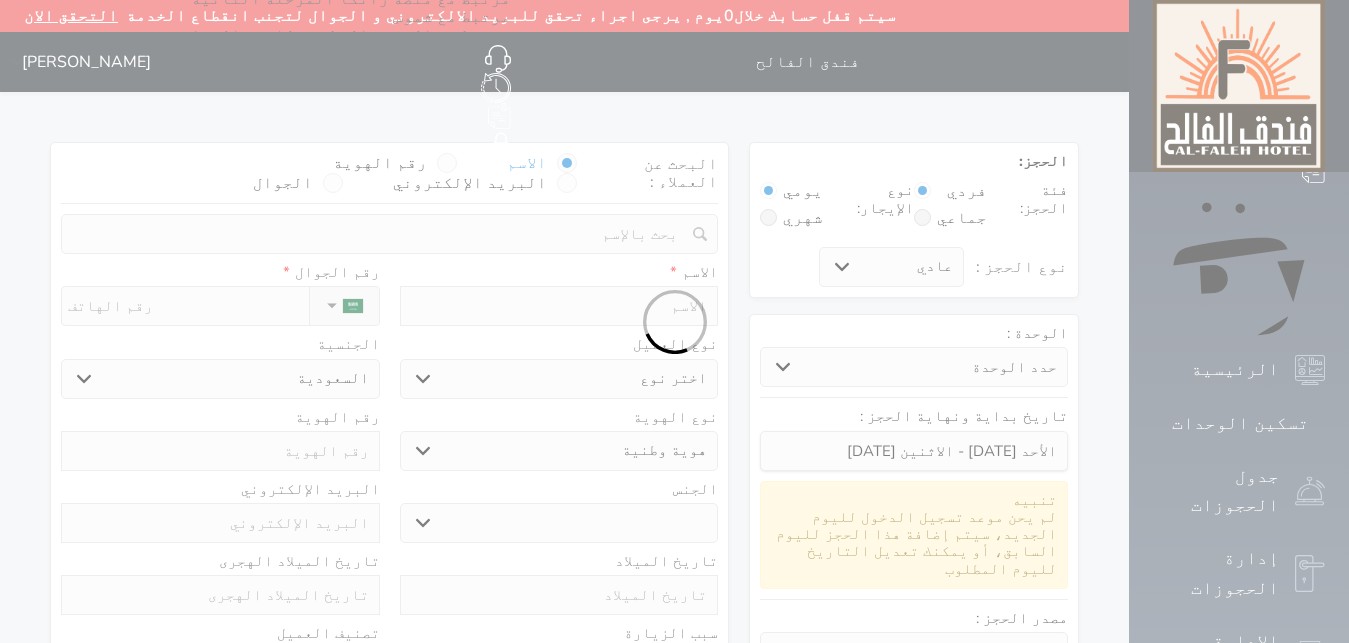 select 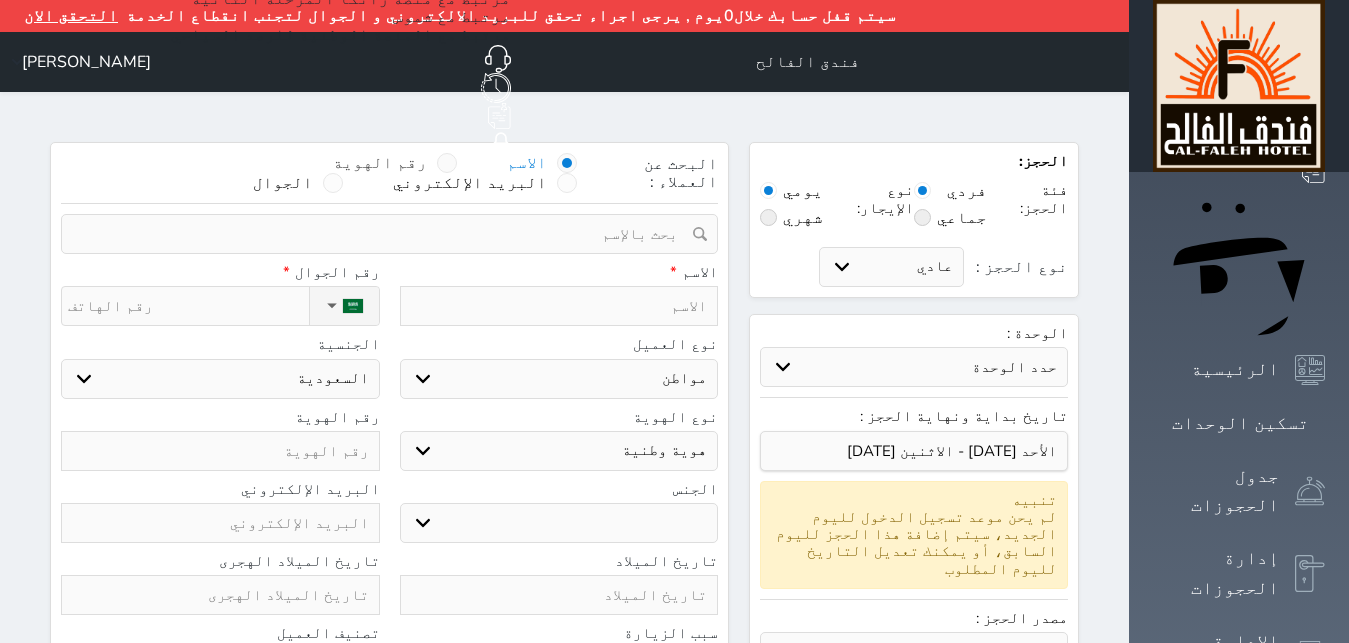 click at bounding box center [447, 163] 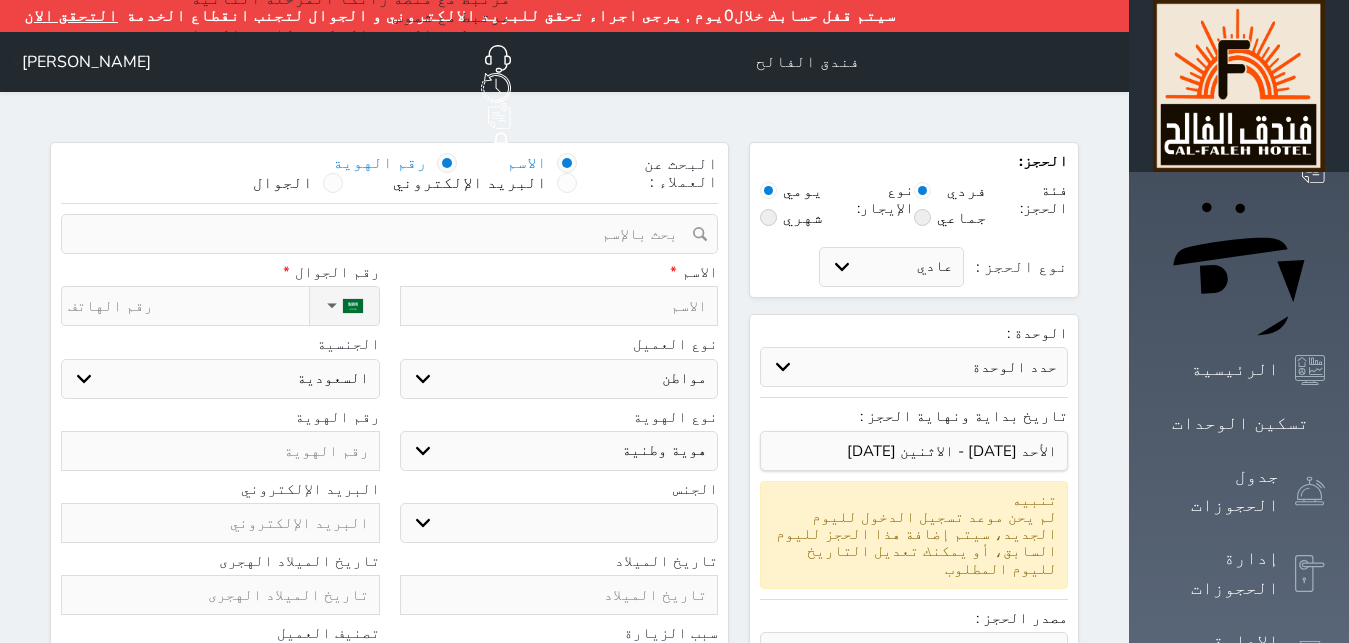 select 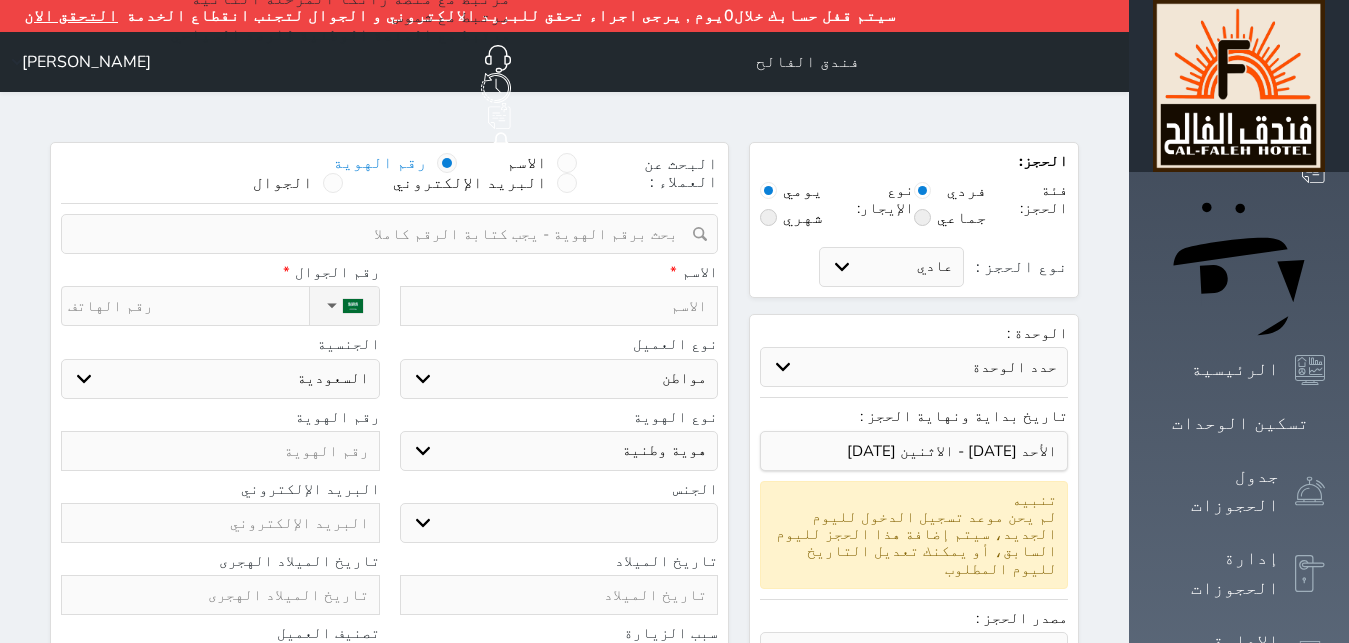 click at bounding box center [382, 234] 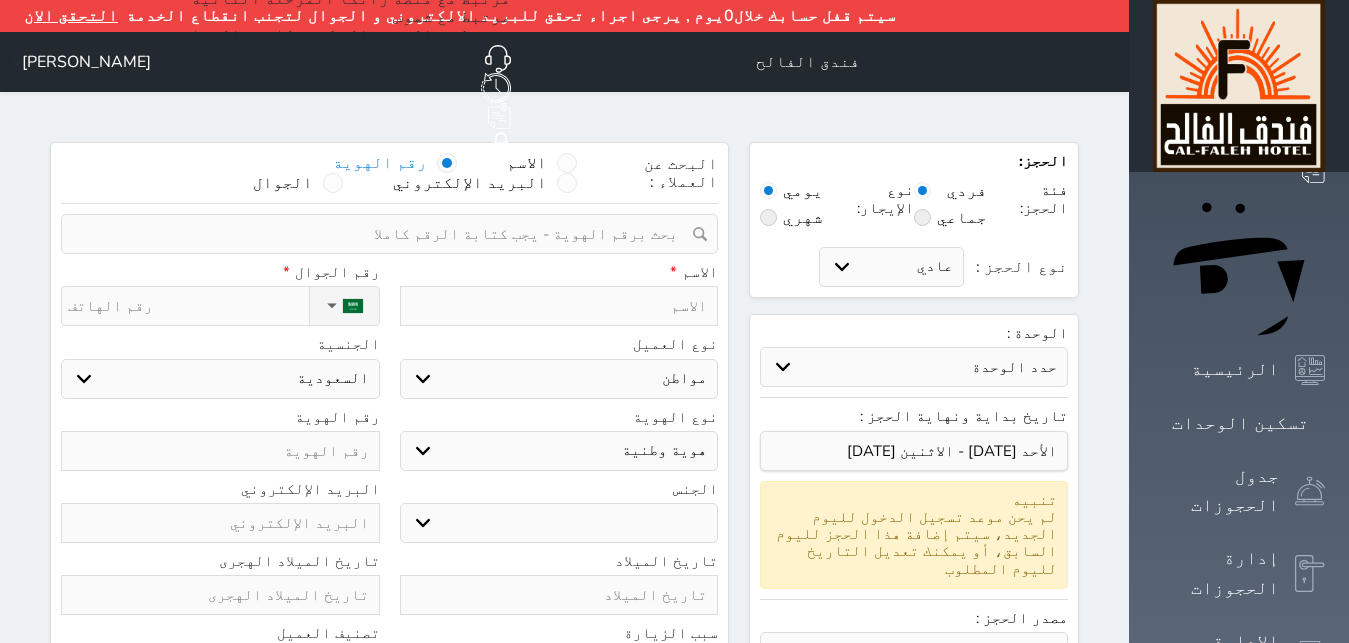 select 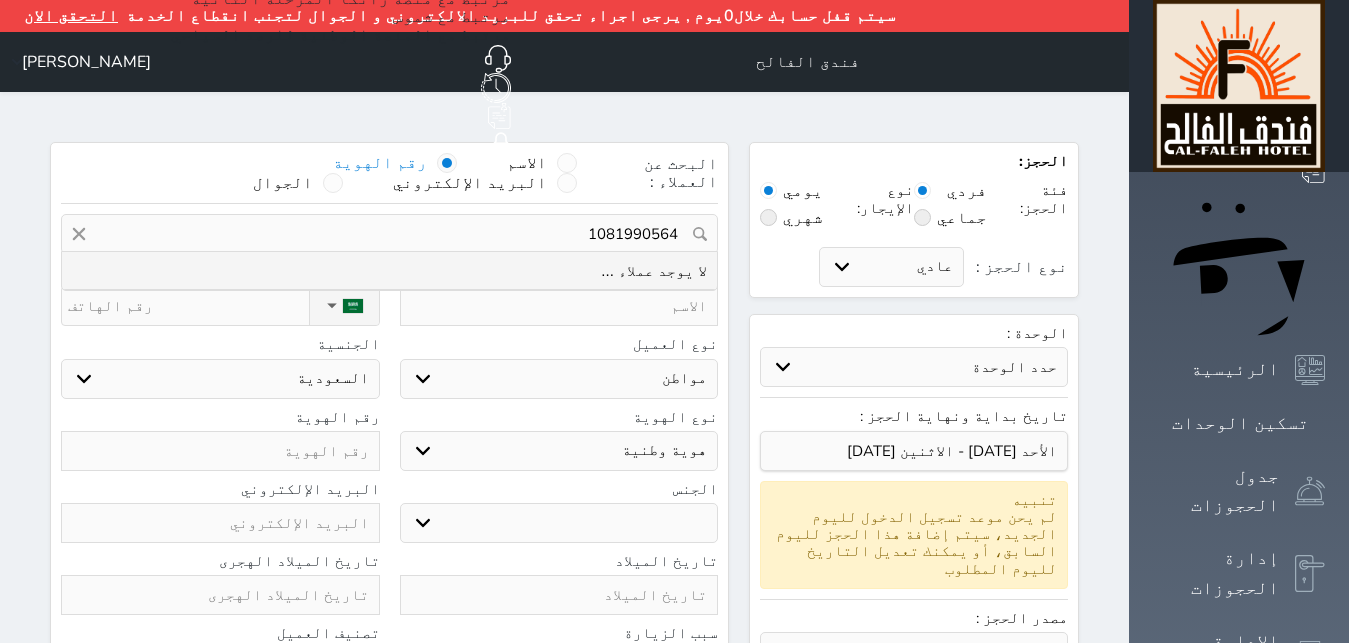click on "1081990564" at bounding box center [389, 234] 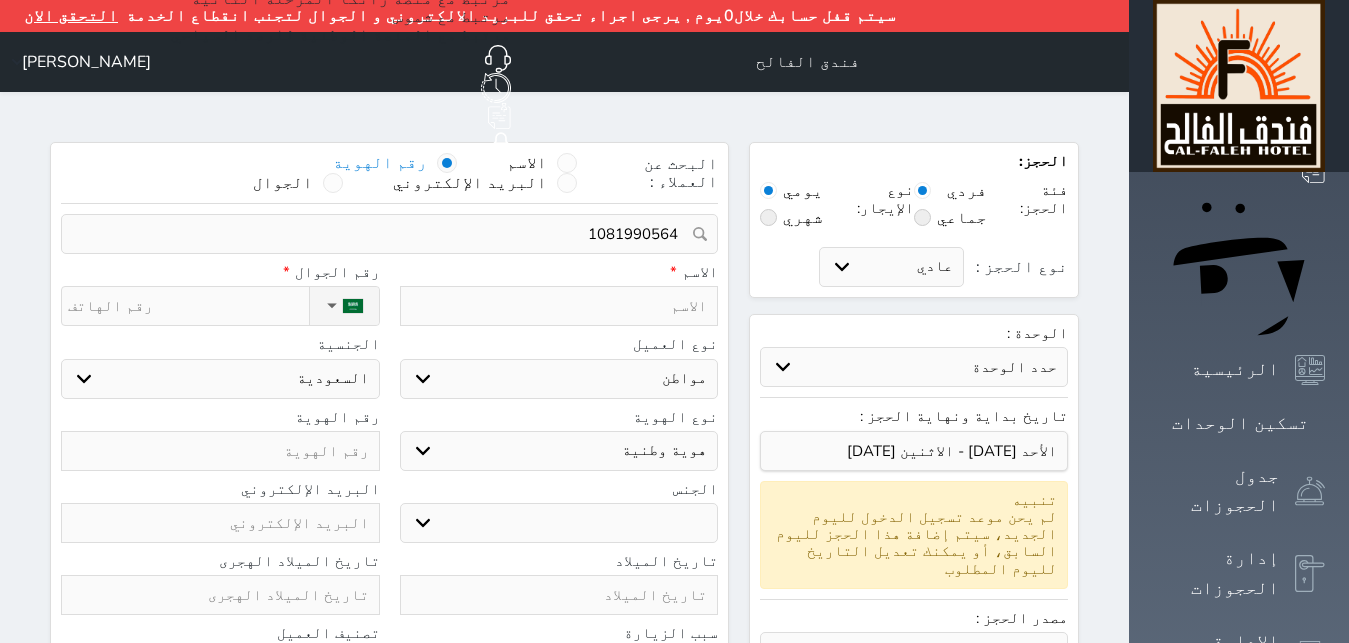 type 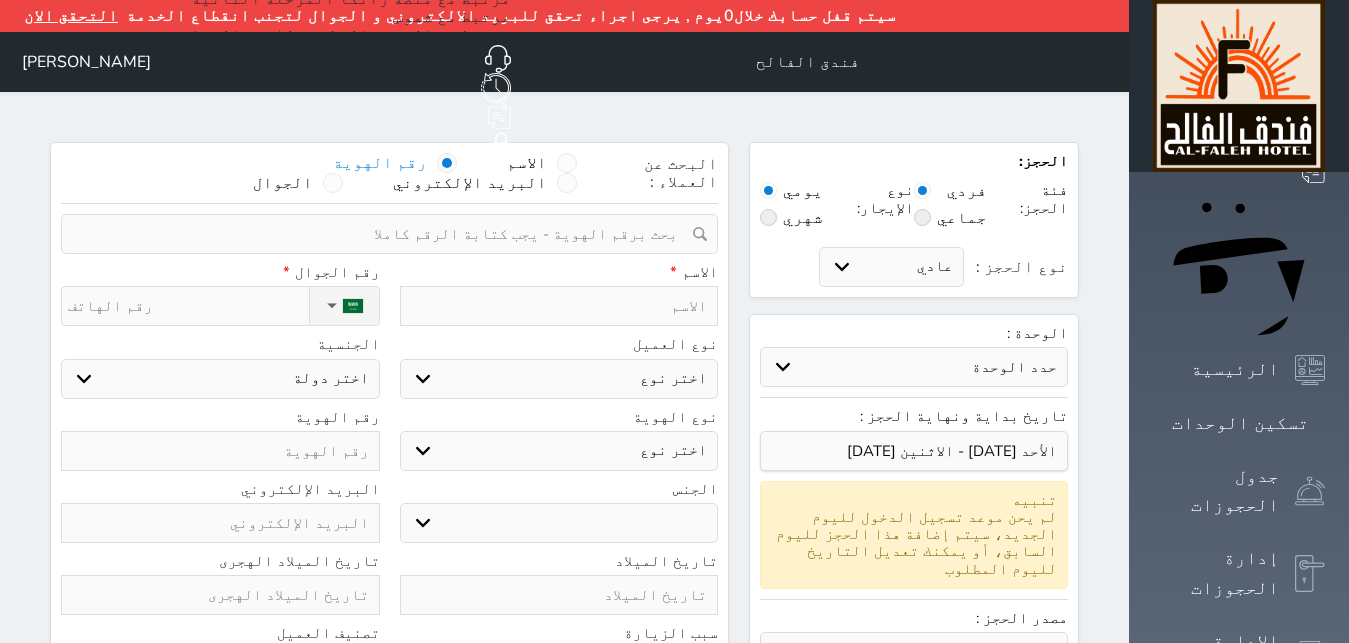 type on "ي" 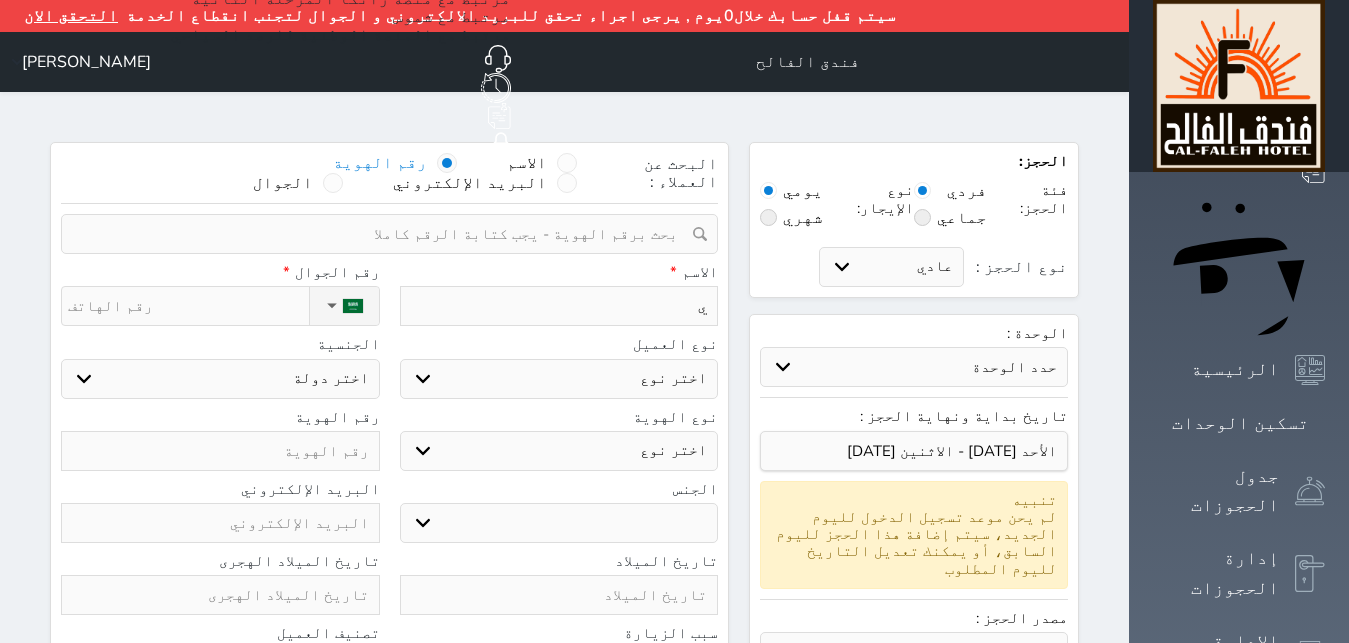 type on "يو" 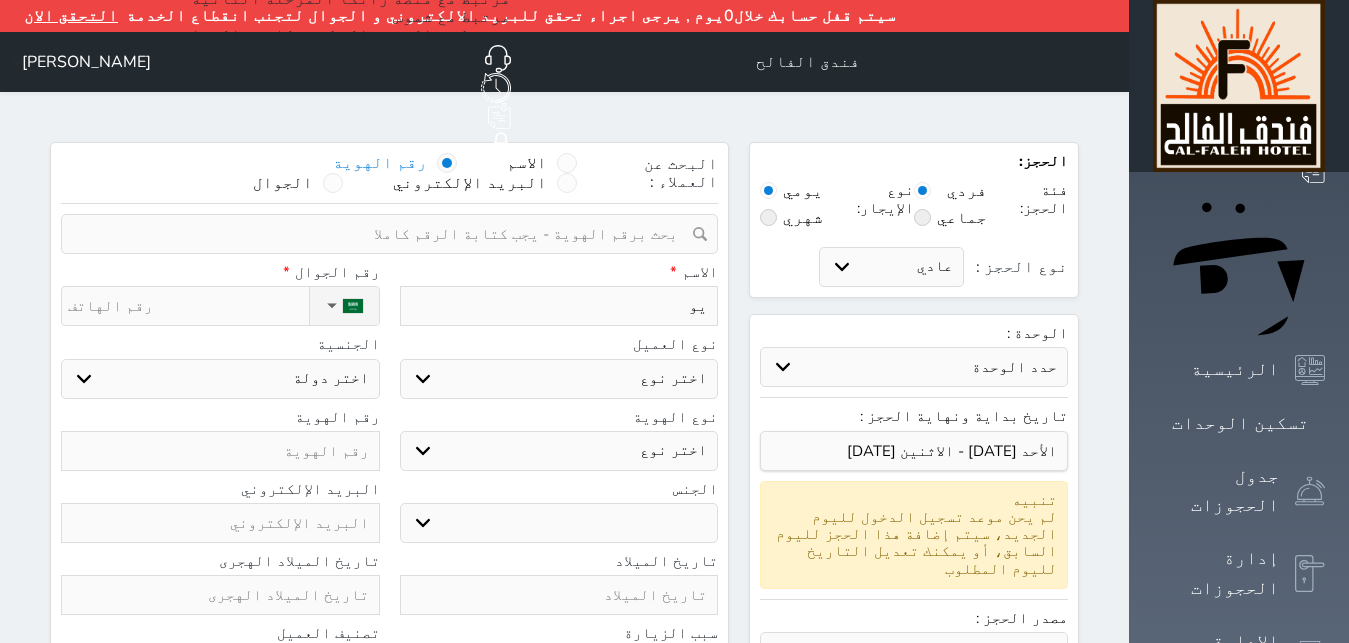 type on "يوس" 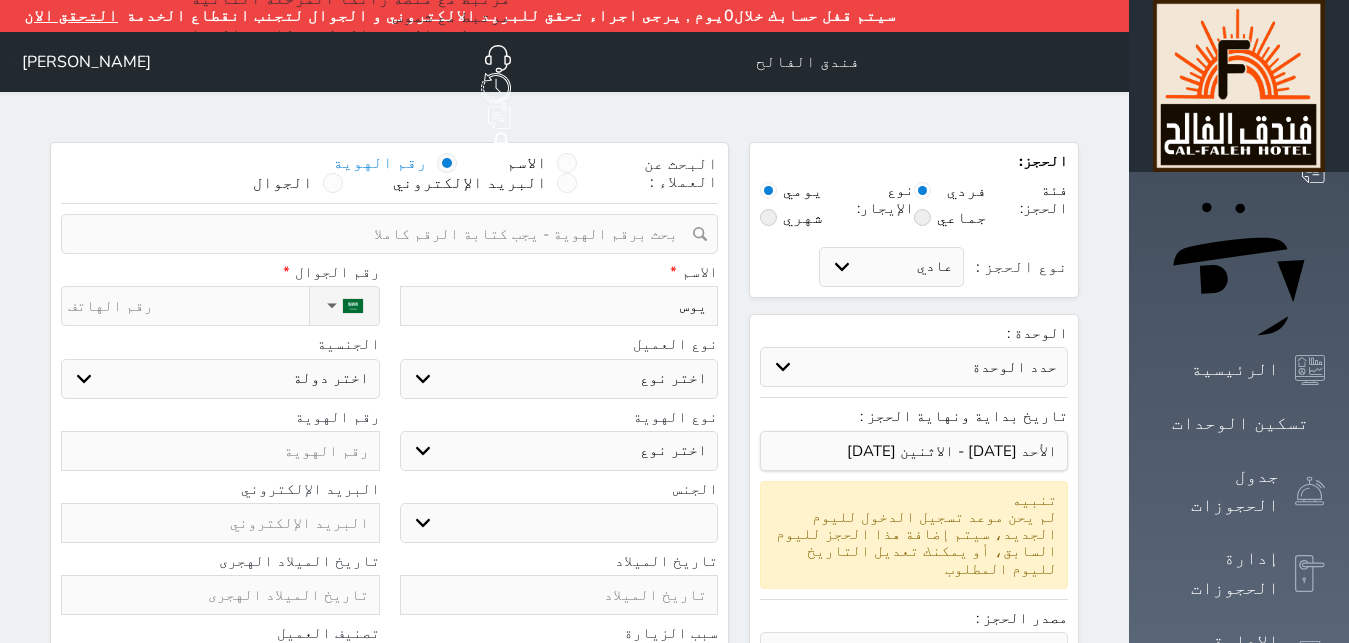 type on "يوسف" 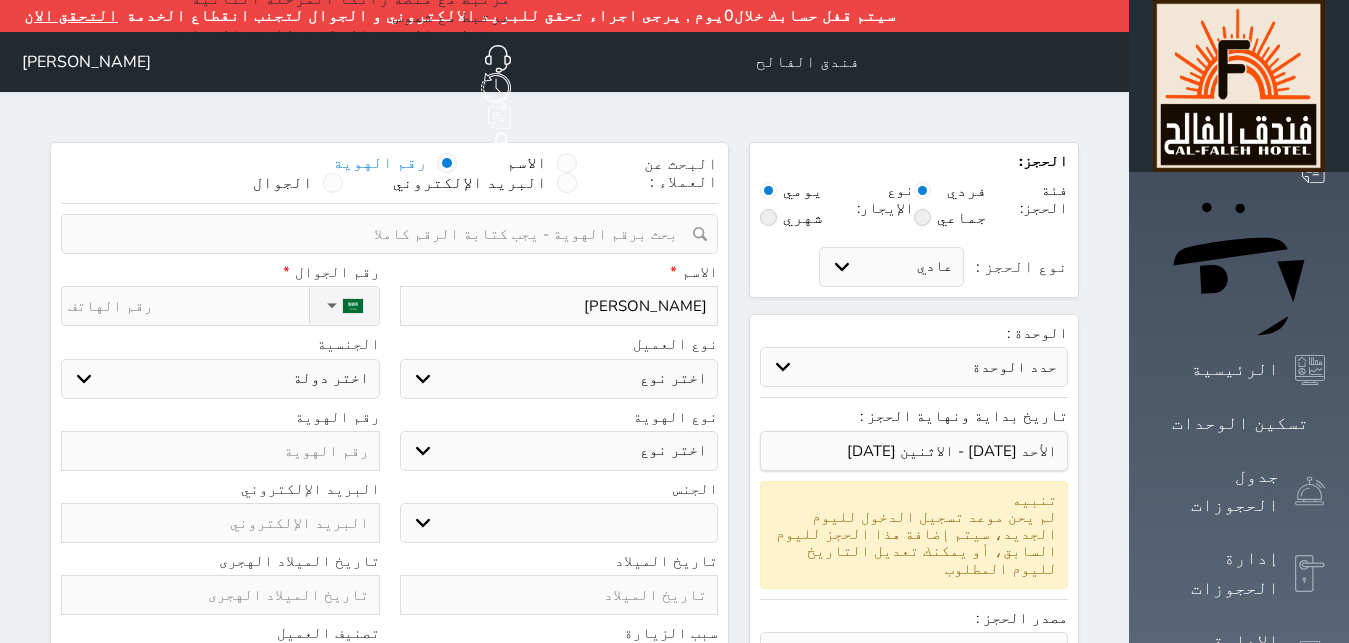 type on "يوسف" 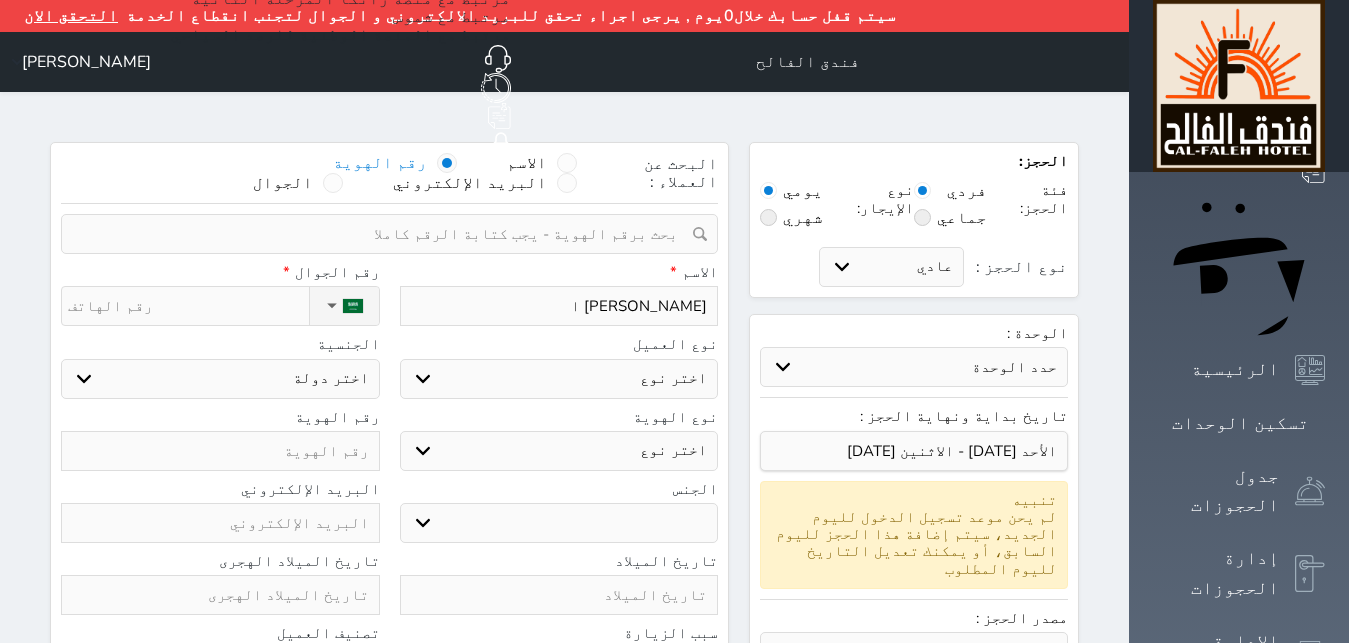 type on "يوسف عبدالله ال" 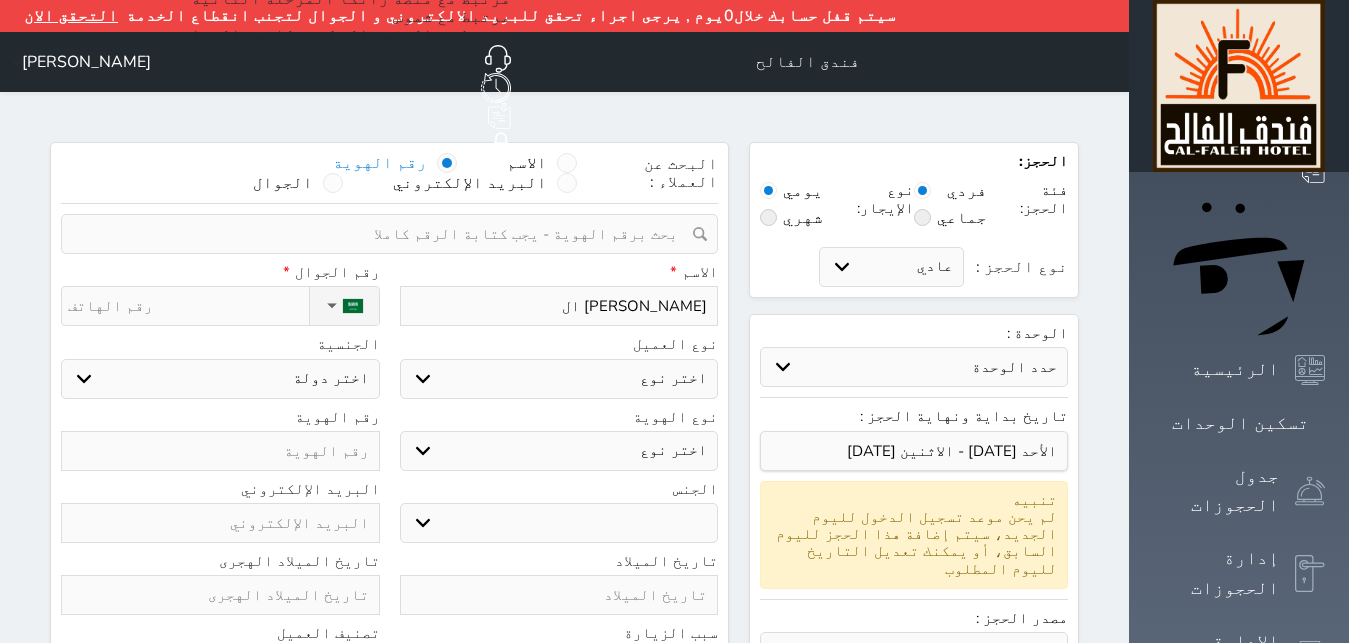 type on "يوسف عبدالله الغ" 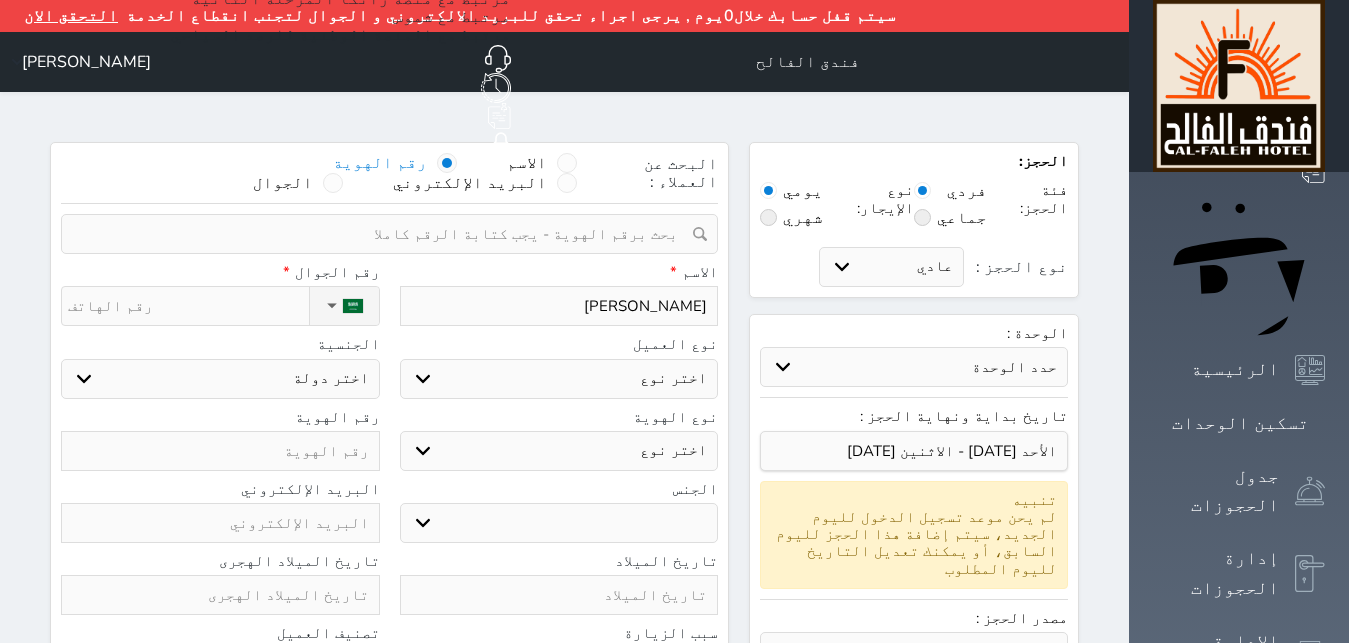 type on "يوسف عبدالله الغا" 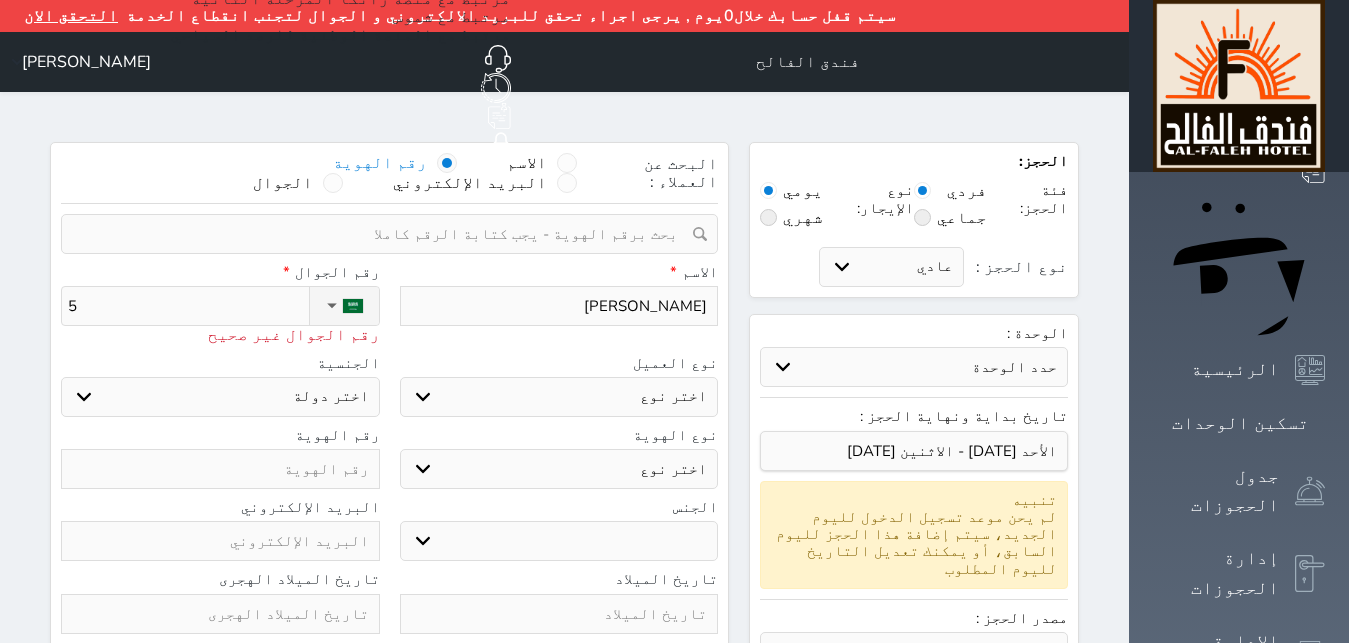 type on "50" 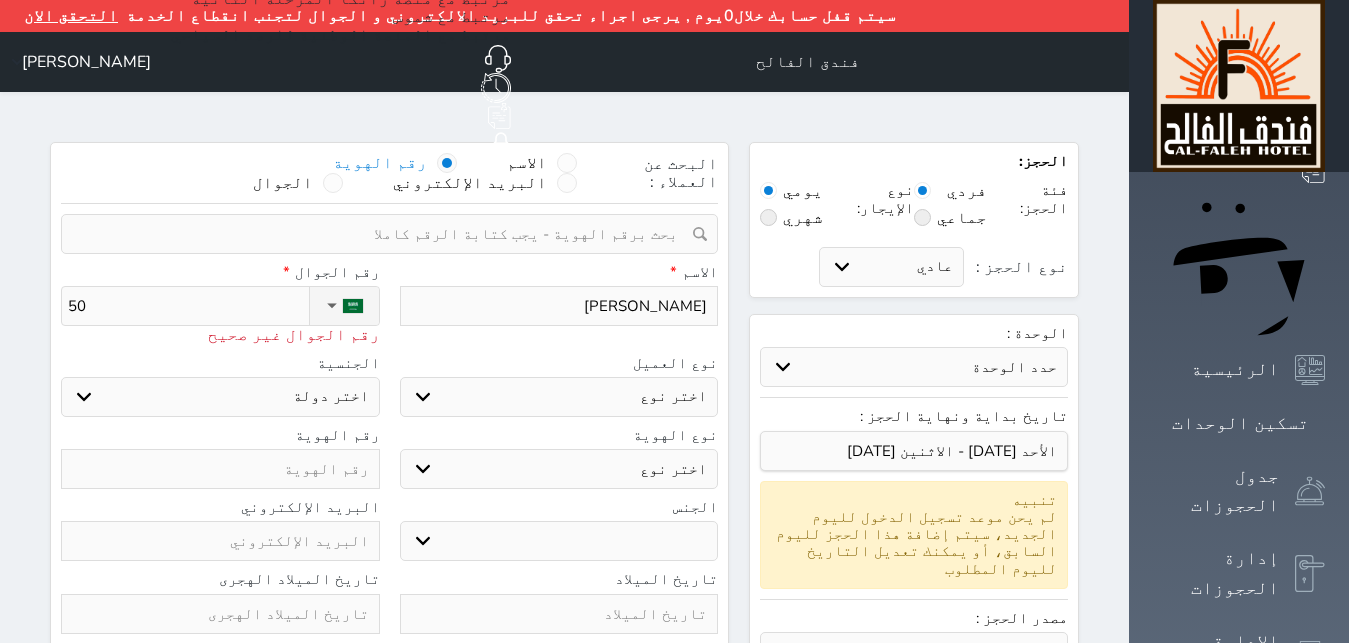 type on "509" 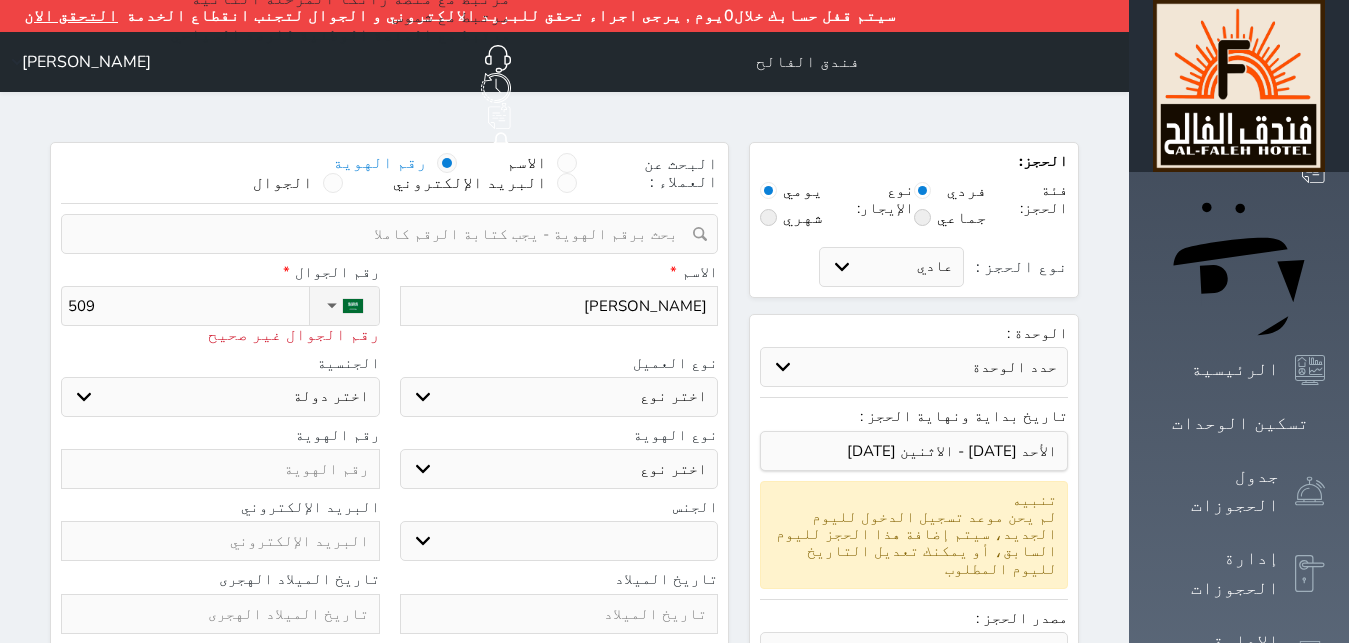type on "5091" 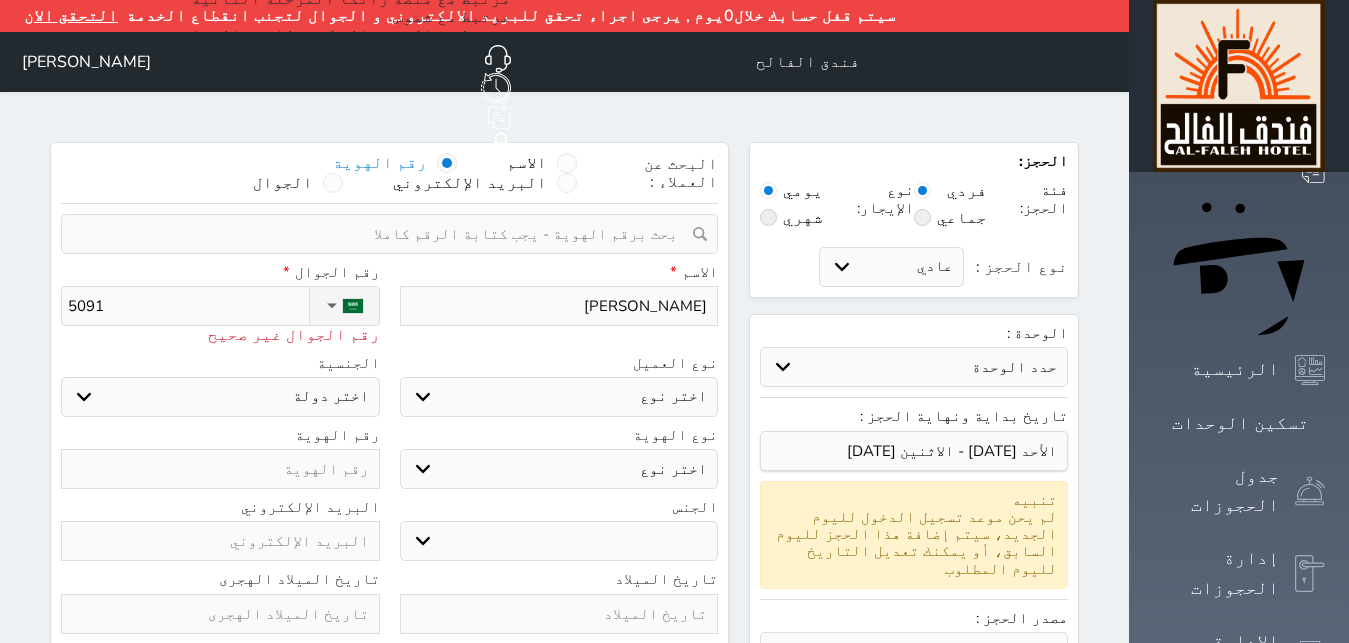 type on "50919" 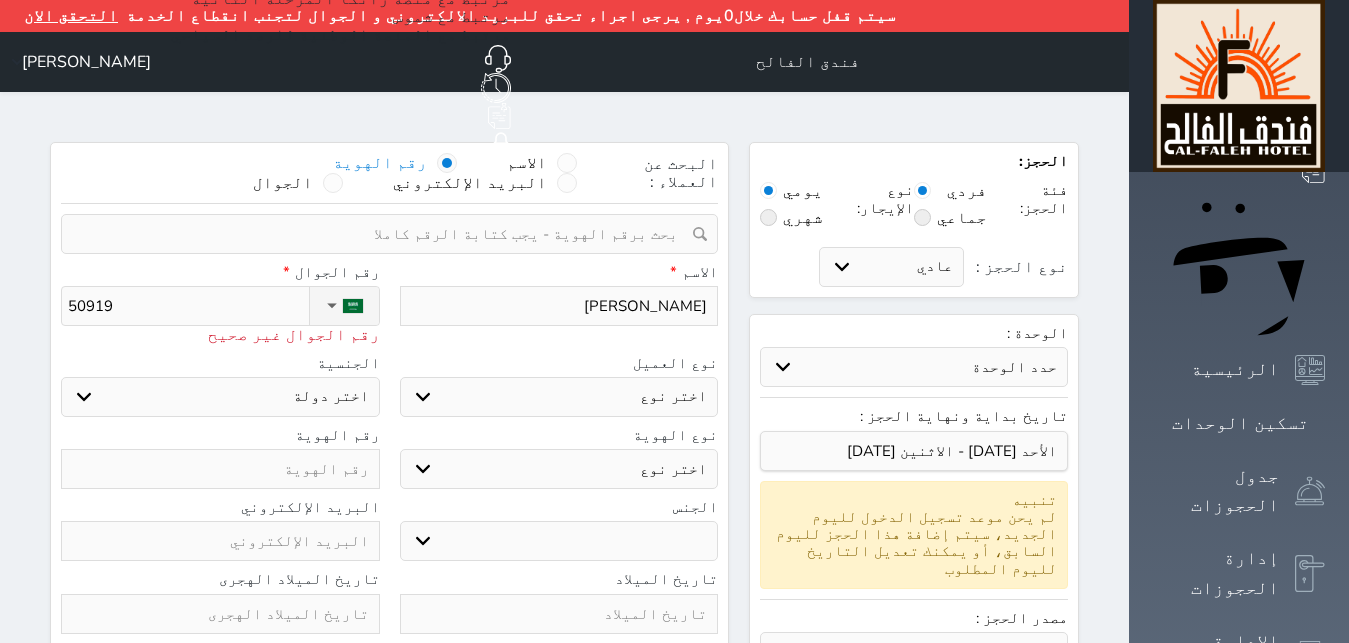 type on "509197" 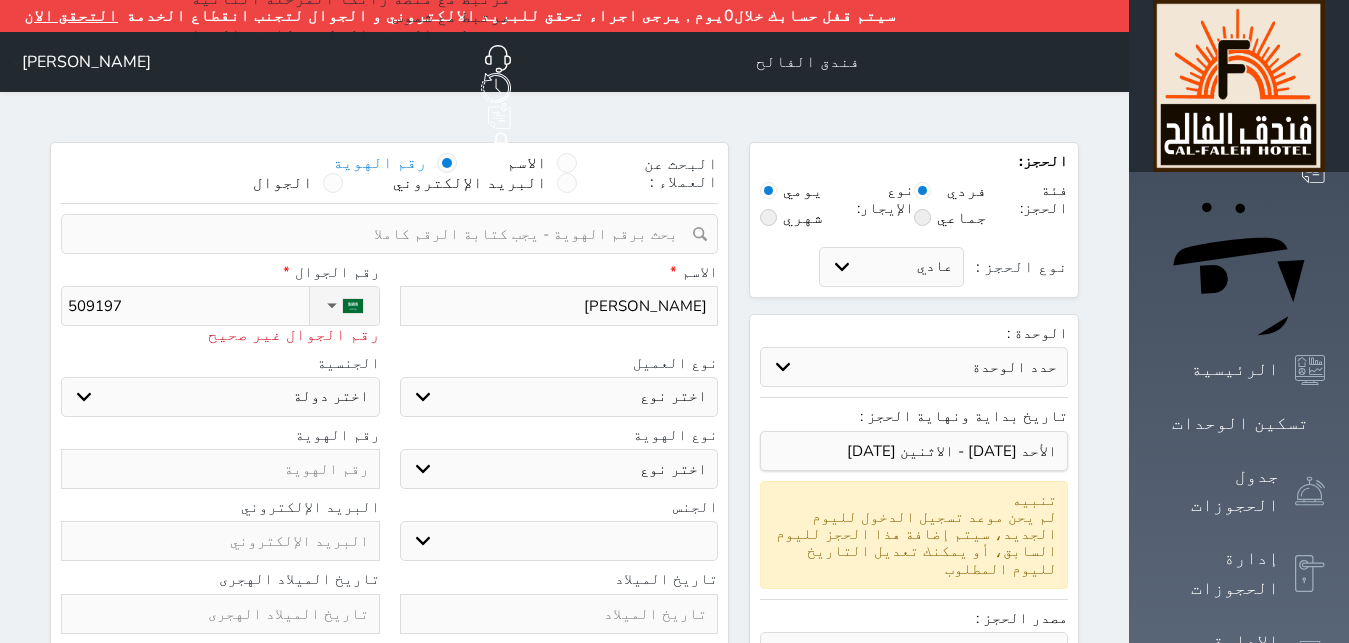 type on "5091979" 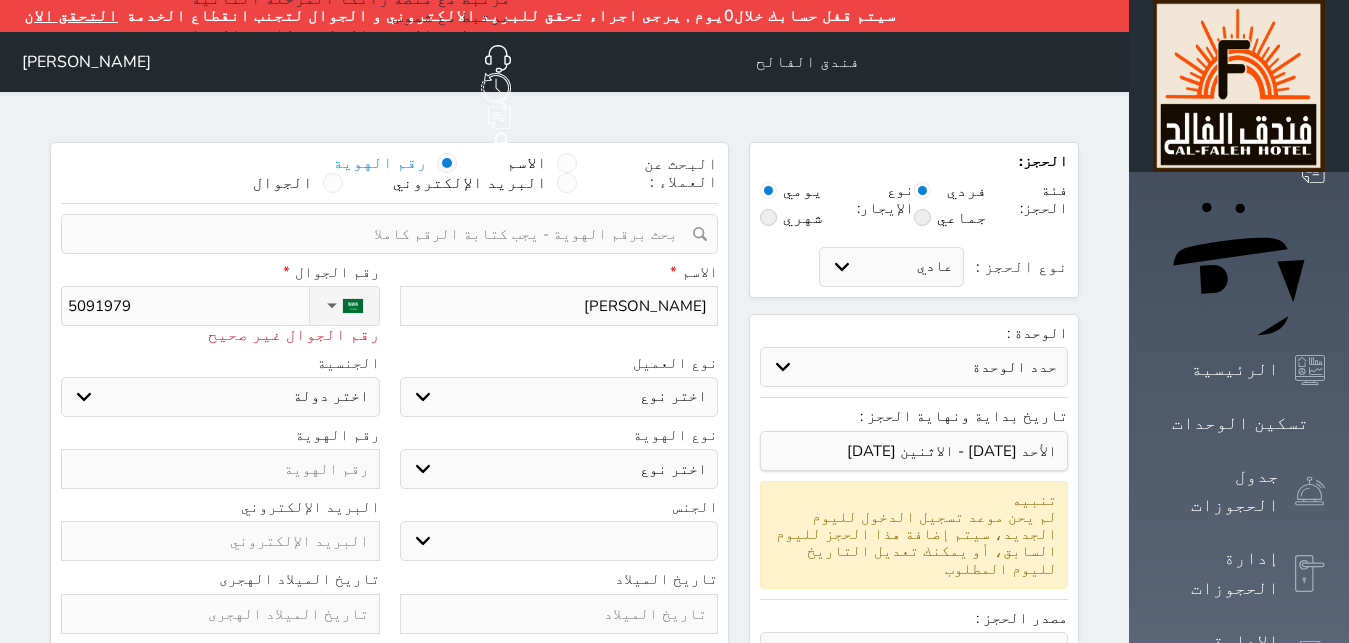 type on "50919799" 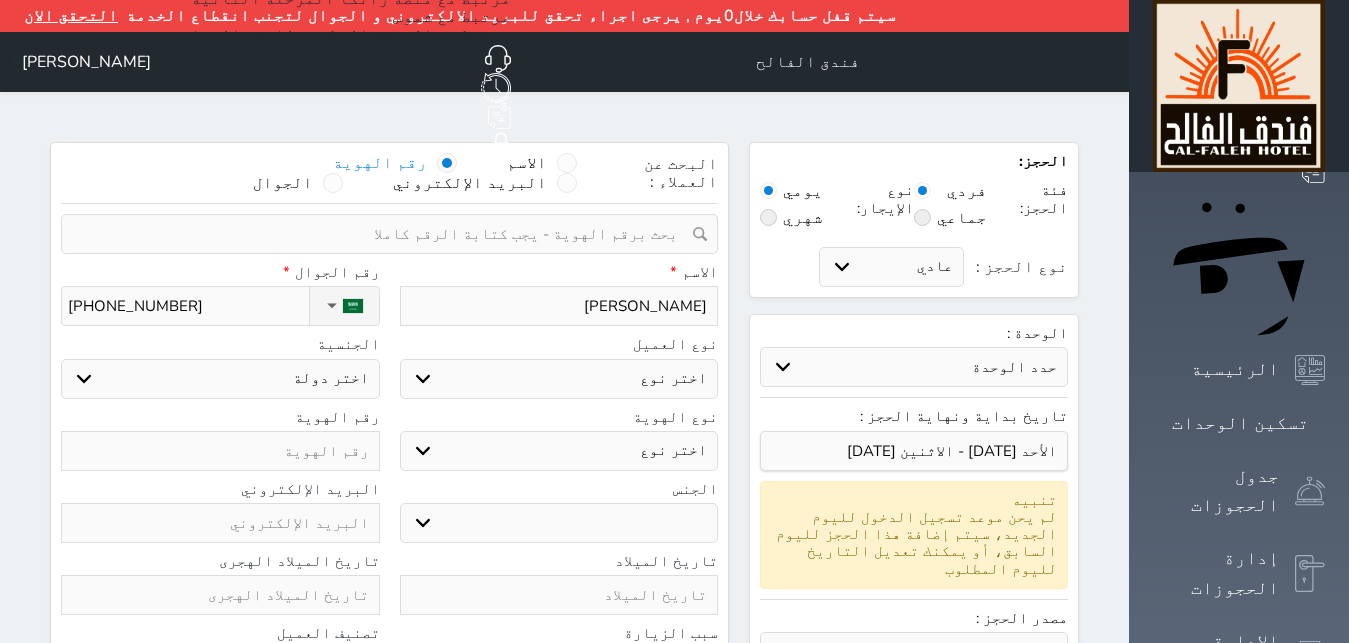 click on "اختر نوع   مواطن مواطن خليجي زائر مقيم" at bounding box center (559, 379) 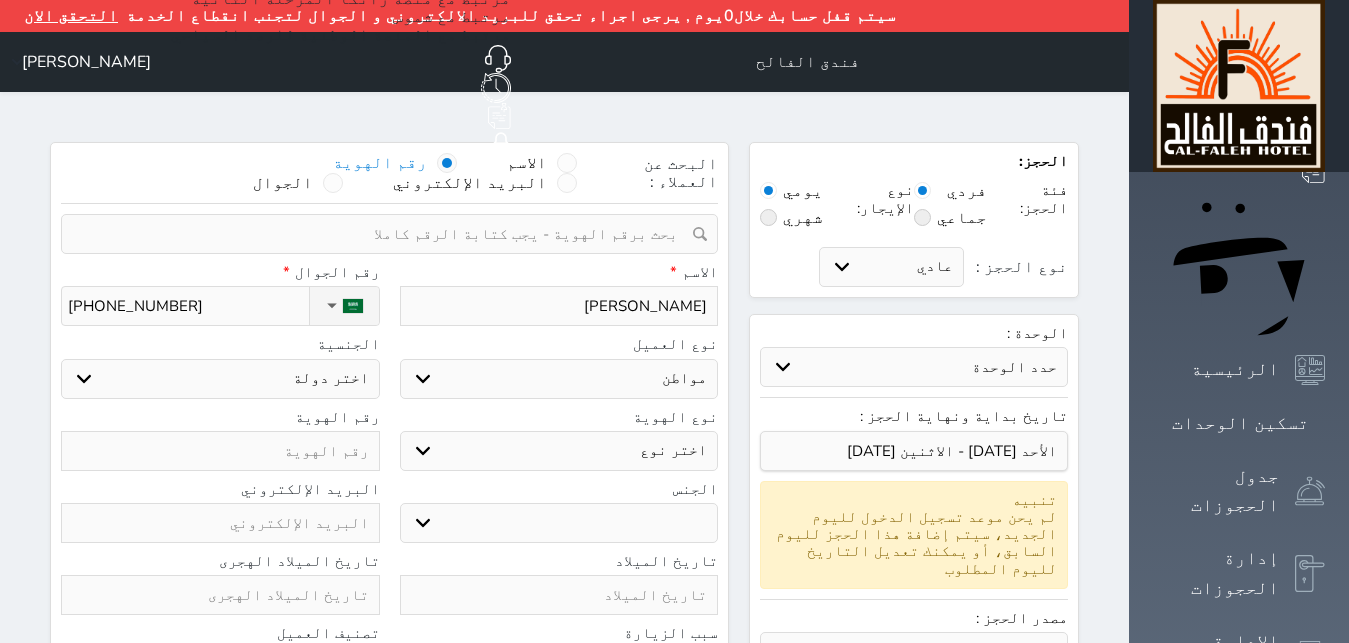 click on "مواطن" at bounding box center (0, 0) 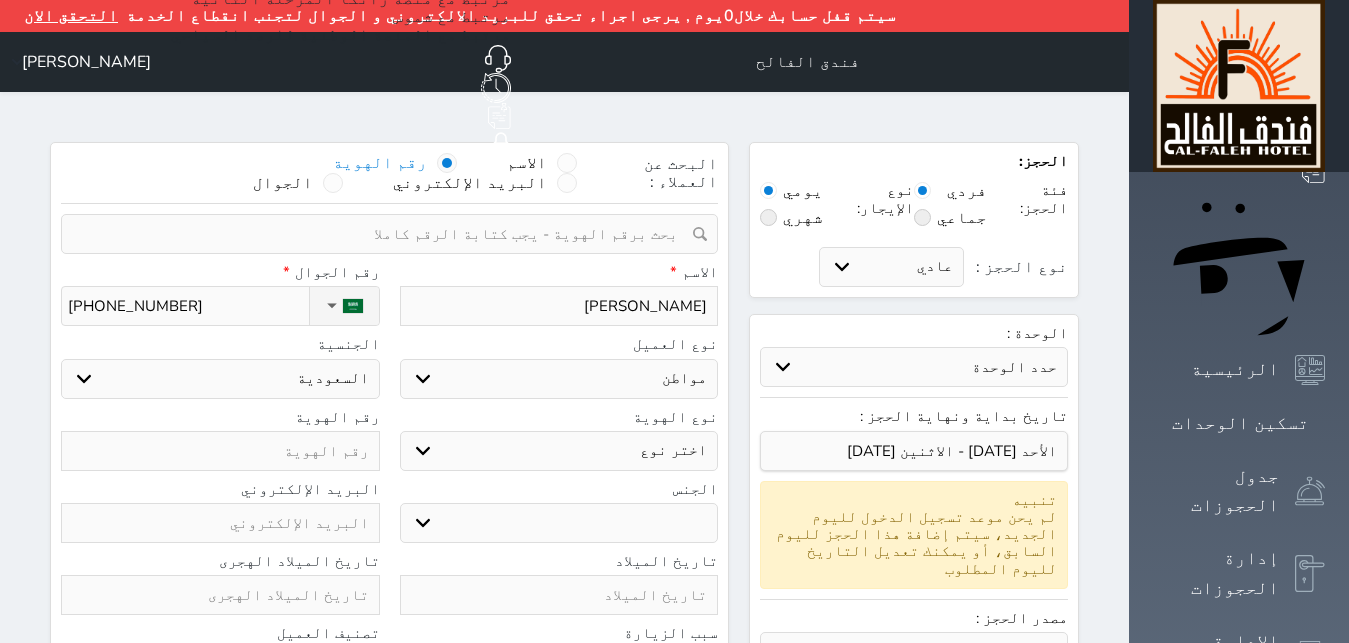 click on "اختر نوع   هوية وطنية هوية عائلية جواز السفر" at bounding box center (559, 451) 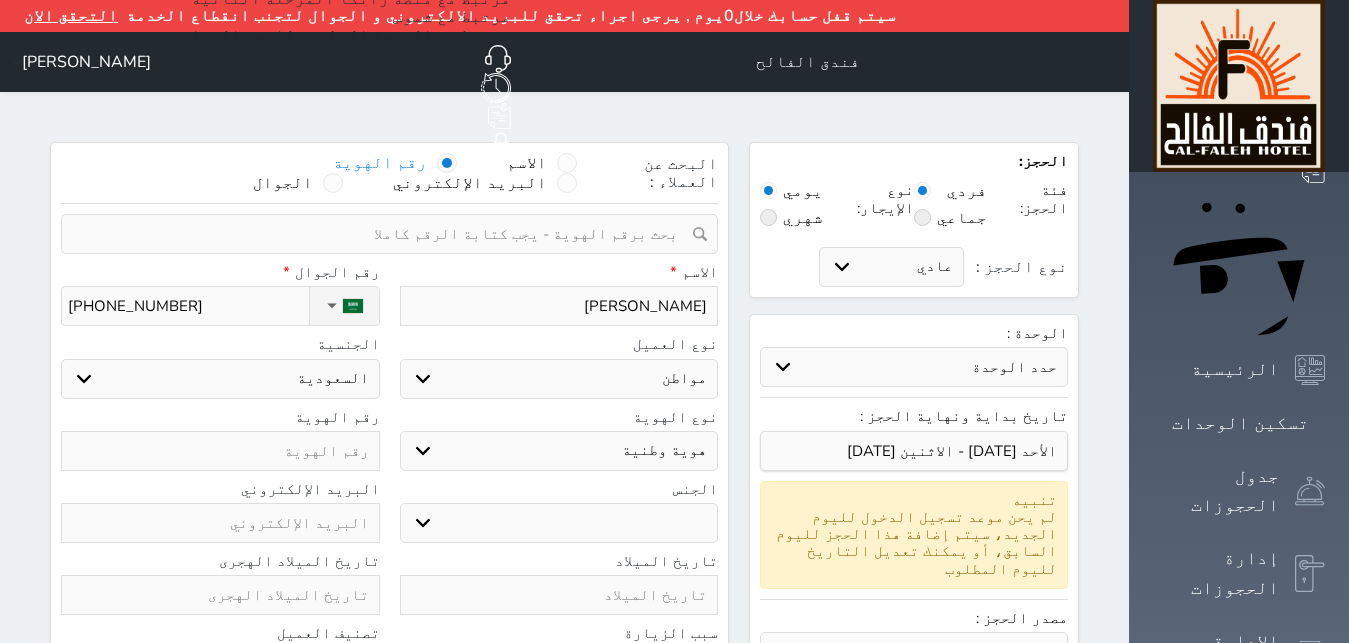 click at bounding box center (220, 451) 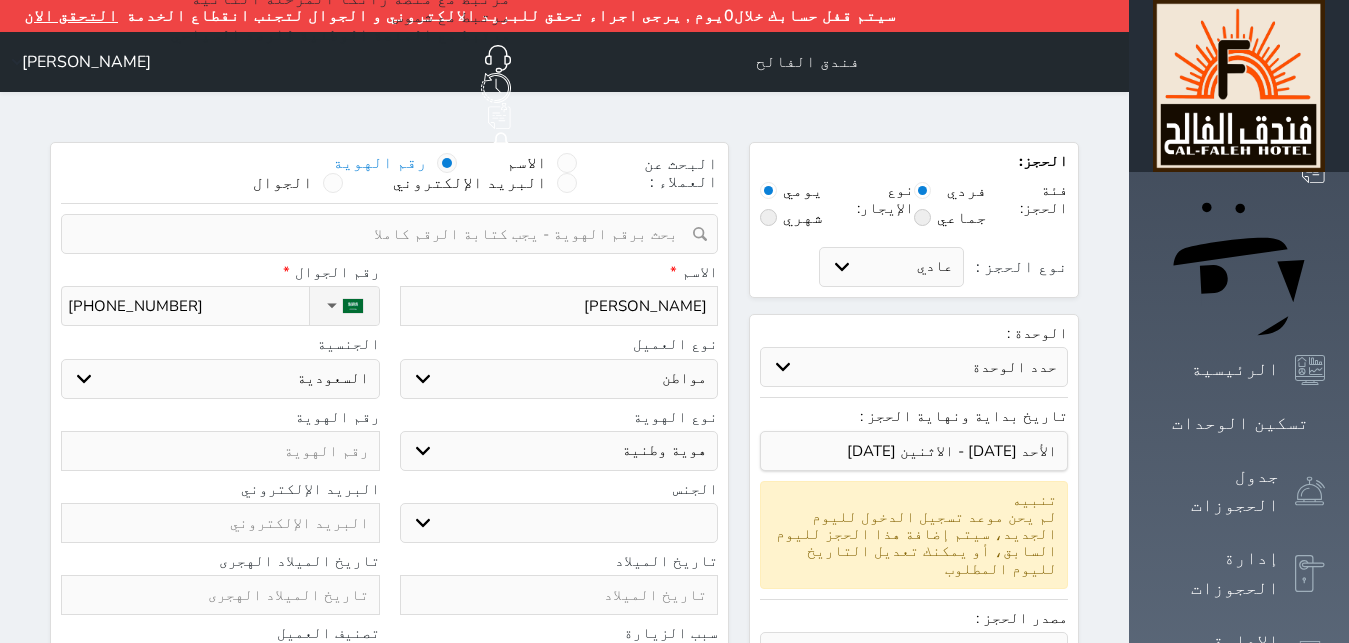 paste on "1081990564" 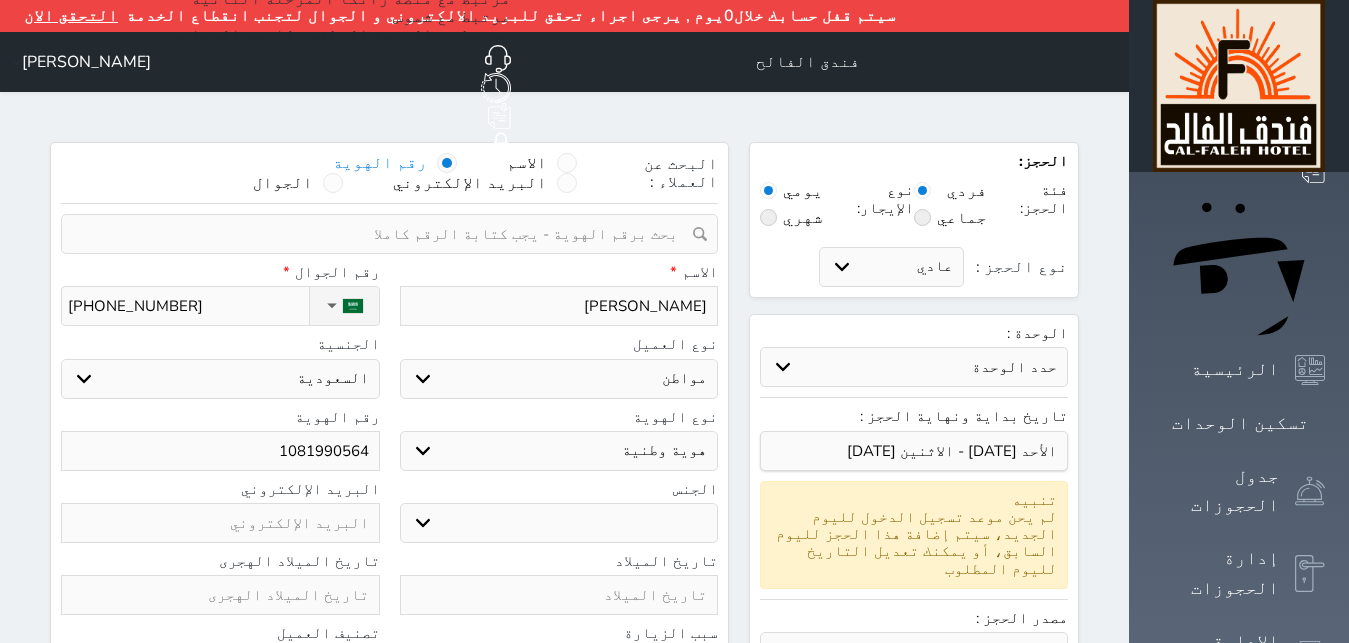 click on "ذكر   انثى" at bounding box center [559, 523] 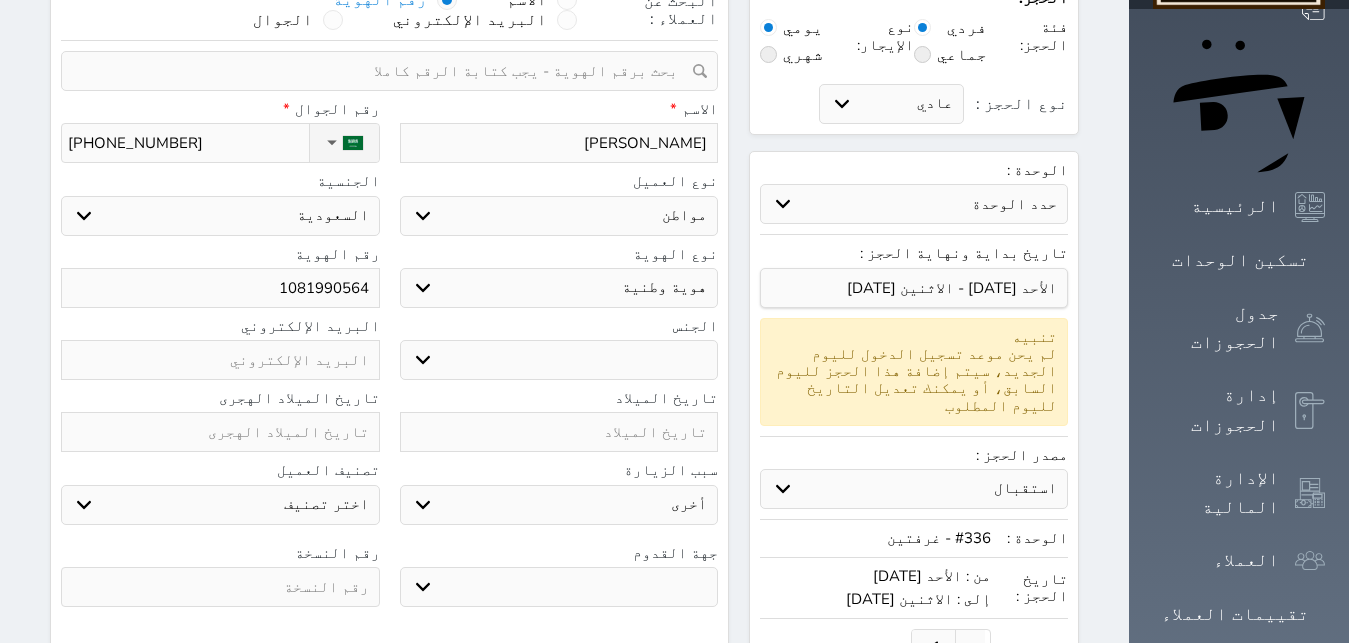 scroll, scrollTop: 306, scrollLeft: 0, axis: vertical 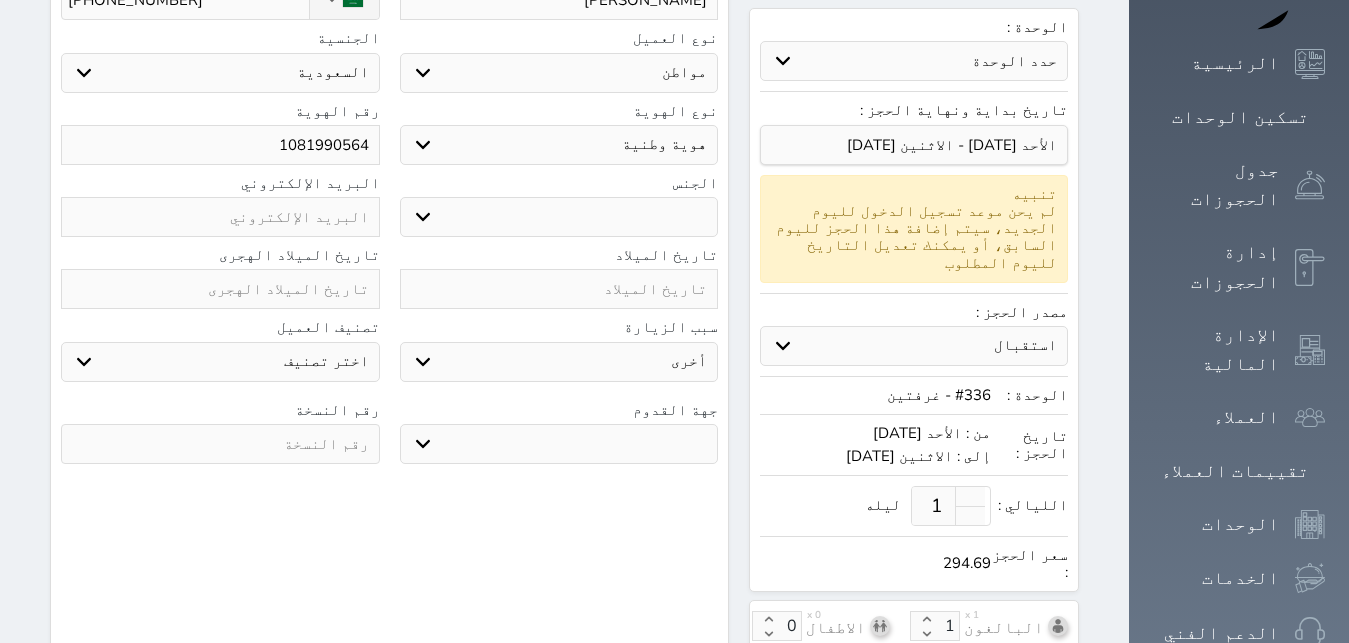 click at bounding box center [220, 289] 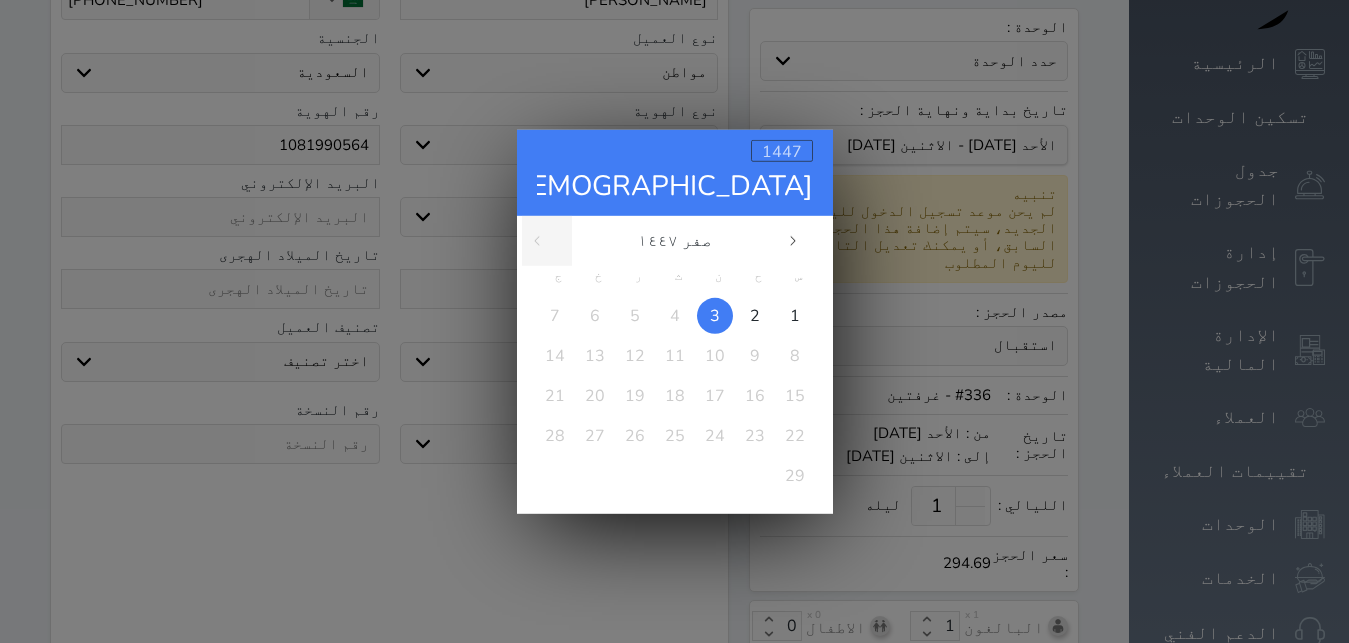 click on "1447" at bounding box center [782, 151] 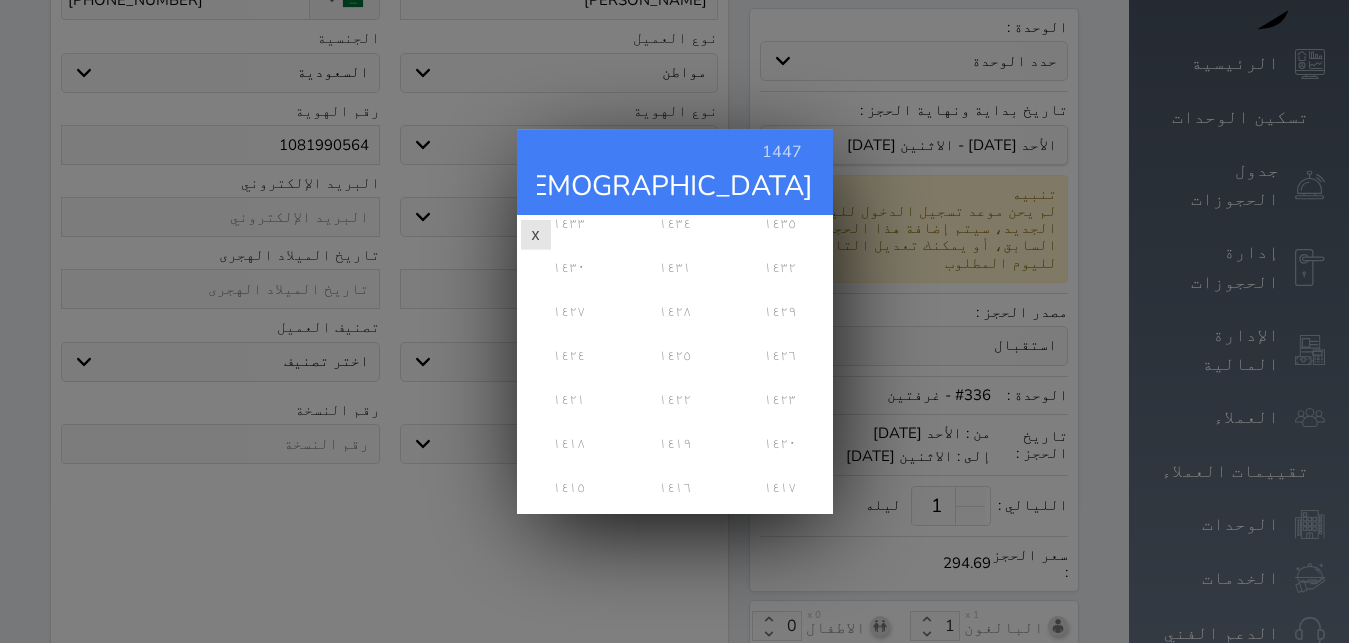 scroll, scrollTop: 324, scrollLeft: 0, axis: vertical 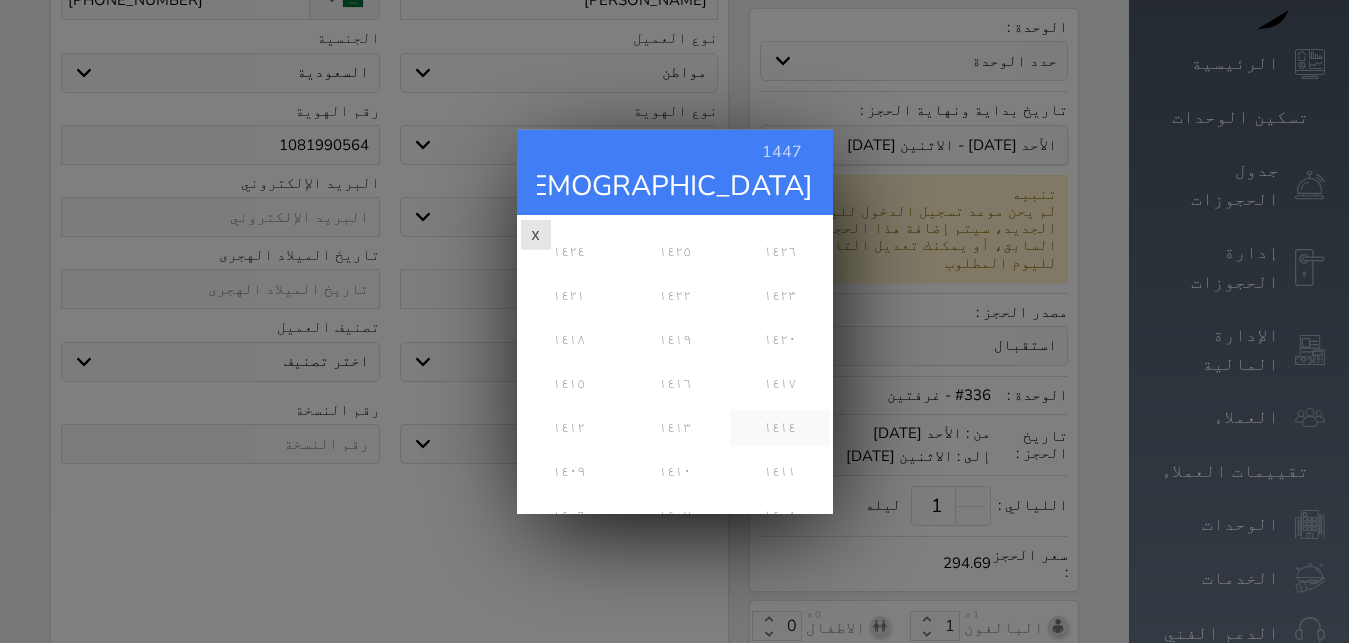 click on "١٤١٤" at bounding box center (779, 427) 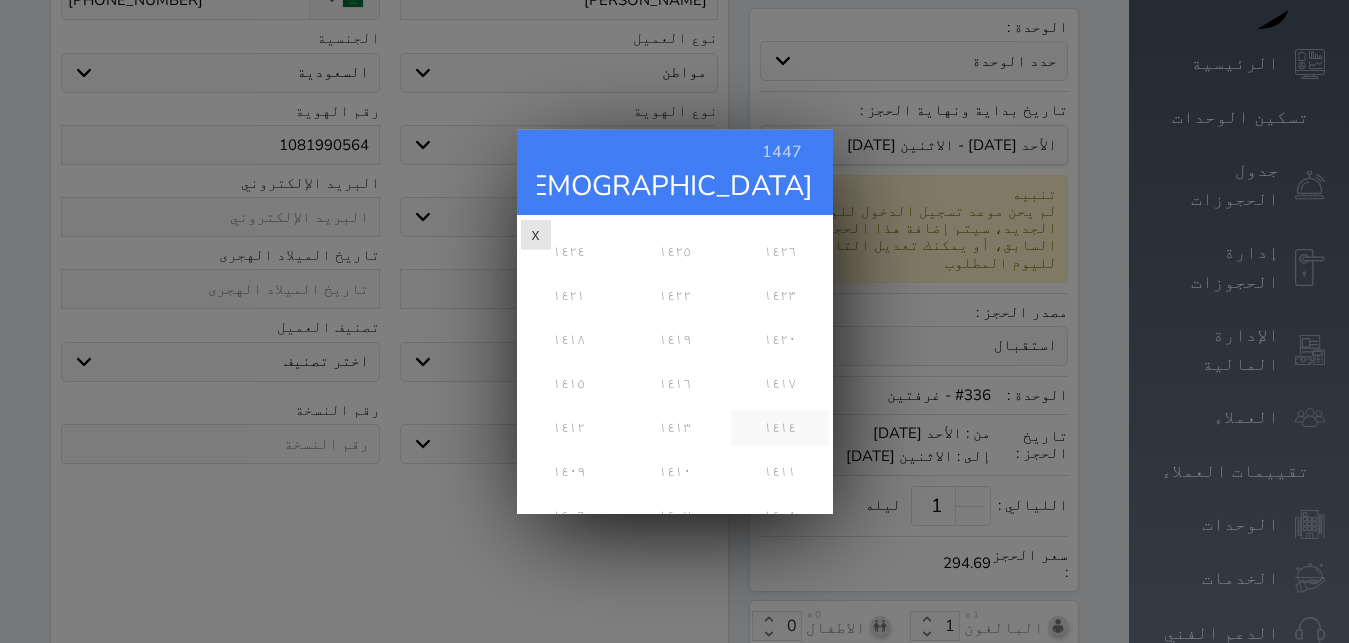 scroll, scrollTop: 0, scrollLeft: 0, axis: both 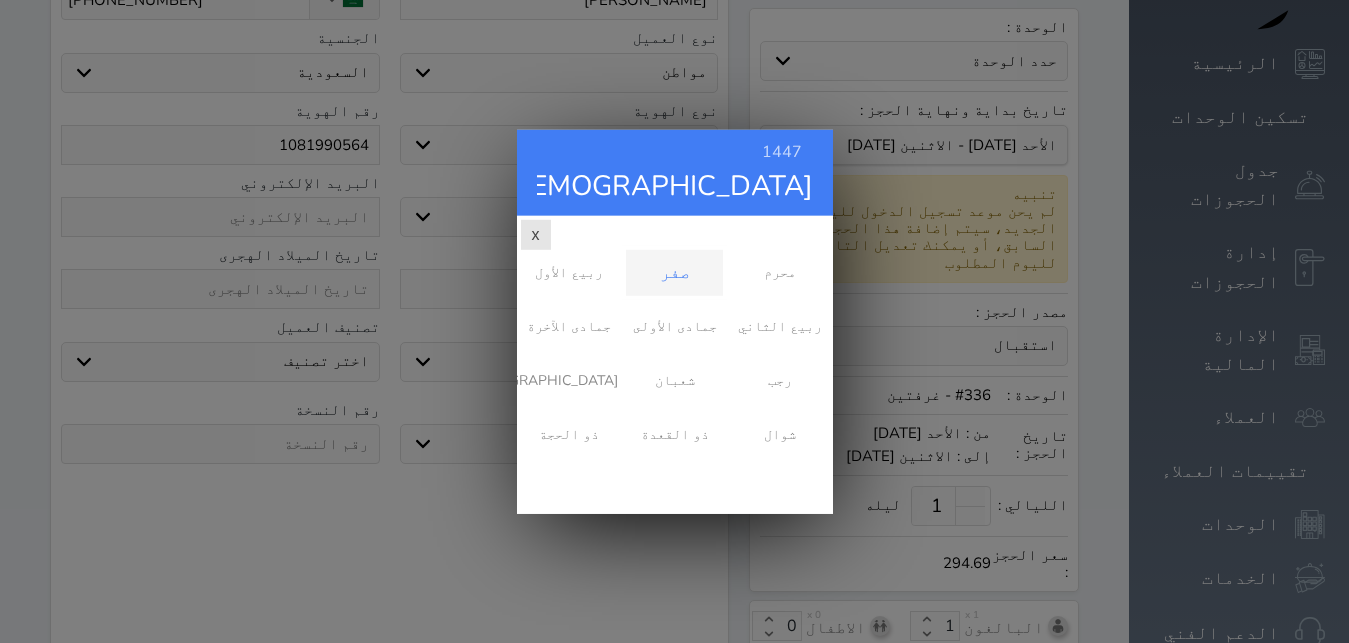 click on "صفر" at bounding box center (674, 272) 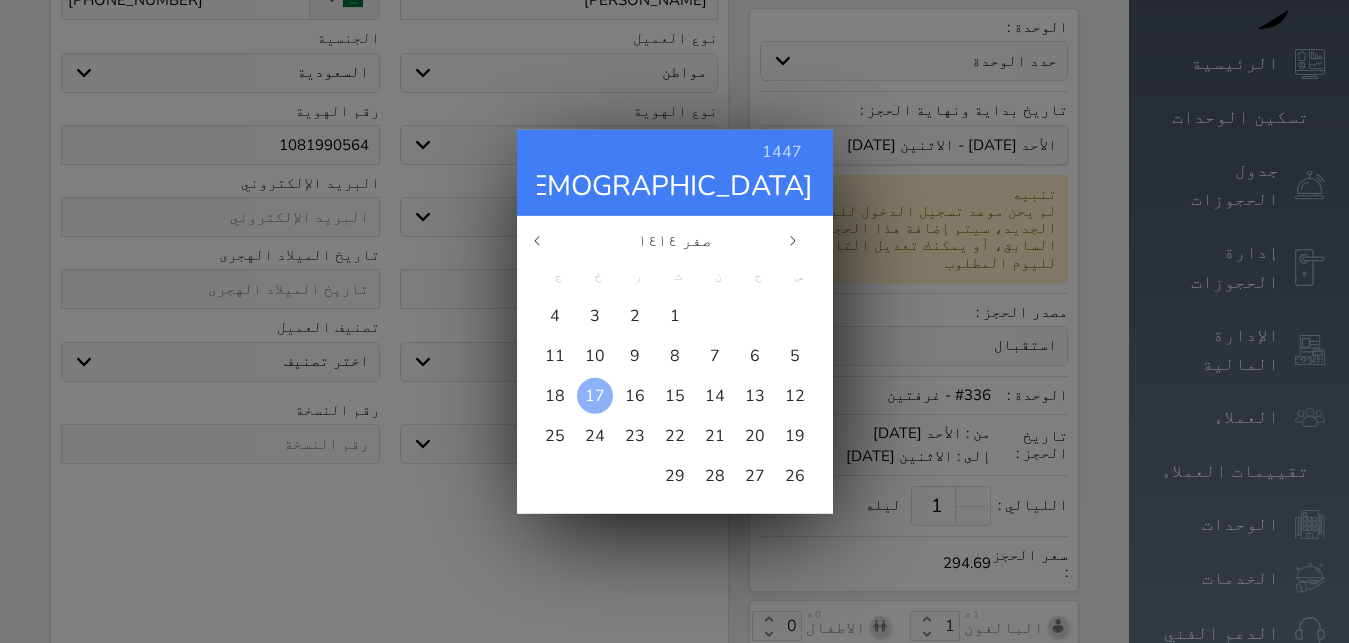 click on "17" at bounding box center (595, 395) 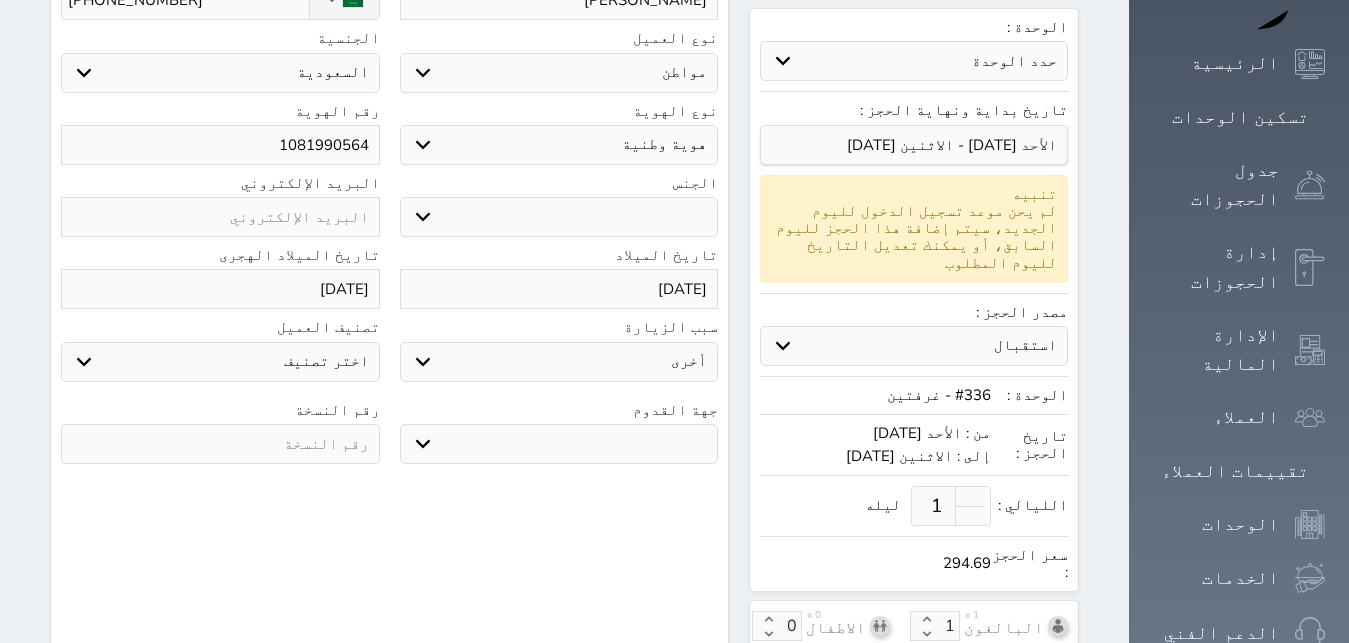 click on "جو بحر ارض" at bounding box center (559, 444) 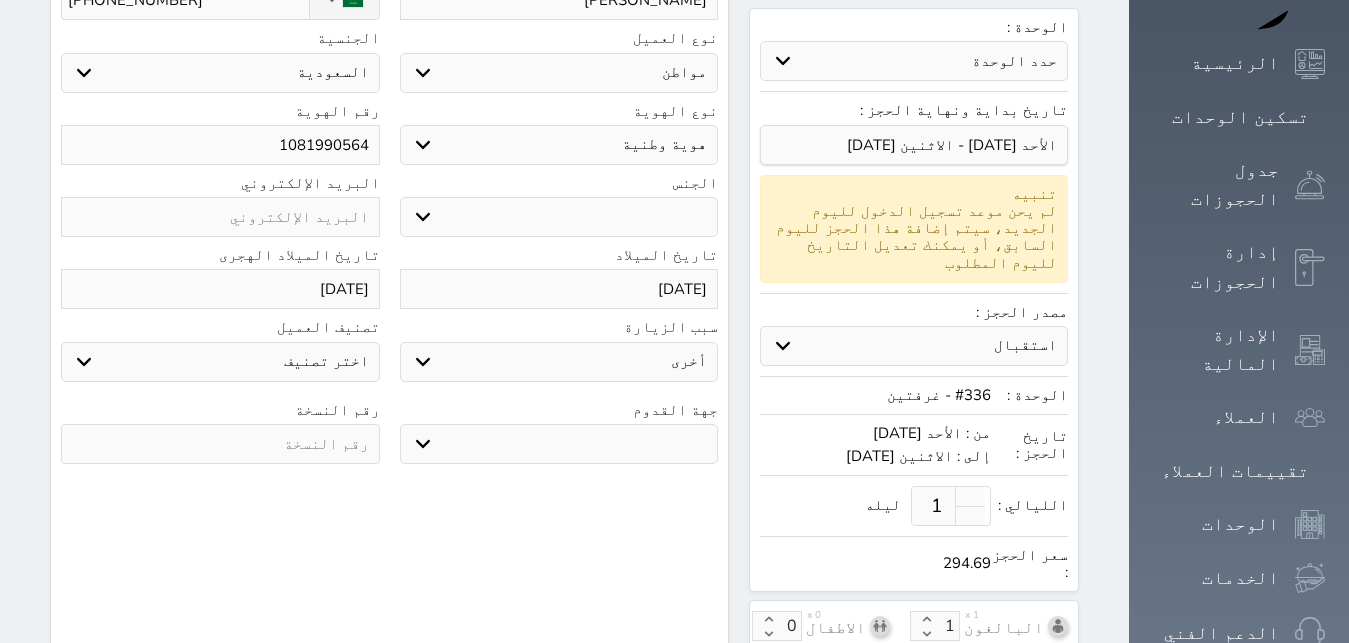 click on "ارض" at bounding box center (0, 0) 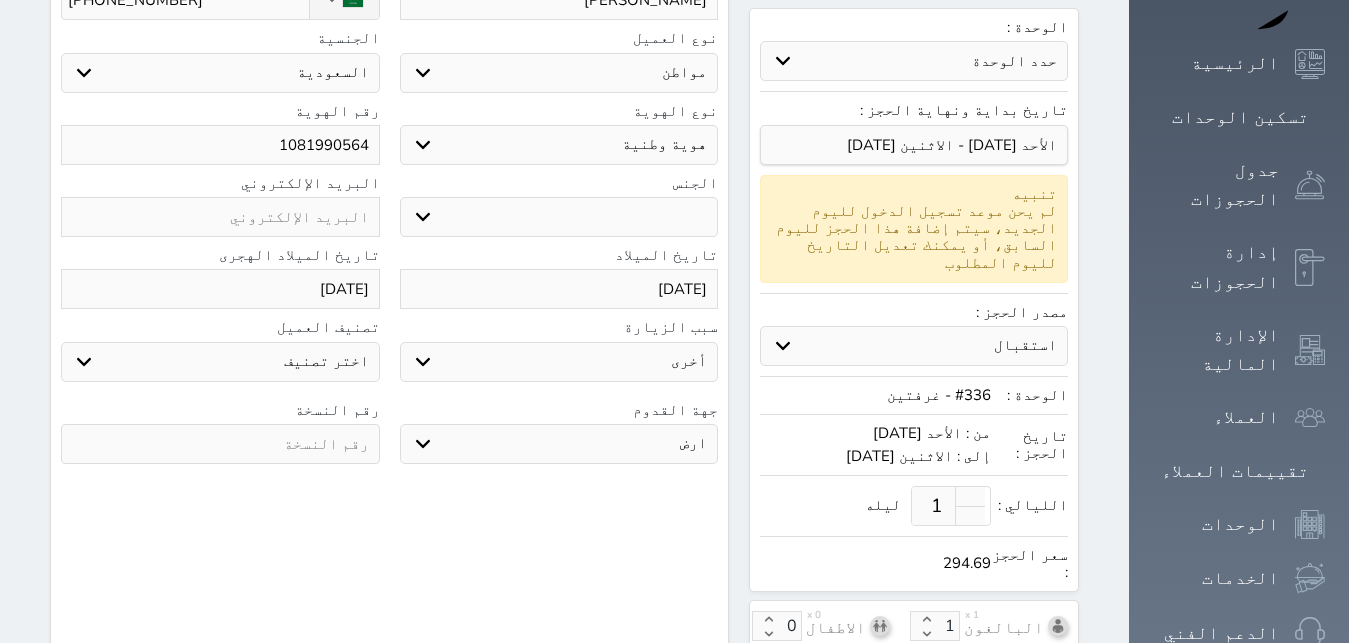 click at bounding box center [220, 444] 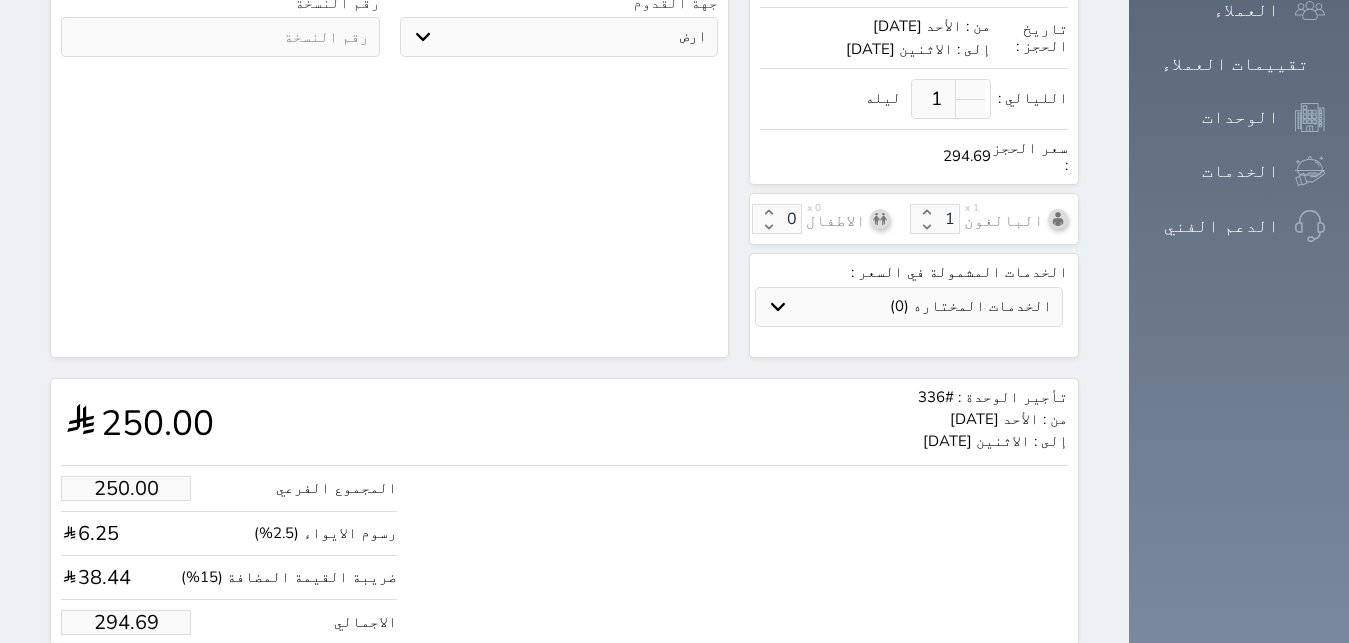 scroll, scrollTop: 728, scrollLeft: 0, axis: vertical 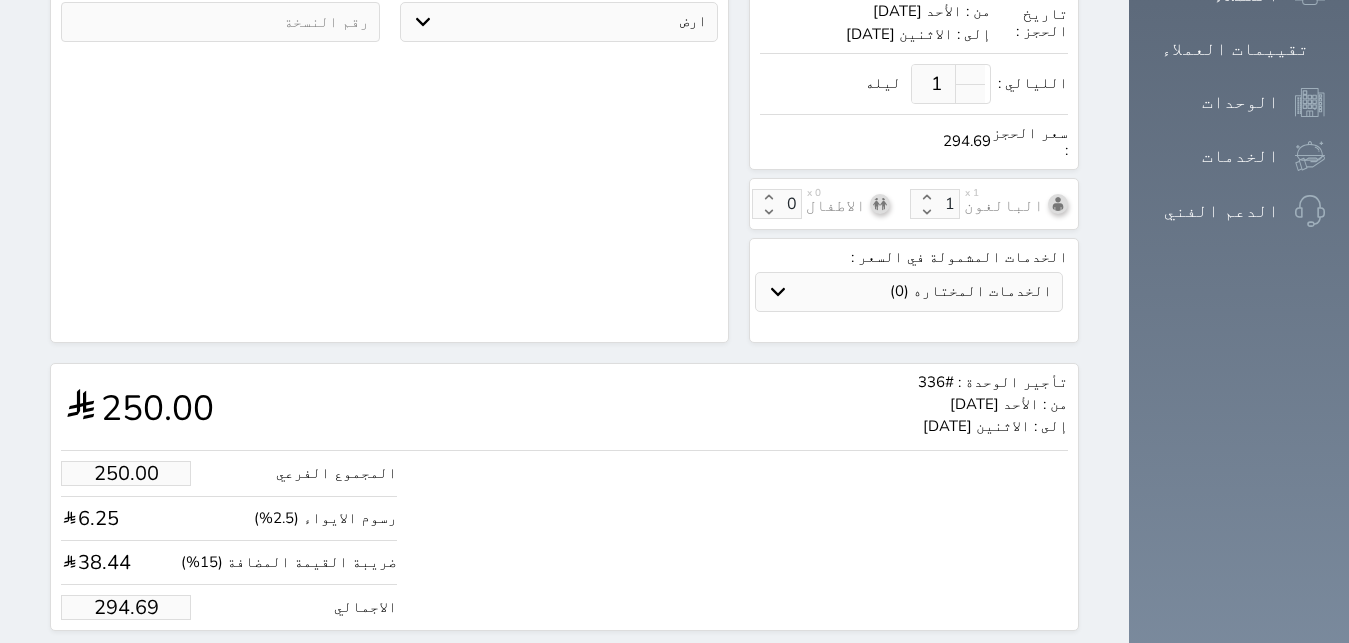drag, startPoint x: 46, startPoint y: 539, endPoint x: 273, endPoint y: 570, distance: 229.10696 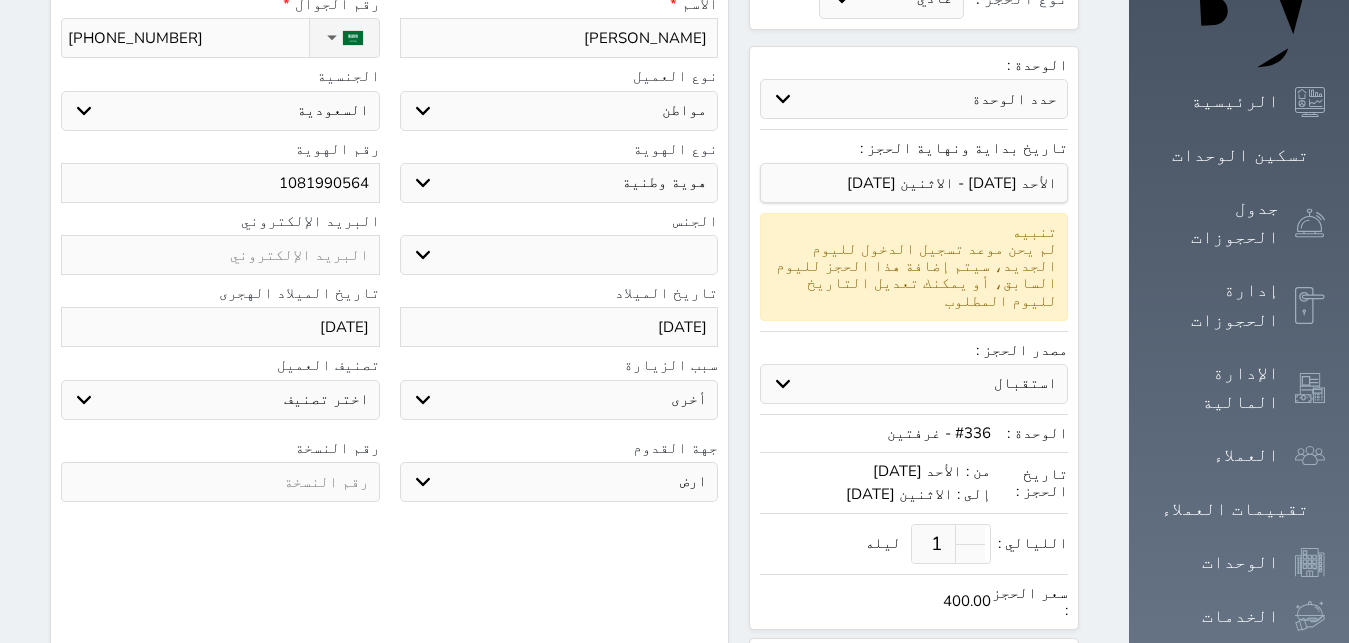 scroll, scrollTop: 218, scrollLeft: 0, axis: vertical 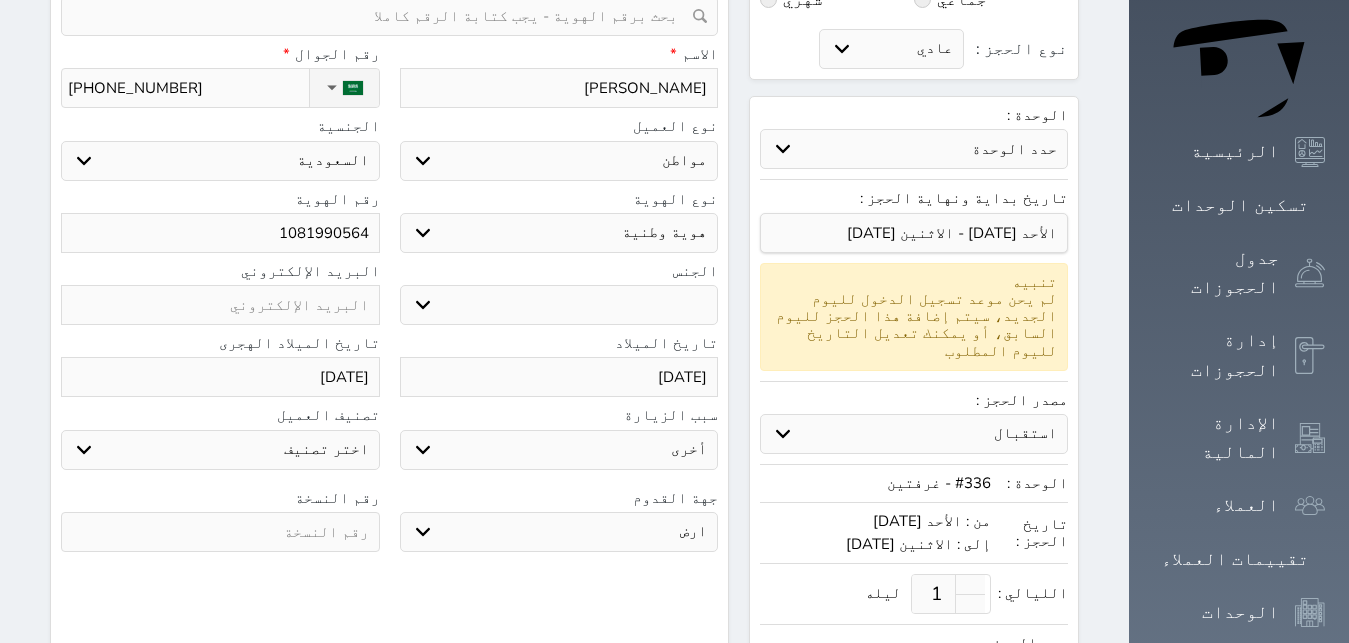 click at bounding box center (220, 532) 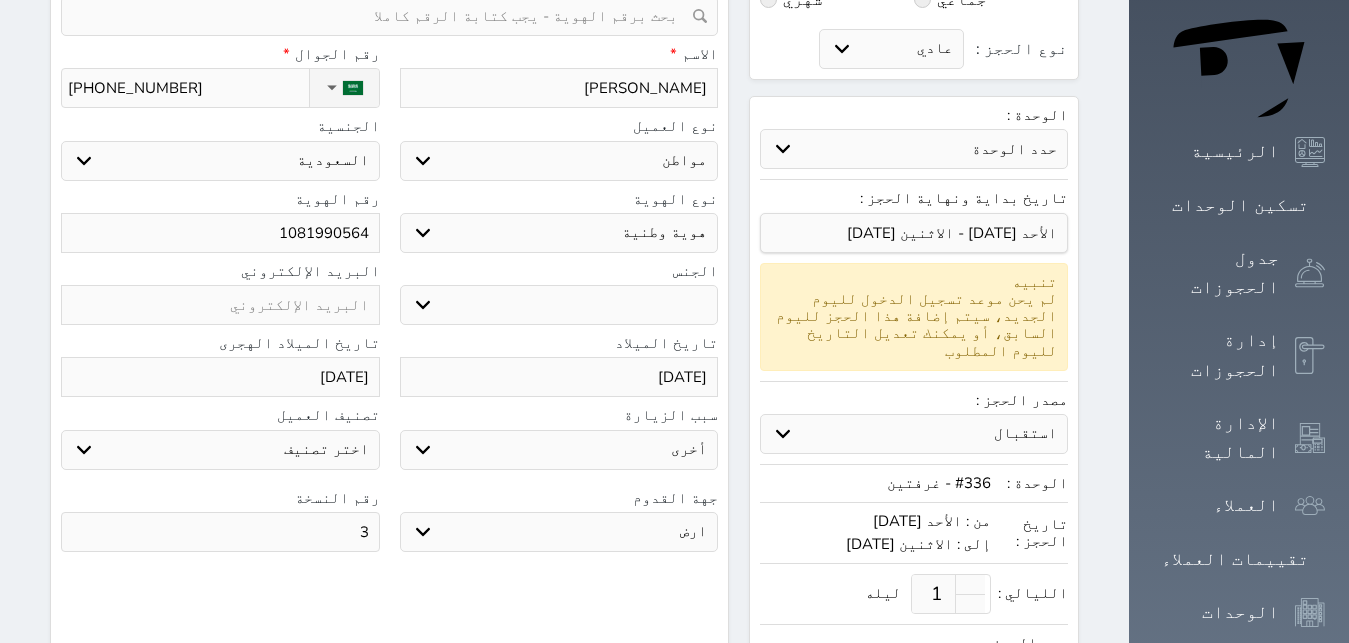 scroll, scrollTop: 728, scrollLeft: 0, axis: vertical 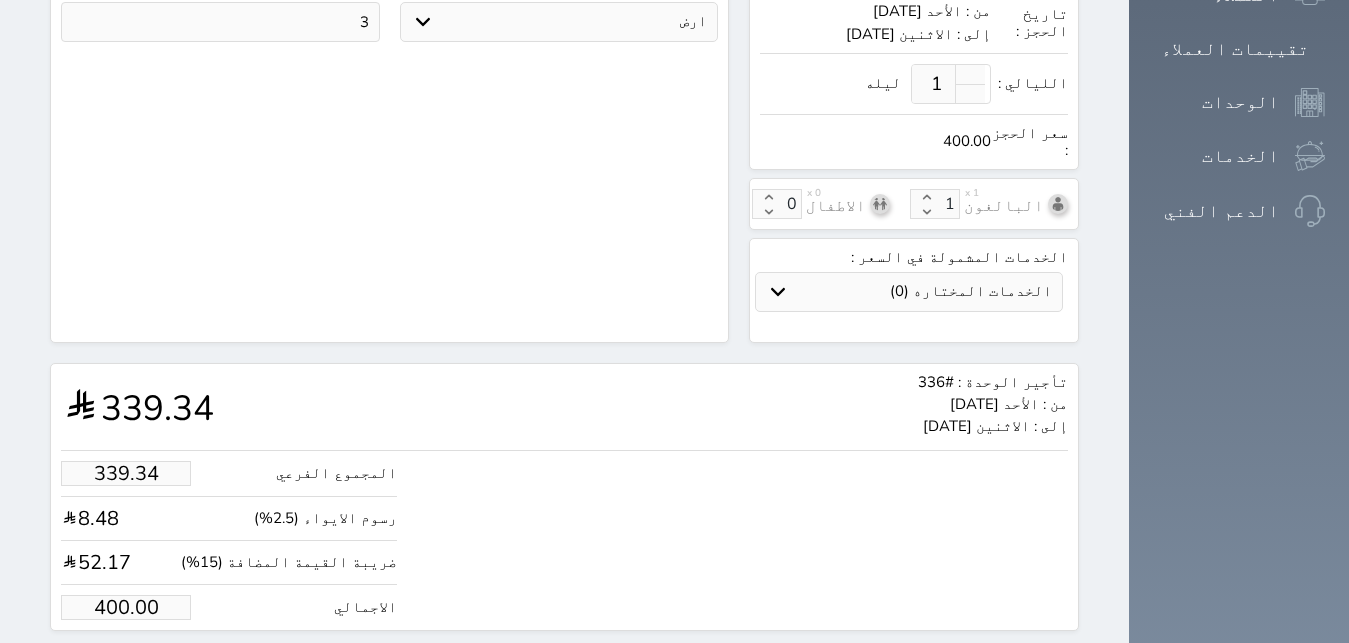 click on "حجز" at bounding box center (149, 668) 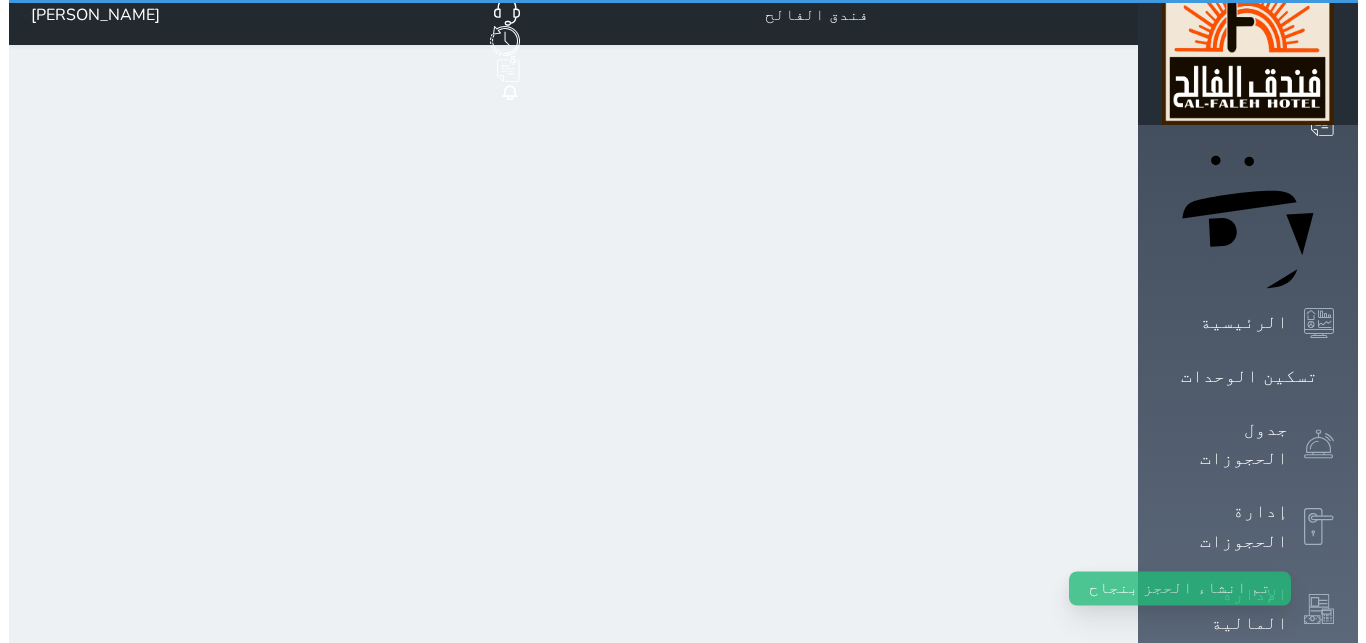 scroll, scrollTop: 0, scrollLeft: 0, axis: both 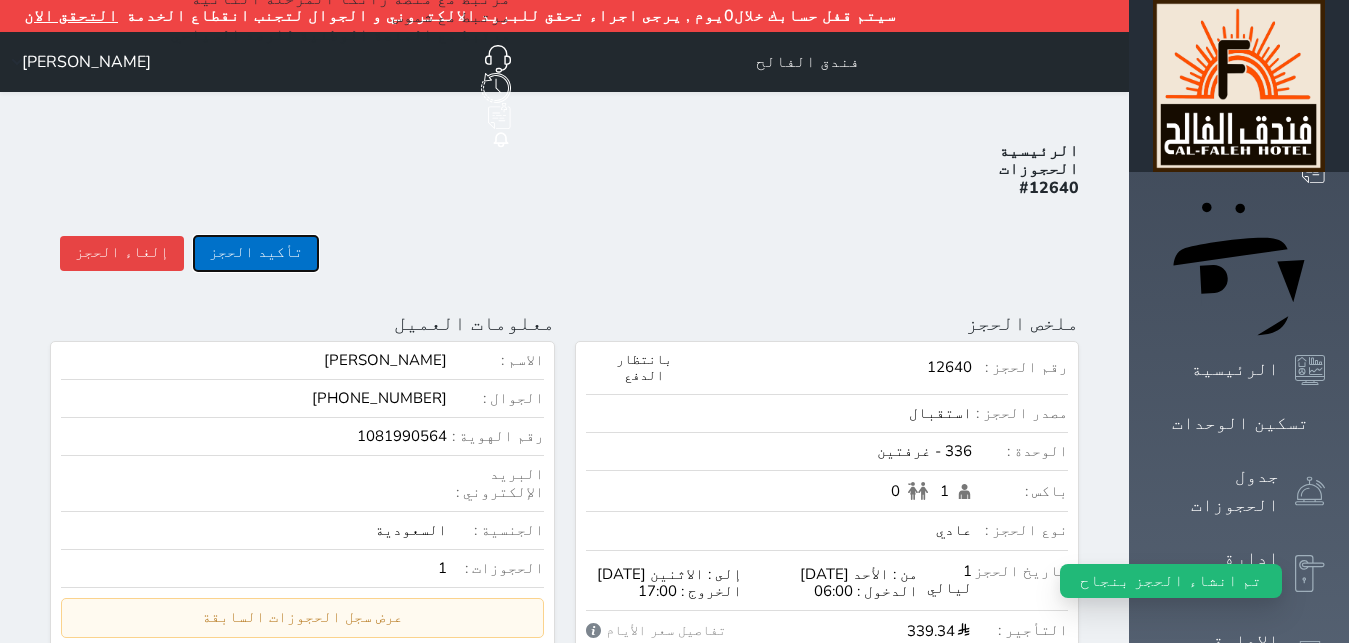 click on "تأكيد الحجز" at bounding box center [256, 253] 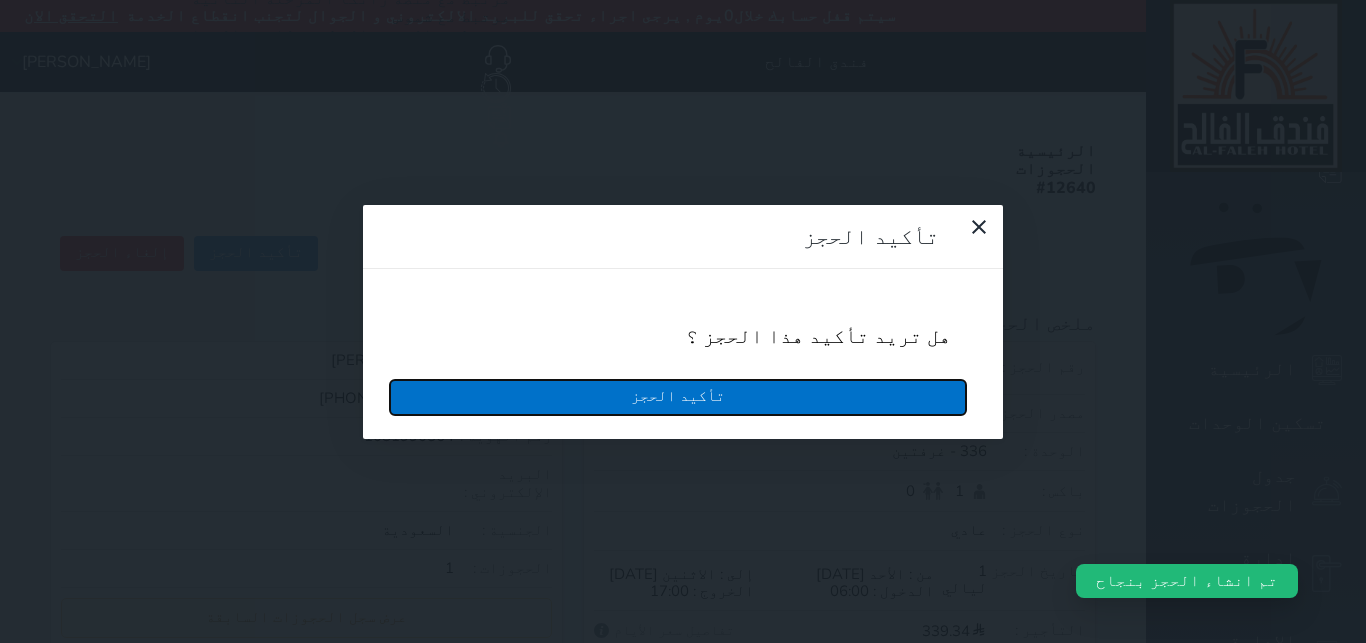click on "تأكيد الحجز" at bounding box center [678, 397] 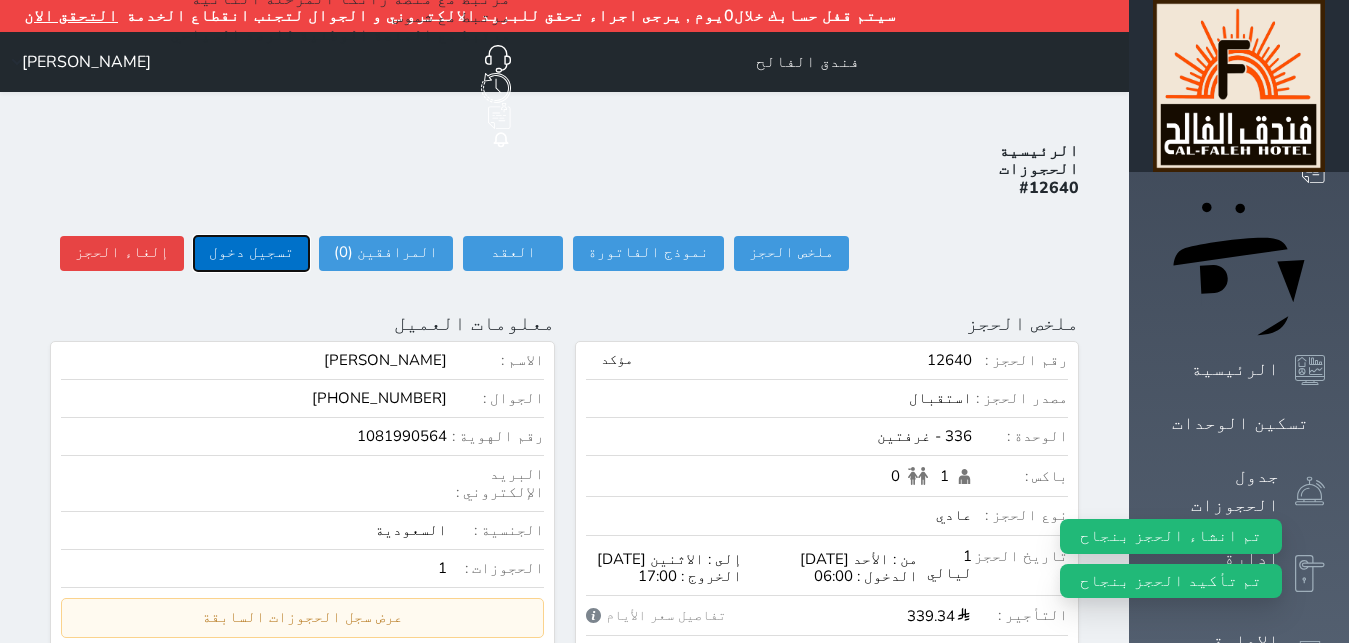 click on "تسجيل دخول" at bounding box center (251, 253) 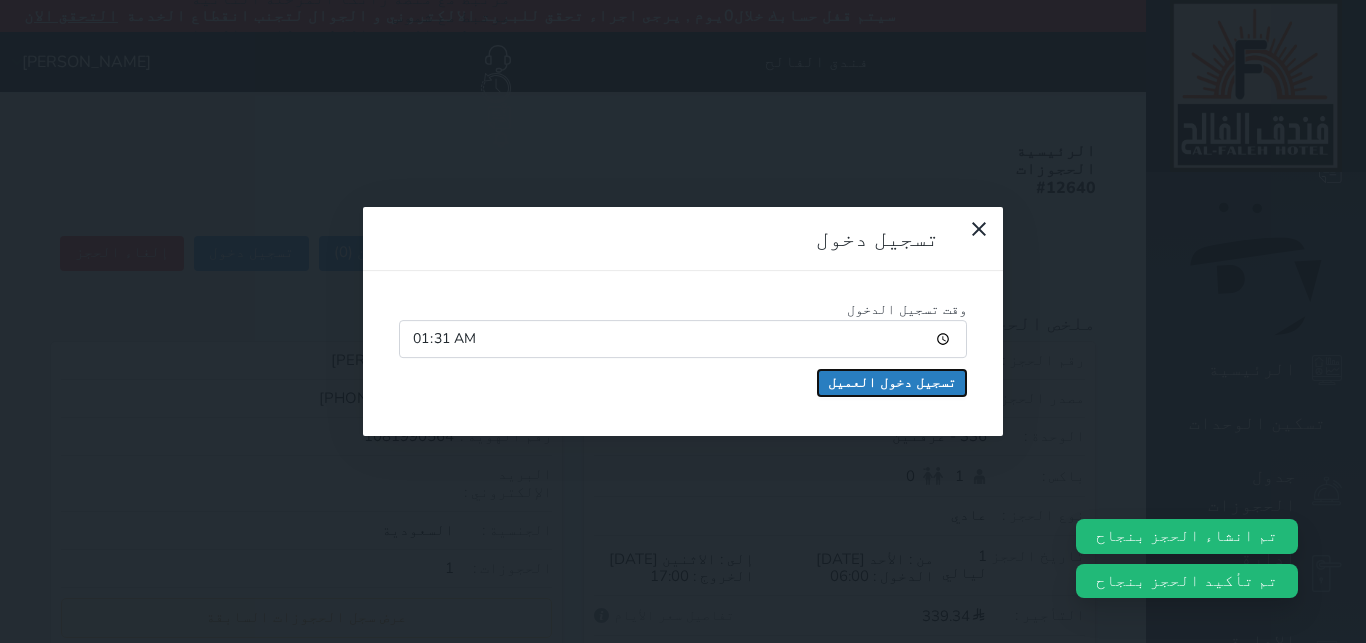 click on "تسجيل دخول العميل" at bounding box center (892, 383) 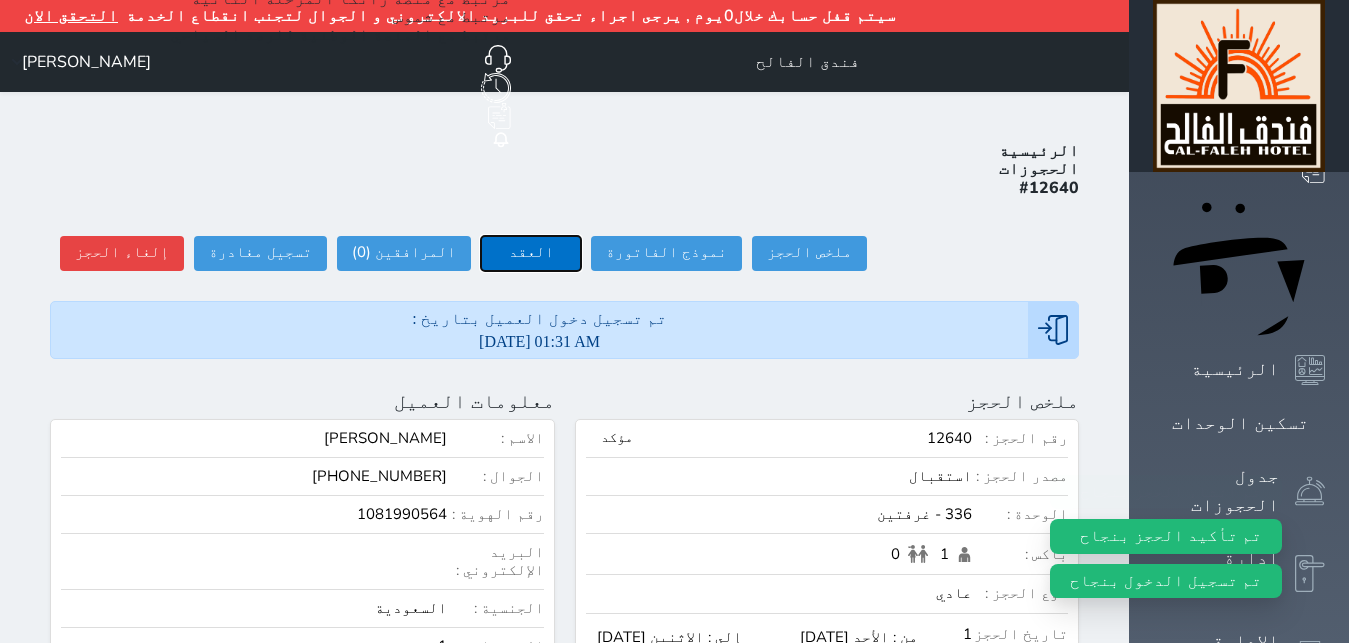 click on "العقد" at bounding box center (531, 253) 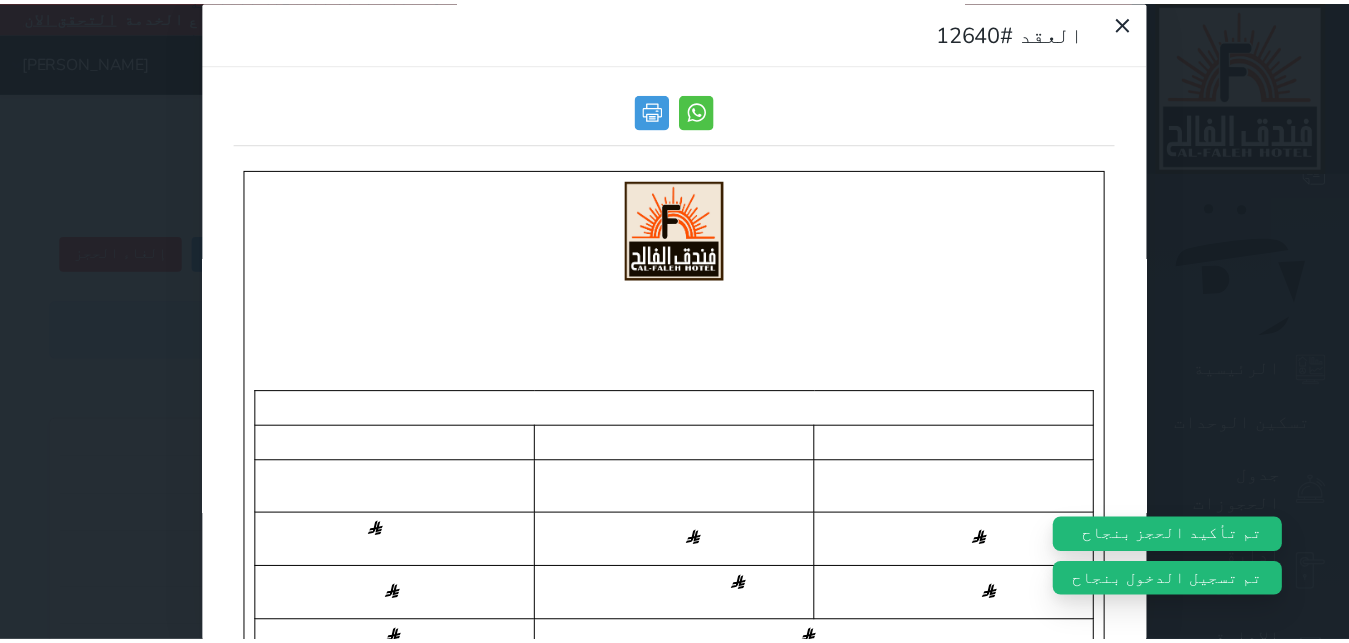 scroll, scrollTop: 0, scrollLeft: 0, axis: both 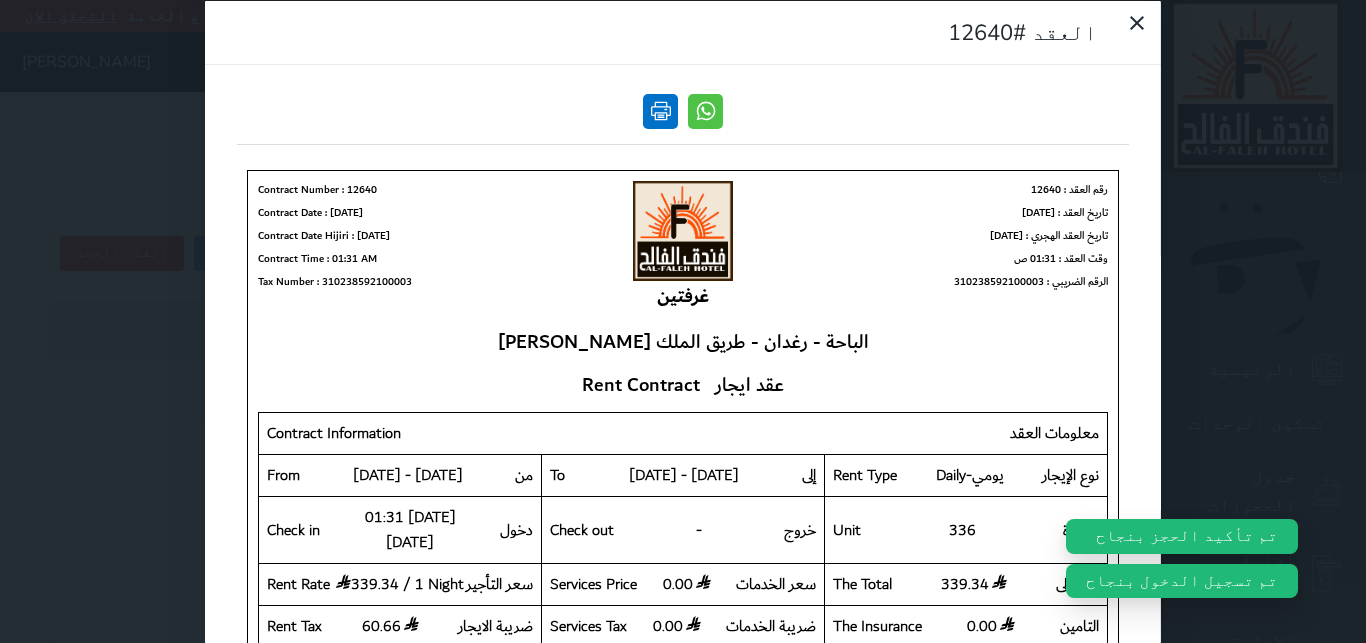 click at bounding box center [660, 110] 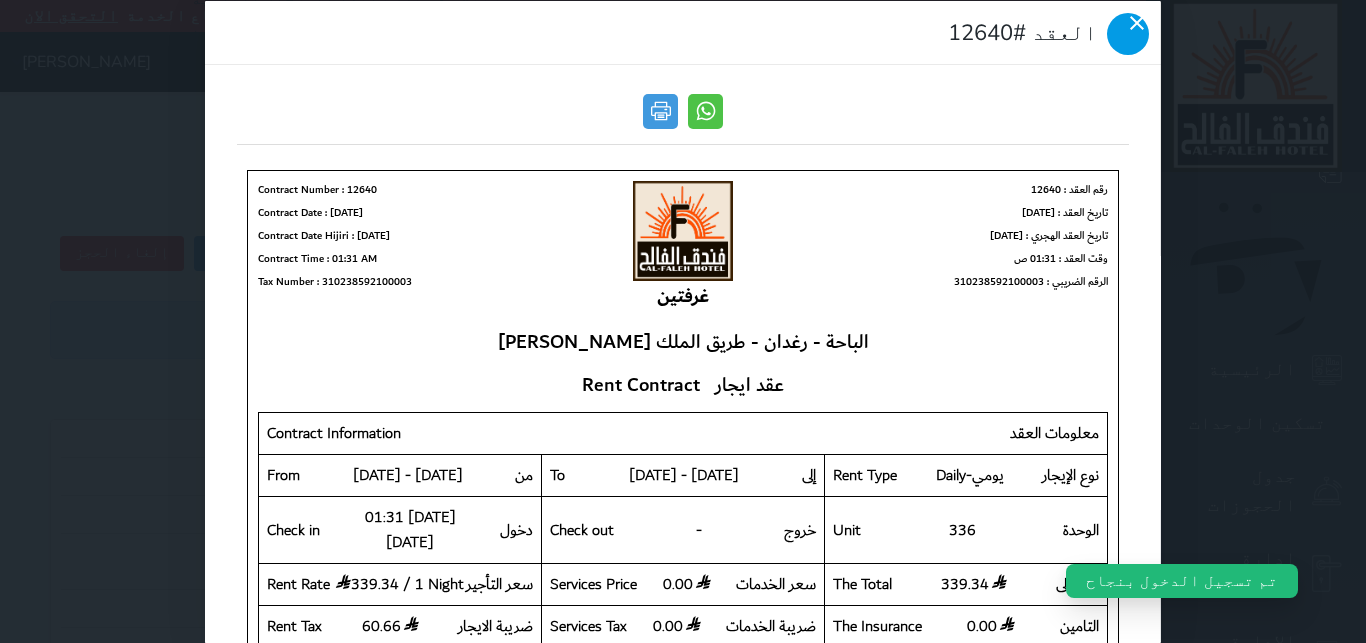click 